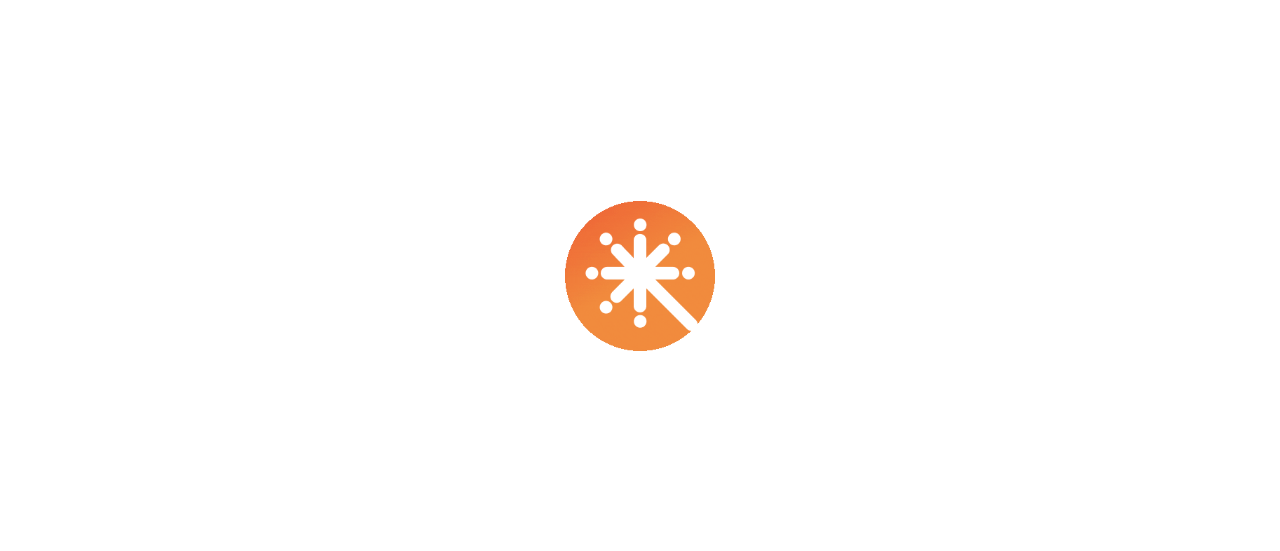 scroll, scrollTop: 0, scrollLeft: 0, axis: both 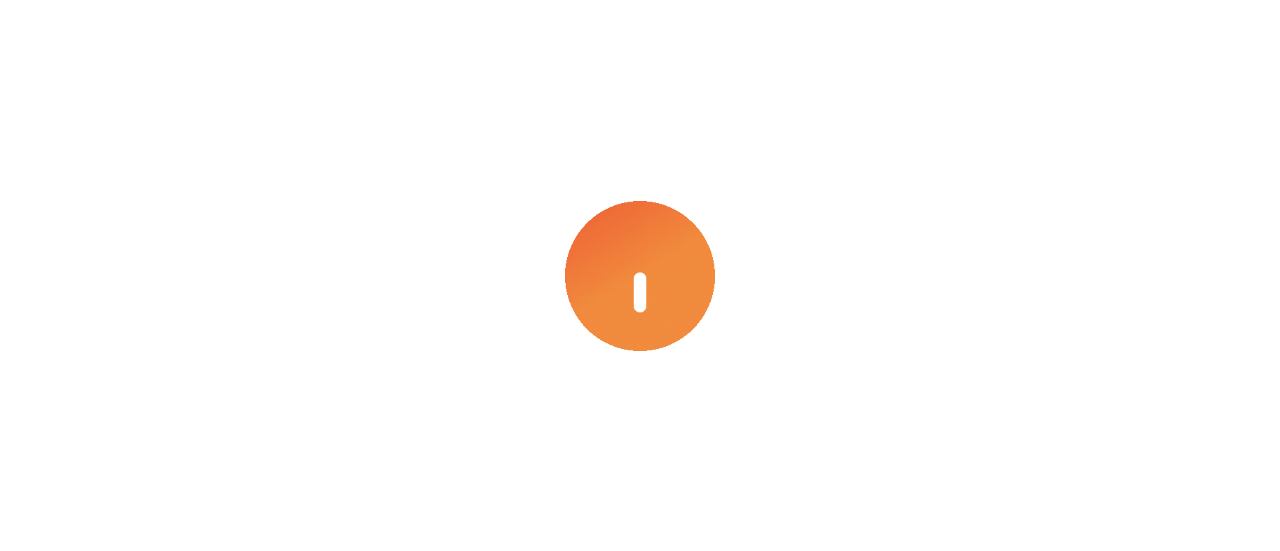 select on "****" 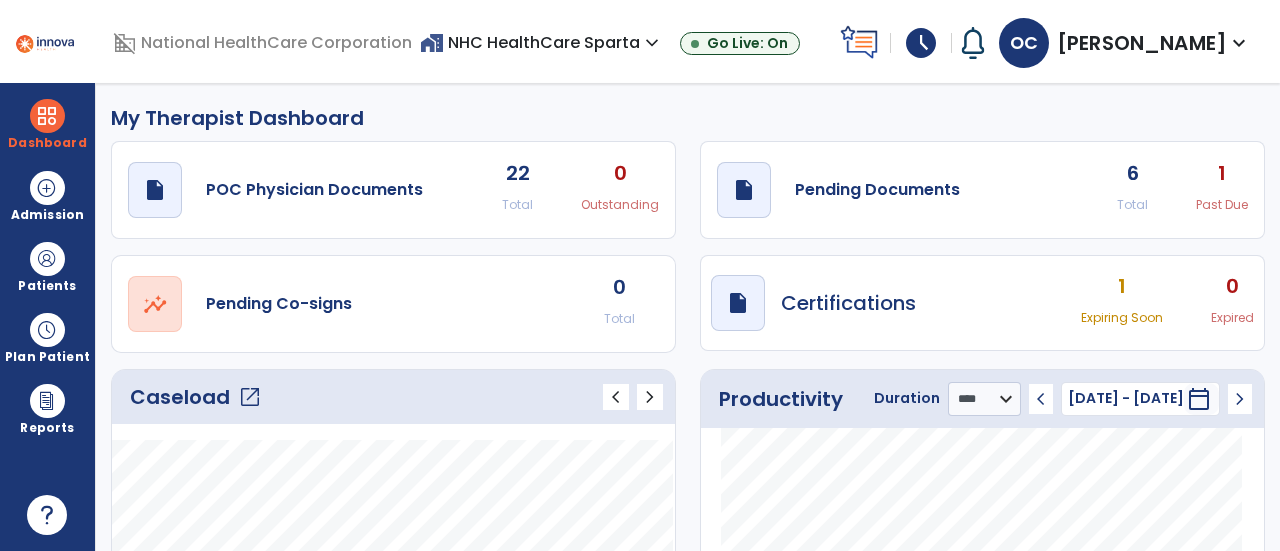 click on "open_in_new" 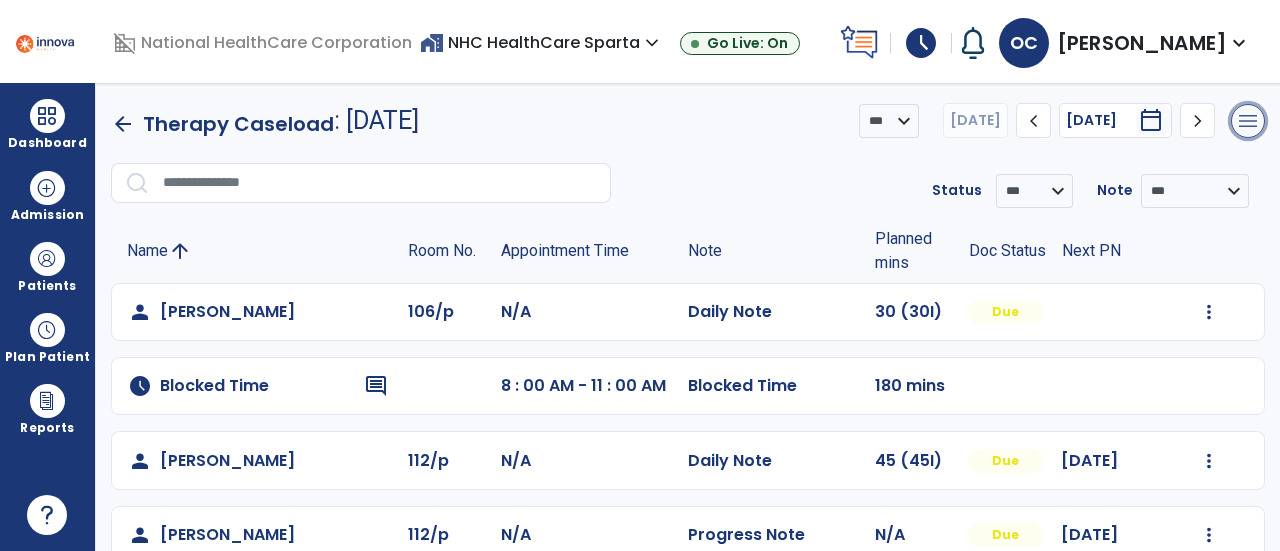 click on "menu" at bounding box center (1248, 121) 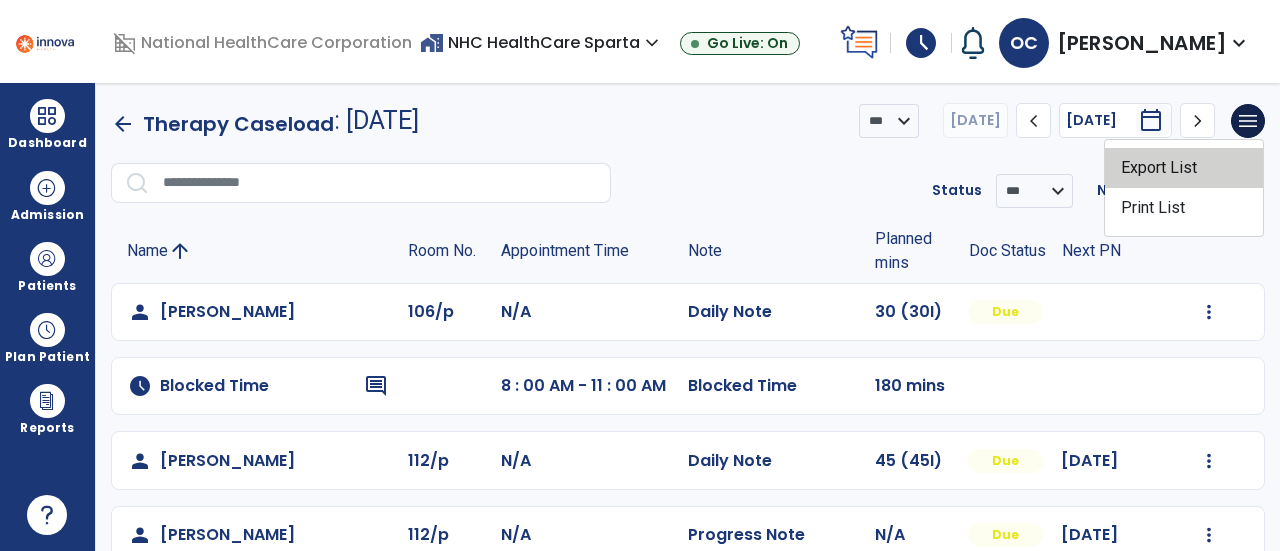 click on "Export List" 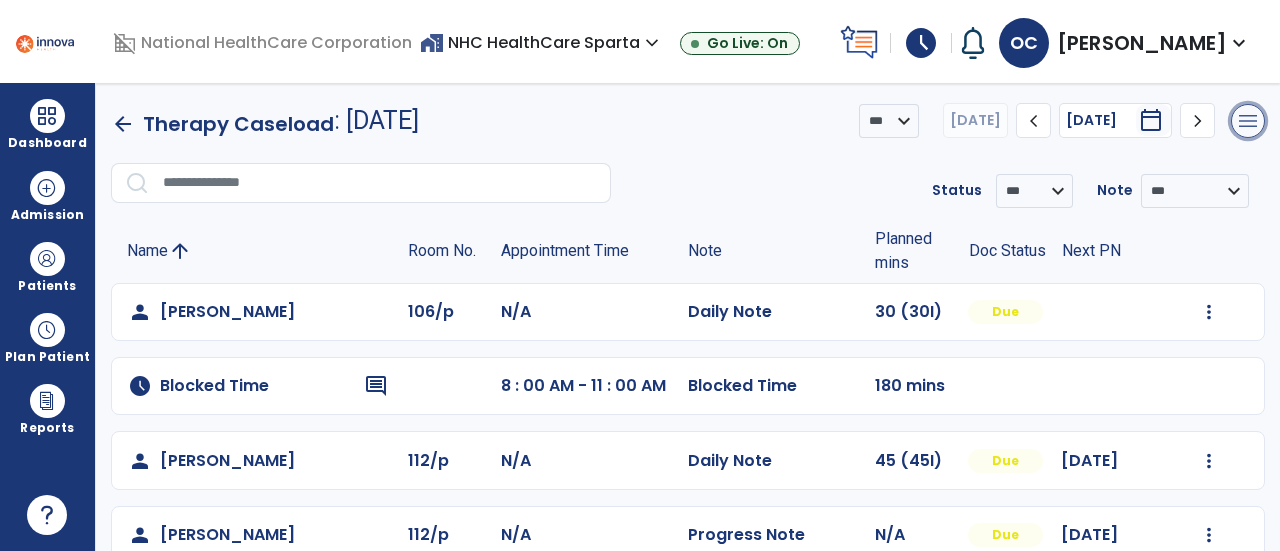 click on "menu" at bounding box center [1248, 121] 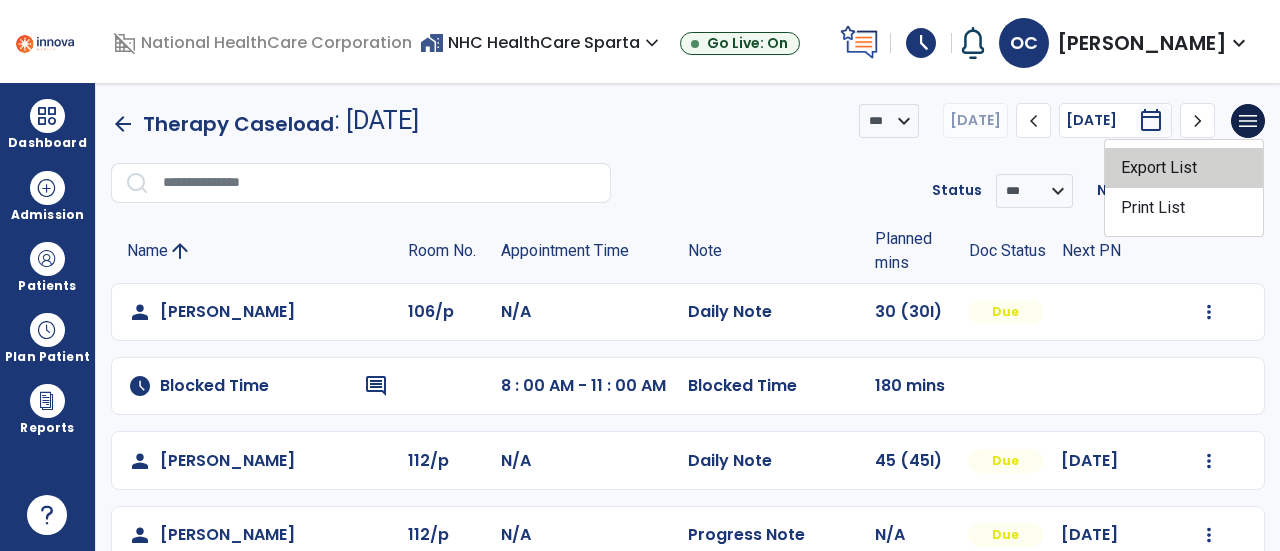 click on "Export List" 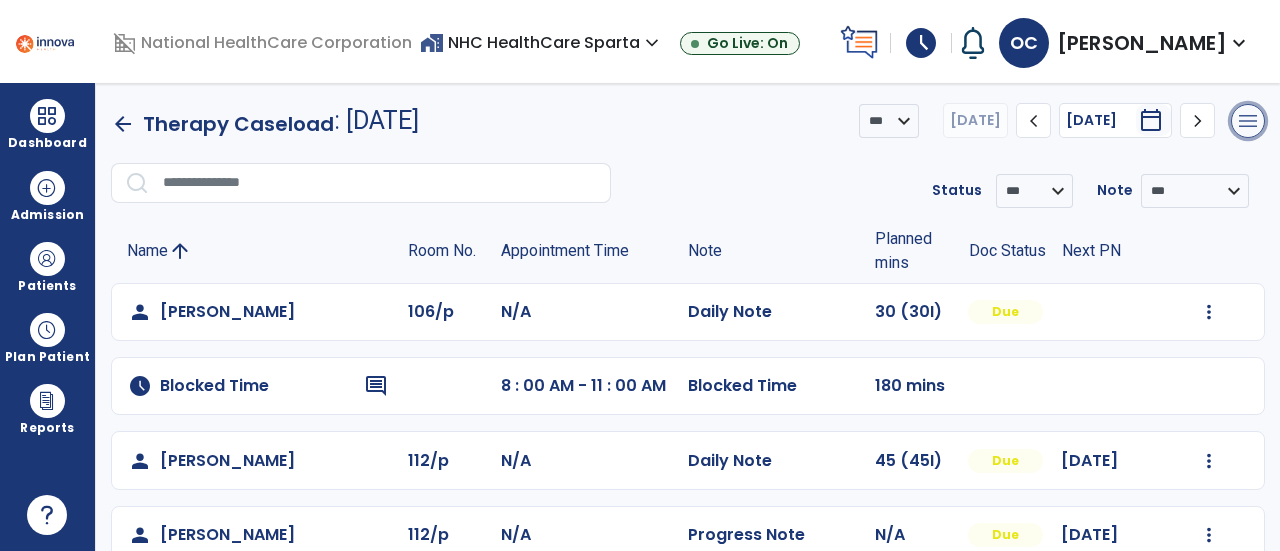 click on "menu" at bounding box center [1248, 121] 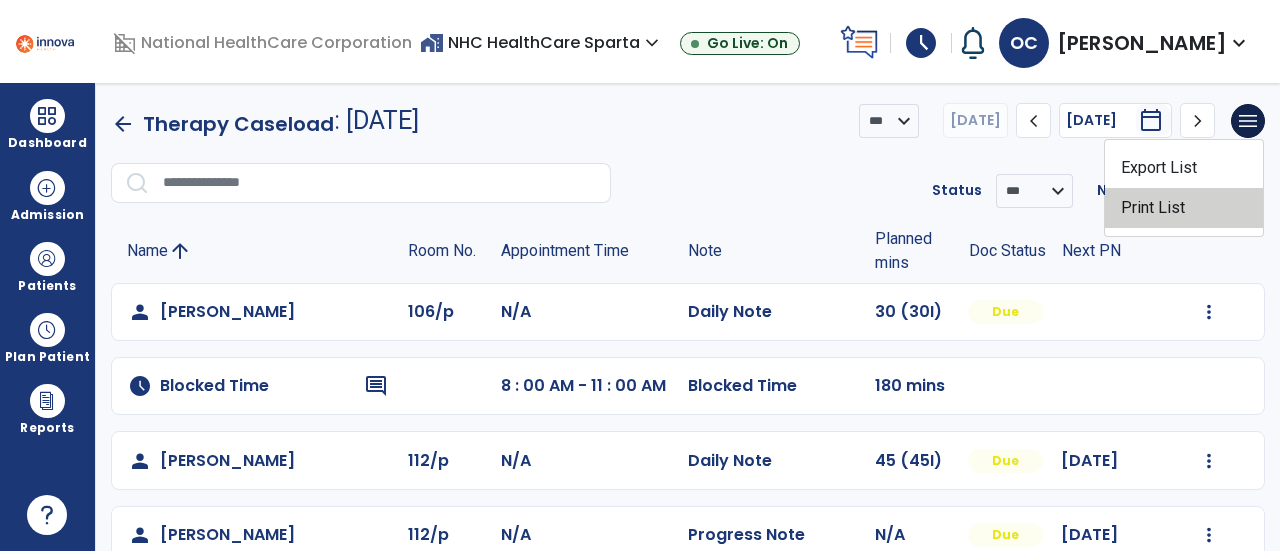 click on "Print List" 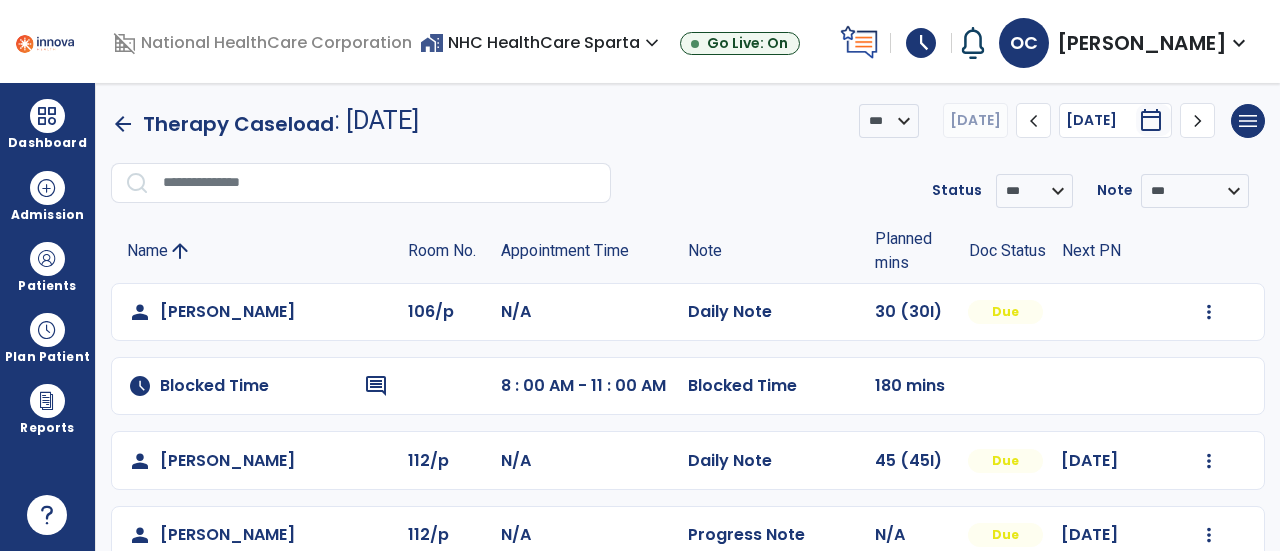 click on "**********" 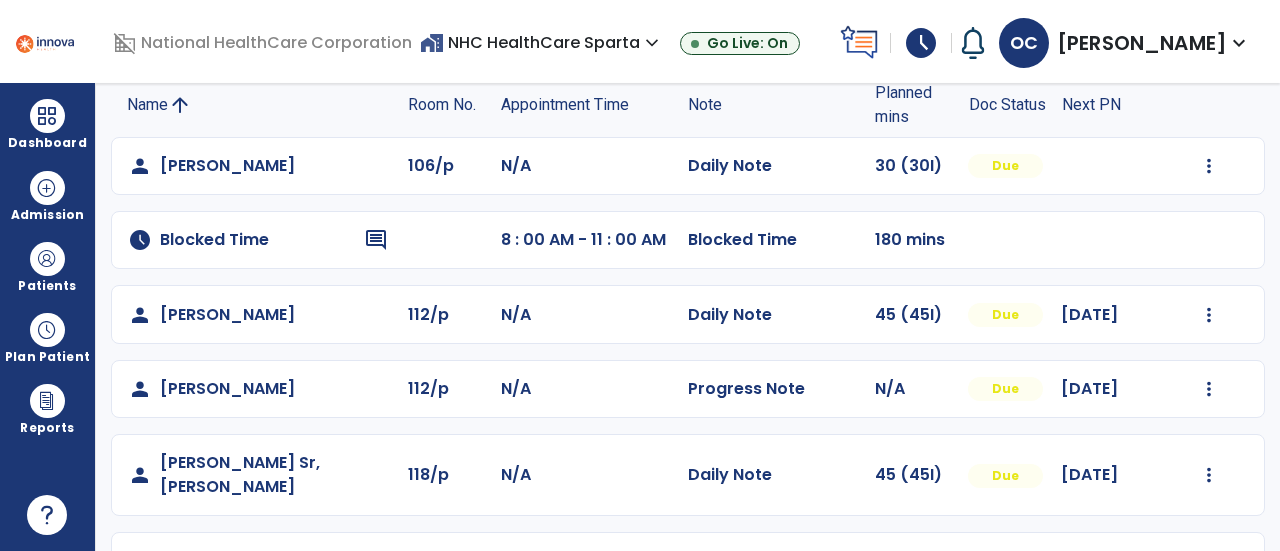 scroll, scrollTop: 184, scrollLeft: 0, axis: vertical 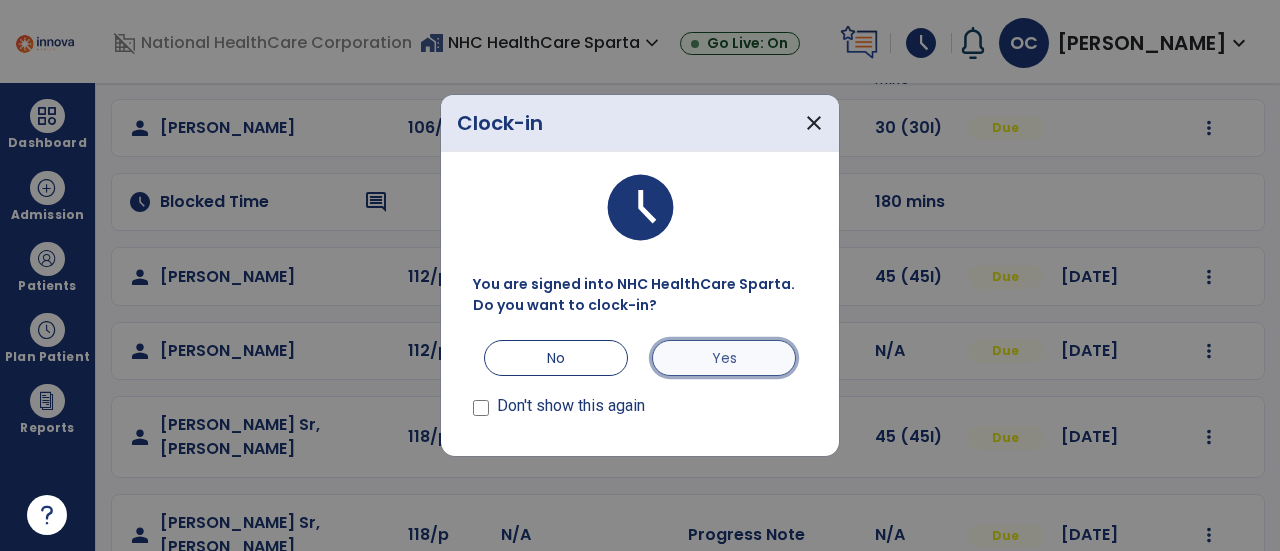 click on "Yes" at bounding box center [724, 358] 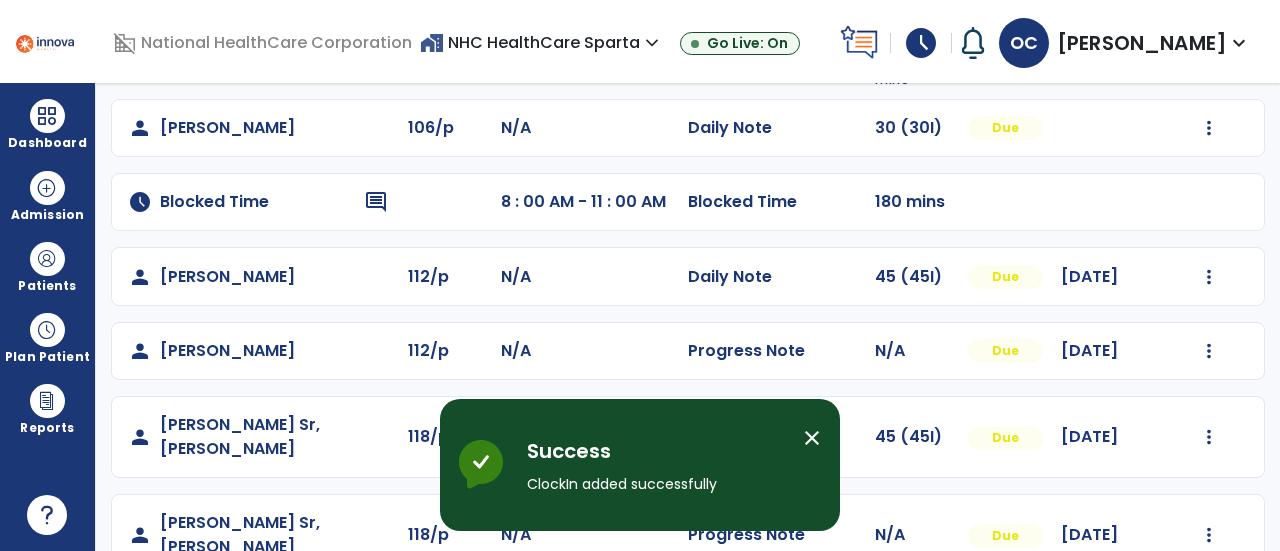scroll, scrollTop: 0, scrollLeft: 0, axis: both 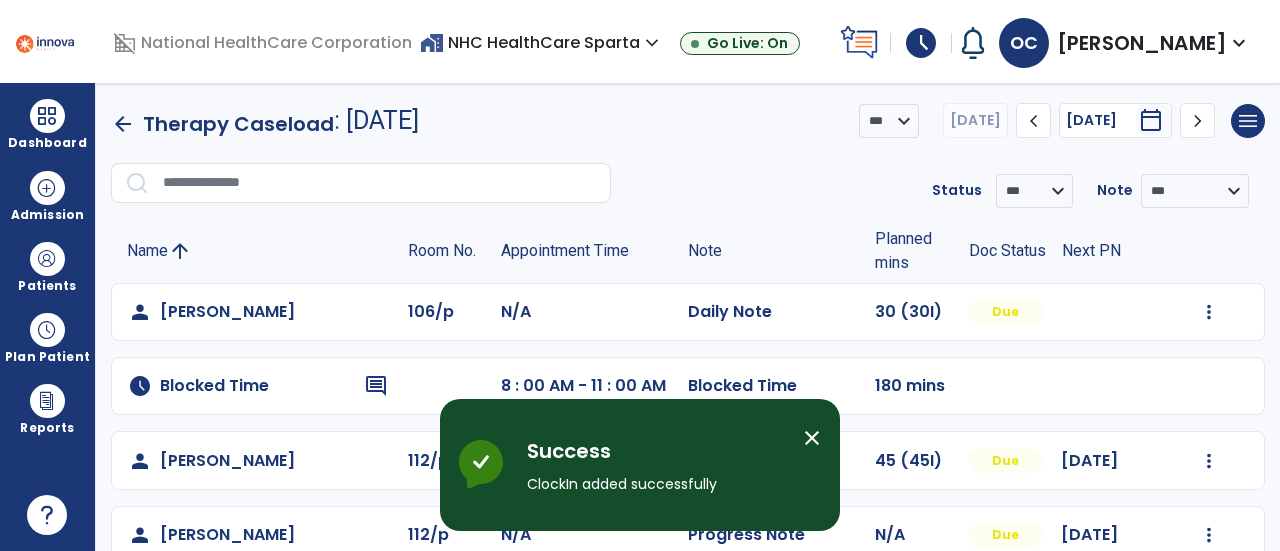 click 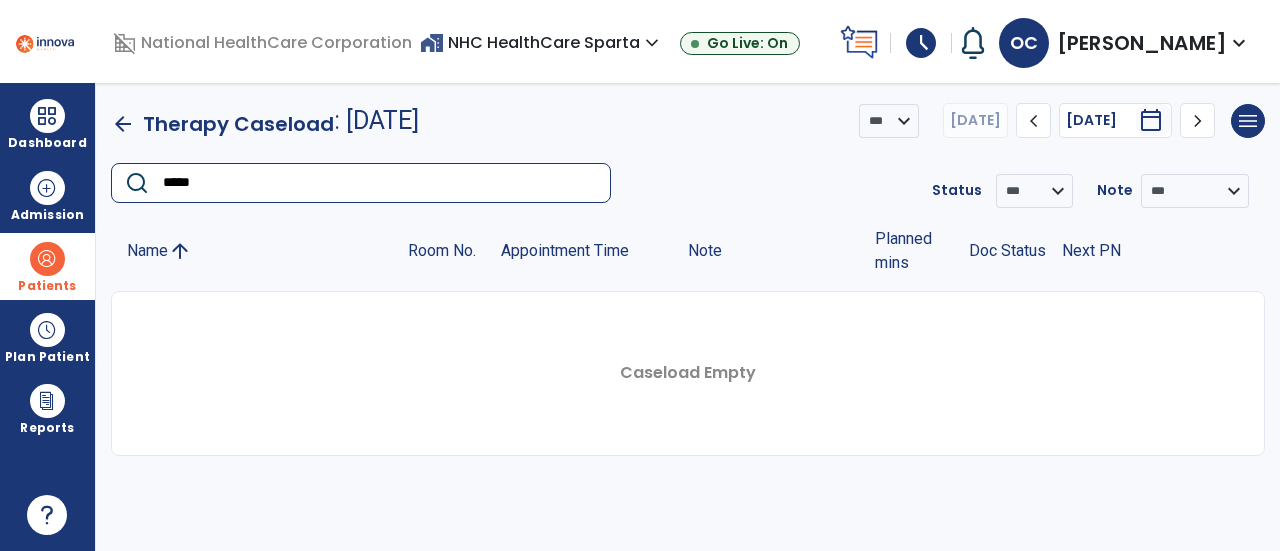 type on "*****" 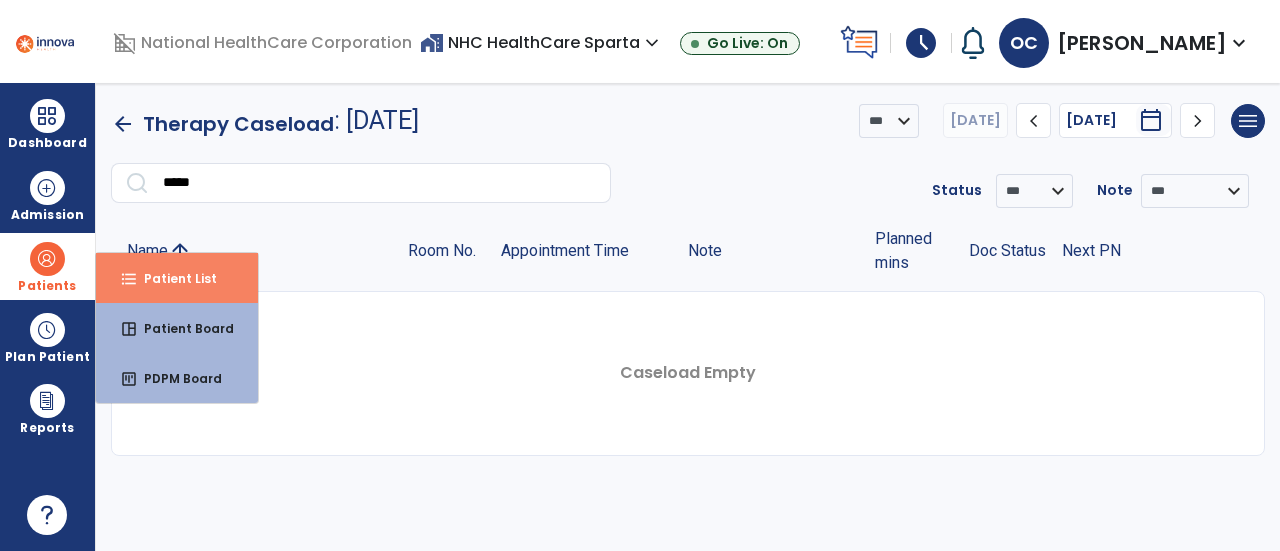 click on "Patient List" at bounding box center [172, 278] 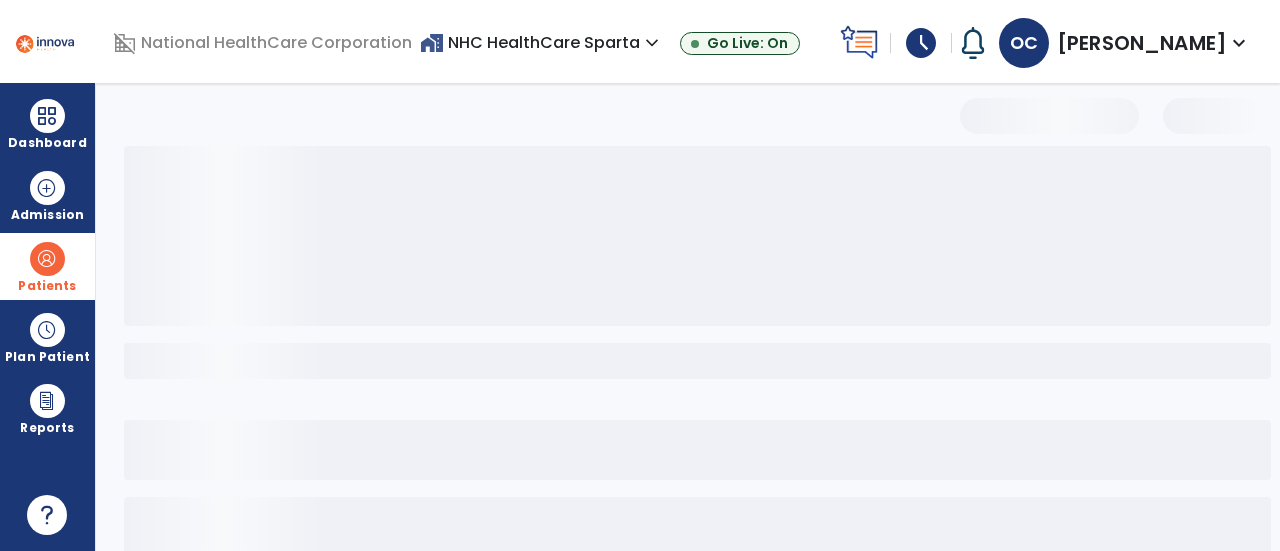 select on "***" 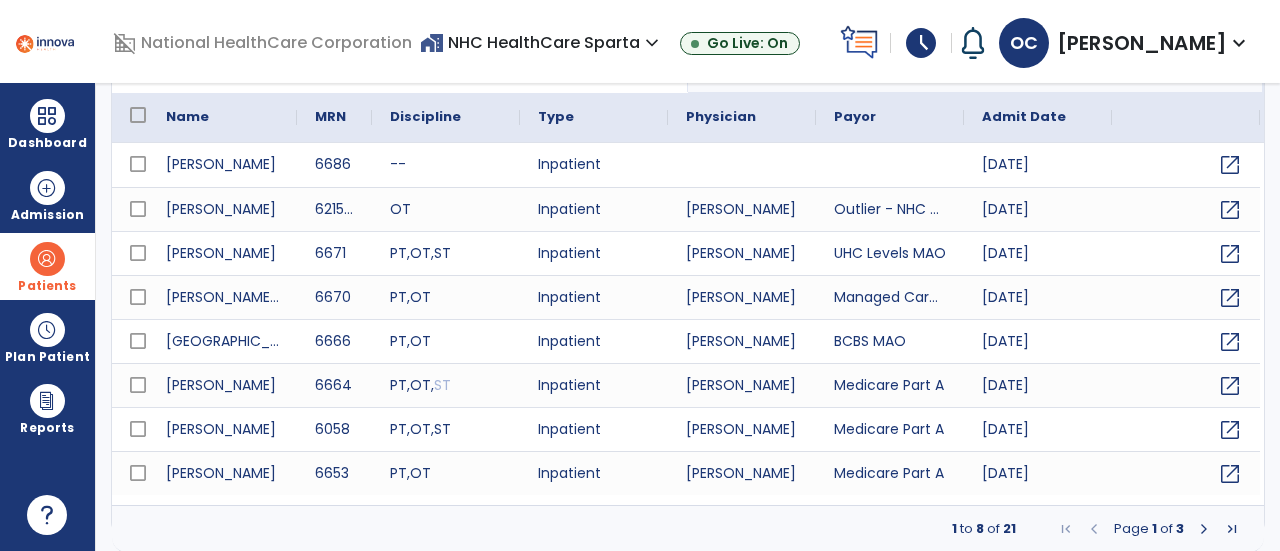 scroll, scrollTop: 190, scrollLeft: 0, axis: vertical 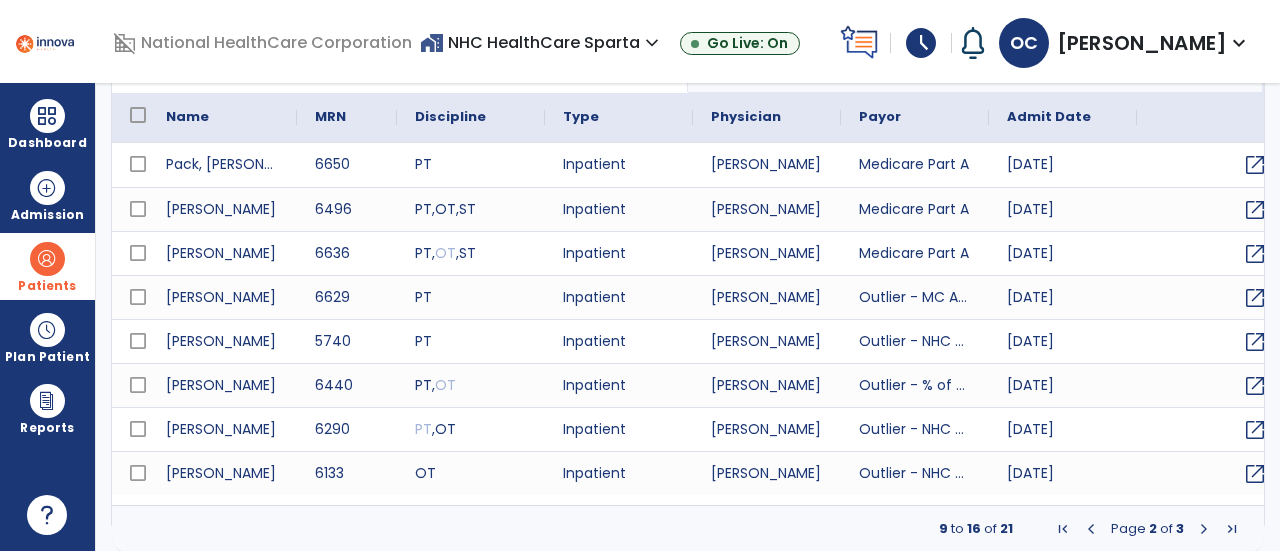 click at bounding box center (1204, 529) 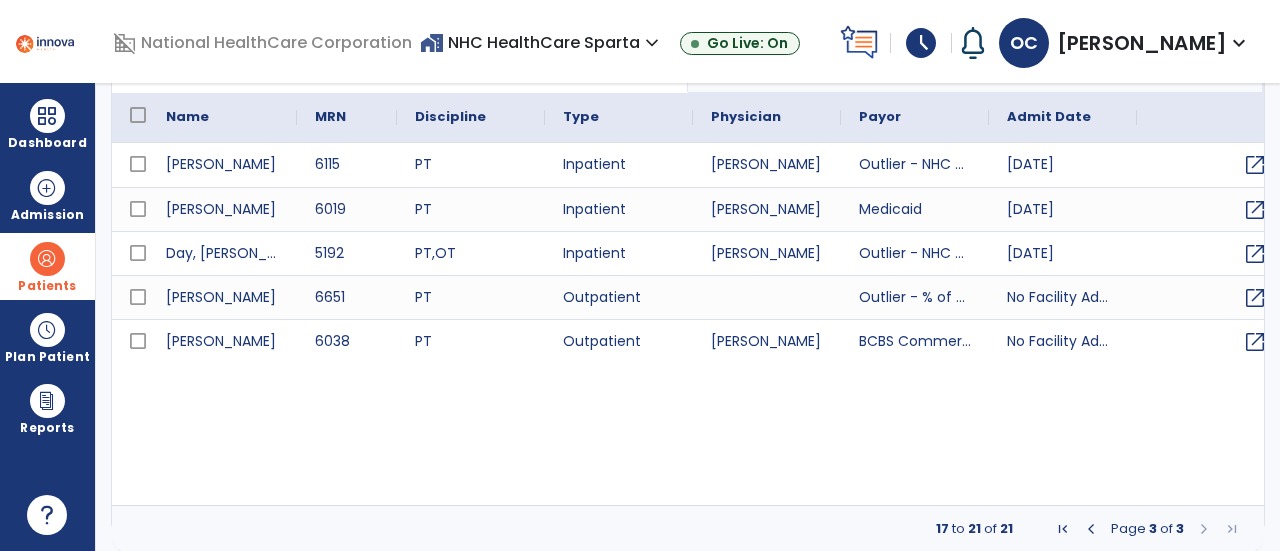 click at bounding box center [1091, 529] 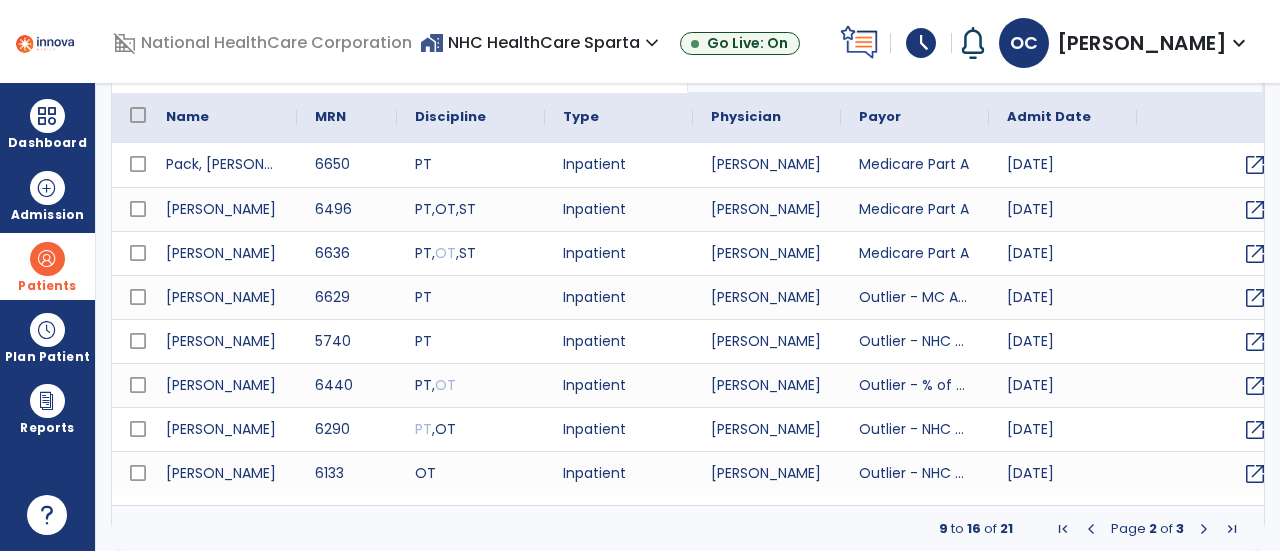 click at bounding box center (1091, 529) 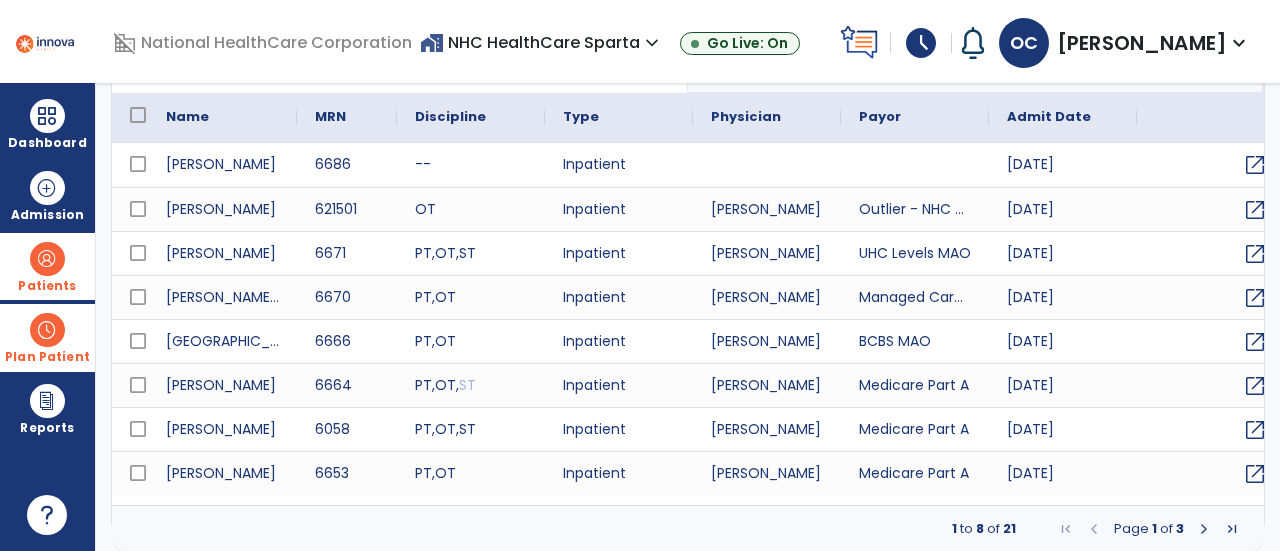 click at bounding box center [47, 330] 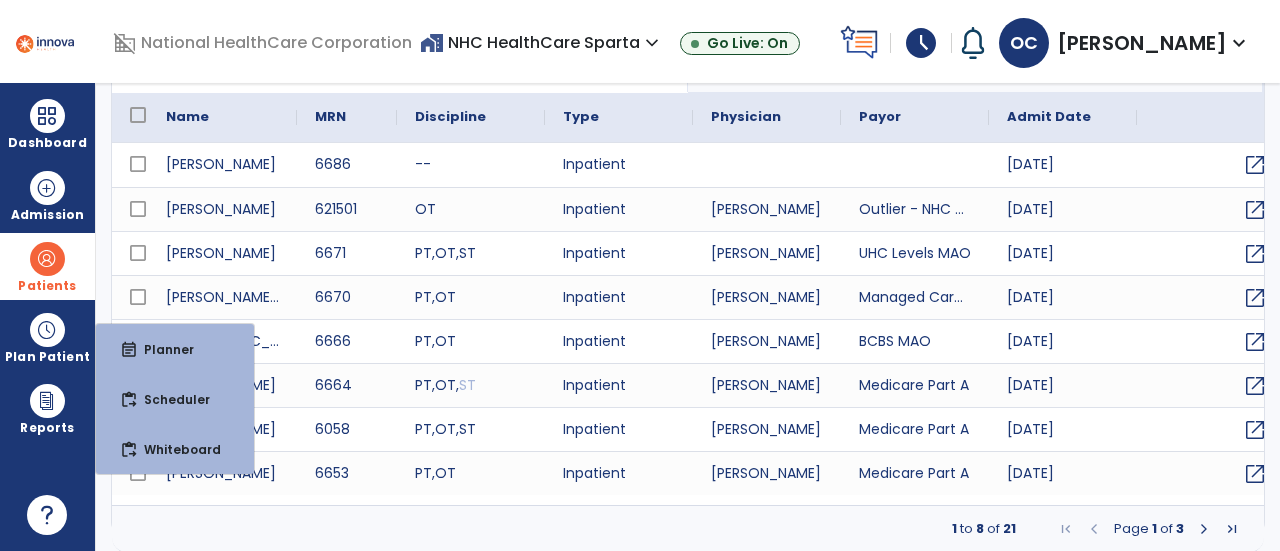 click at bounding box center [47, 259] 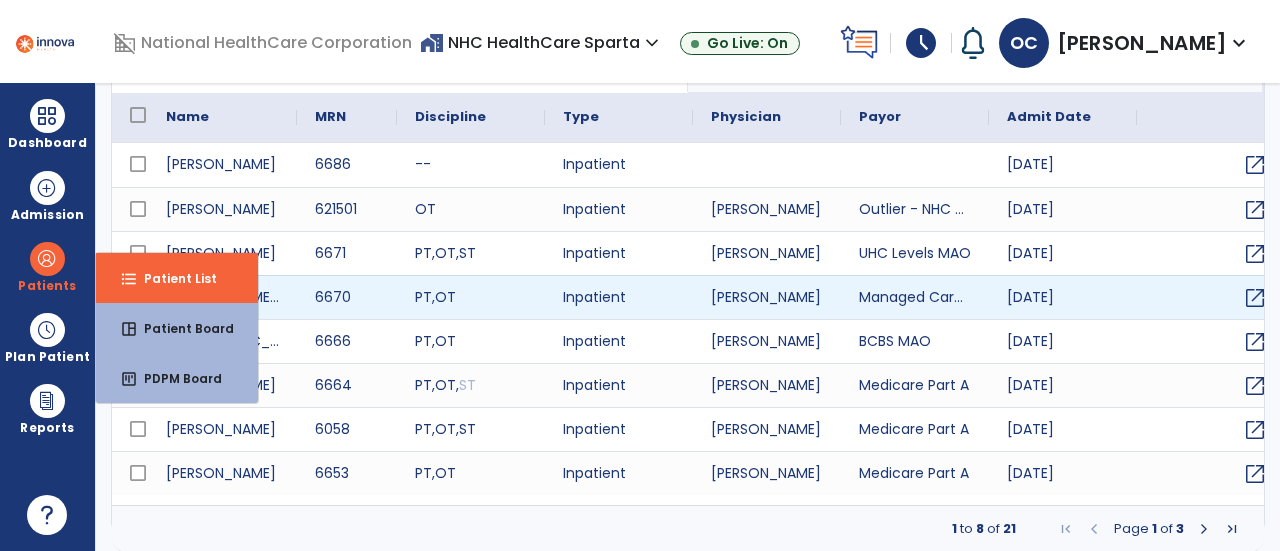 scroll, scrollTop: 0, scrollLeft: 0, axis: both 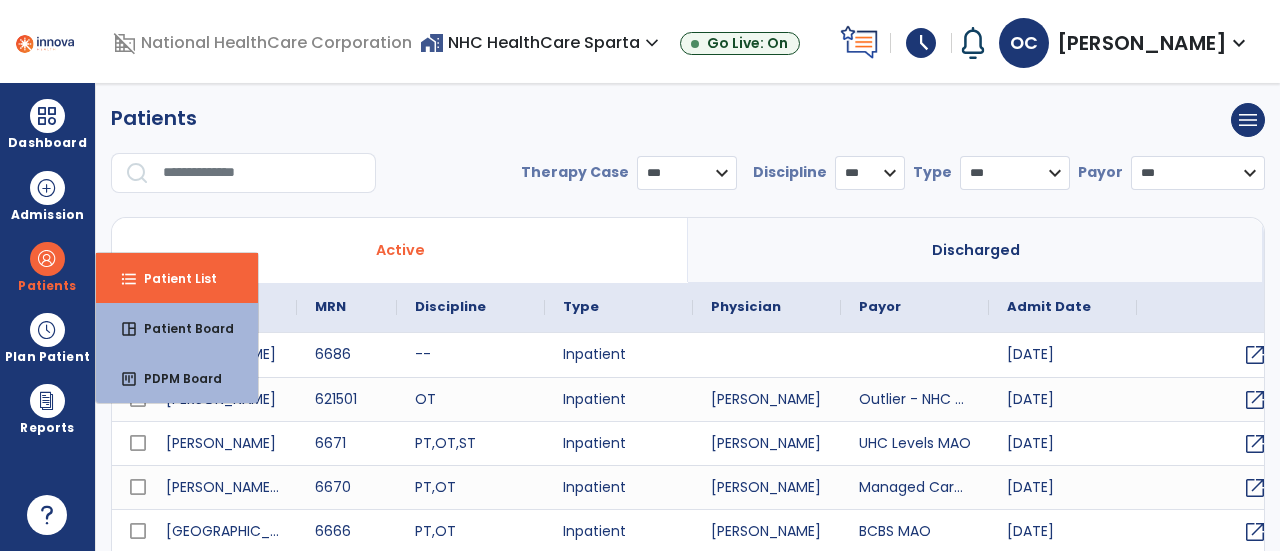 click at bounding box center [262, 173] 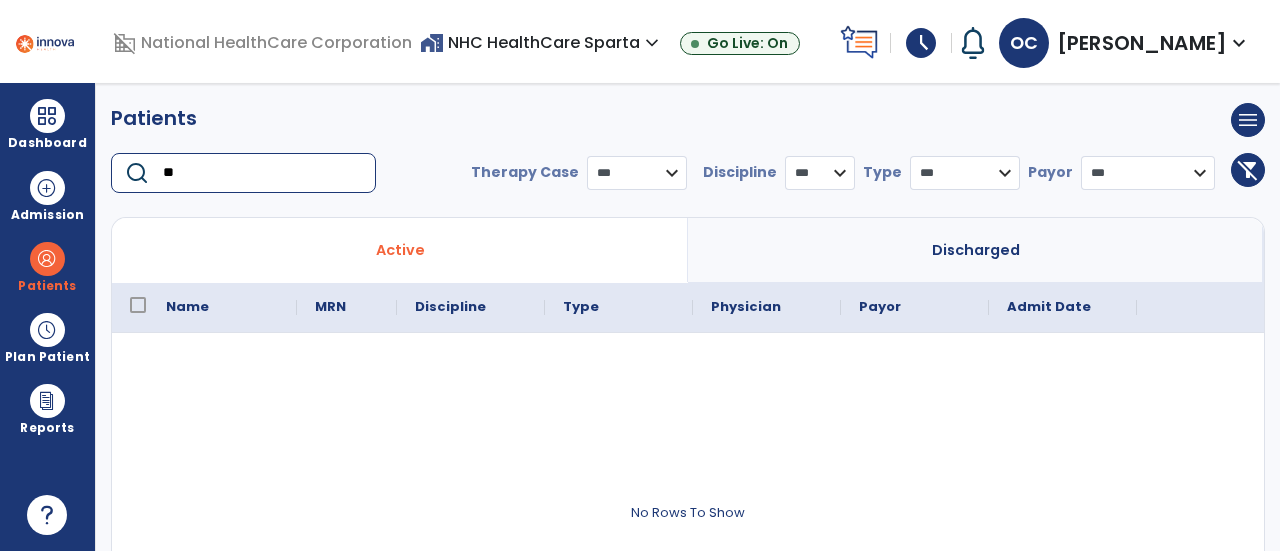 type on "*" 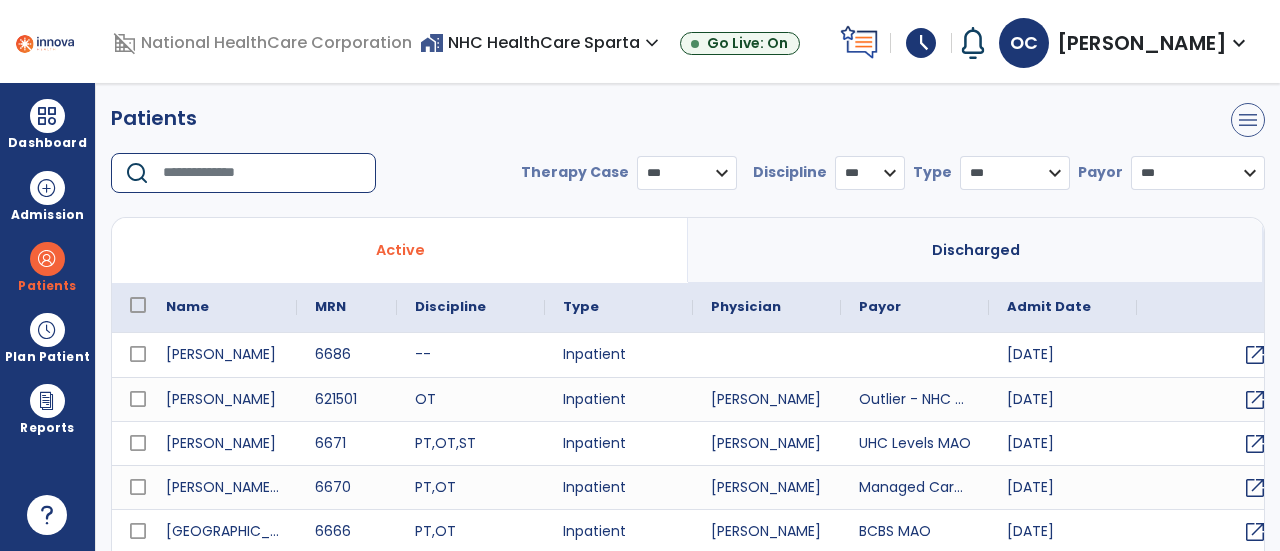 type 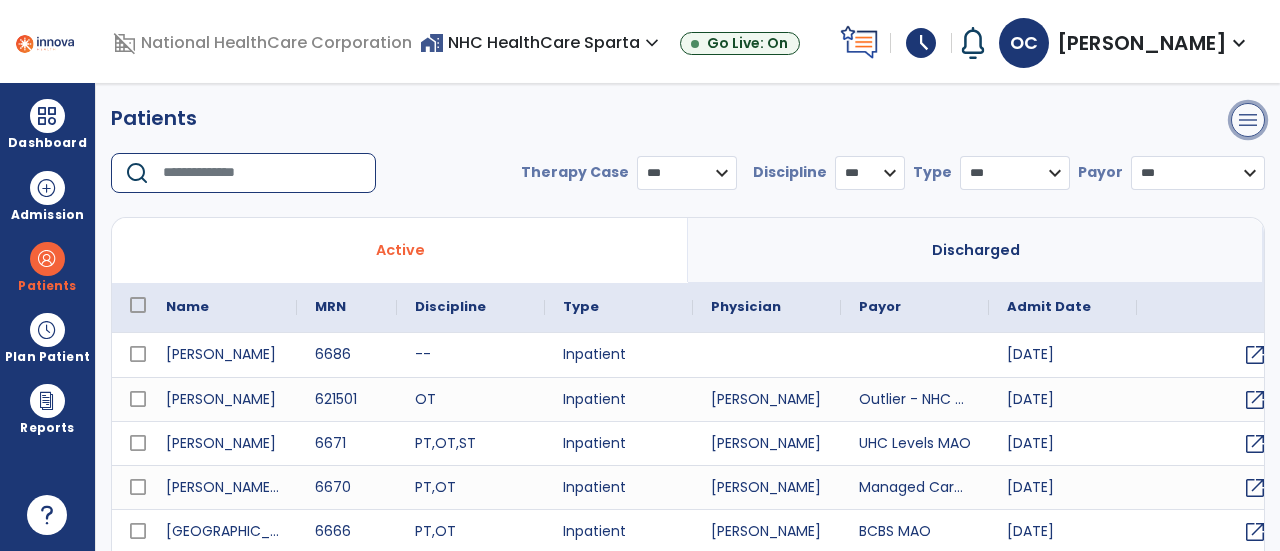 click on "menu" at bounding box center [1248, 120] 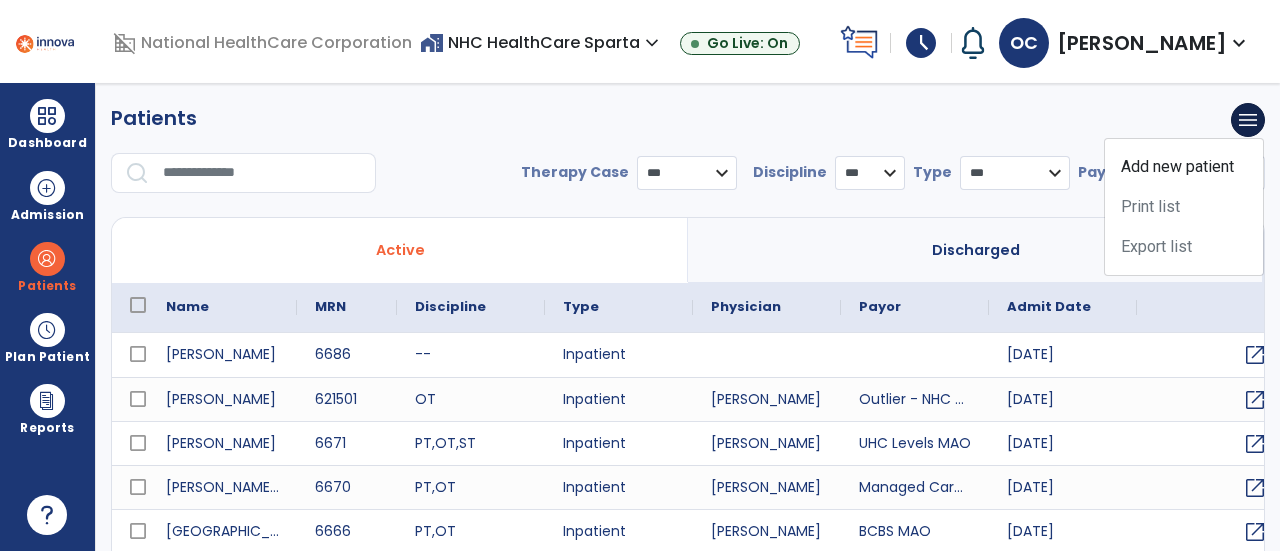 click at bounding box center (262, 173) 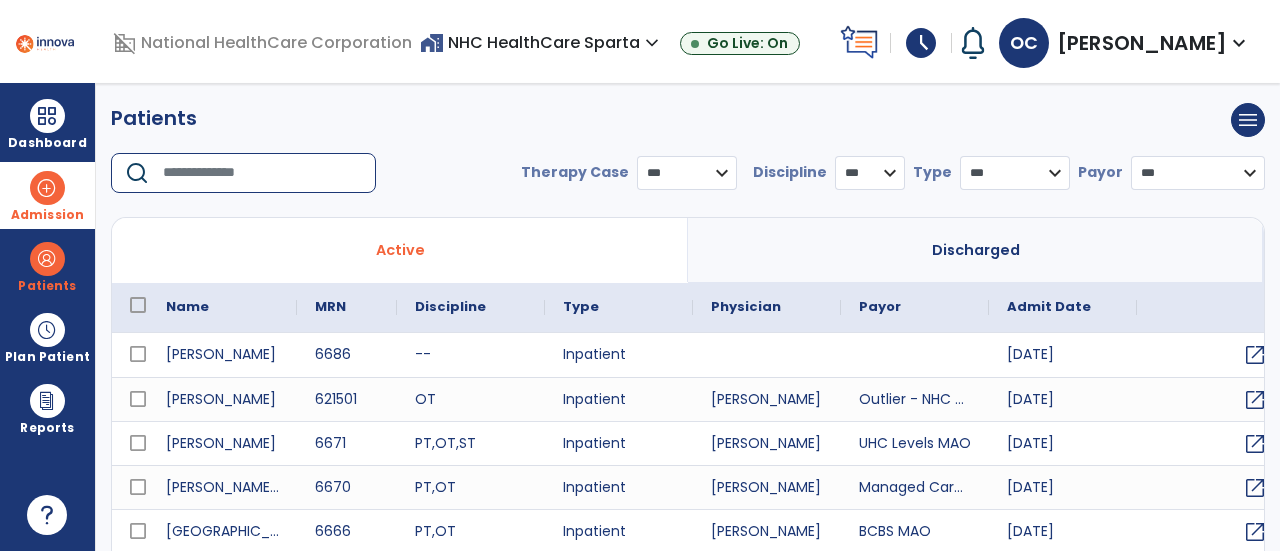 click on "Admission" at bounding box center (47, 195) 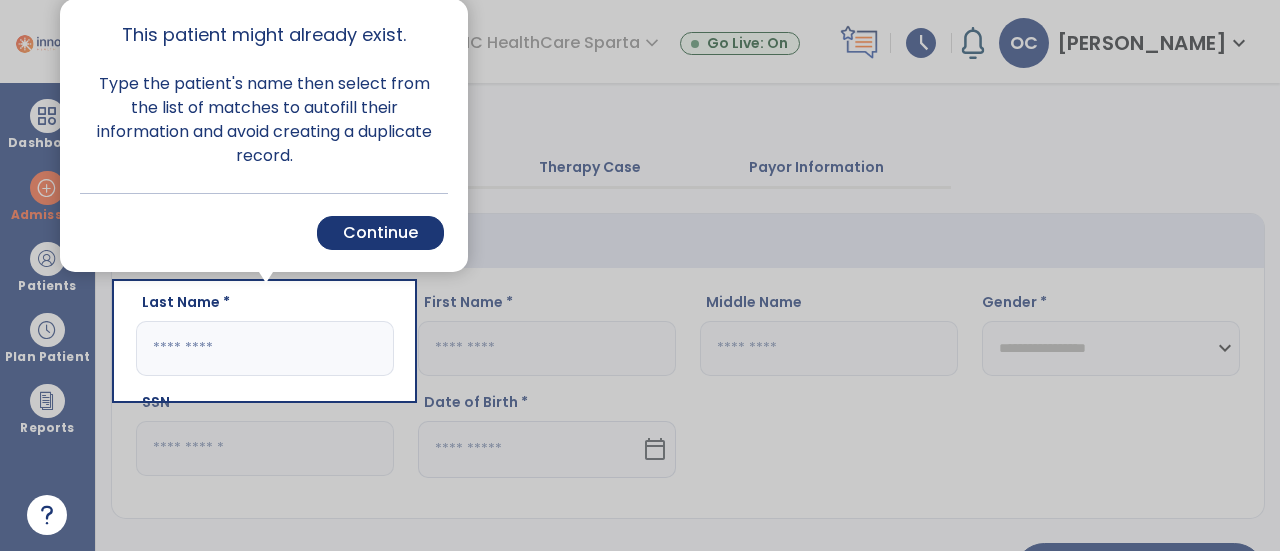 click at bounding box center (264, 475) 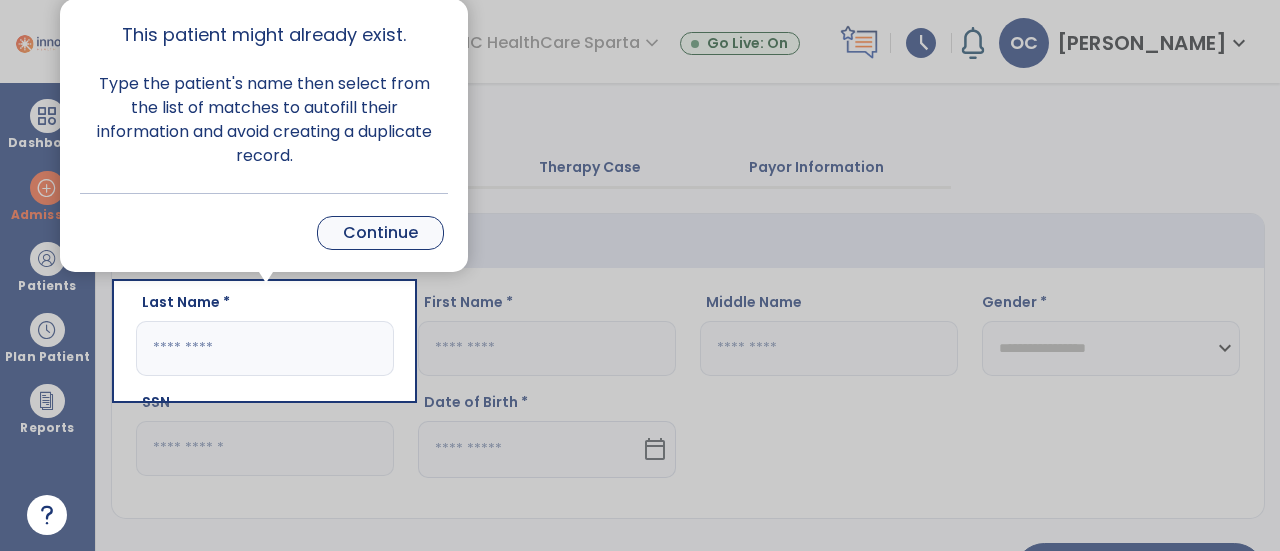click on "Continue" at bounding box center [380, 233] 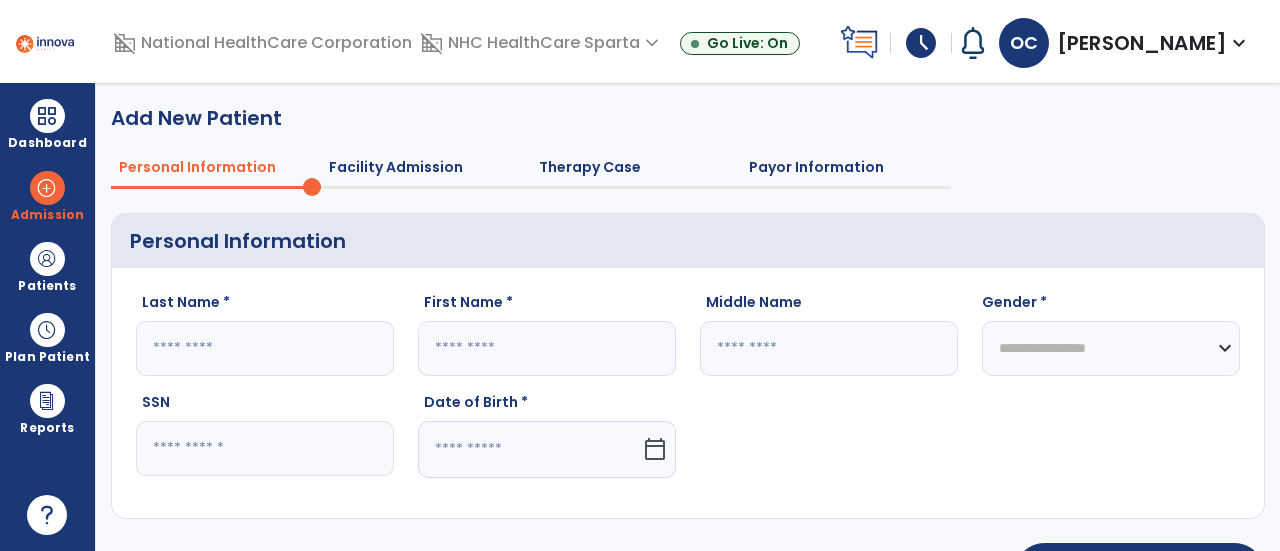 click 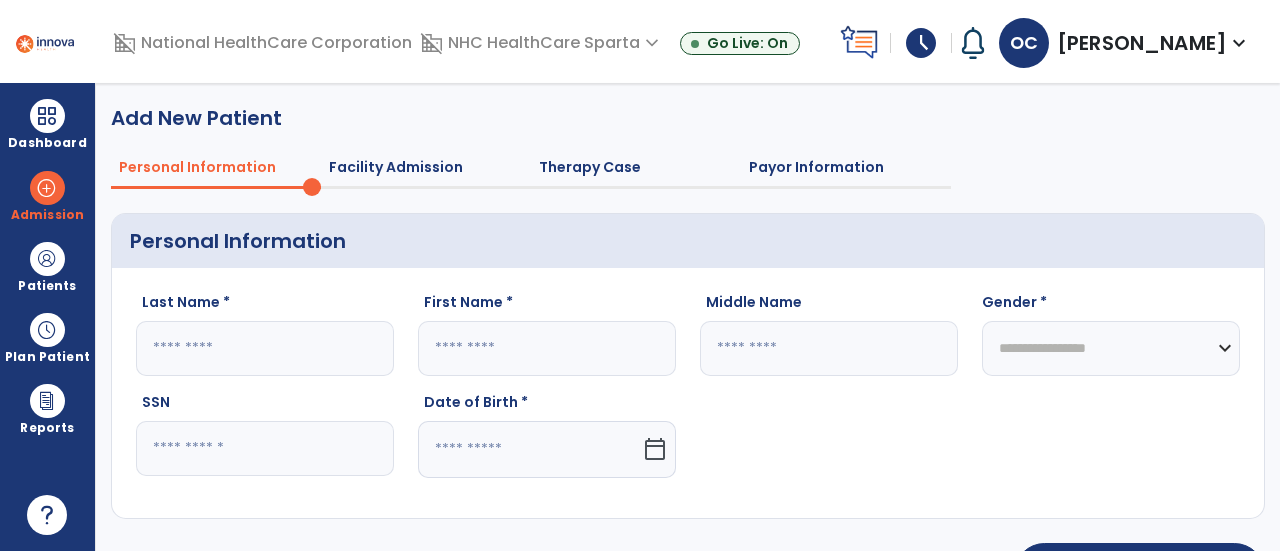 click 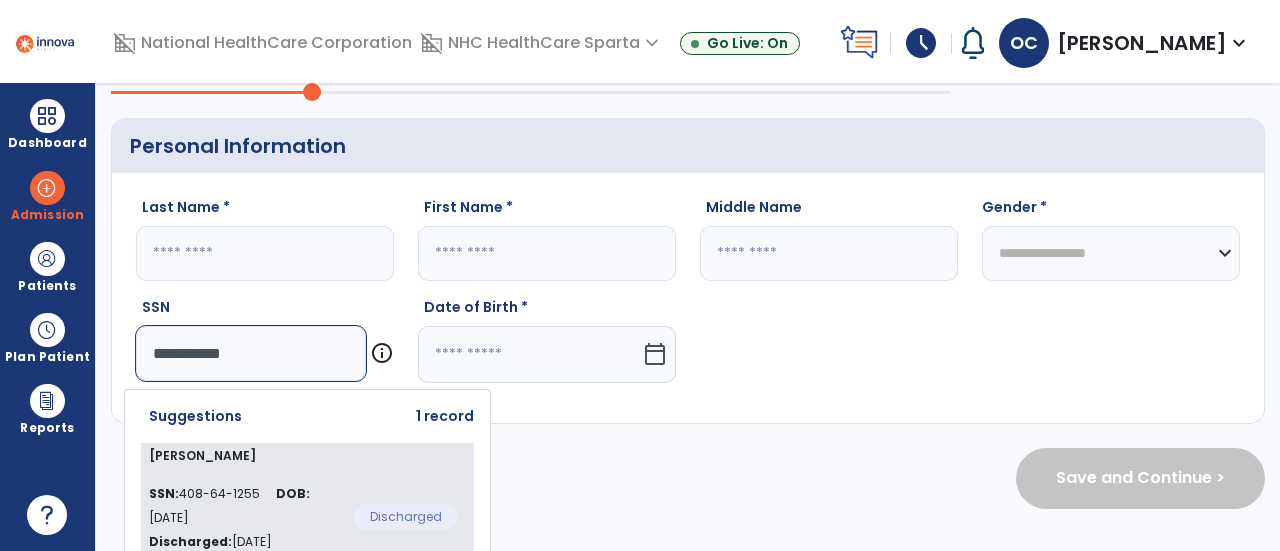 type on "**********" 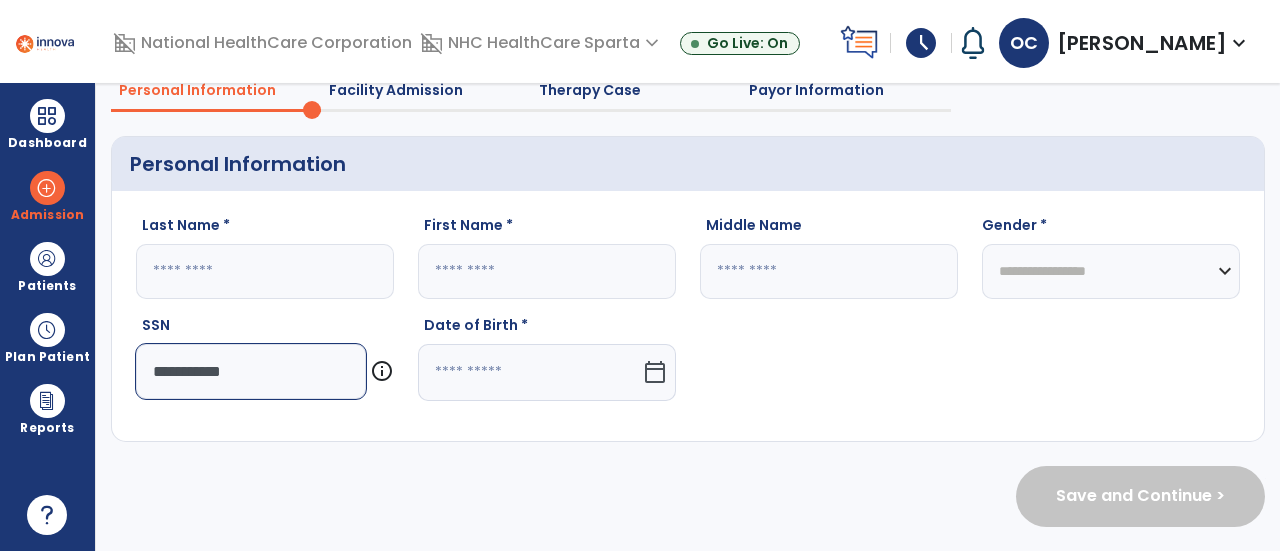 type on "*****" 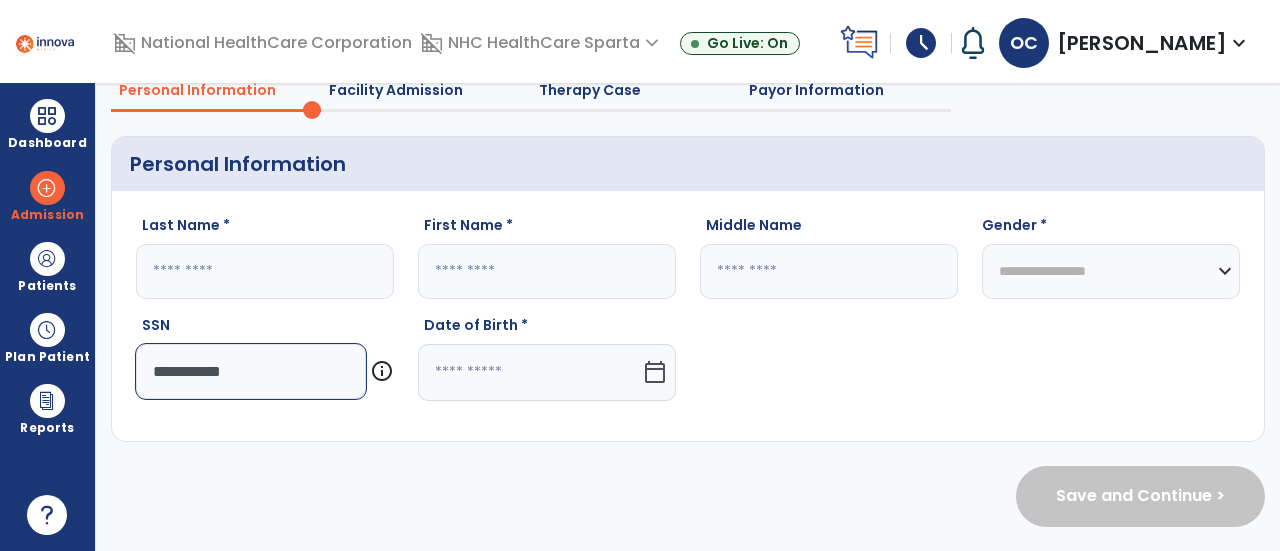 type on "****" 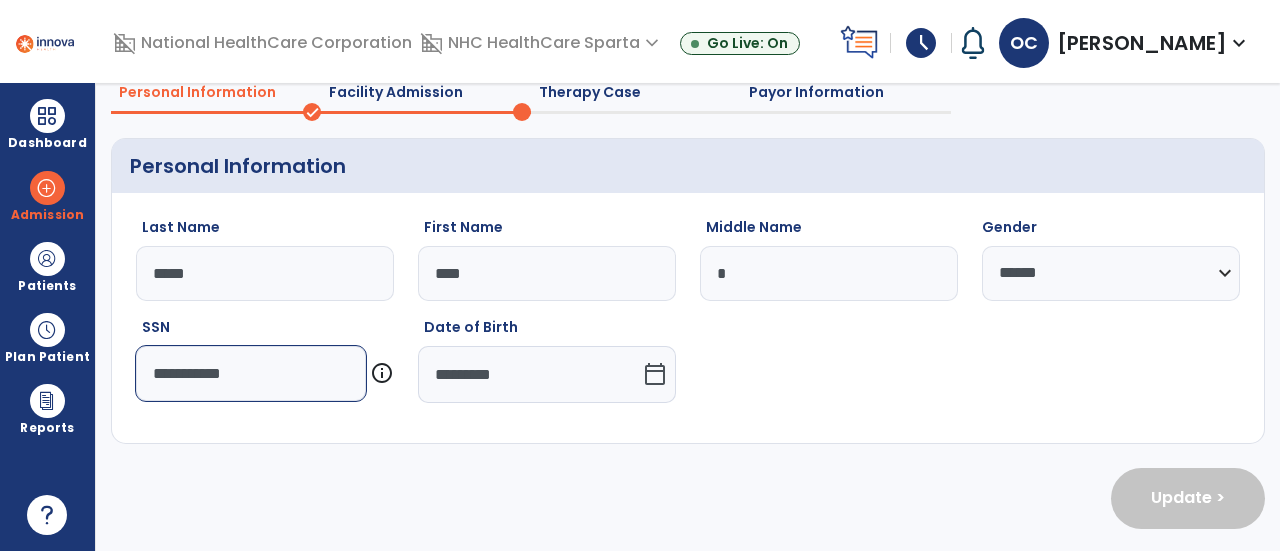 scroll, scrollTop: 0, scrollLeft: 0, axis: both 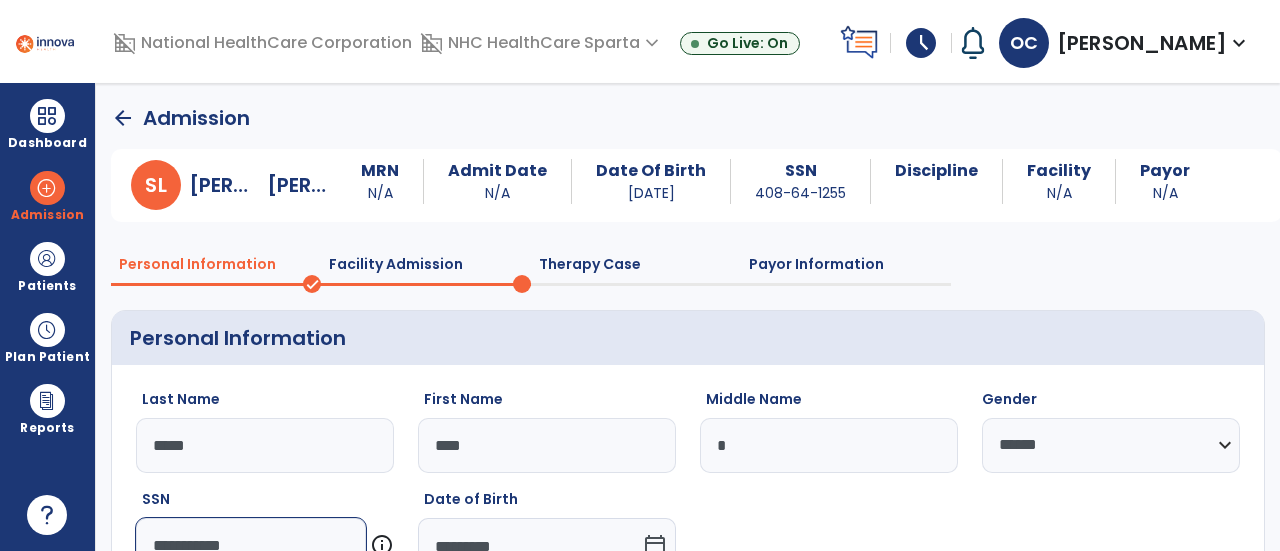 click on "Facility Admission" 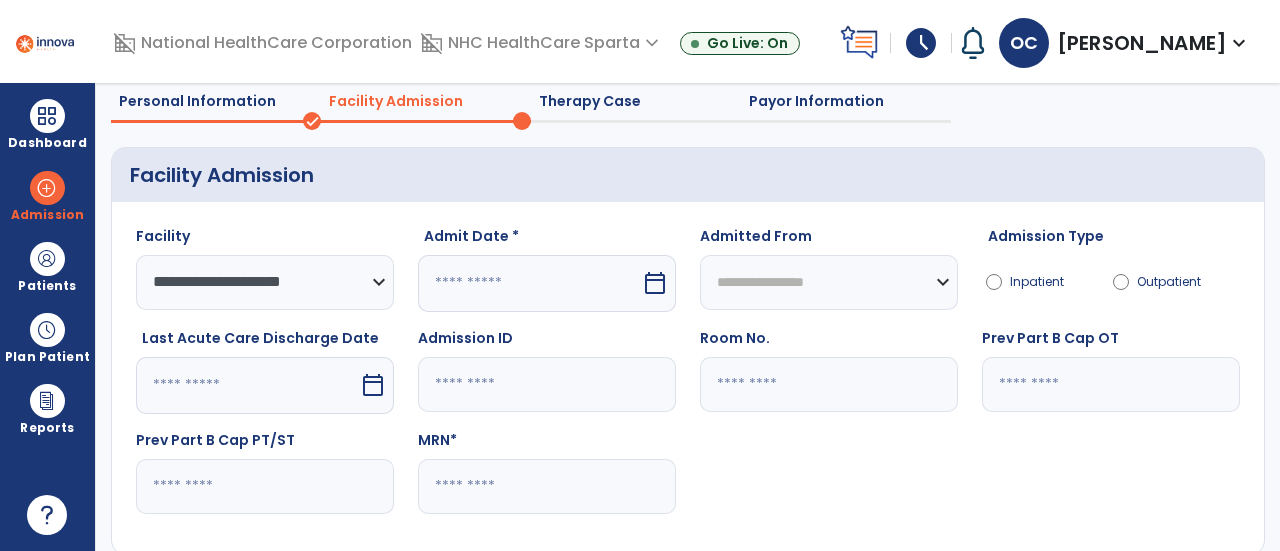 scroll, scrollTop: 164, scrollLeft: 0, axis: vertical 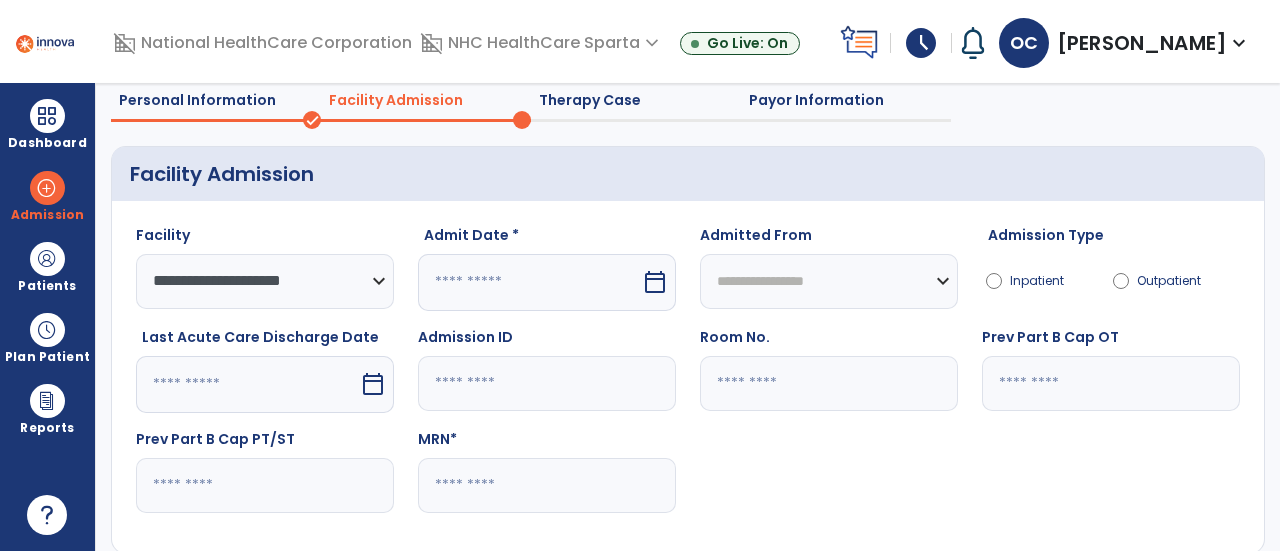click at bounding box center (529, 282) 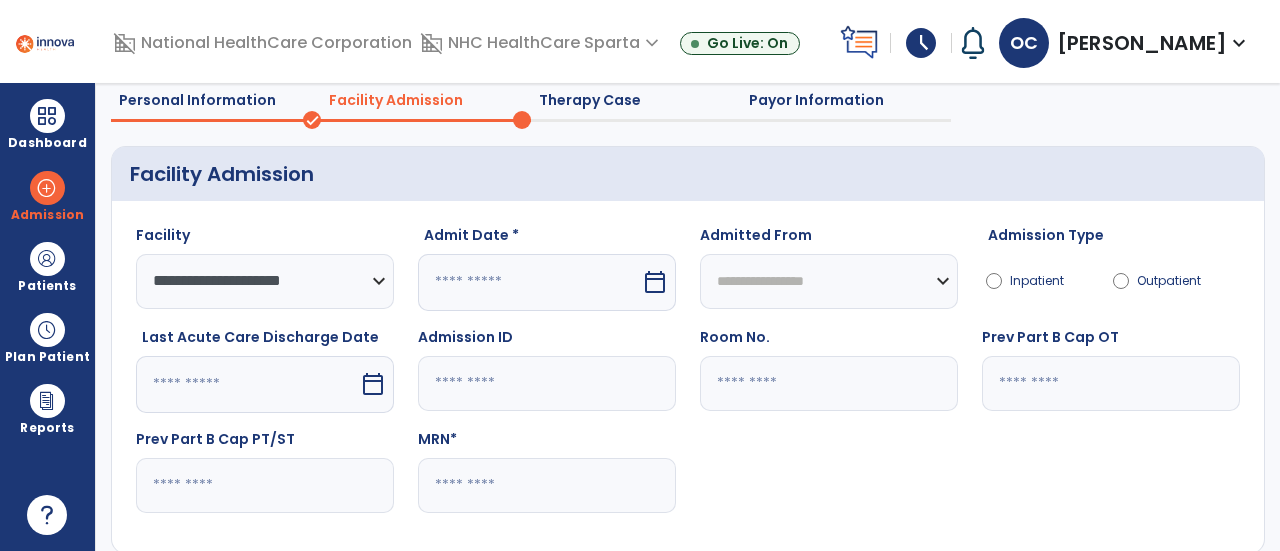 select on "*" 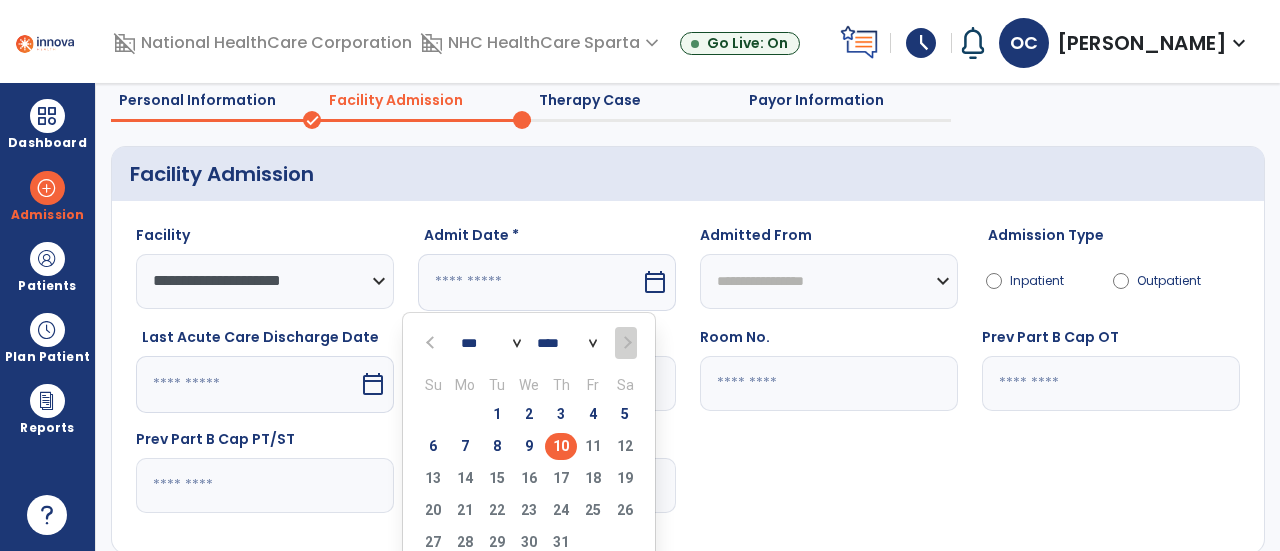 click on "10" at bounding box center [561, 446] 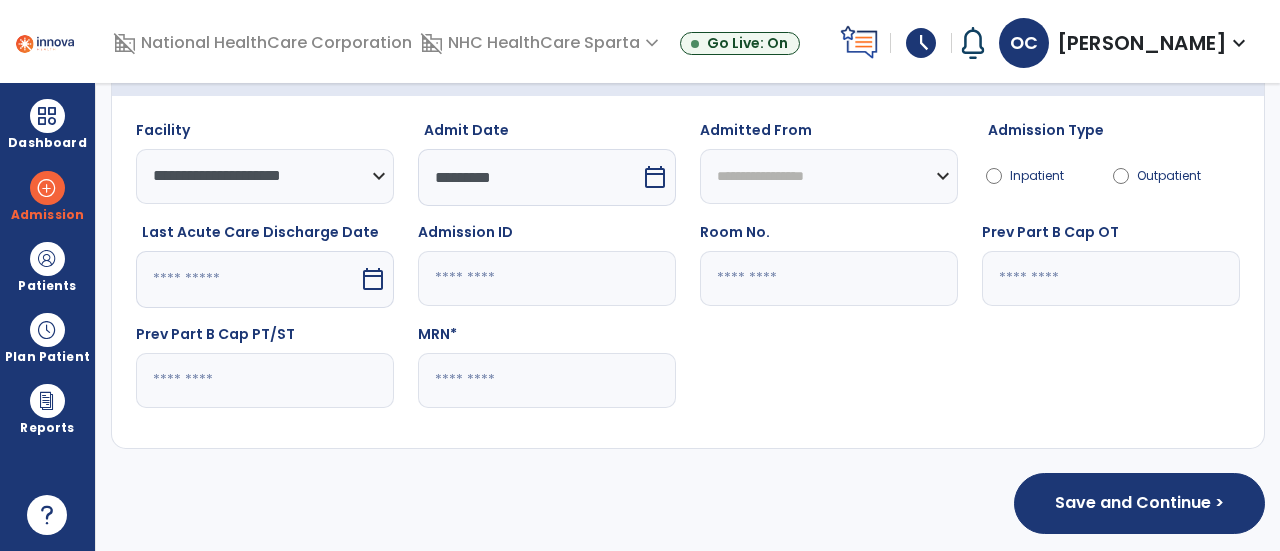 scroll, scrollTop: 270, scrollLeft: 0, axis: vertical 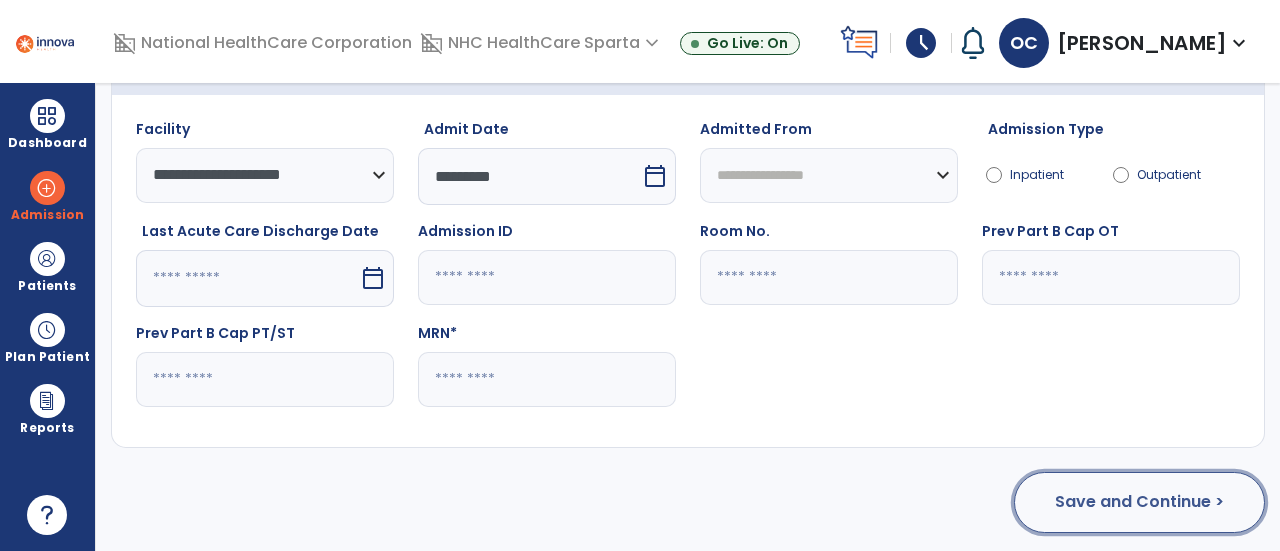 click on "Save and Continue >" 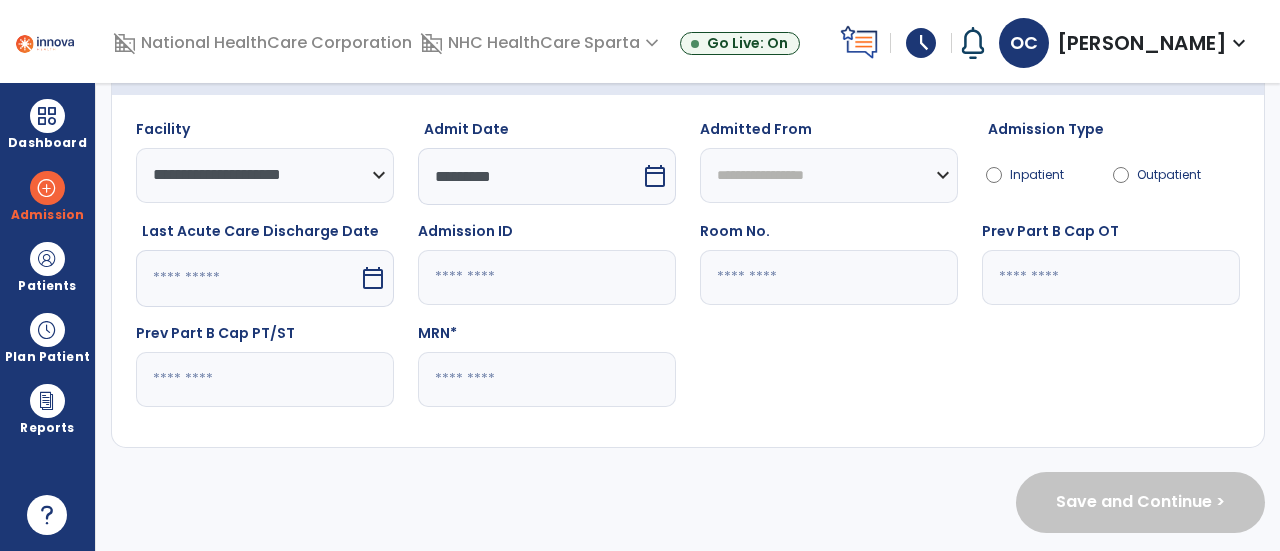 scroll, scrollTop: 34, scrollLeft: 0, axis: vertical 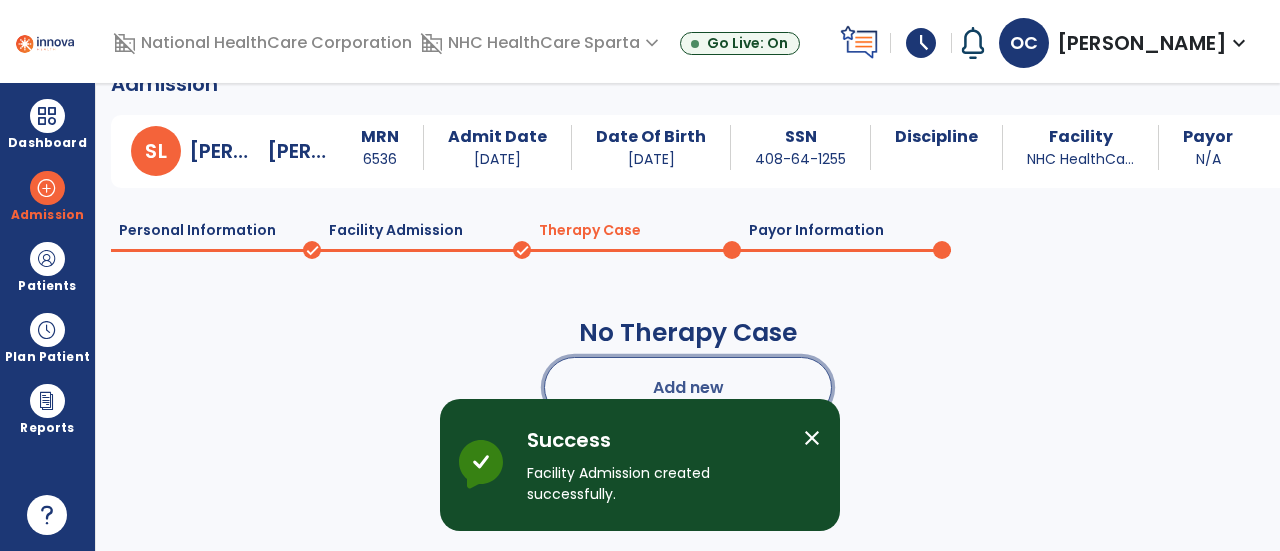 click on "Add new" at bounding box center (688, 387) 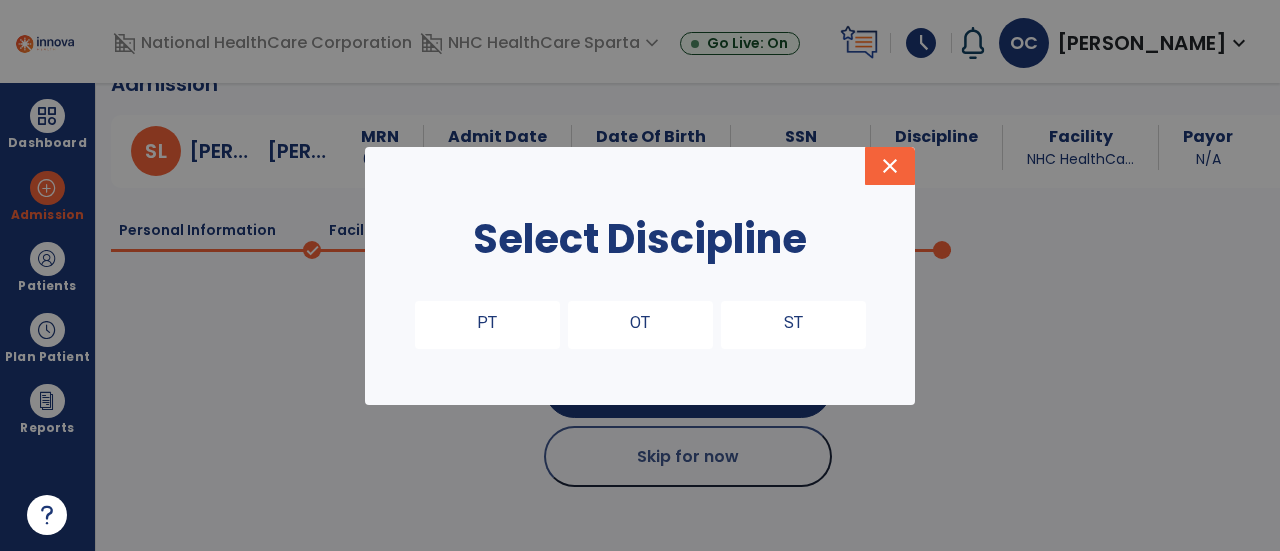 click on "OT" at bounding box center (640, 325) 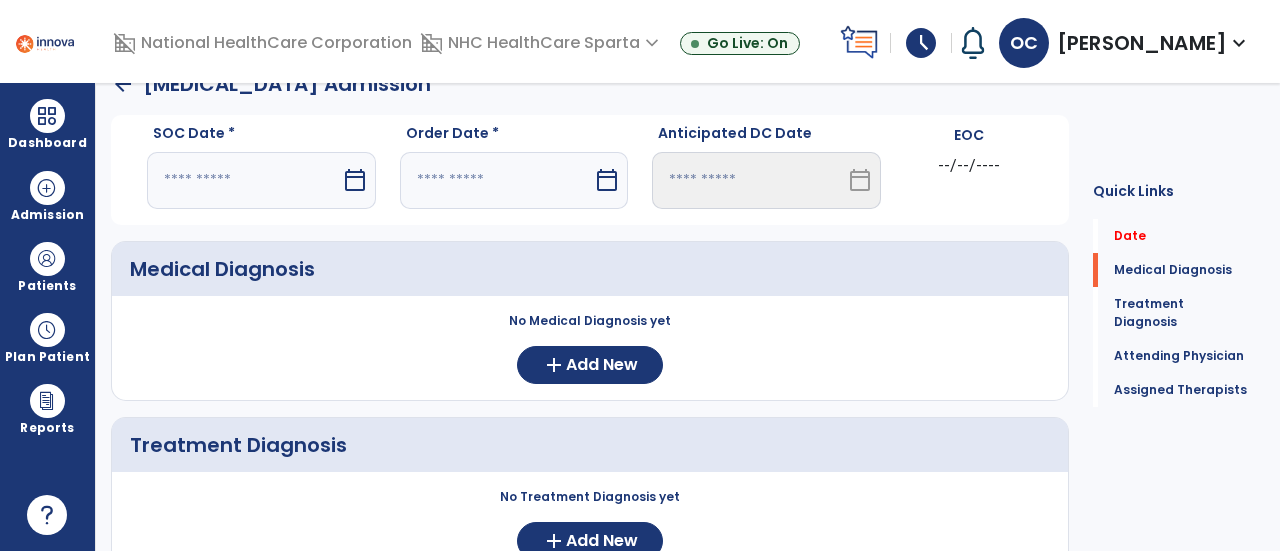 click at bounding box center [244, 180] 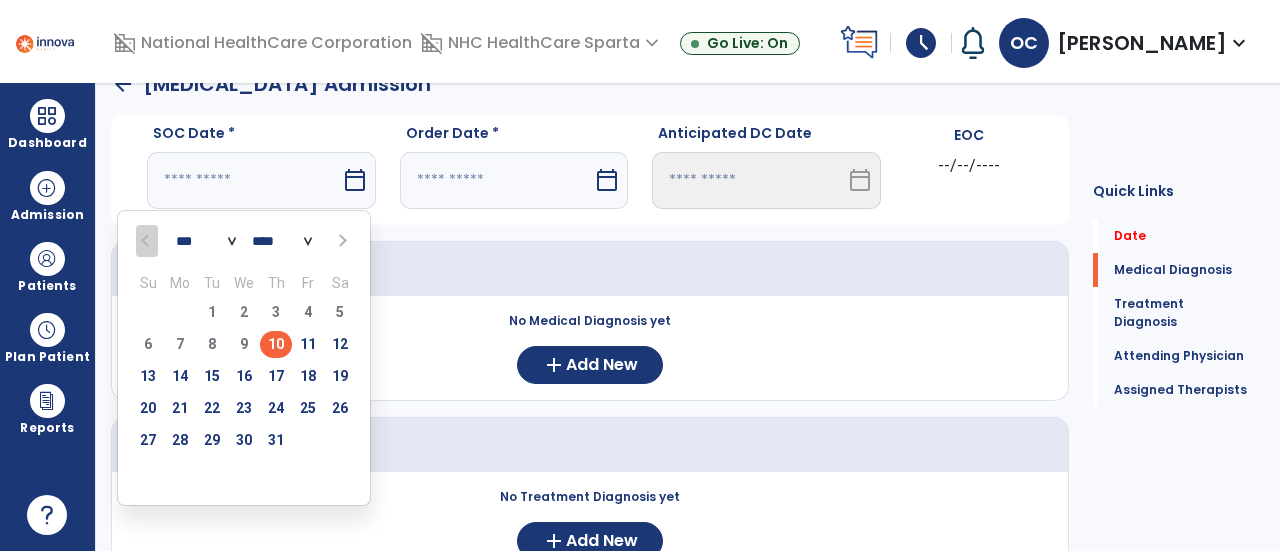 click on "10" at bounding box center [276, 344] 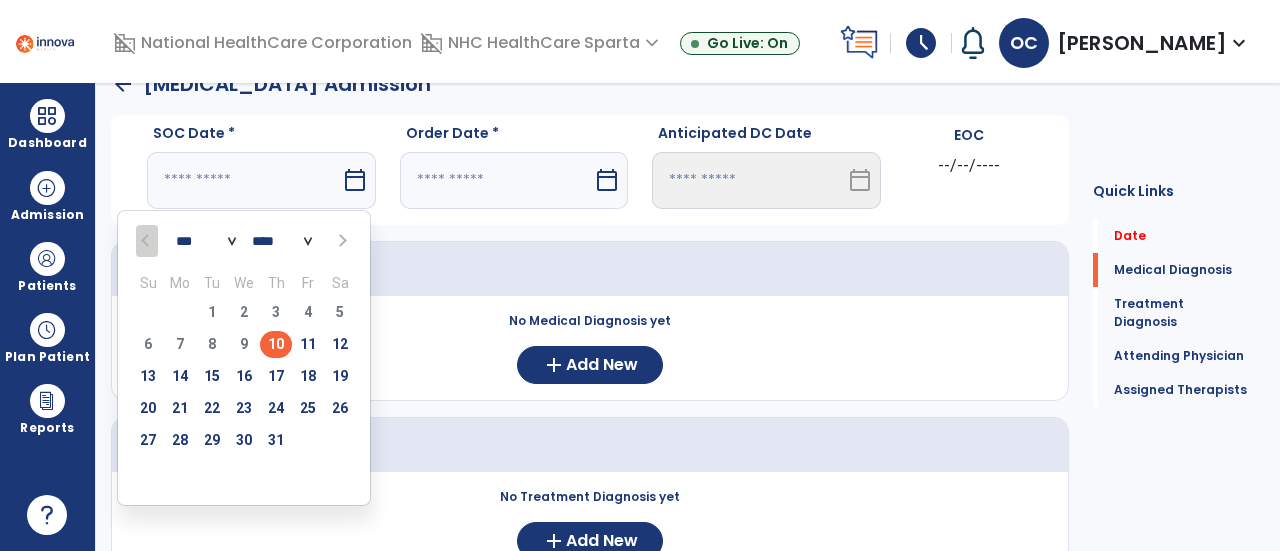 type on "*********" 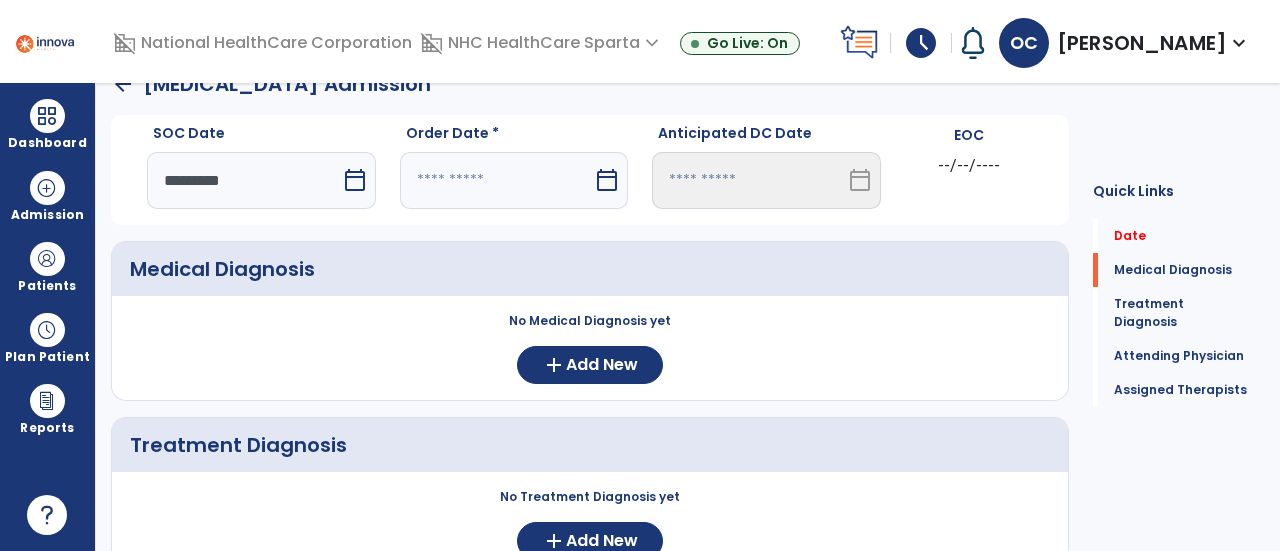 click at bounding box center [497, 180] 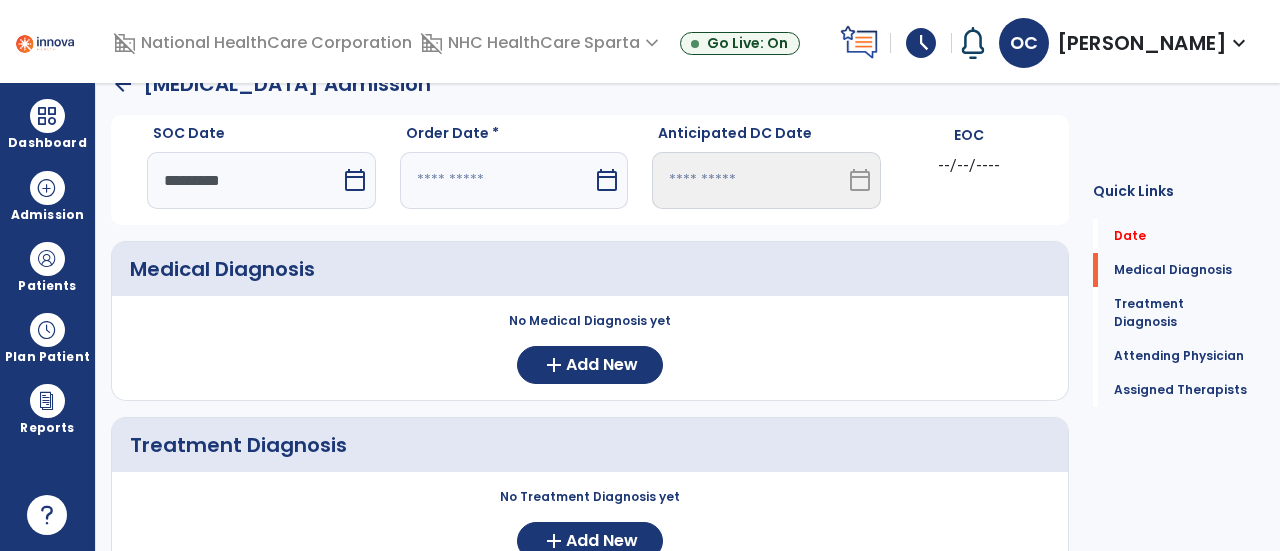 select on "*" 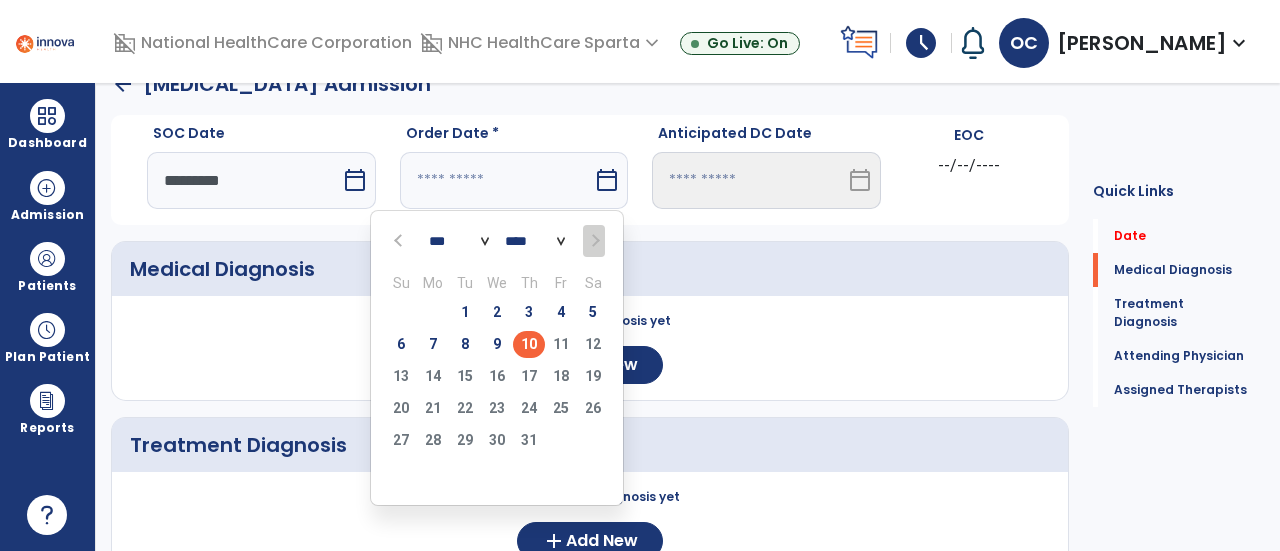 click on "10" at bounding box center (529, 344) 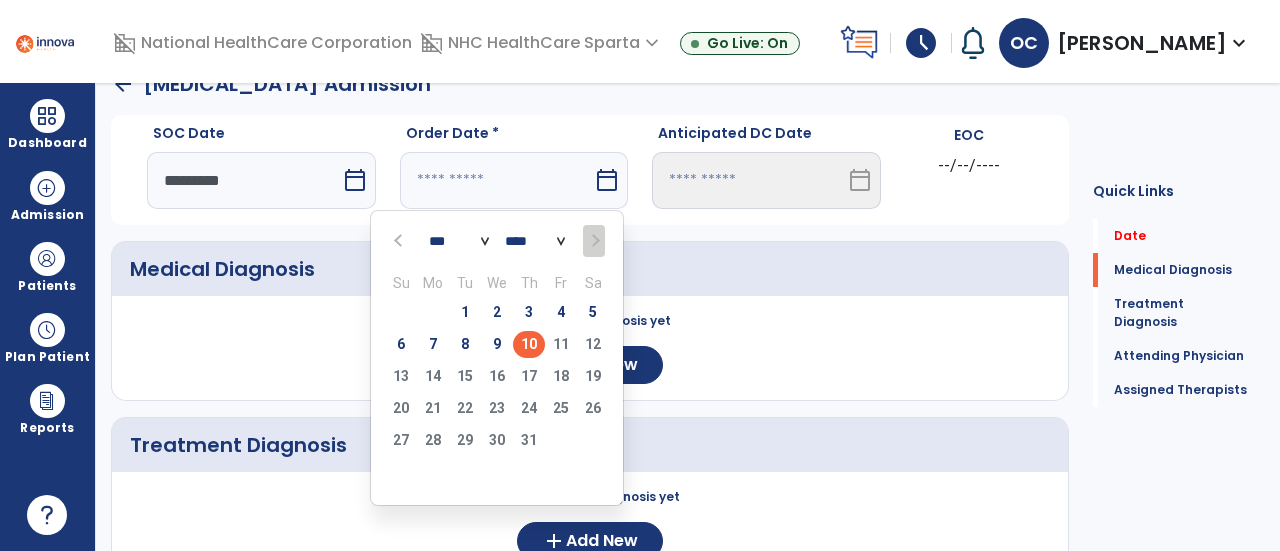 type on "*********" 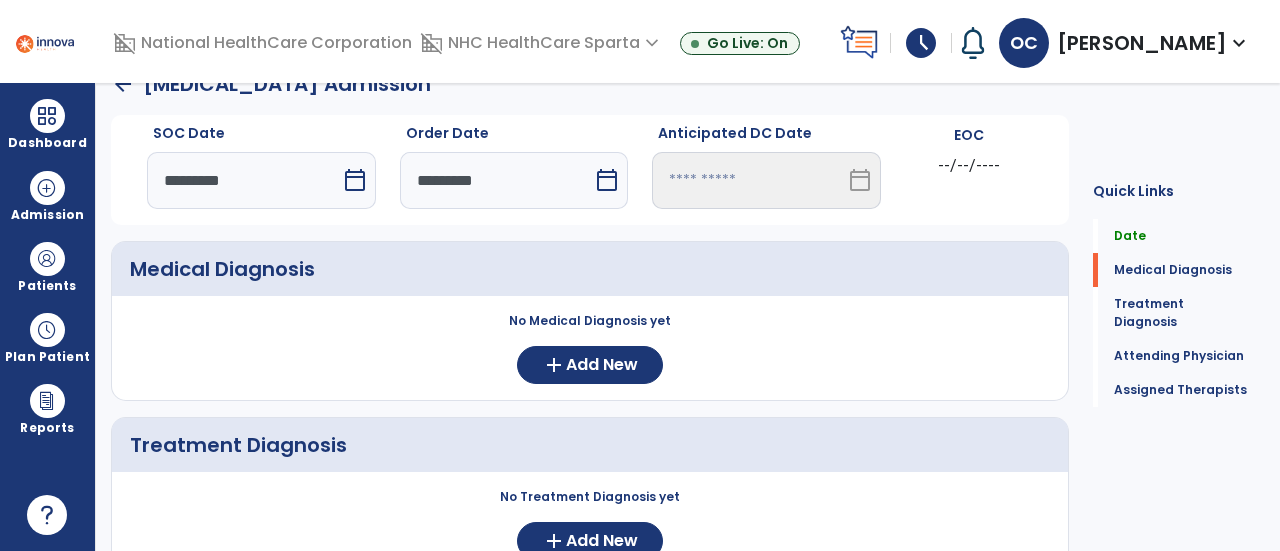 scroll, scrollTop: 0, scrollLeft: 0, axis: both 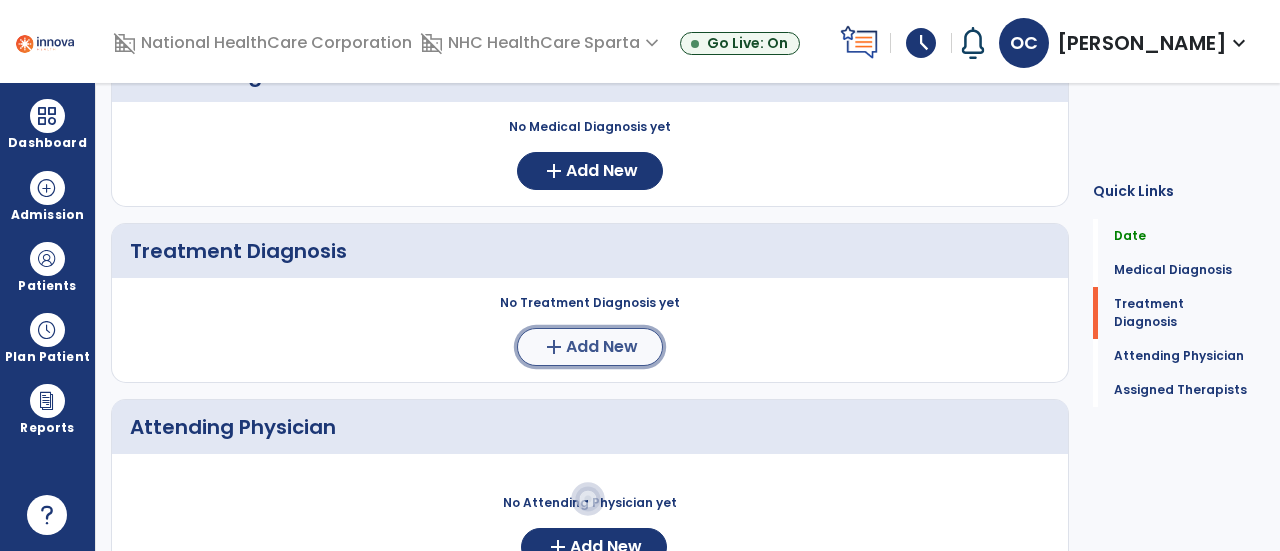 click on "add" 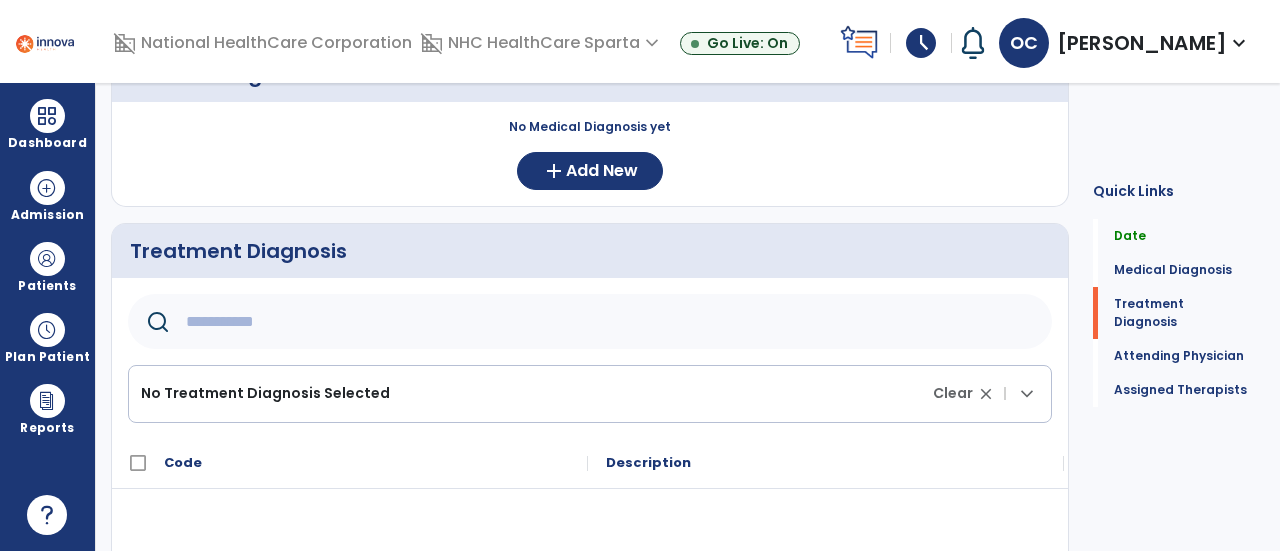 click 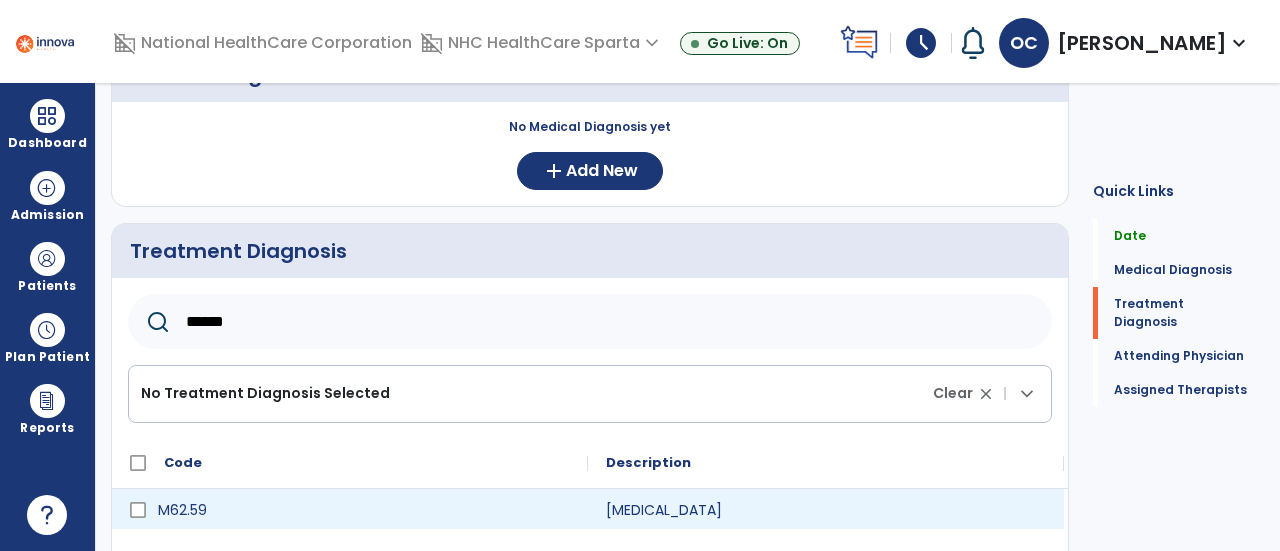 type on "******" 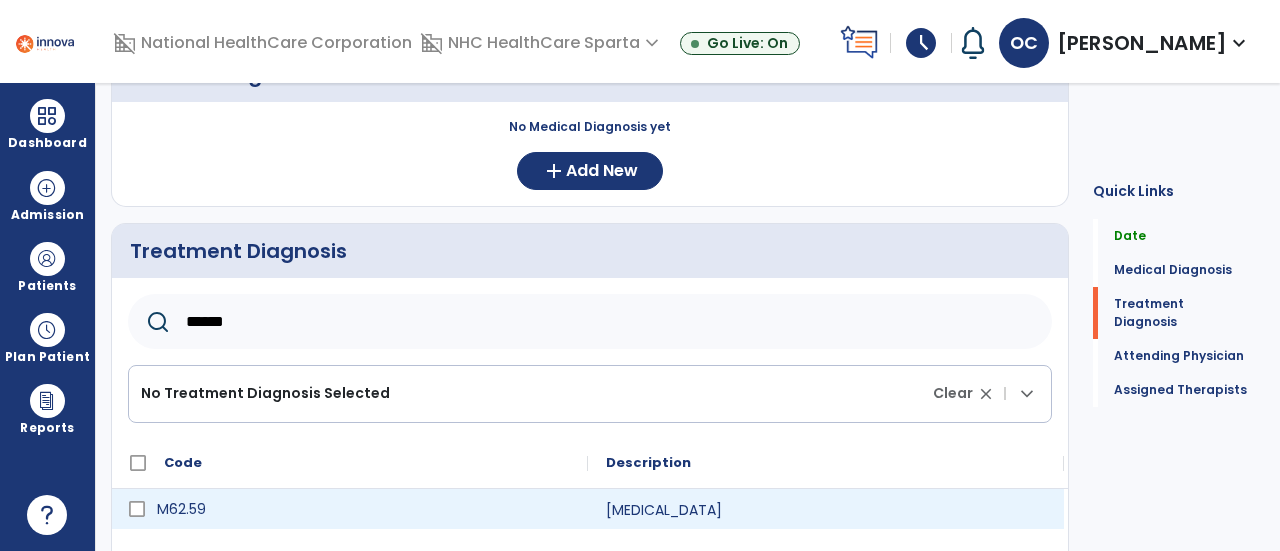 click on "M62.59" at bounding box center (364, 509) 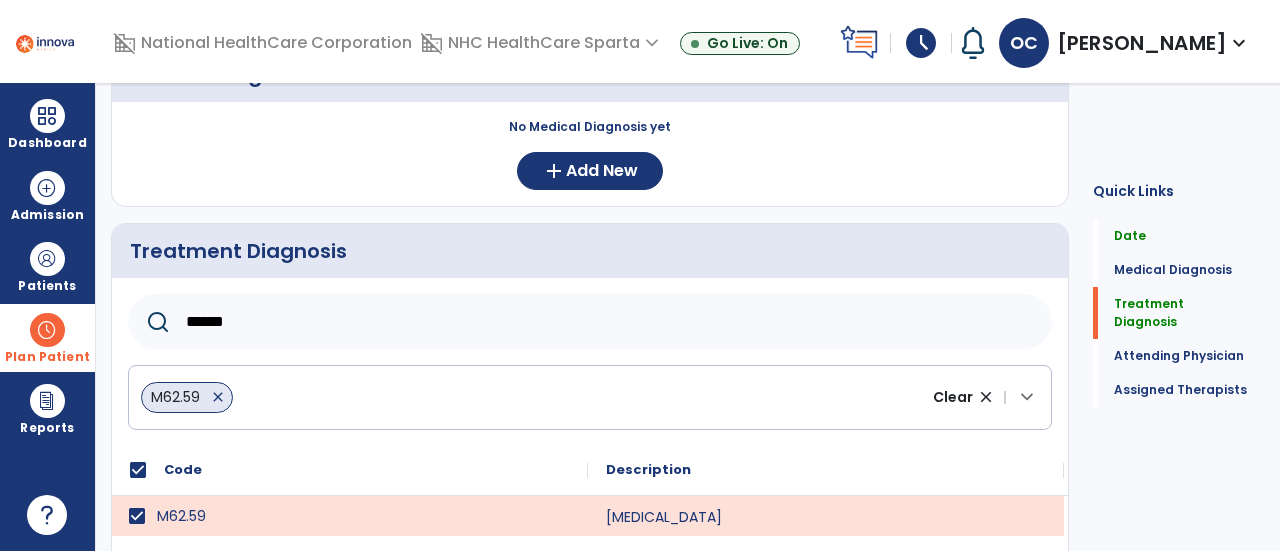 drag, startPoint x: 284, startPoint y: 316, endPoint x: 82, endPoint y: 309, distance: 202.12125 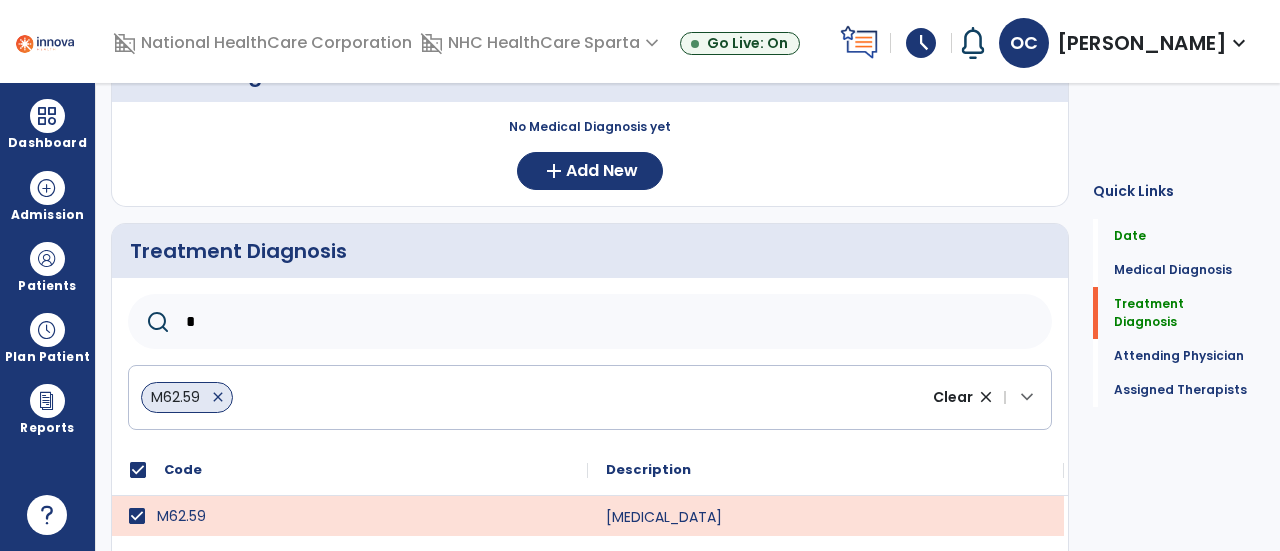 click on "M62.59   close  Clear close |  keyboard_arrow_down" 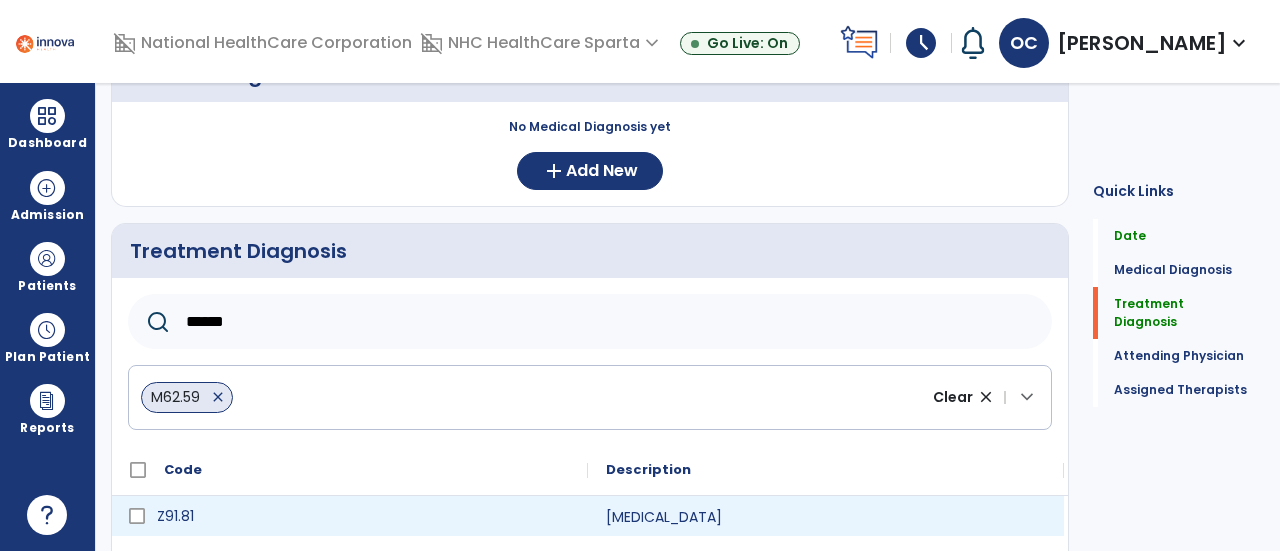 type on "******" 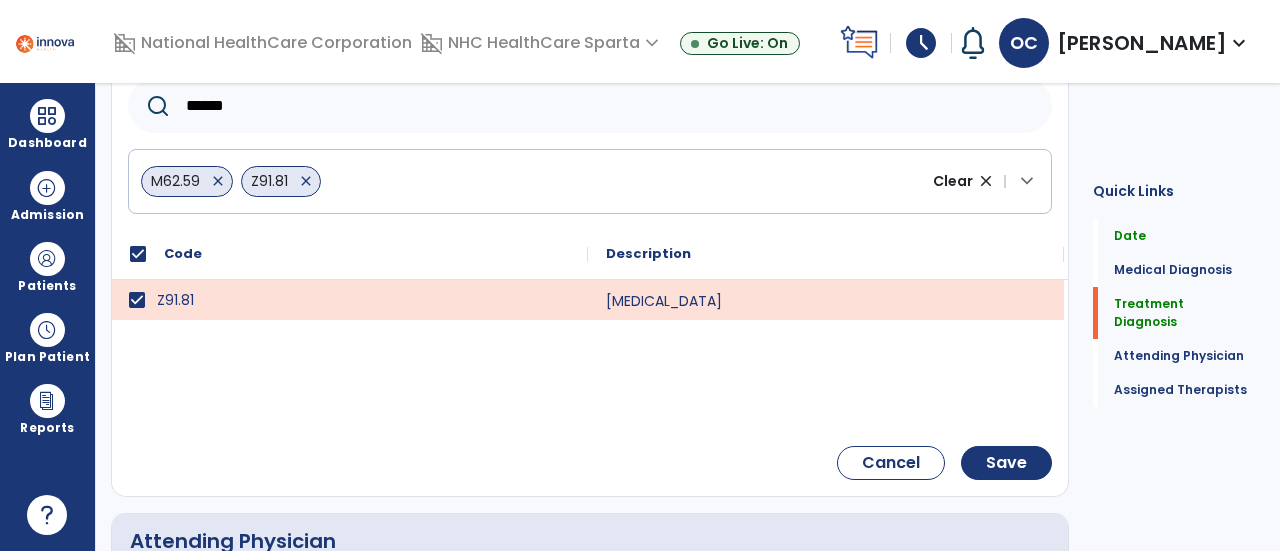 scroll, scrollTop: 454, scrollLeft: 0, axis: vertical 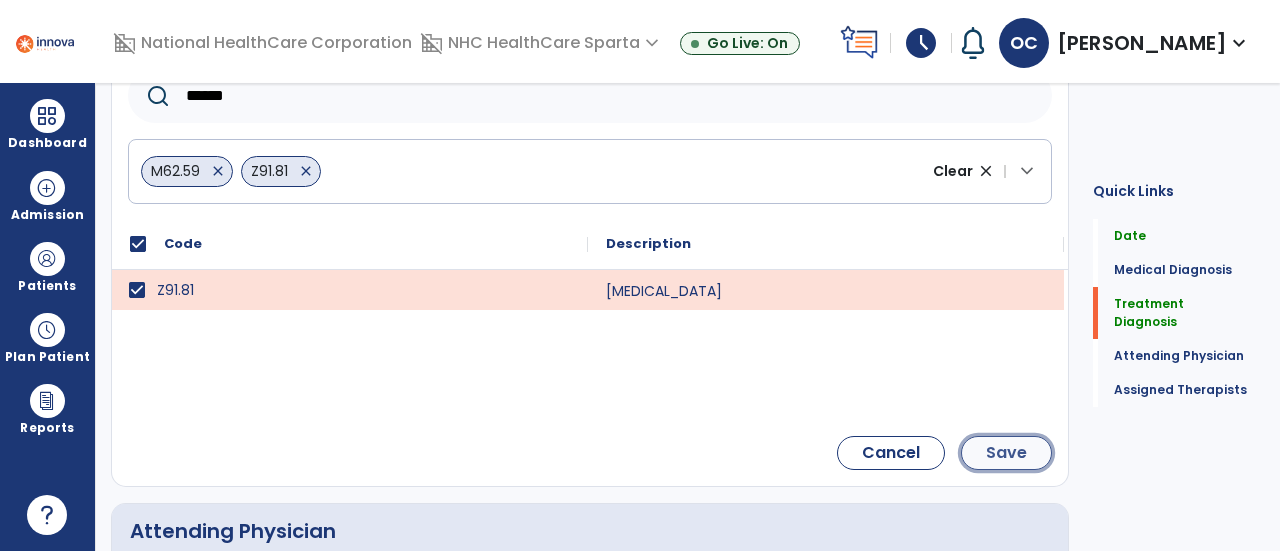 click on "Save" 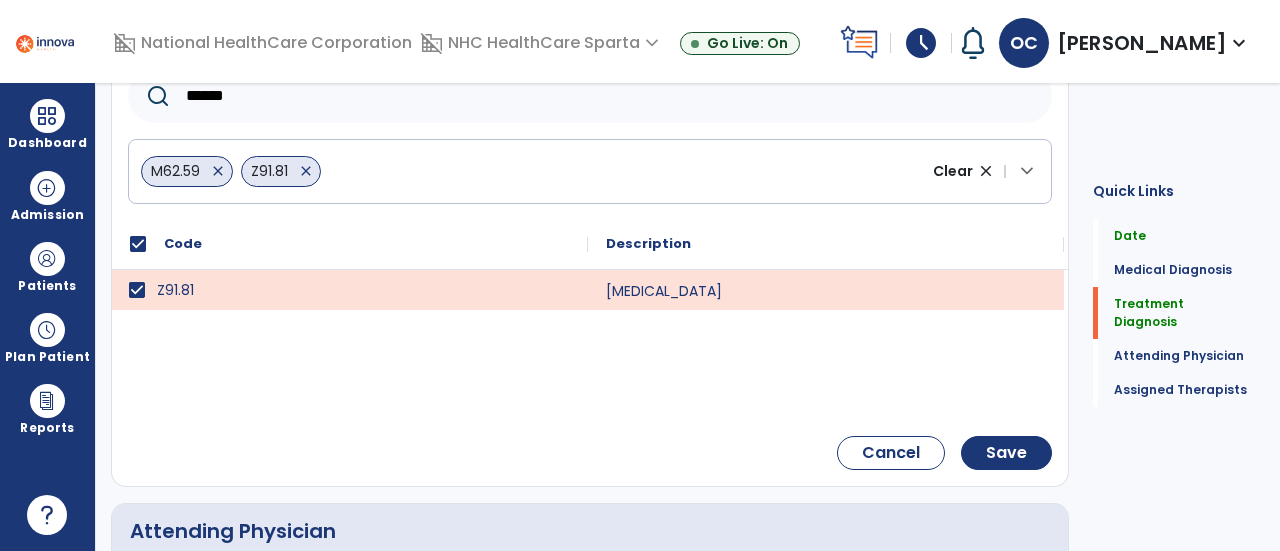 scroll, scrollTop: 289, scrollLeft: 0, axis: vertical 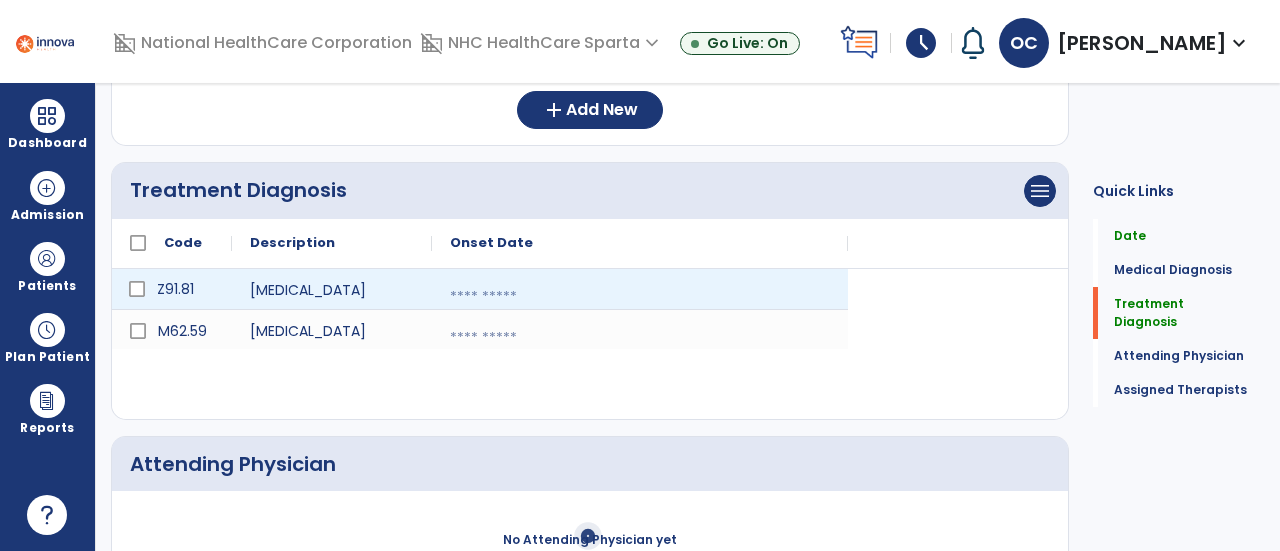 click at bounding box center [640, 297] 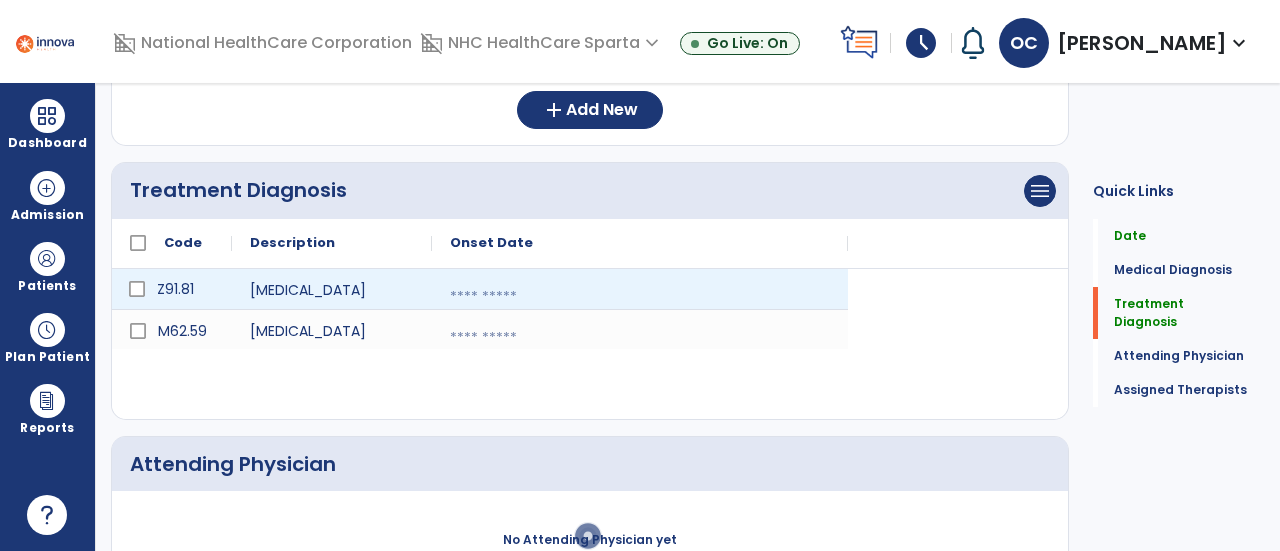 select on "*" 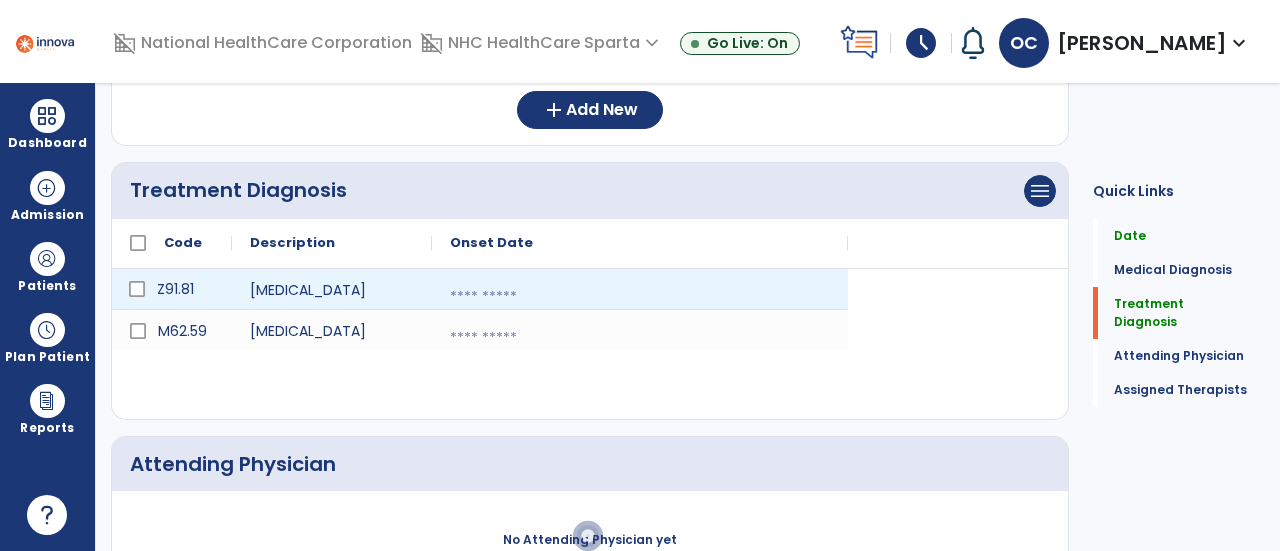 select on "****" 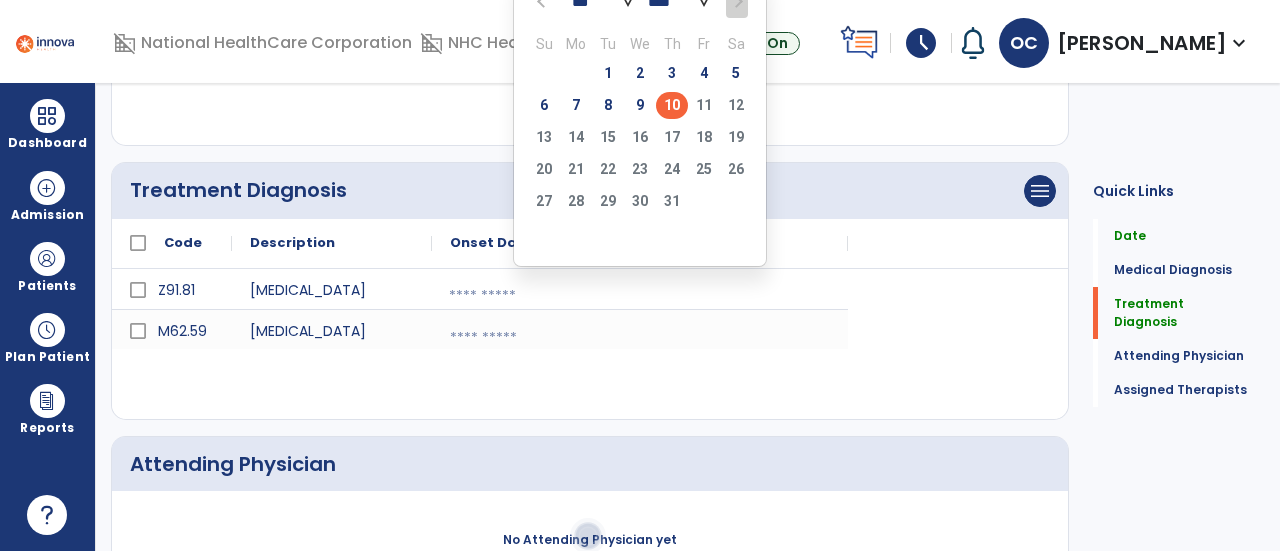 click on "10" 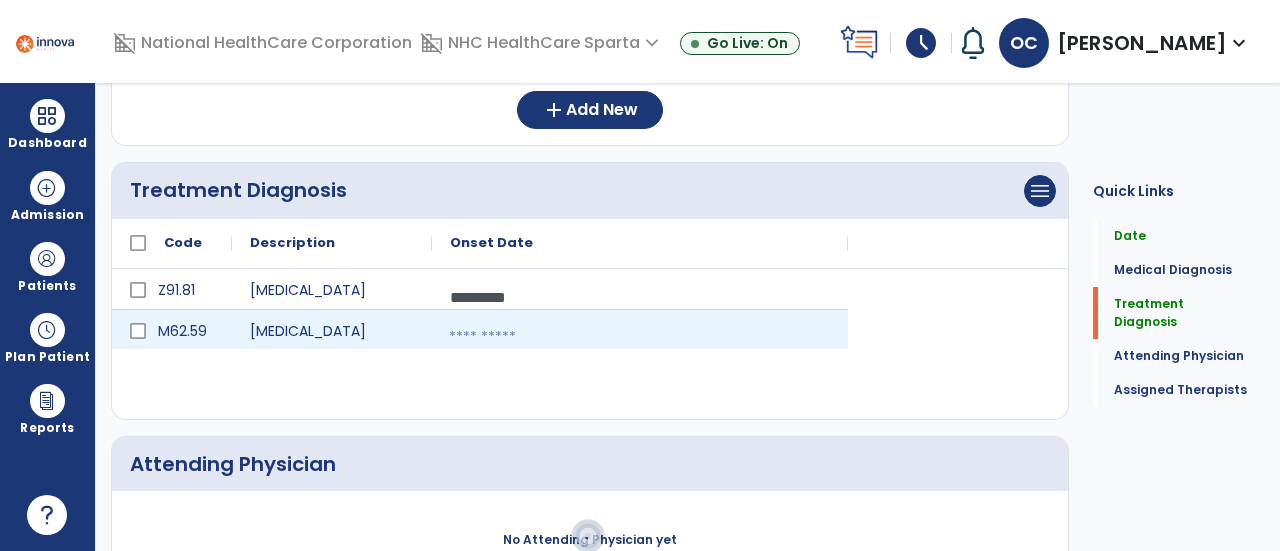 click at bounding box center [640, 337] 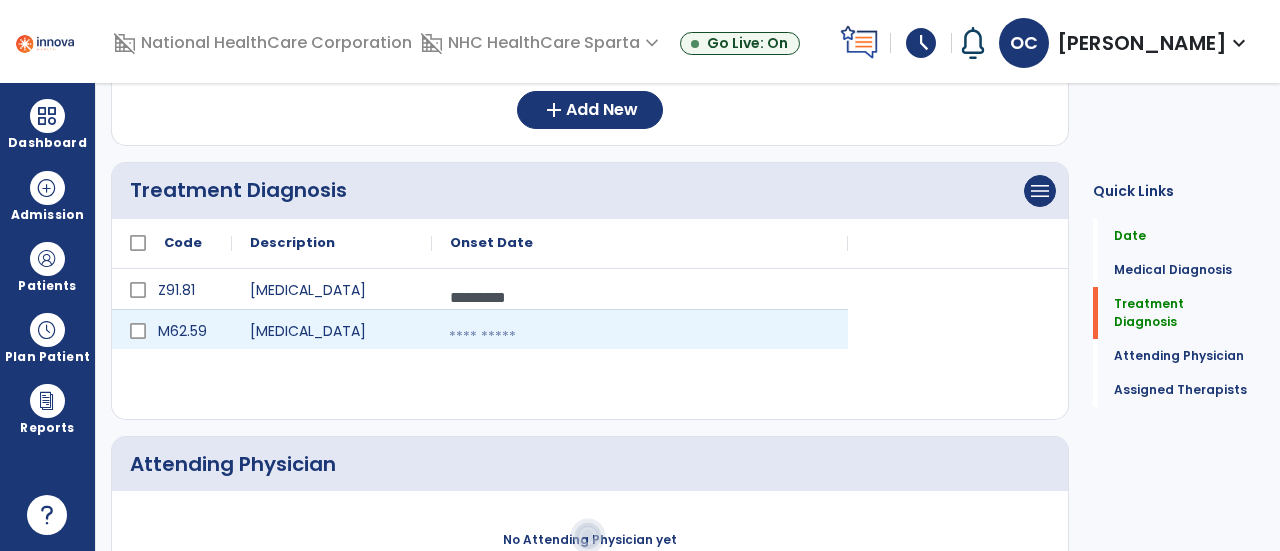 select on "*" 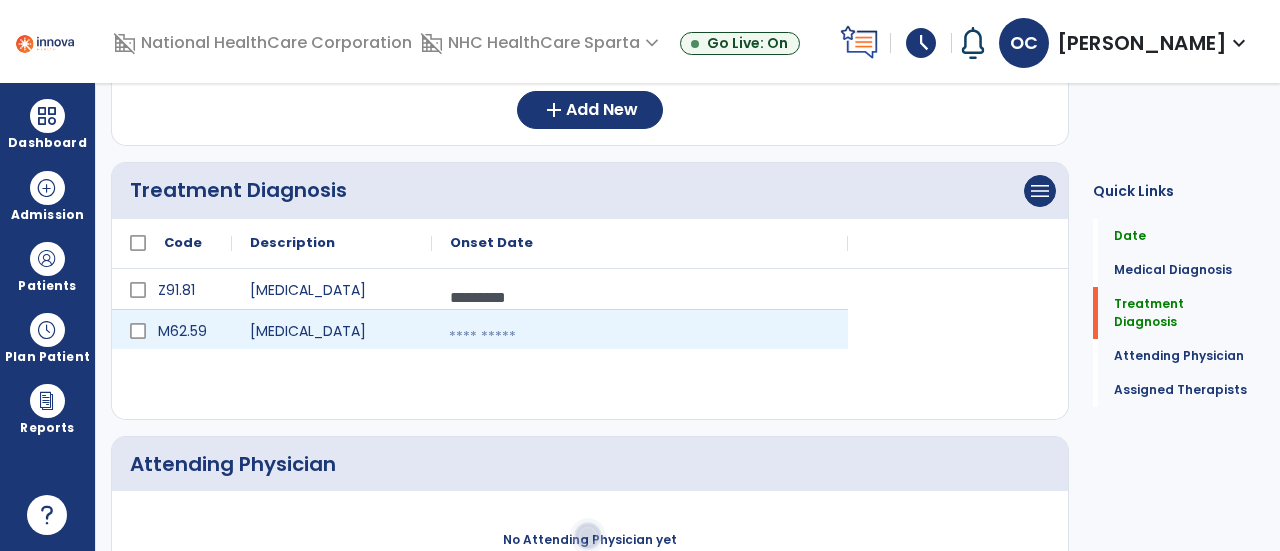 select on "****" 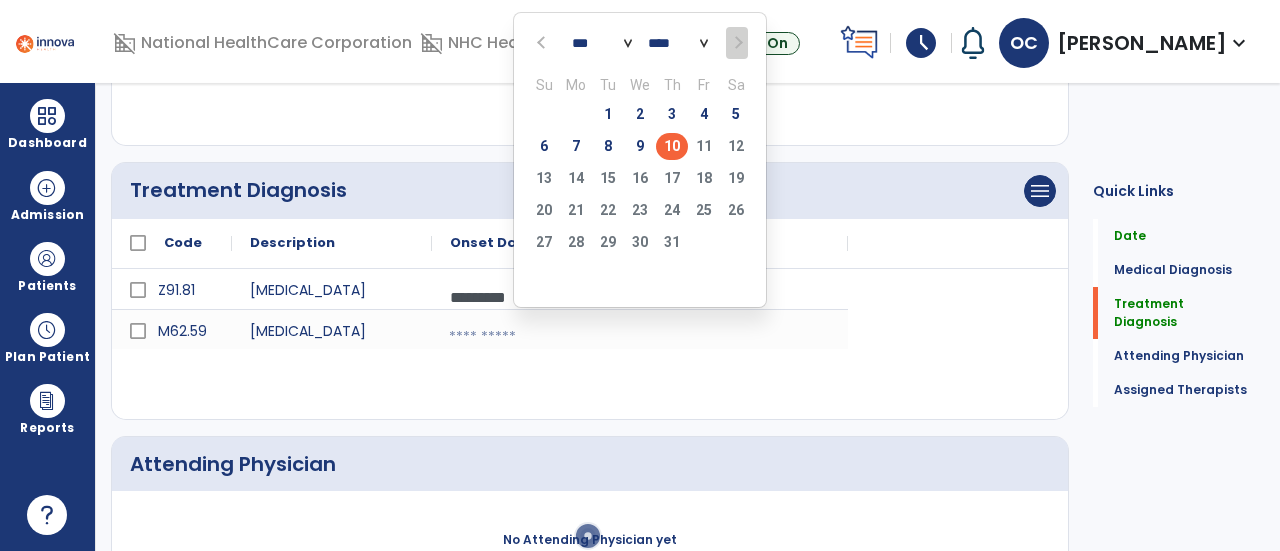 click on "10" 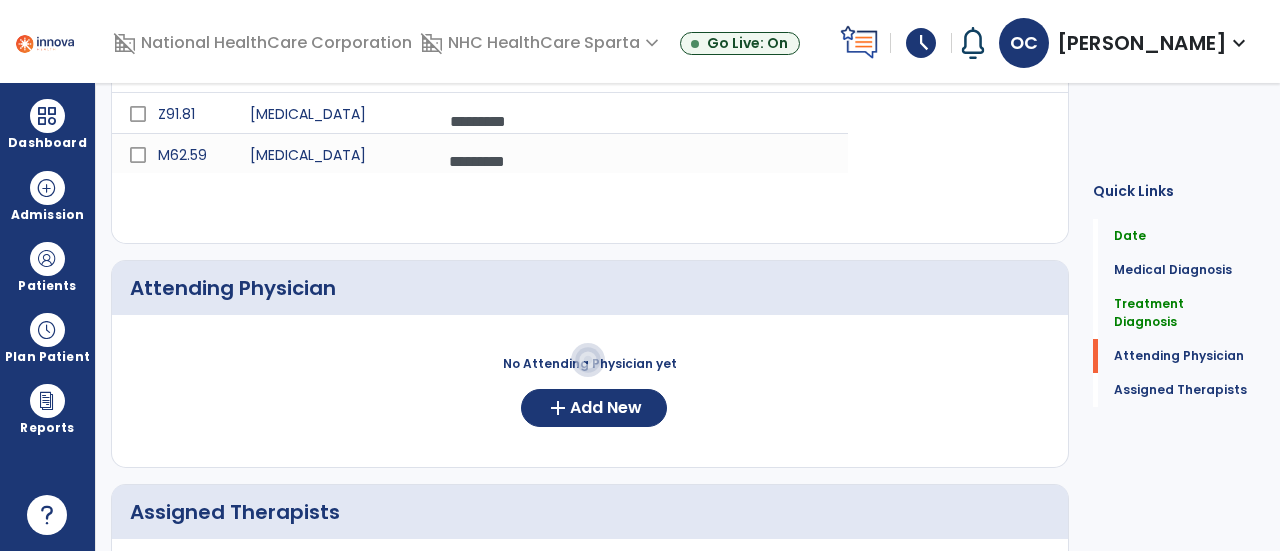 scroll, scrollTop: 483, scrollLeft: 0, axis: vertical 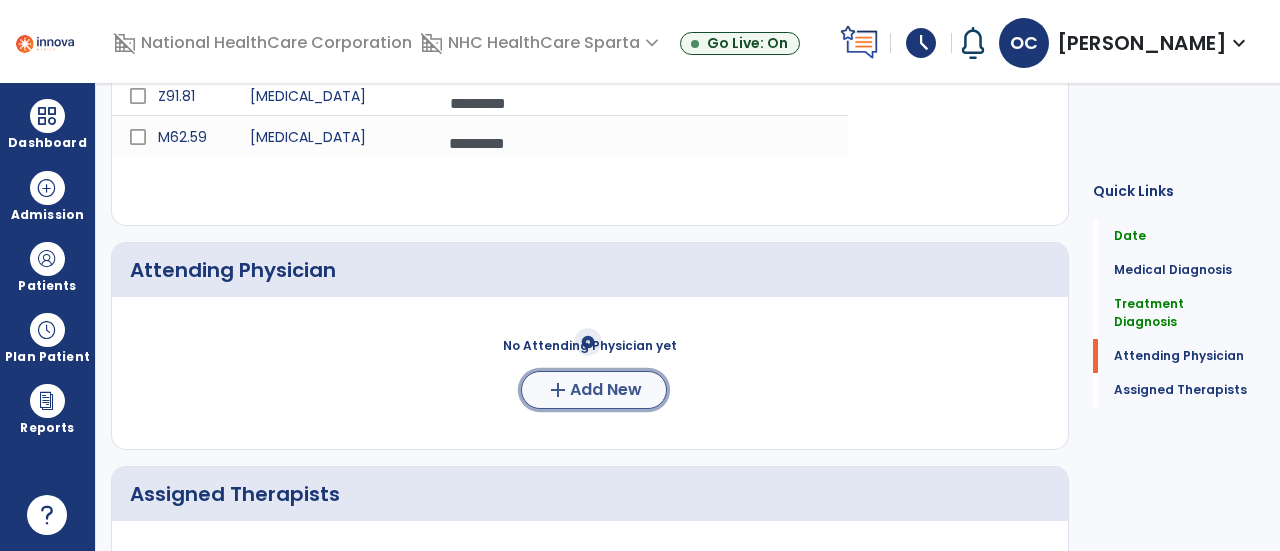 click on "Add New" 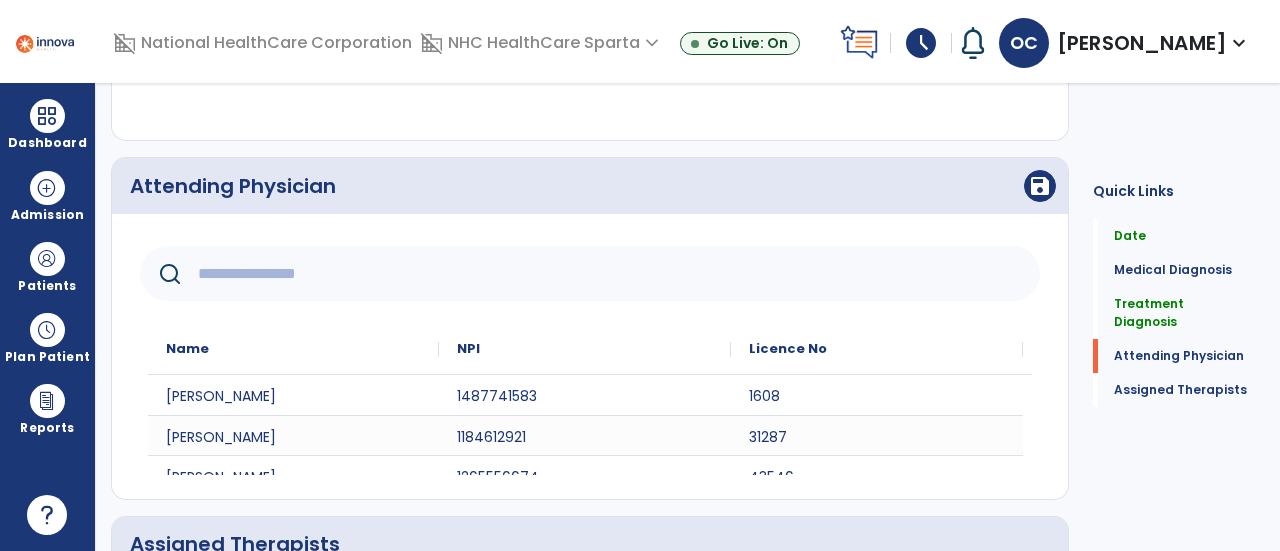 scroll, scrollTop: 576, scrollLeft: 0, axis: vertical 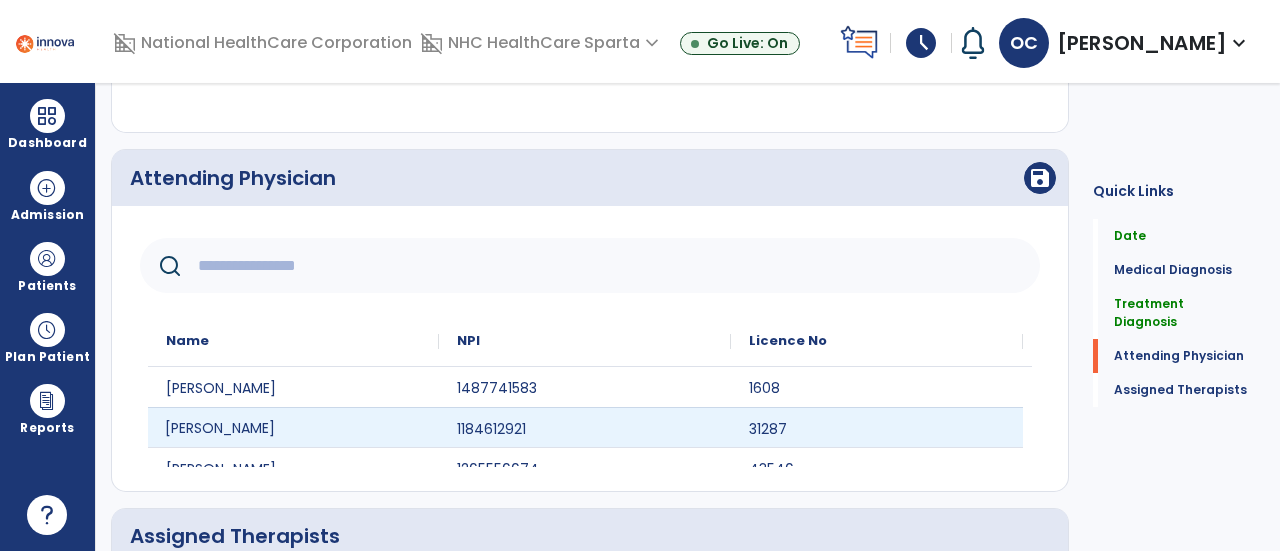 click on "[PERSON_NAME]" 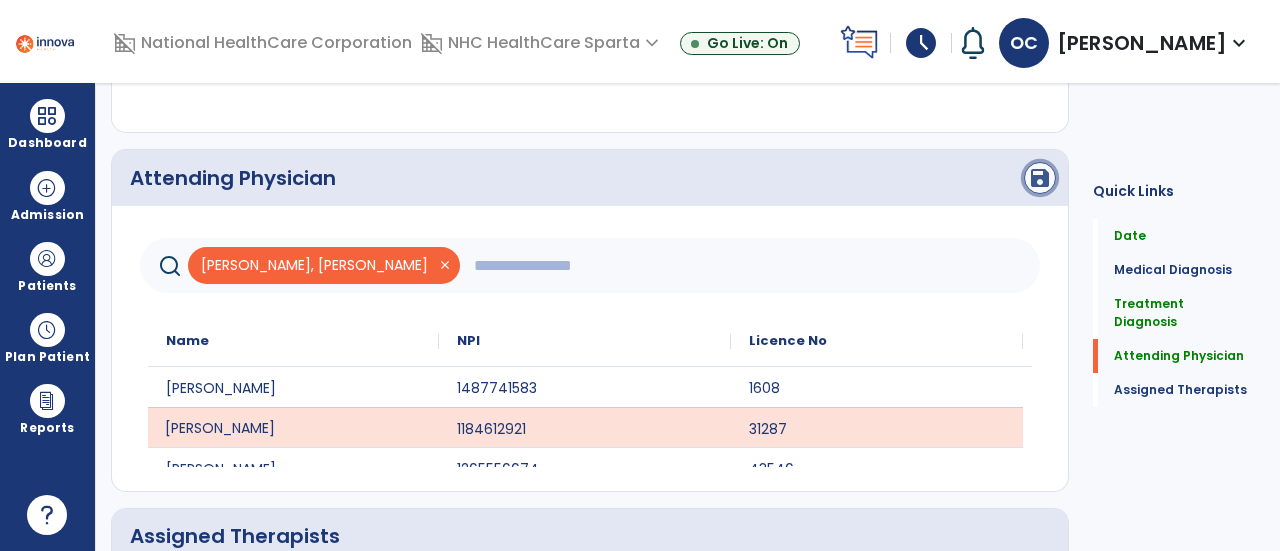 click on "save" 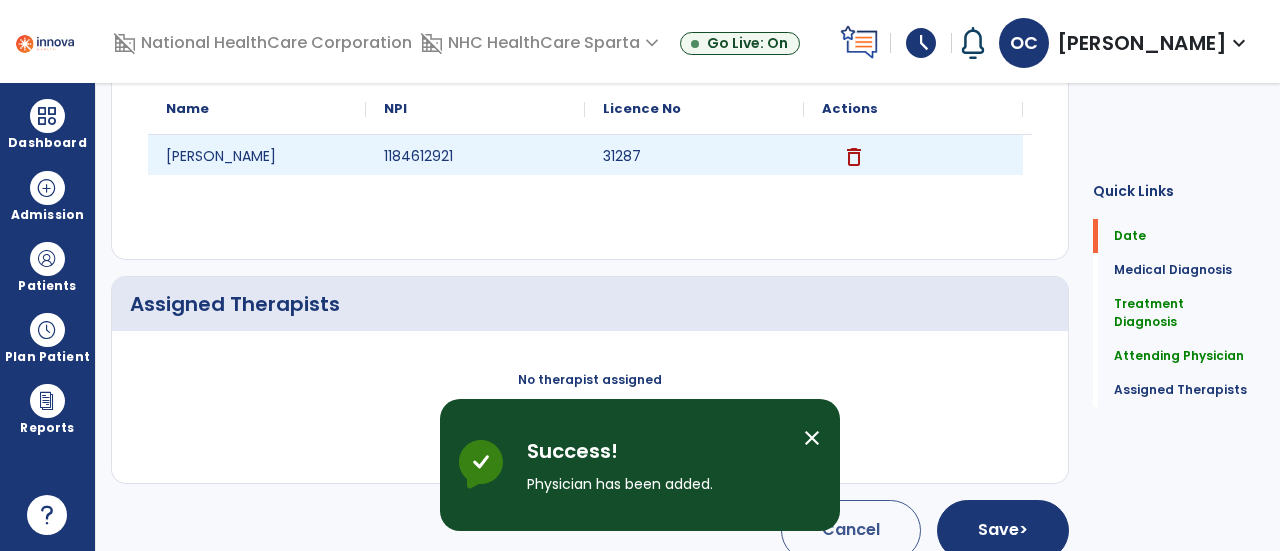 scroll, scrollTop: 742, scrollLeft: 0, axis: vertical 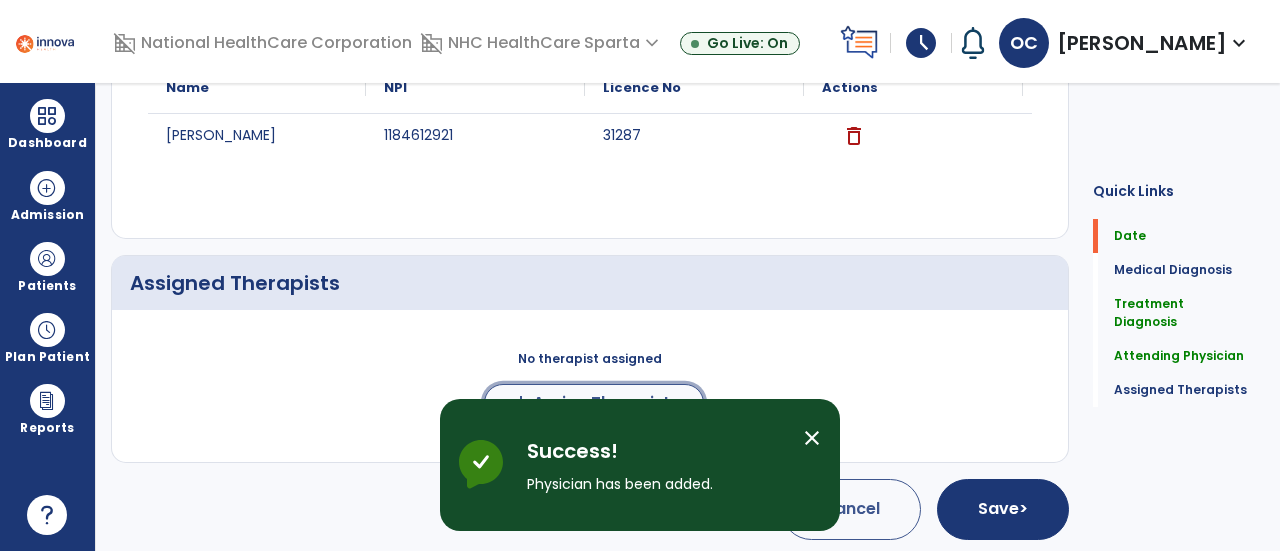 click on "Assign Therapists" 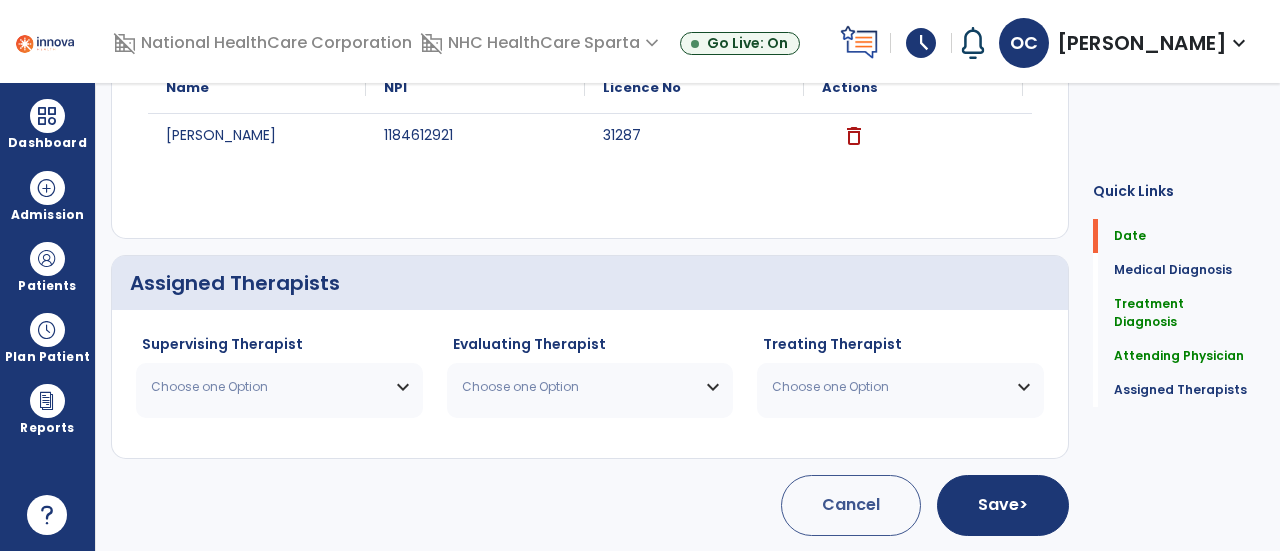 scroll, scrollTop: 738, scrollLeft: 0, axis: vertical 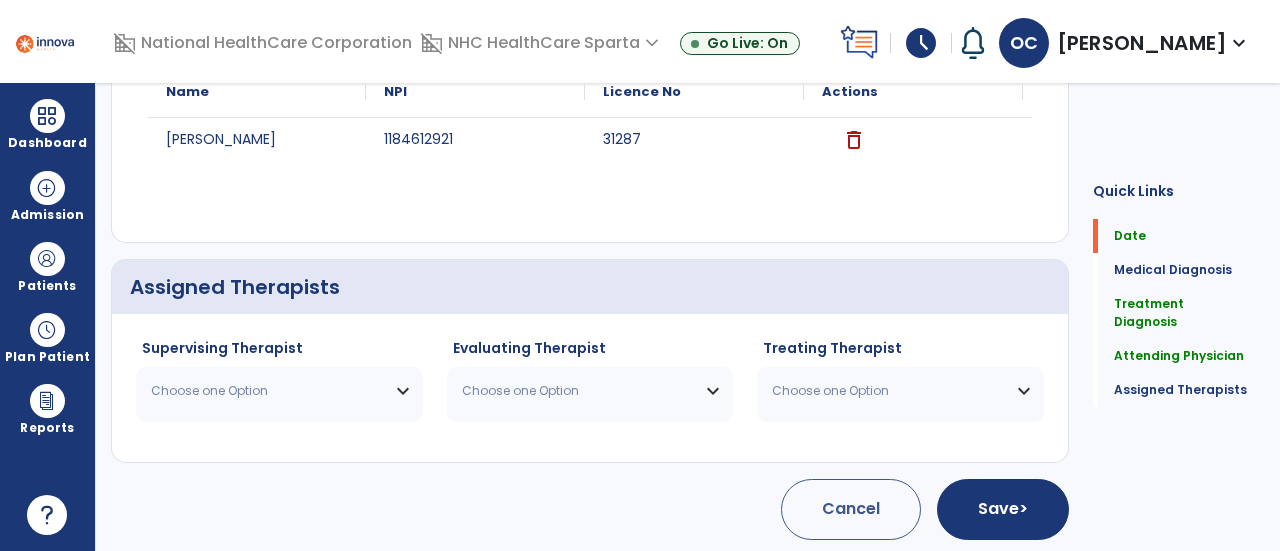 click on "Choose one Option" at bounding box center [267, 391] 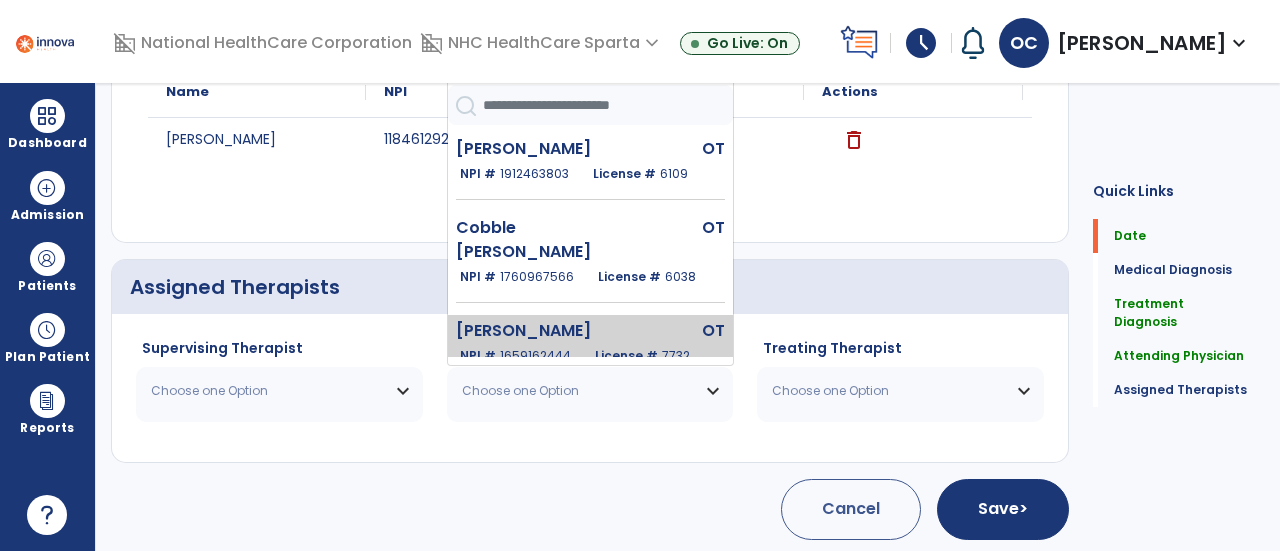 click on "[PERSON_NAME]" 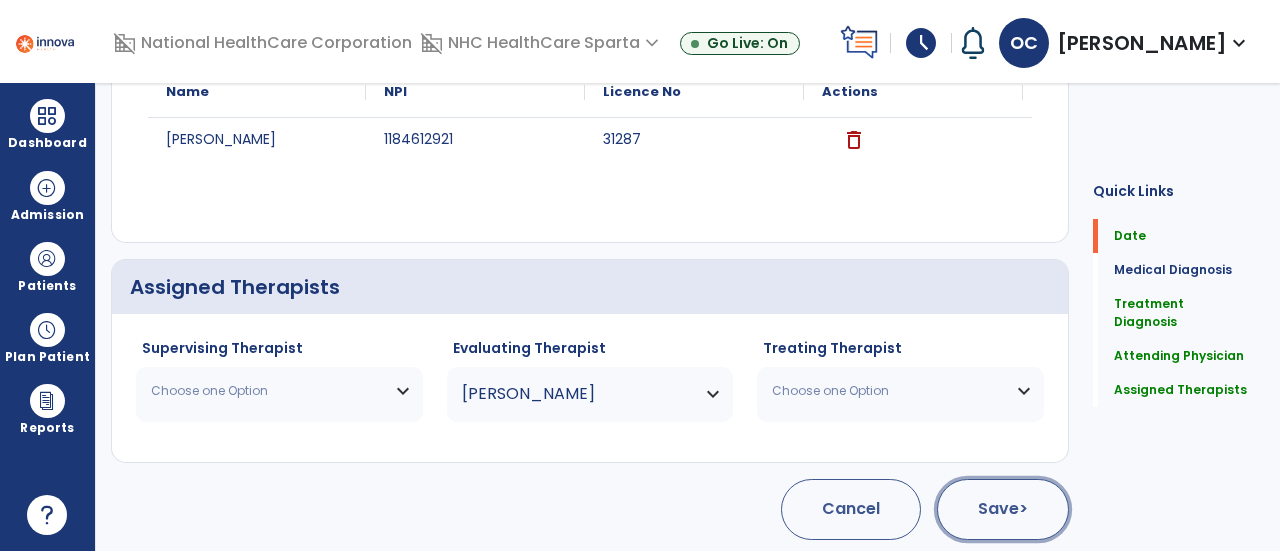 click on "Save  >" 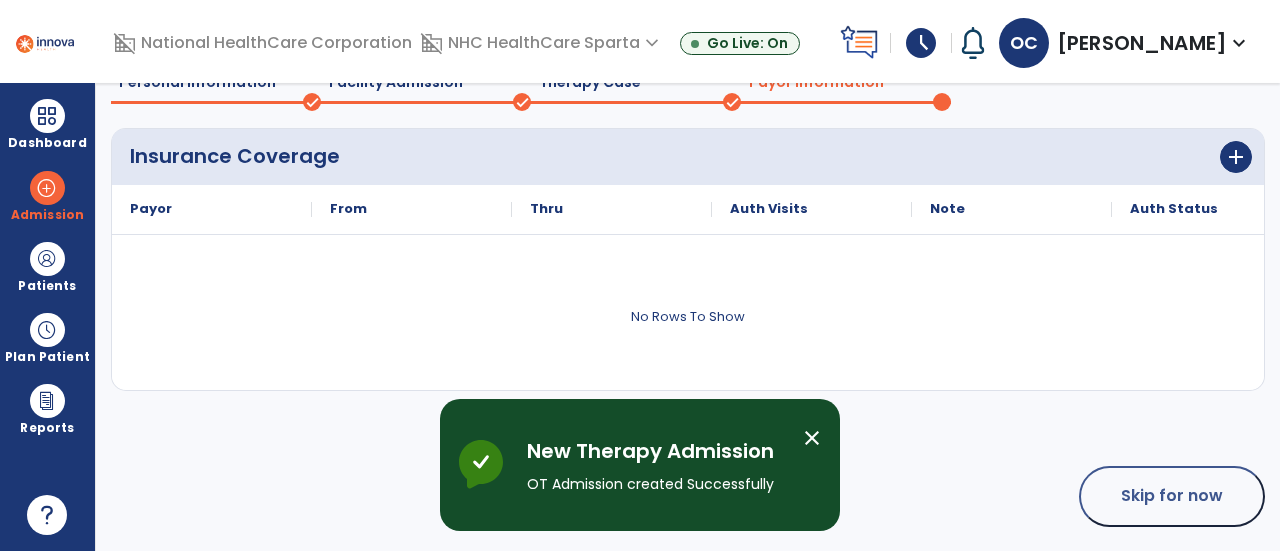 scroll, scrollTop: 181, scrollLeft: 0, axis: vertical 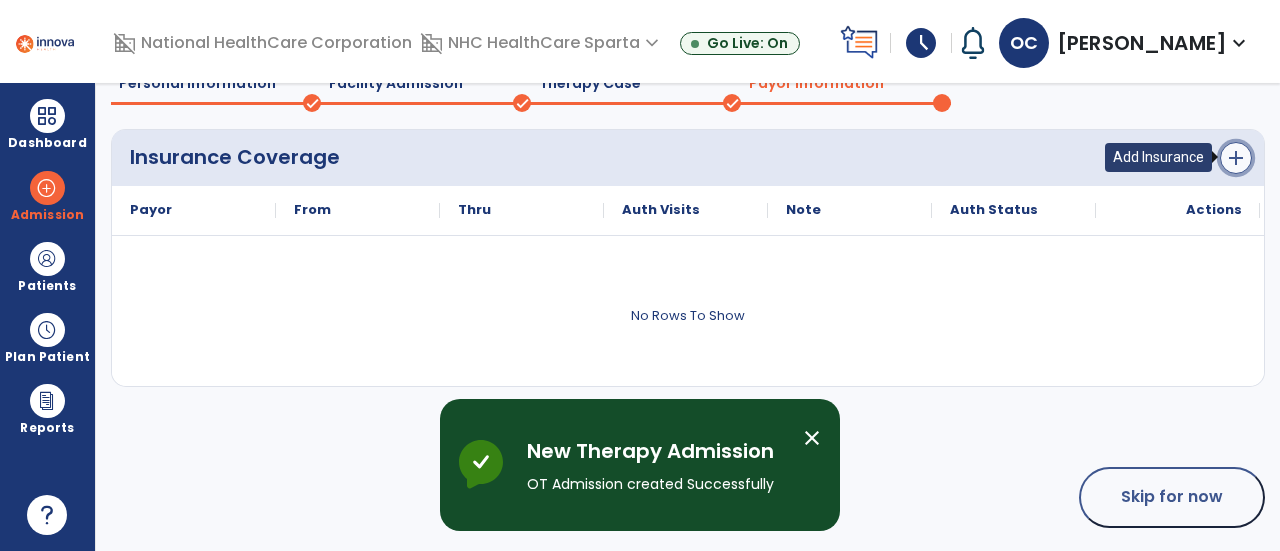 click on "add" 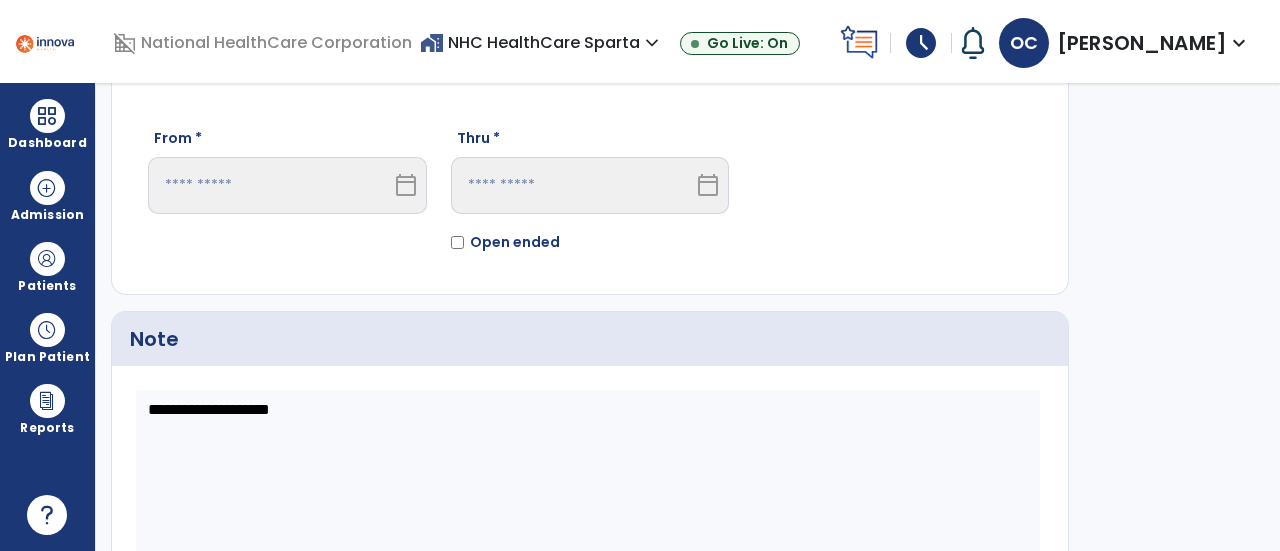 scroll, scrollTop: 0, scrollLeft: 0, axis: both 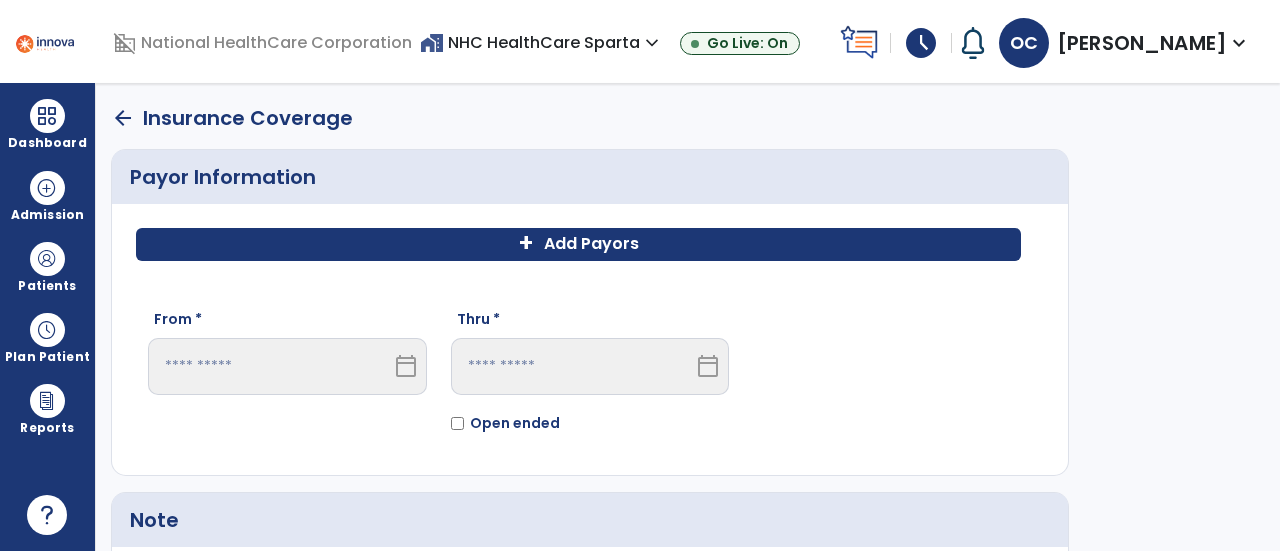 click on "+ Add Payors" 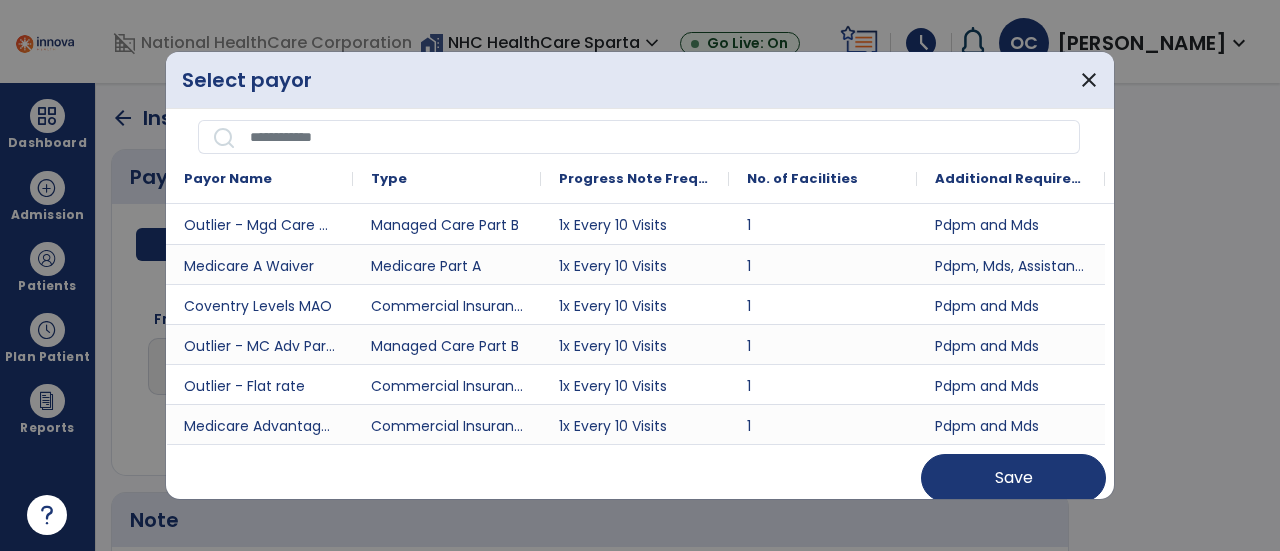 click at bounding box center [658, 137] 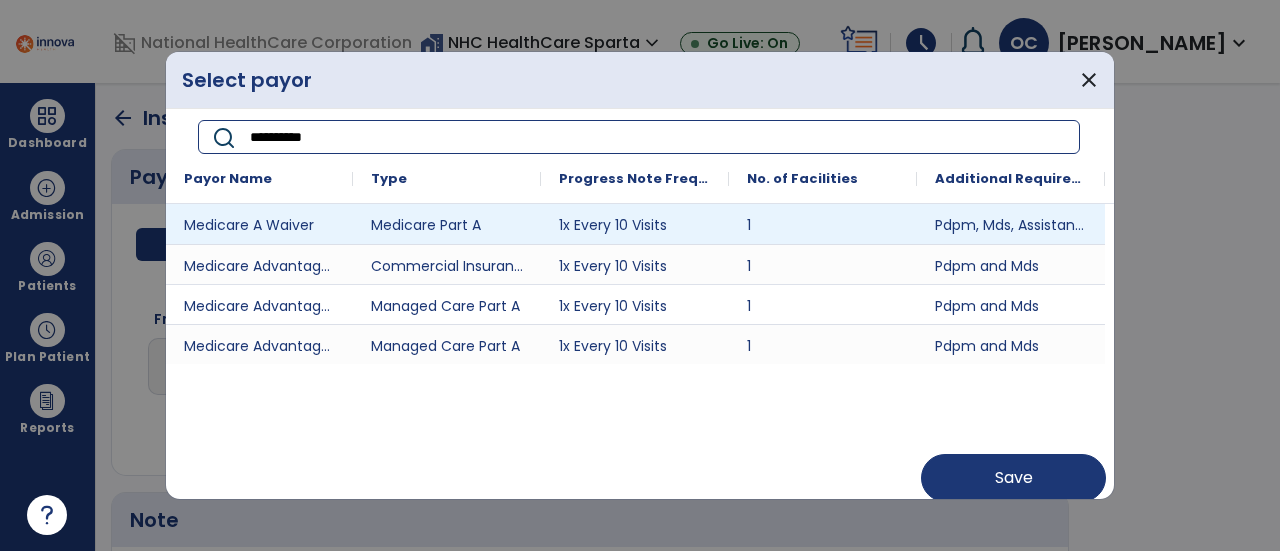 type on "**********" 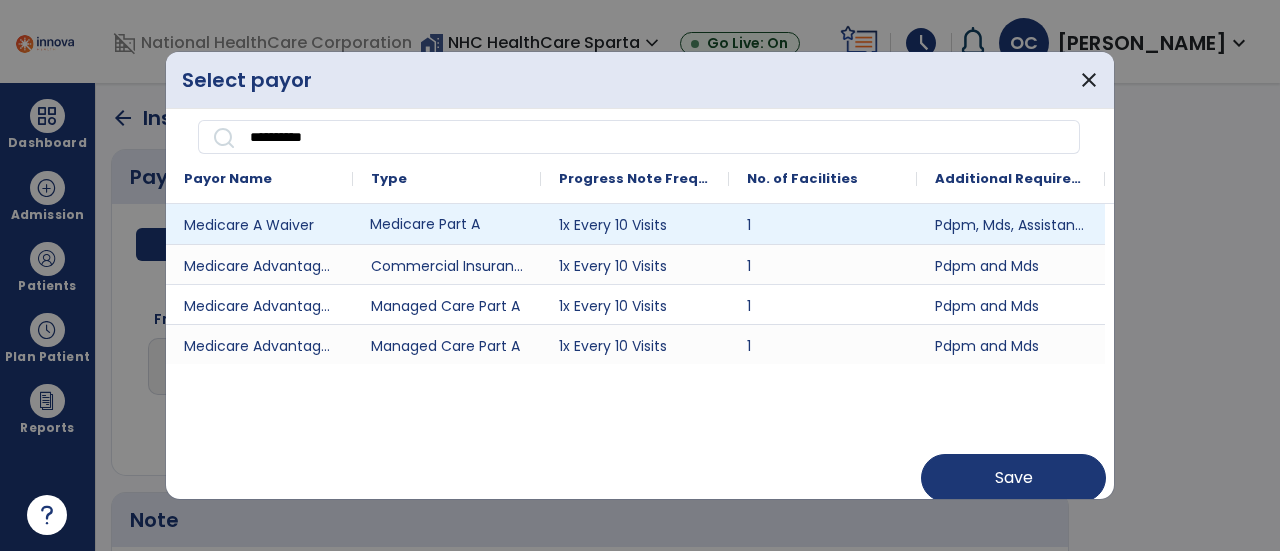 click on "Medicare Part A" at bounding box center [447, 224] 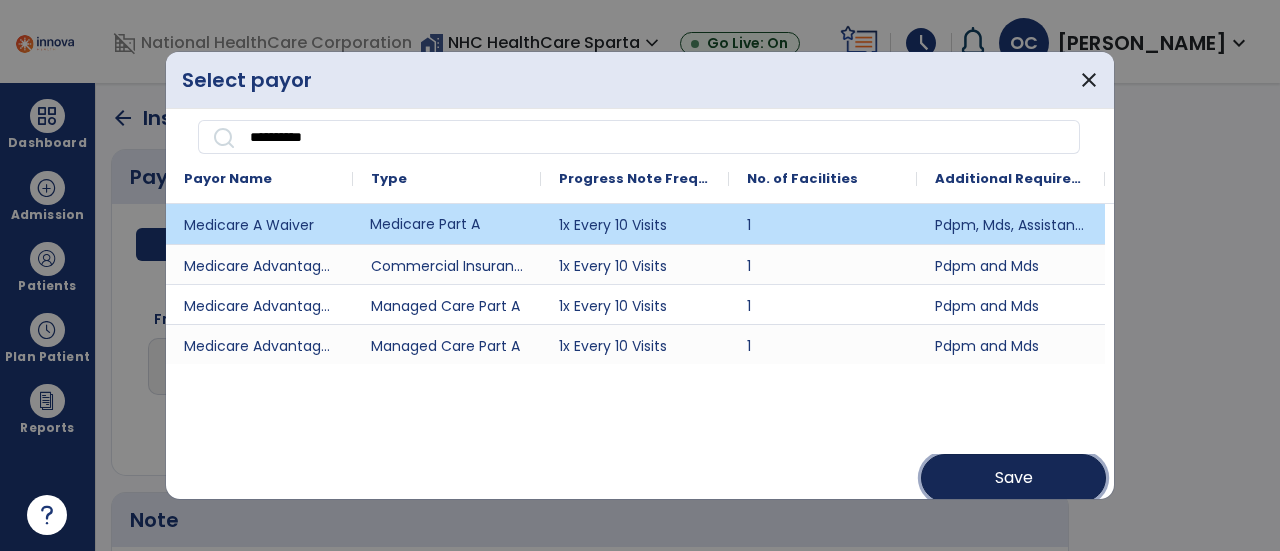 click on "Save" at bounding box center (1013, 478) 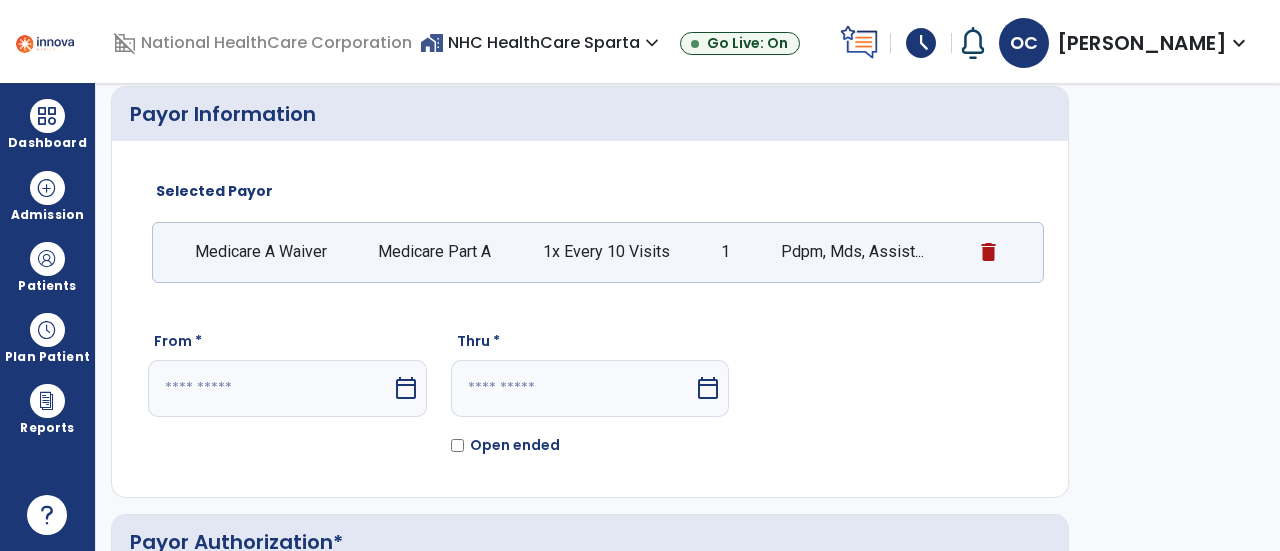 scroll, scrollTop: 64, scrollLeft: 0, axis: vertical 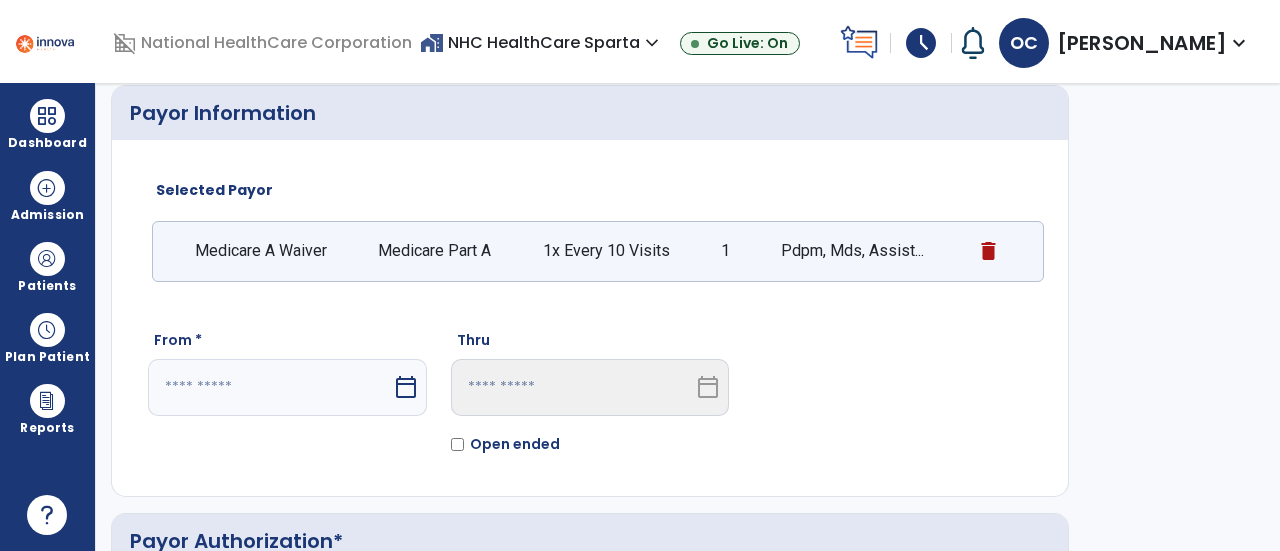 click at bounding box center (270, 387) 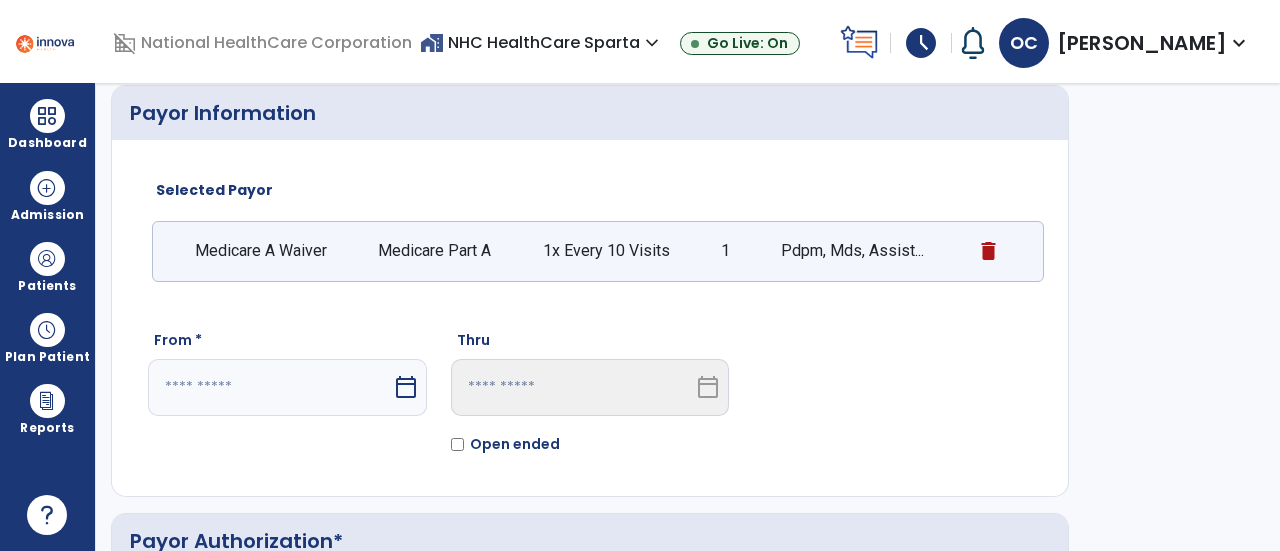 select on "*" 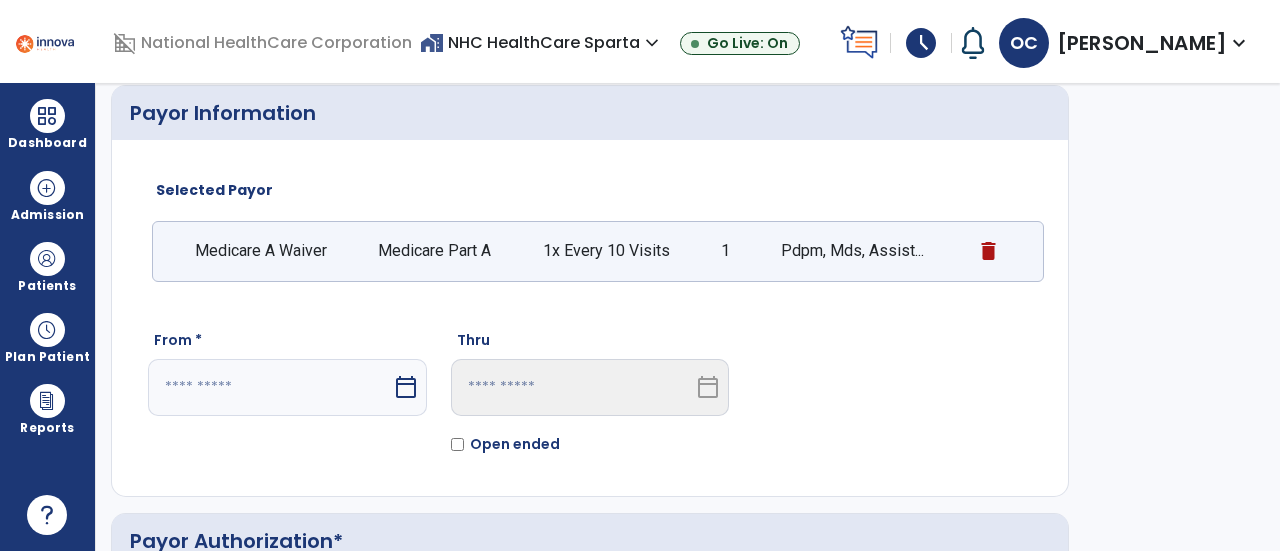 select on "****" 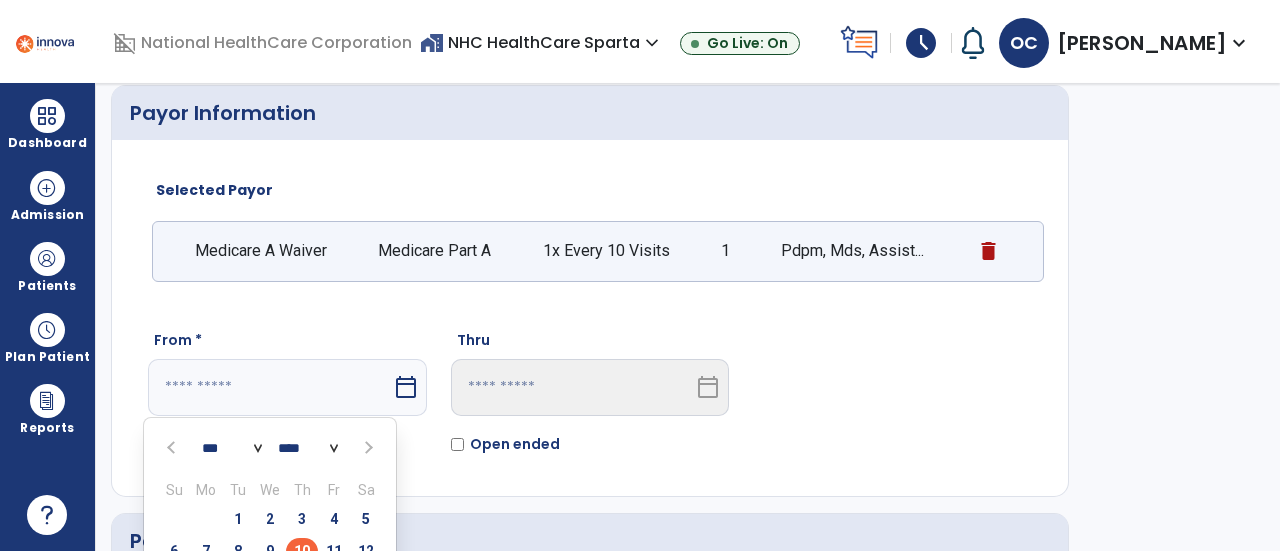 scroll, scrollTop: 81, scrollLeft: 0, axis: vertical 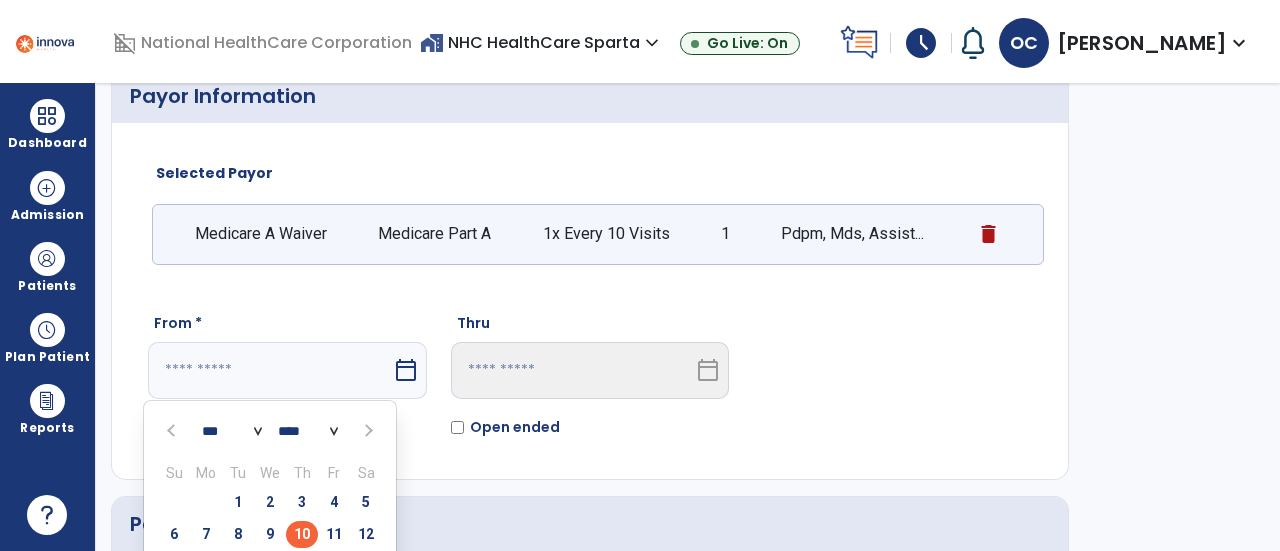 click on "10" at bounding box center (302, 534) 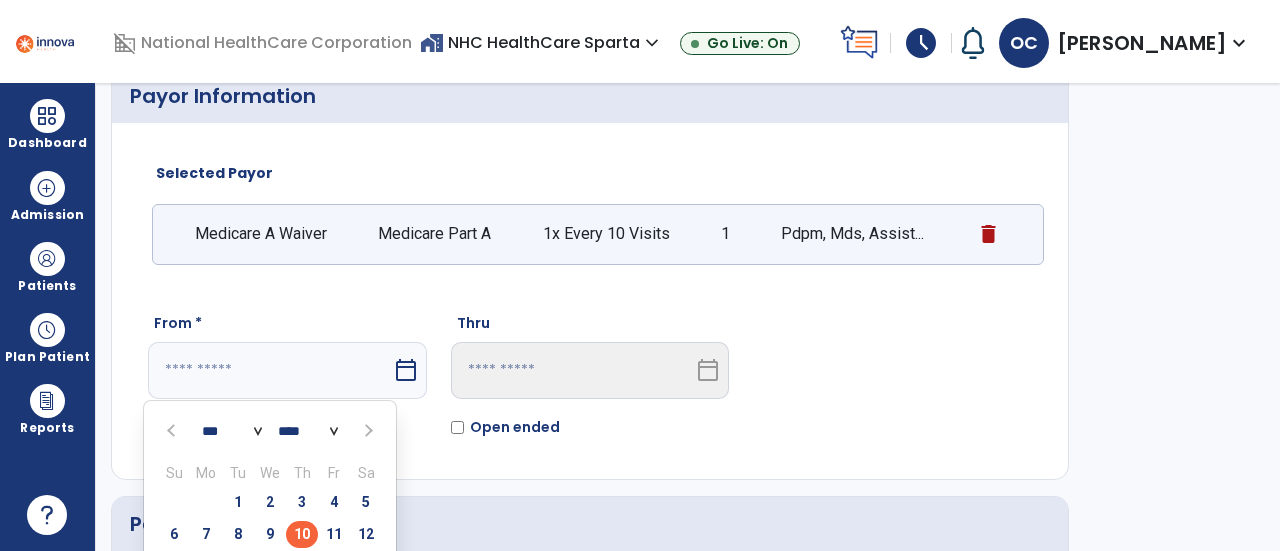 type on "*********" 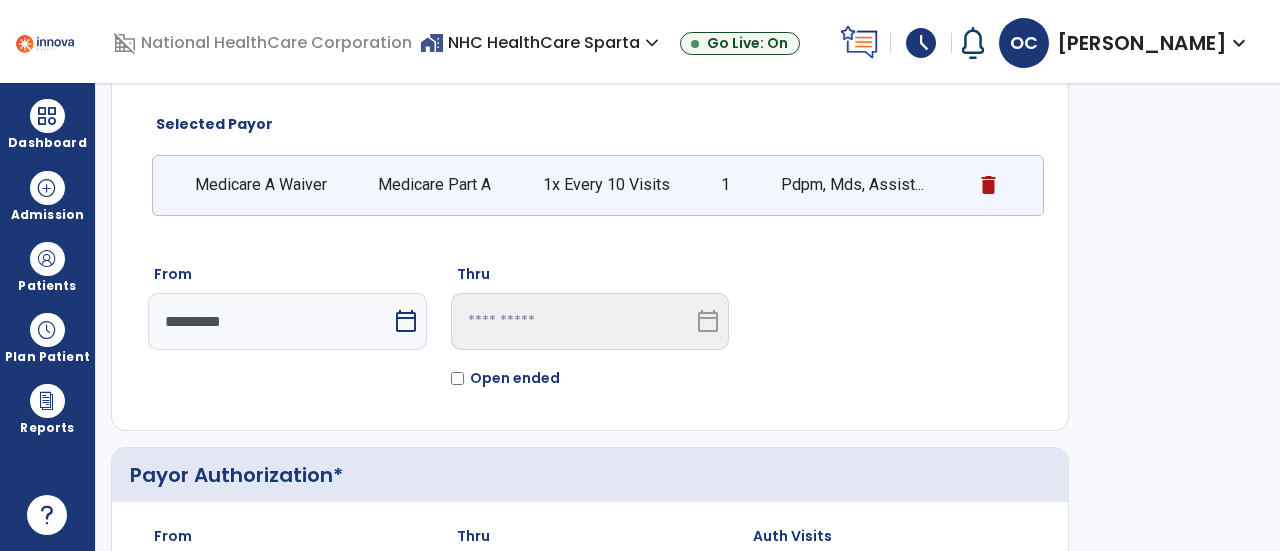 scroll, scrollTop: 132, scrollLeft: 0, axis: vertical 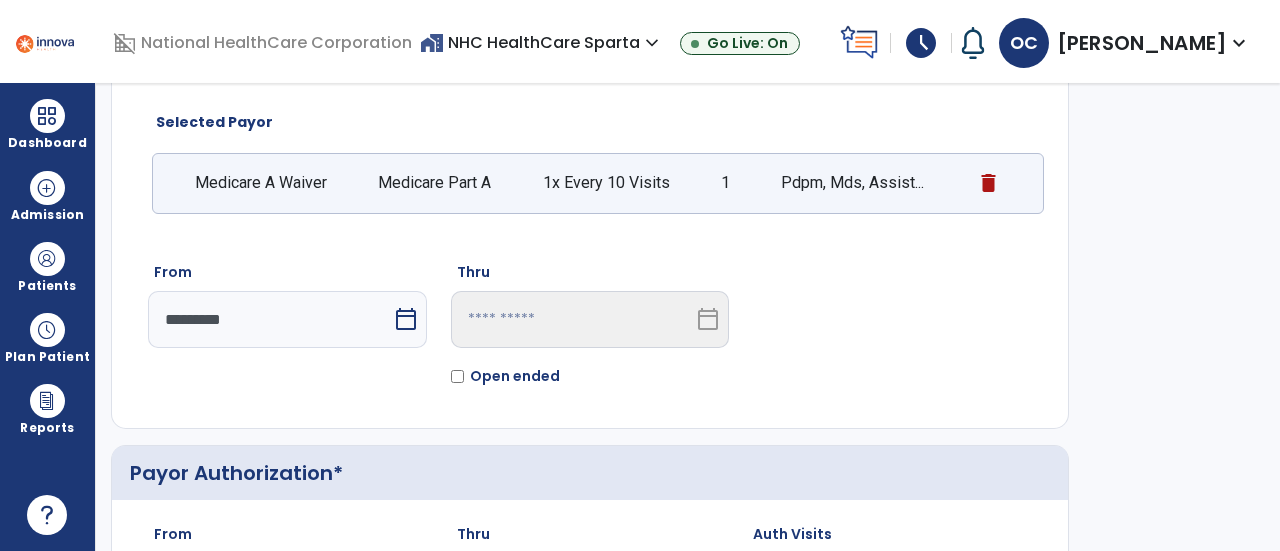 click 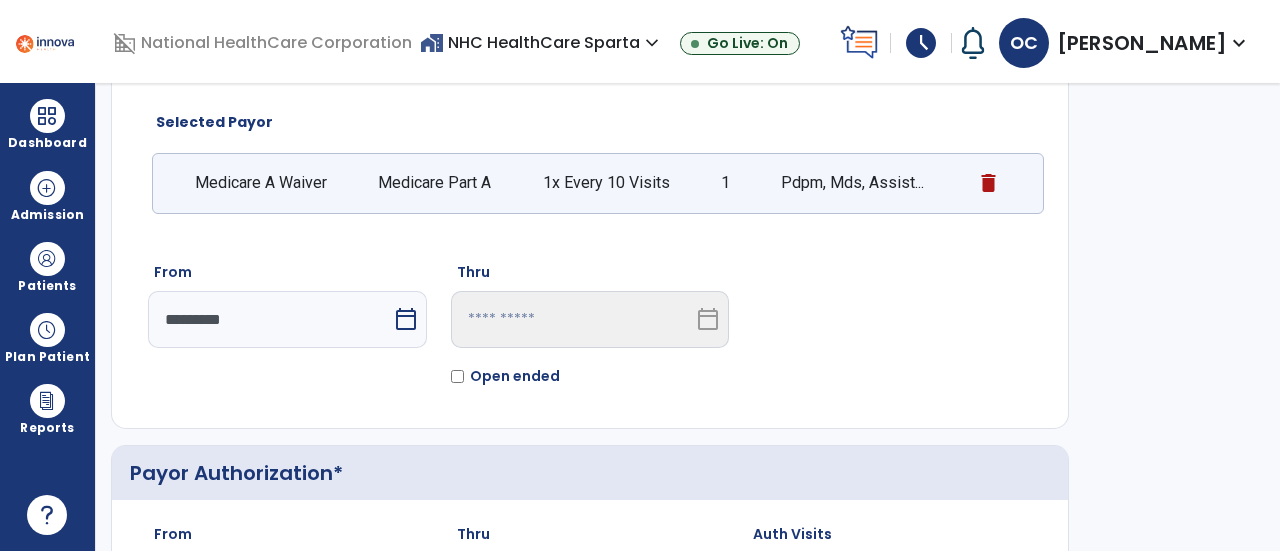type 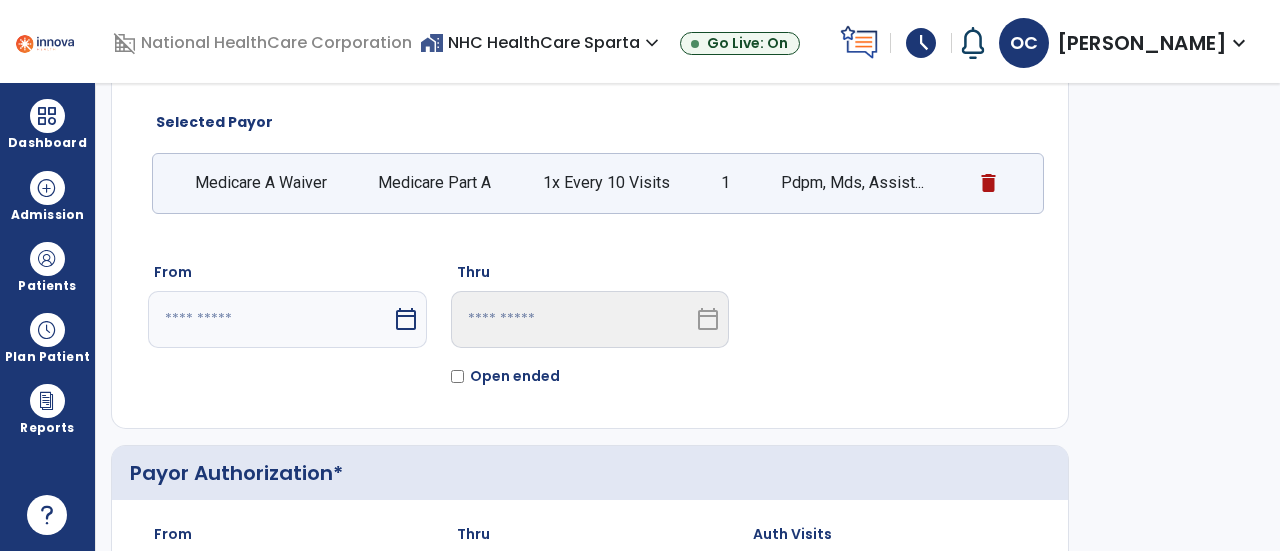 scroll, scrollTop: 48, scrollLeft: 0, axis: vertical 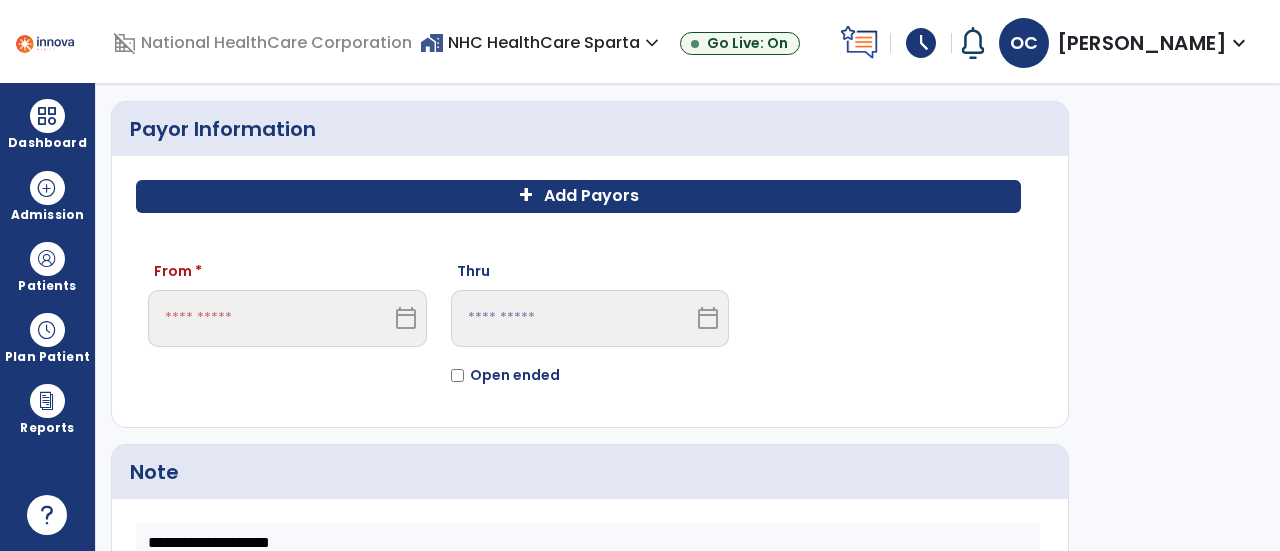 click on "+ Add Payors" 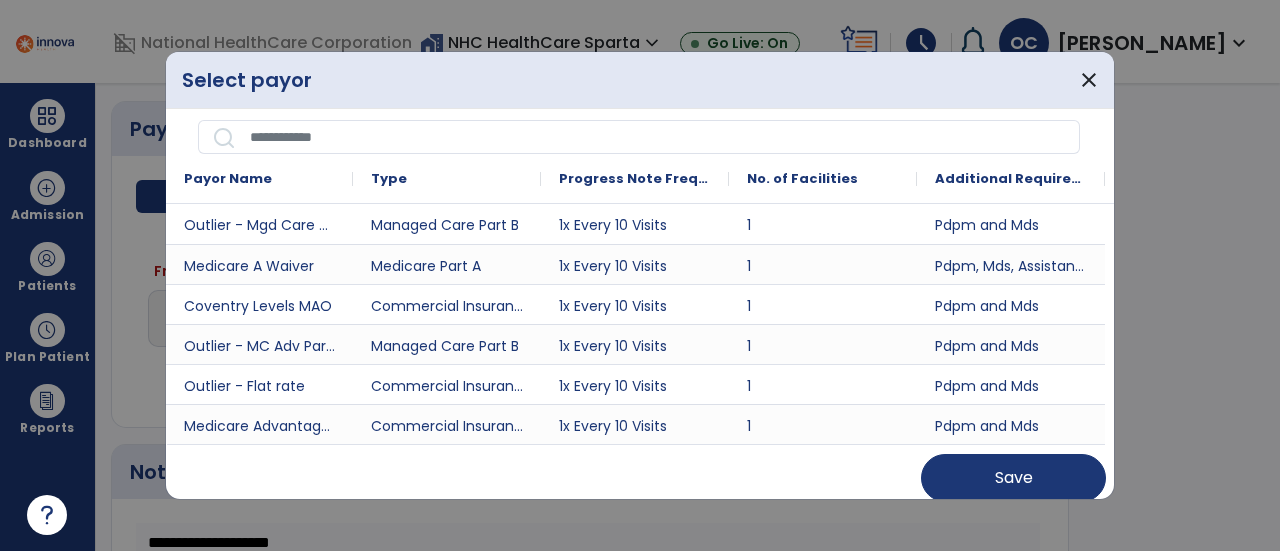click at bounding box center (658, 137) 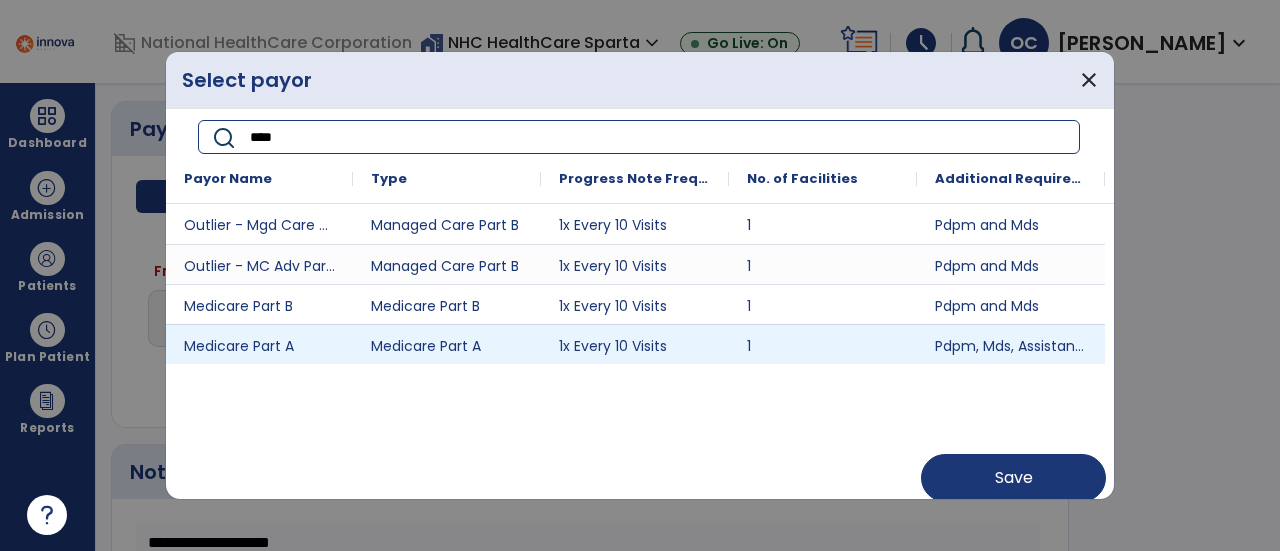 type on "****" 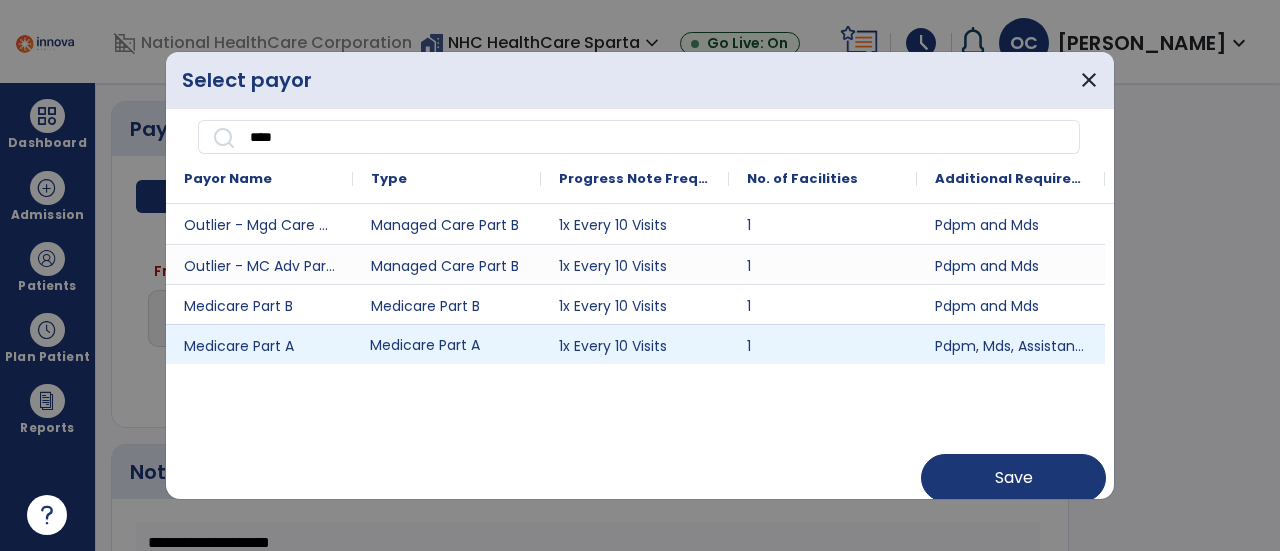 click on "Medicare Part A" at bounding box center [447, 344] 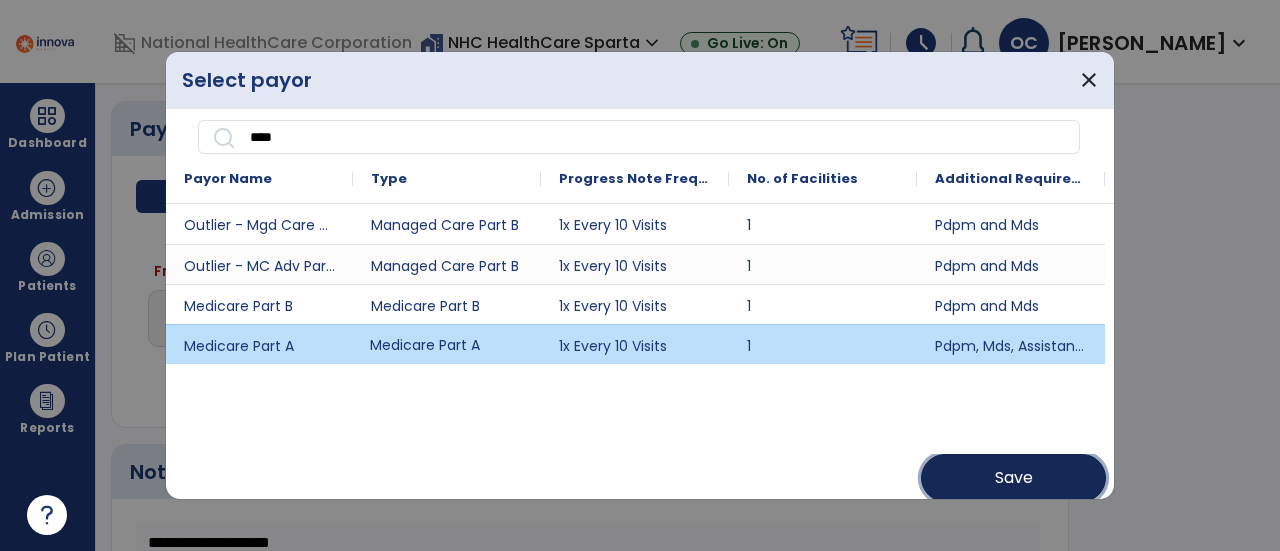 click on "Save" at bounding box center (1013, 478) 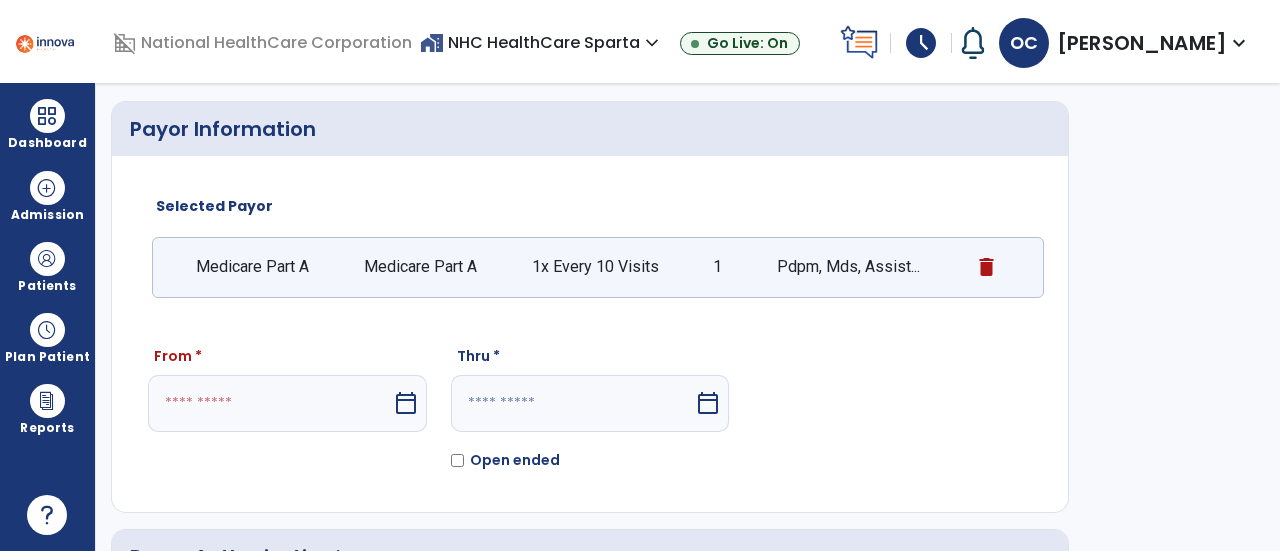 scroll, scrollTop: 132, scrollLeft: 0, axis: vertical 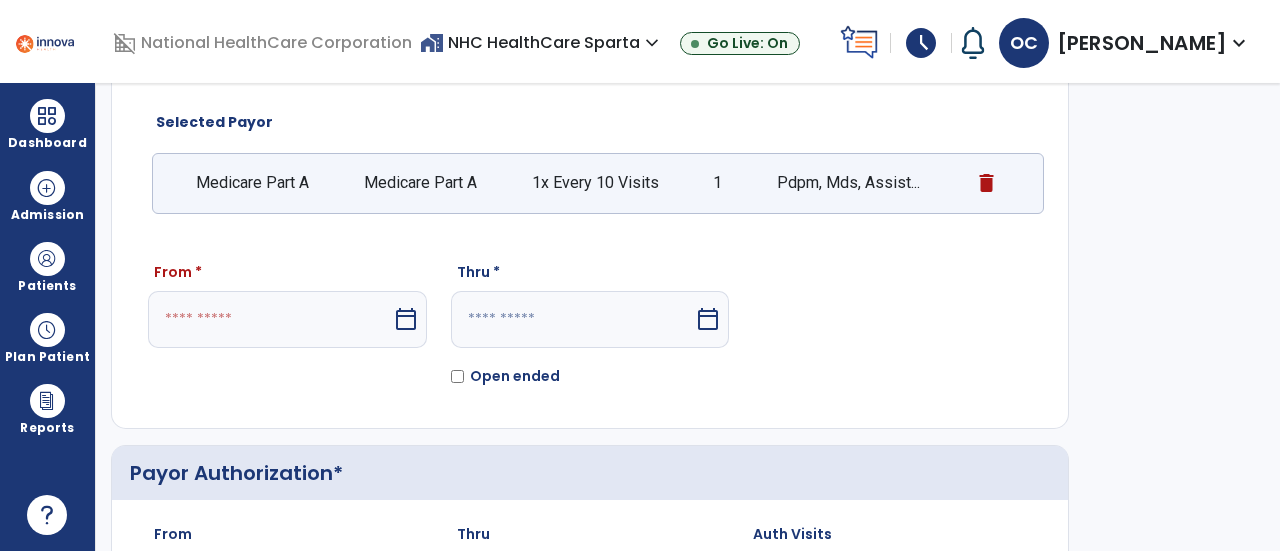 click at bounding box center [270, 319] 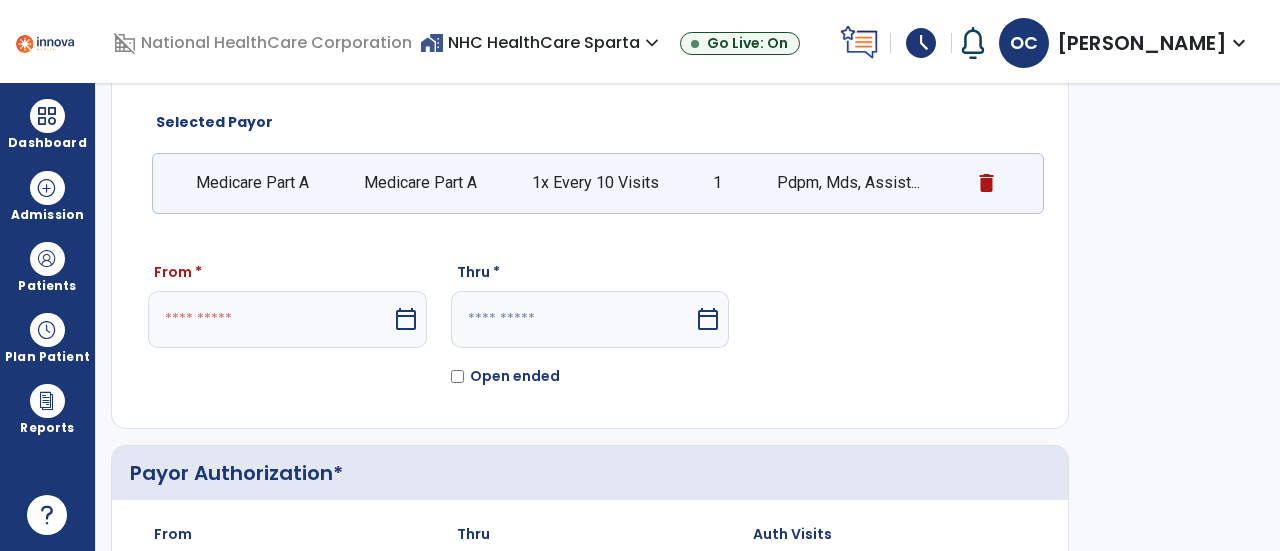 select on "*" 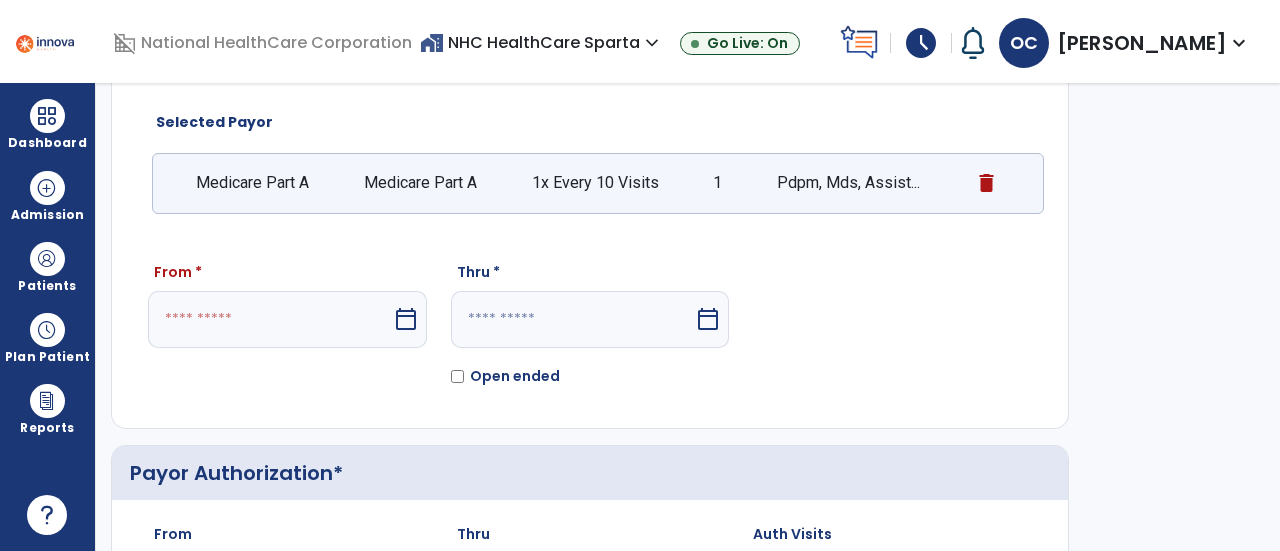 select on "****" 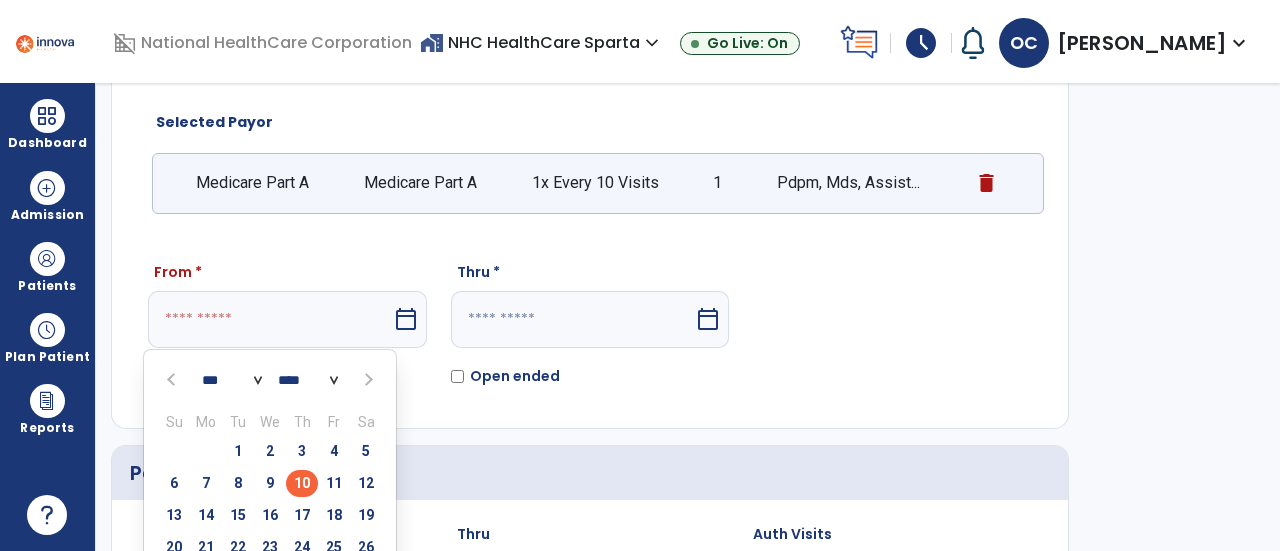 click on "10" at bounding box center [302, 483] 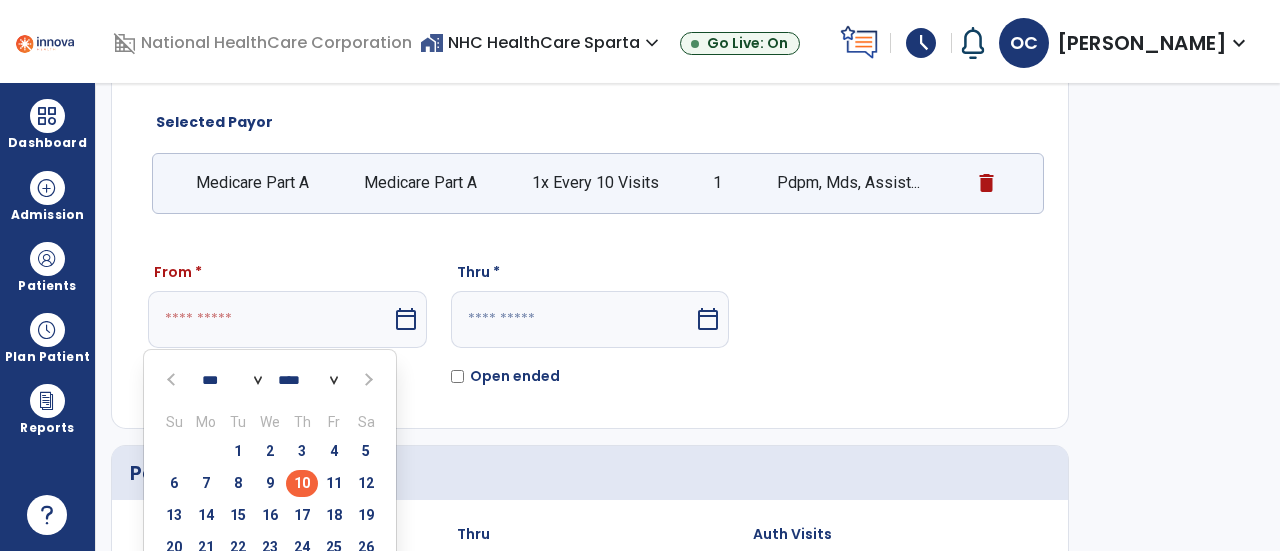 type on "*********" 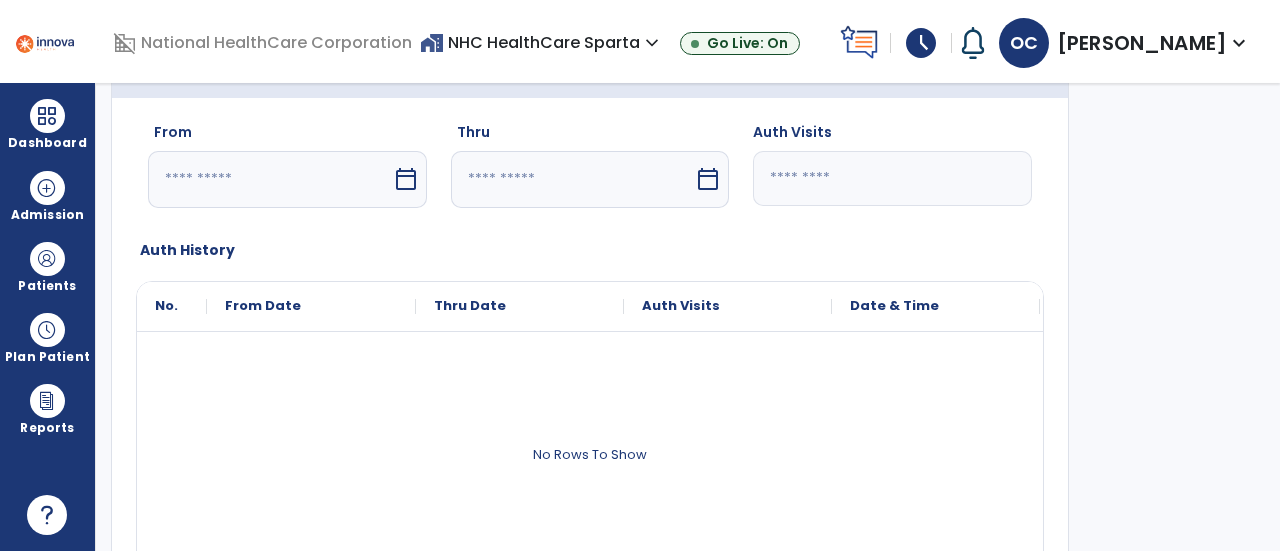 scroll, scrollTop: 545, scrollLeft: 0, axis: vertical 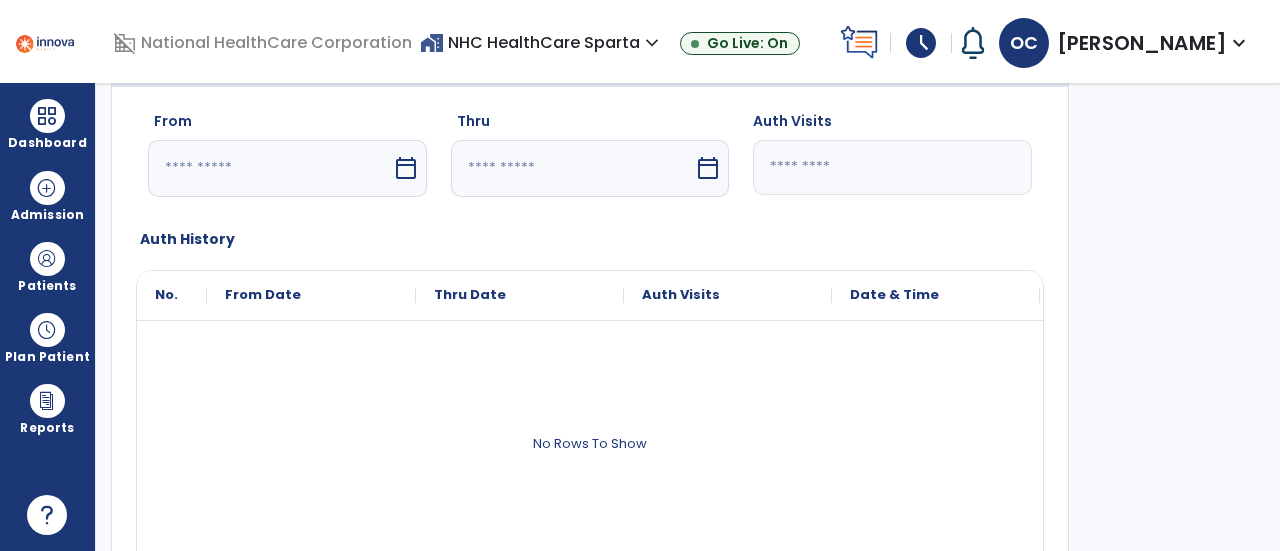 click at bounding box center [270, 168] 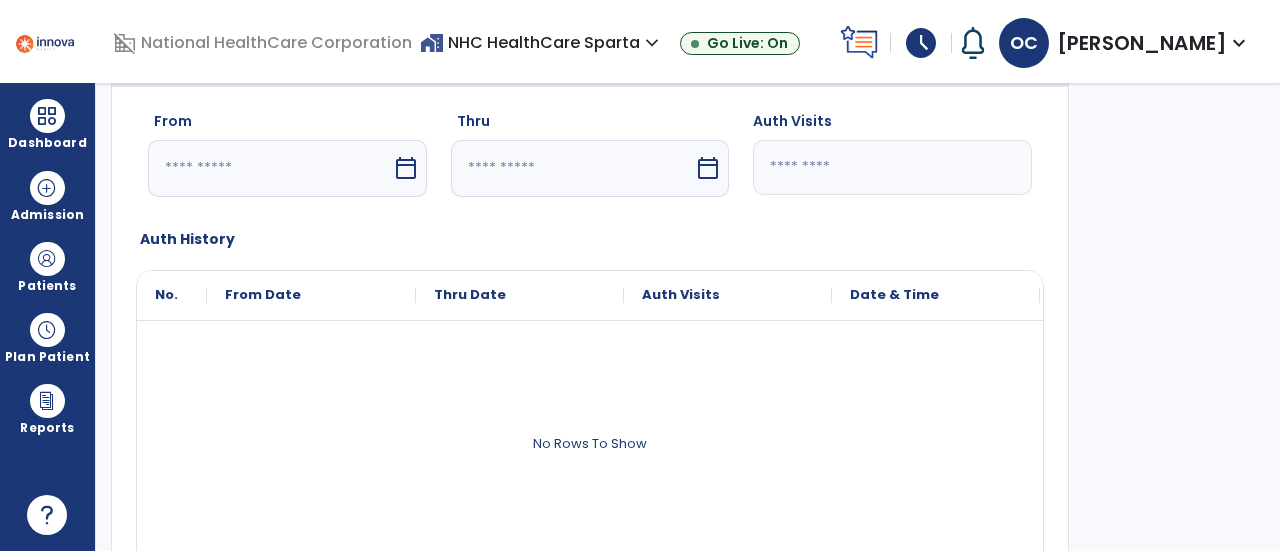 select on "*" 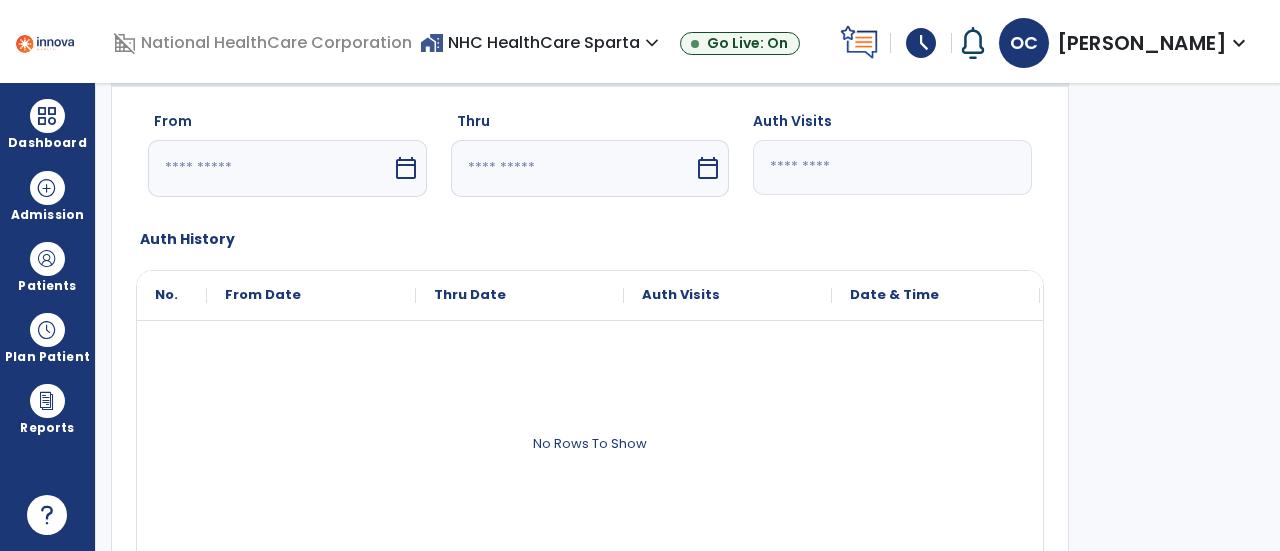 select on "****" 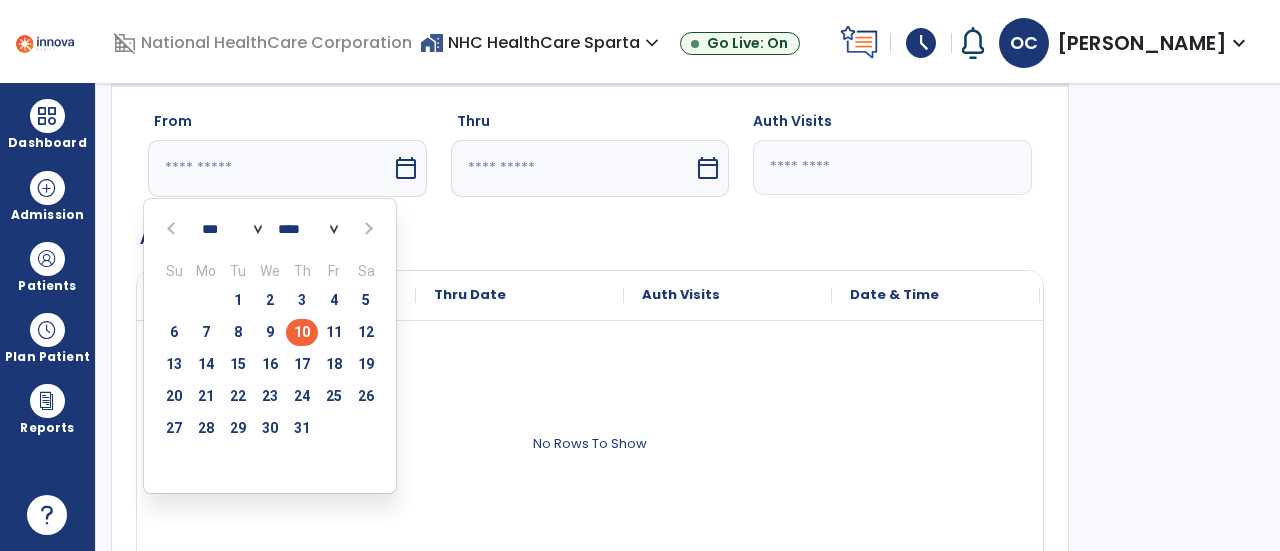click on "10" at bounding box center (302, 332) 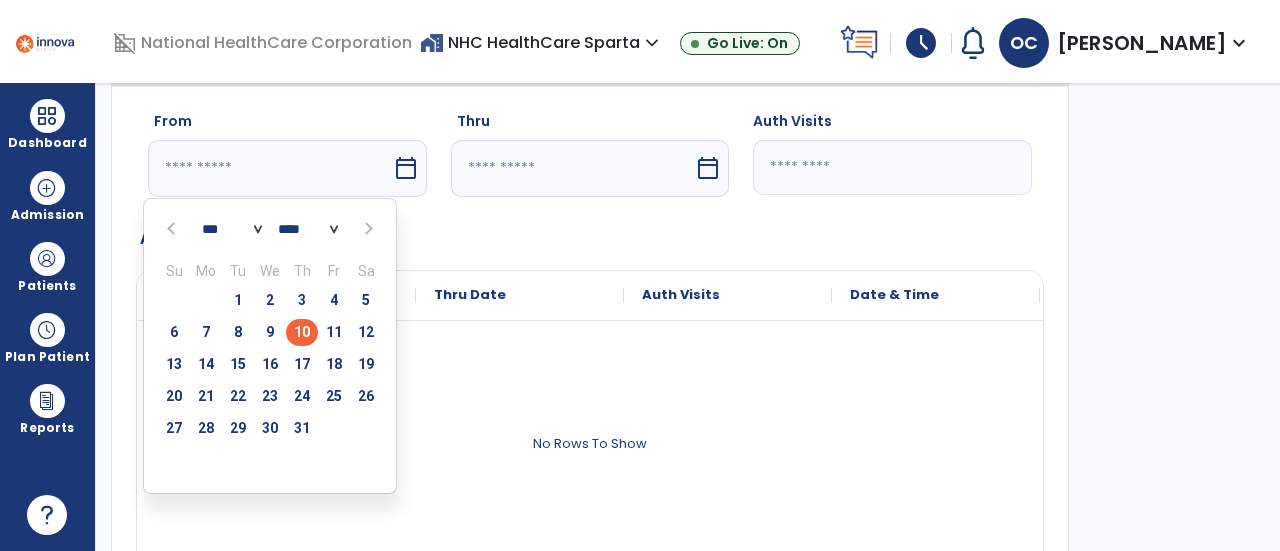 type on "*********" 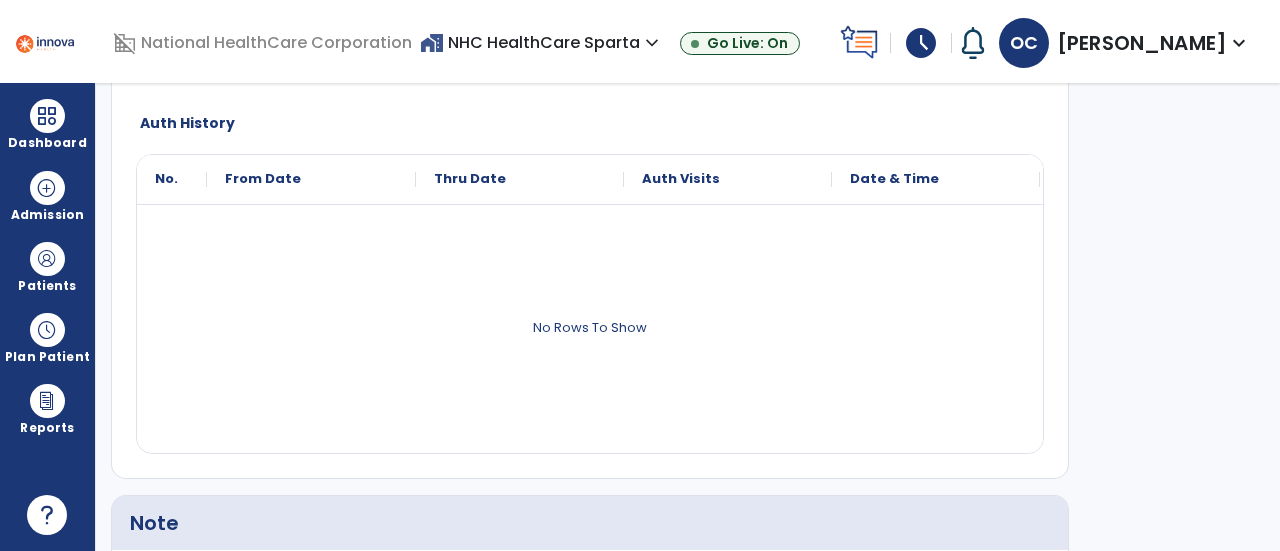 scroll, scrollTop: 925, scrollLeft: 0, axis: vertical 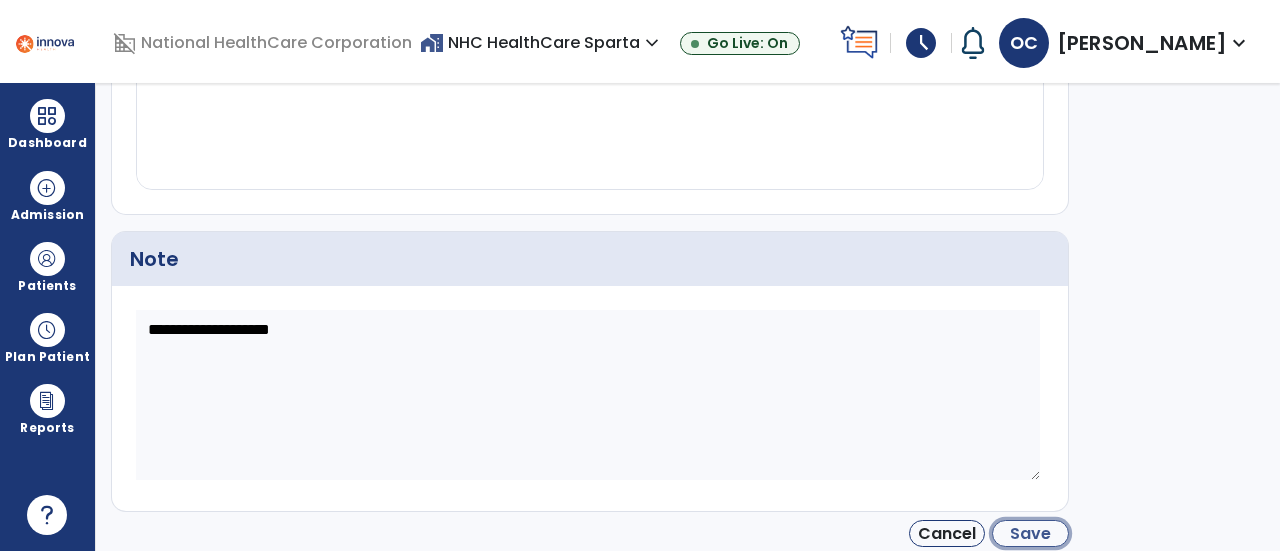 click on "Save" 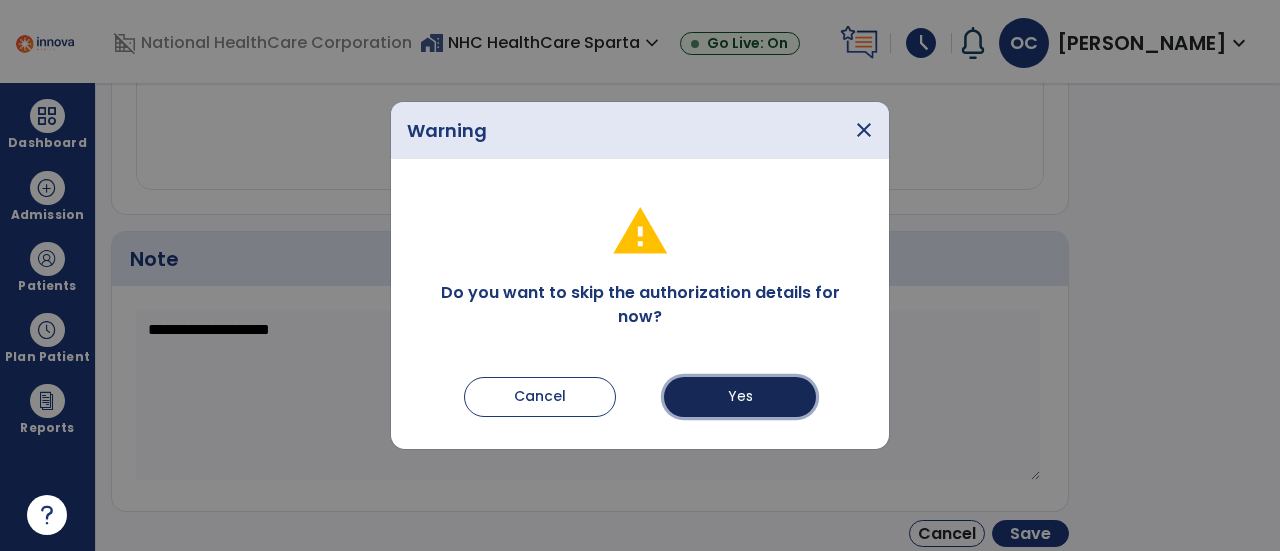 click on "Yes" at bounding box center (740, 397) 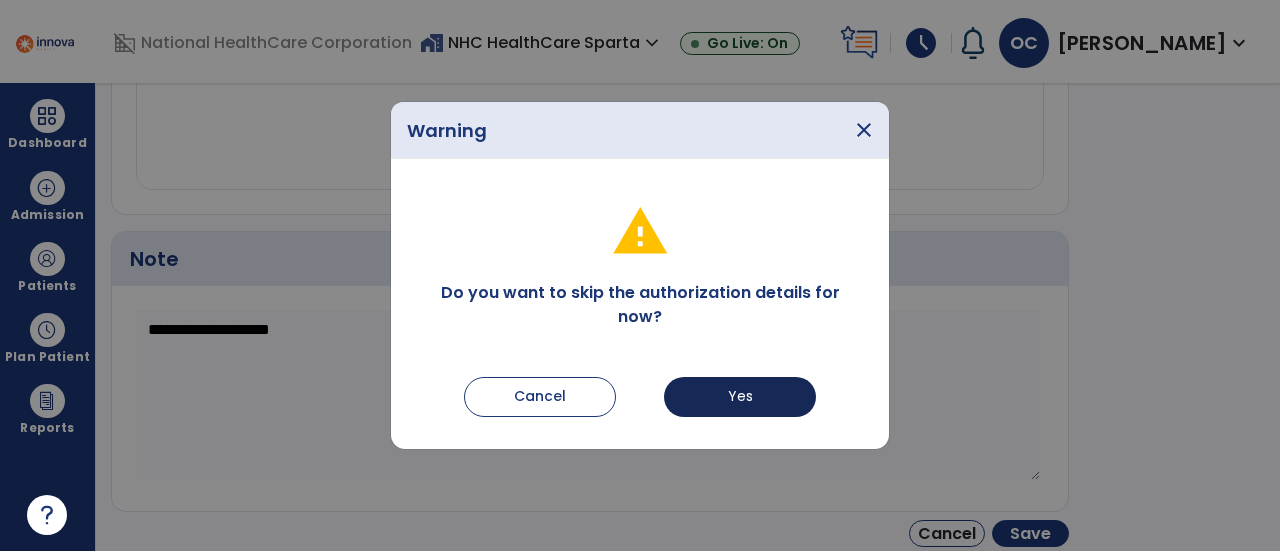 type on "*********" 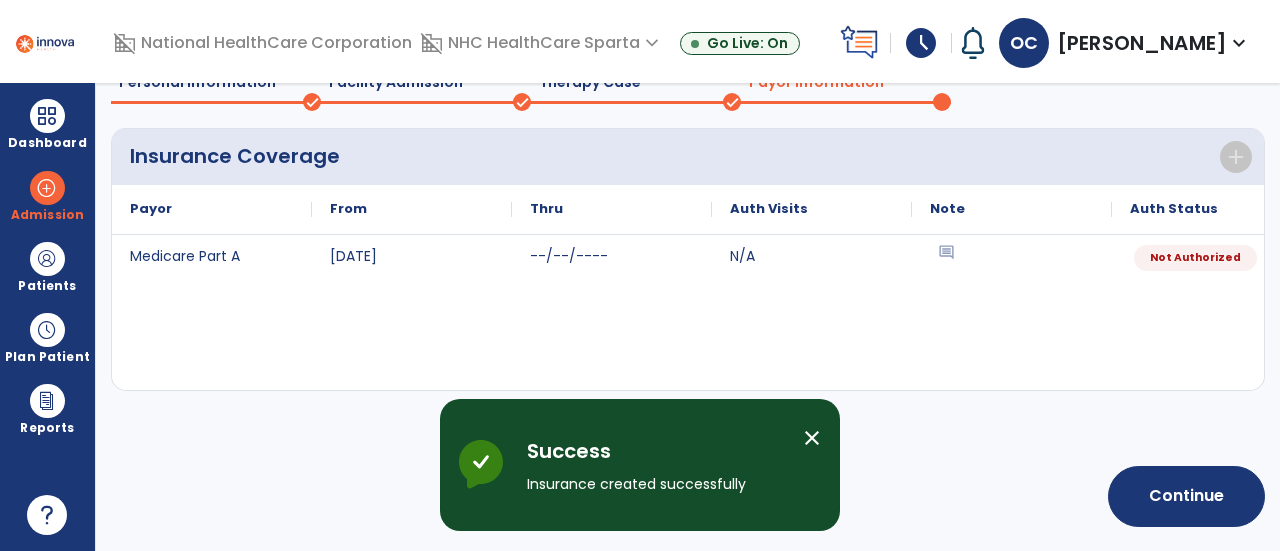 scroll, scrollTop: 181, scrollLeft: 0, axis: vertical 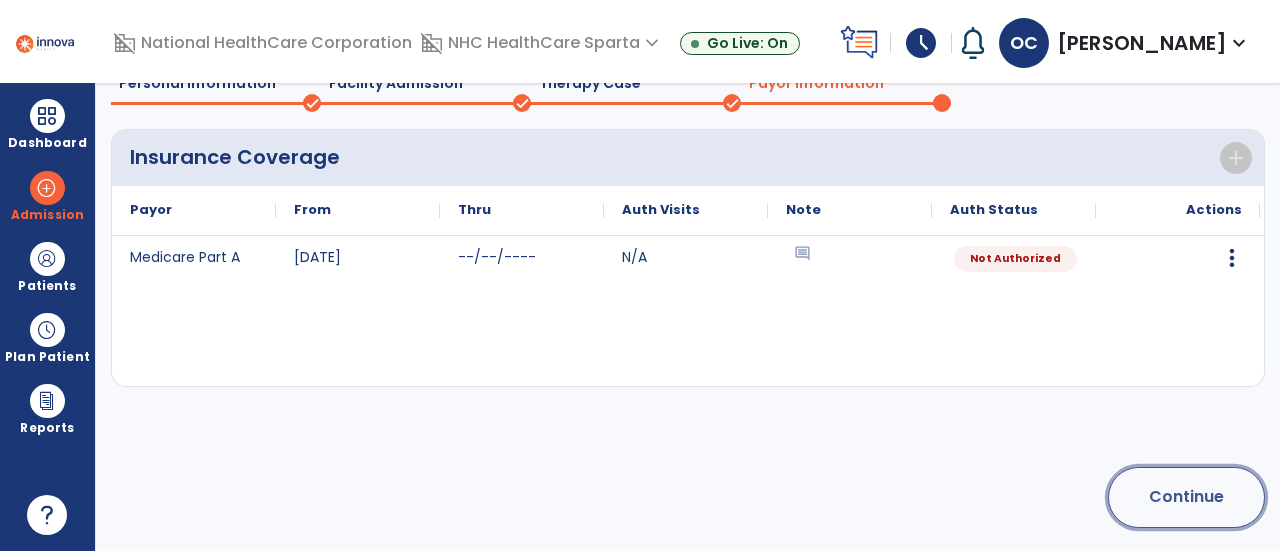 click on "Continue" 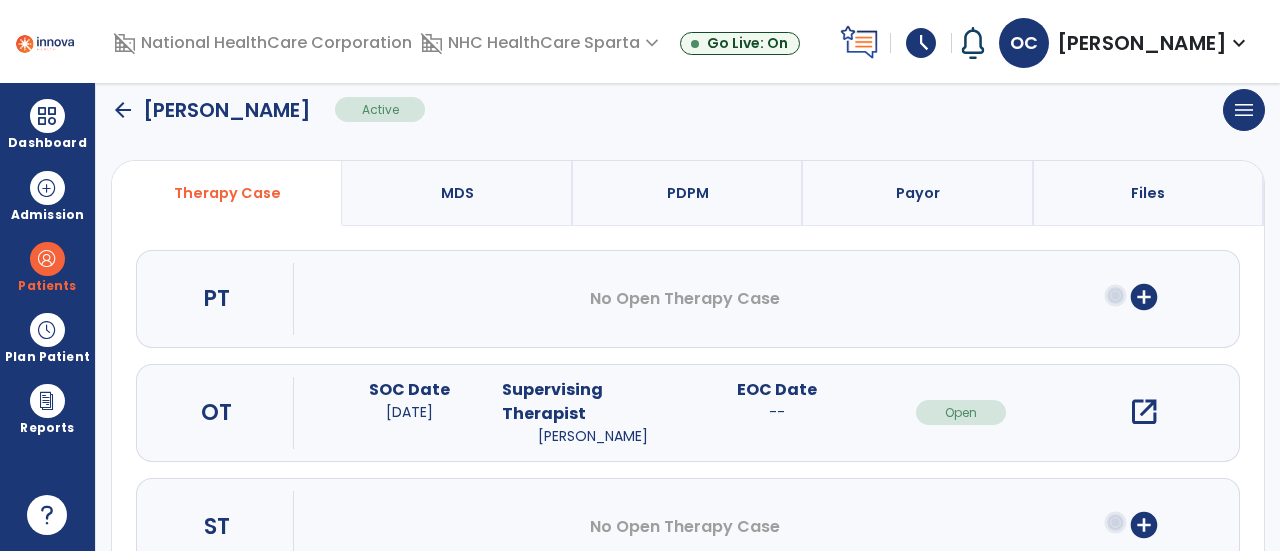 click on "open_in_new" at bounding box center [1144, 412] 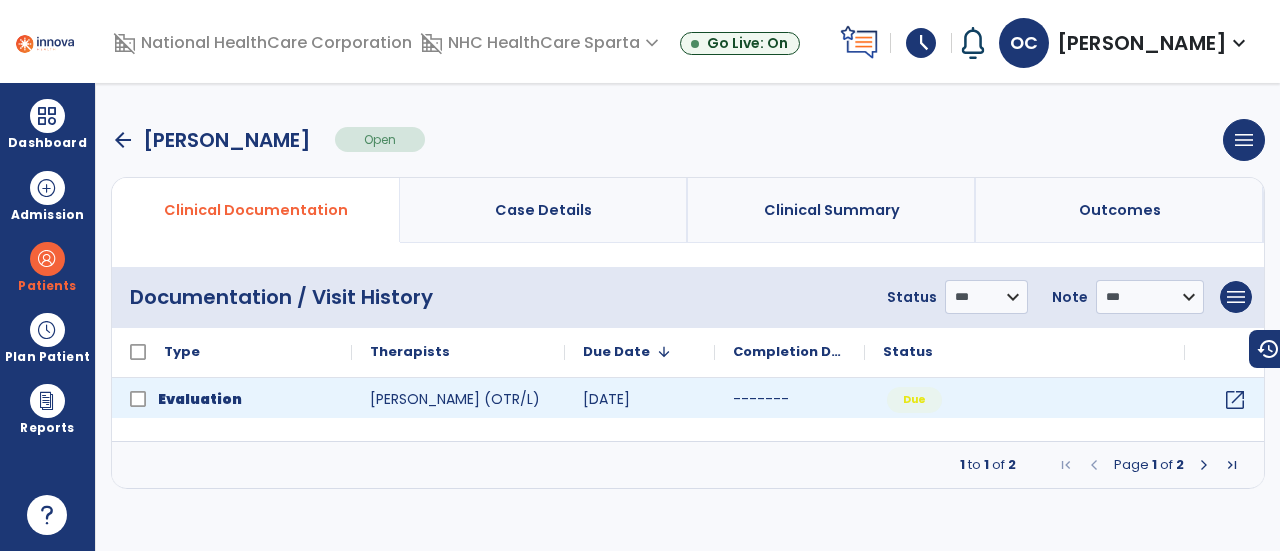 scroll, scrollTop: 0, scrollLeft: 0, axis: both 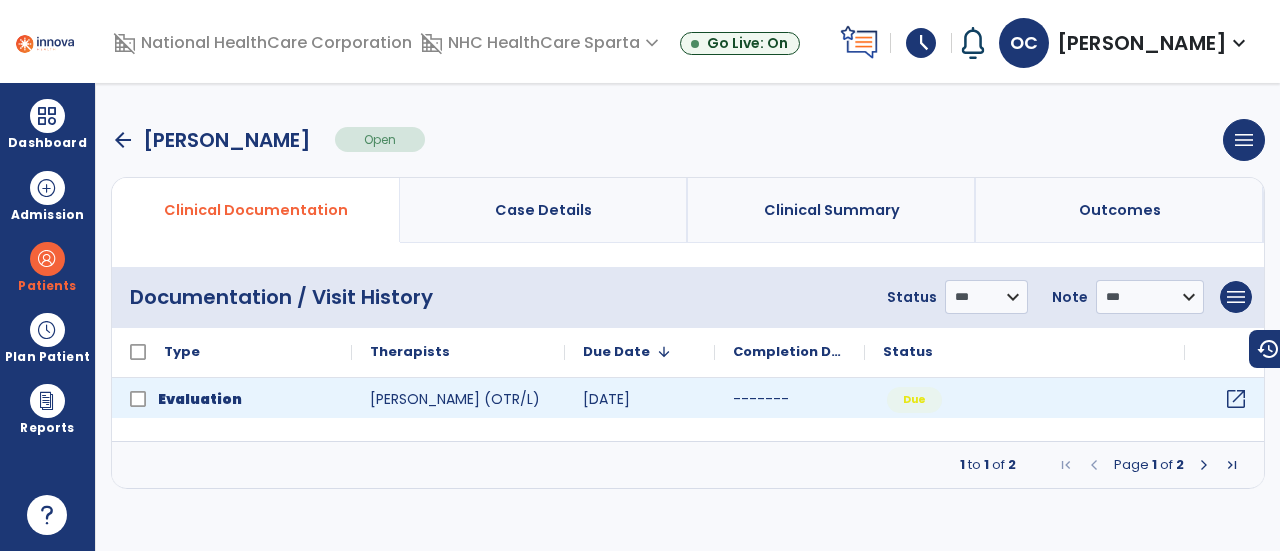 click on "open_in_new" 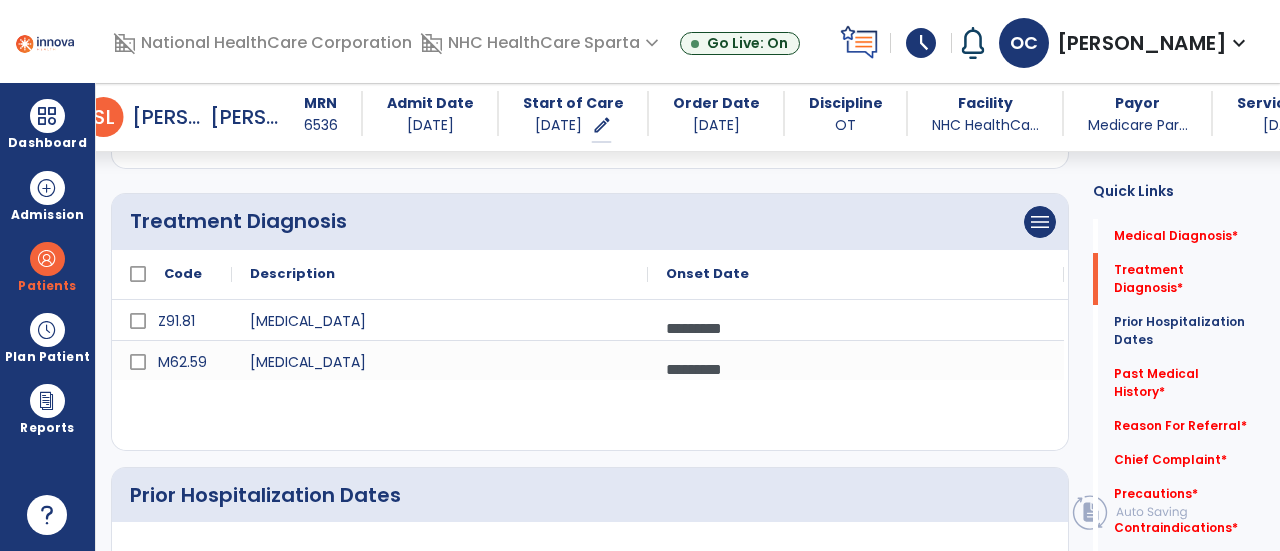 scroll, scrollTop: 340, scrollLeft: 0, axis: vertical 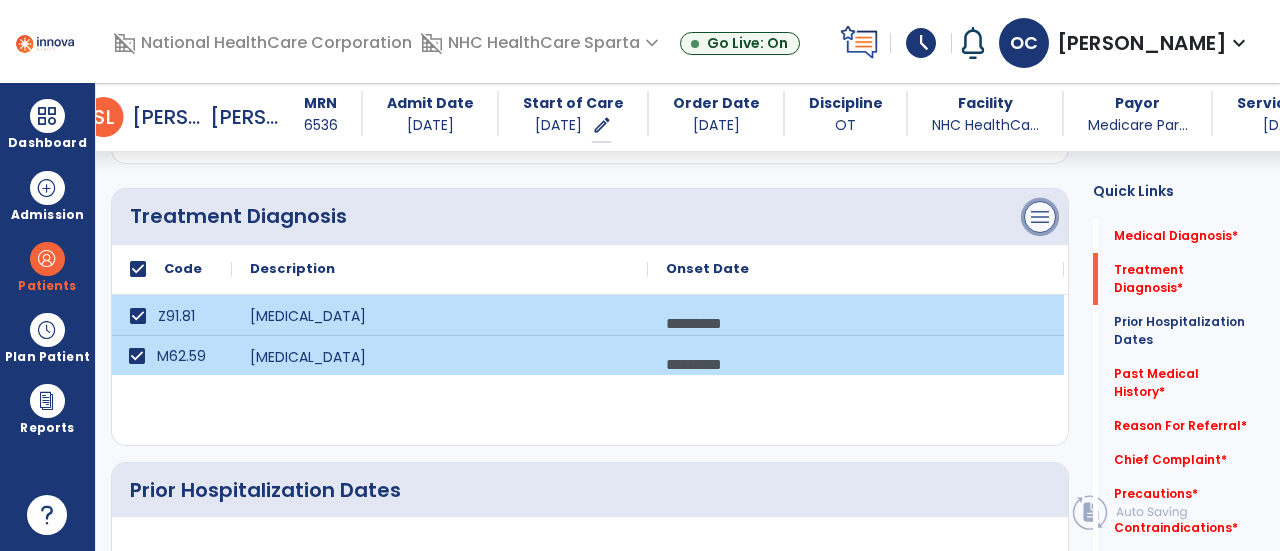 click on "menu" at bounding box center (1040, 217) 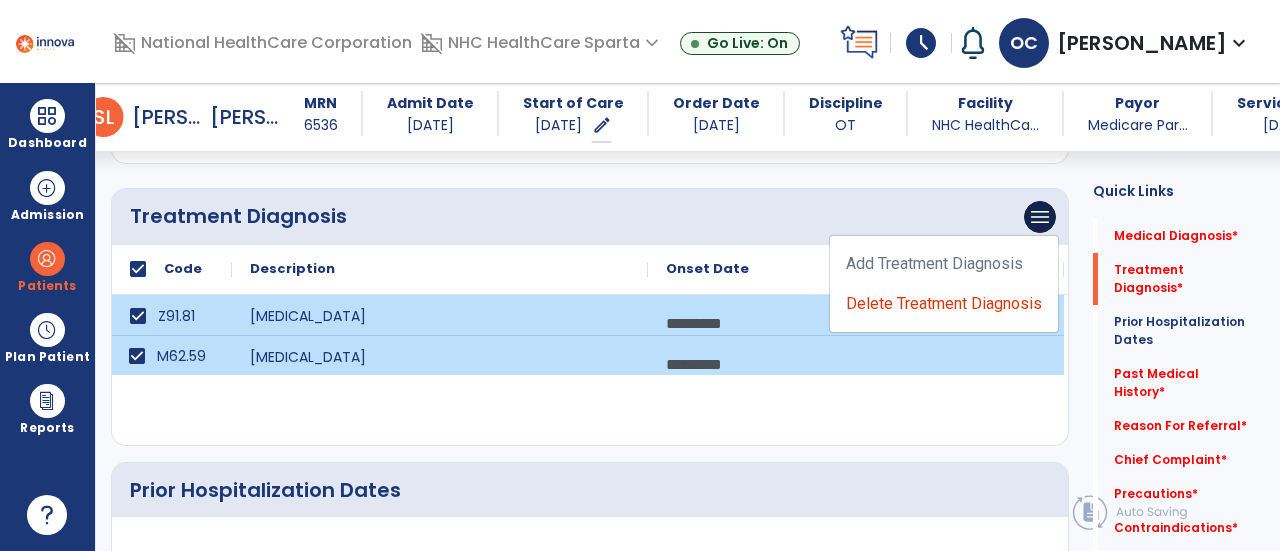 click on "menu   Add Treatment Diagnosis   Delete Treatment Diagnosis" 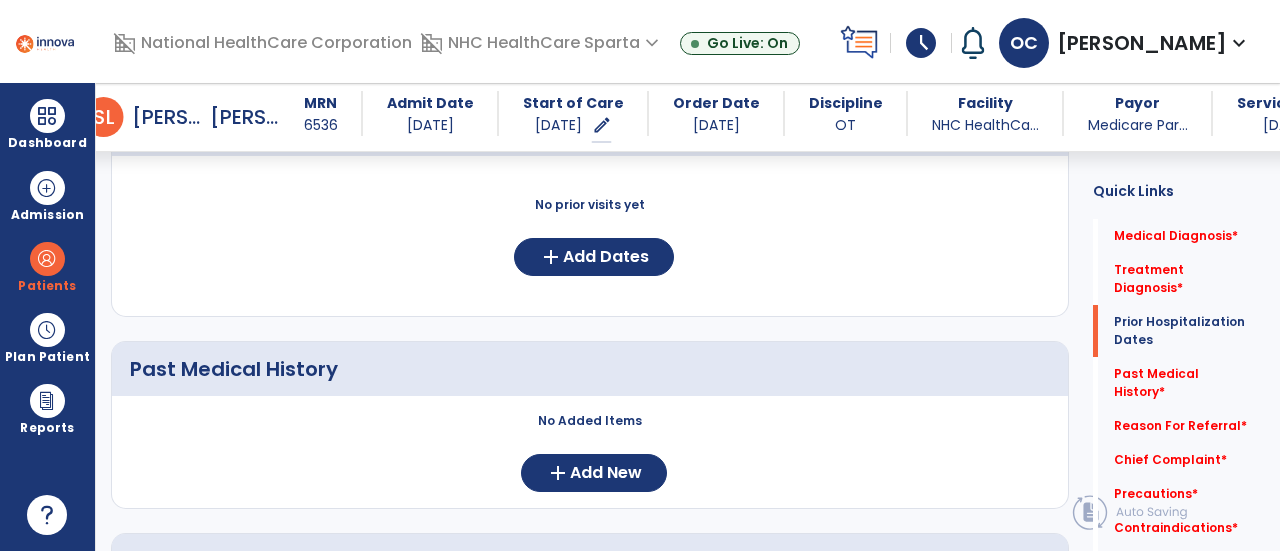 scroll, scrollTop: 702, scrollLeft: 0, axis: vertical 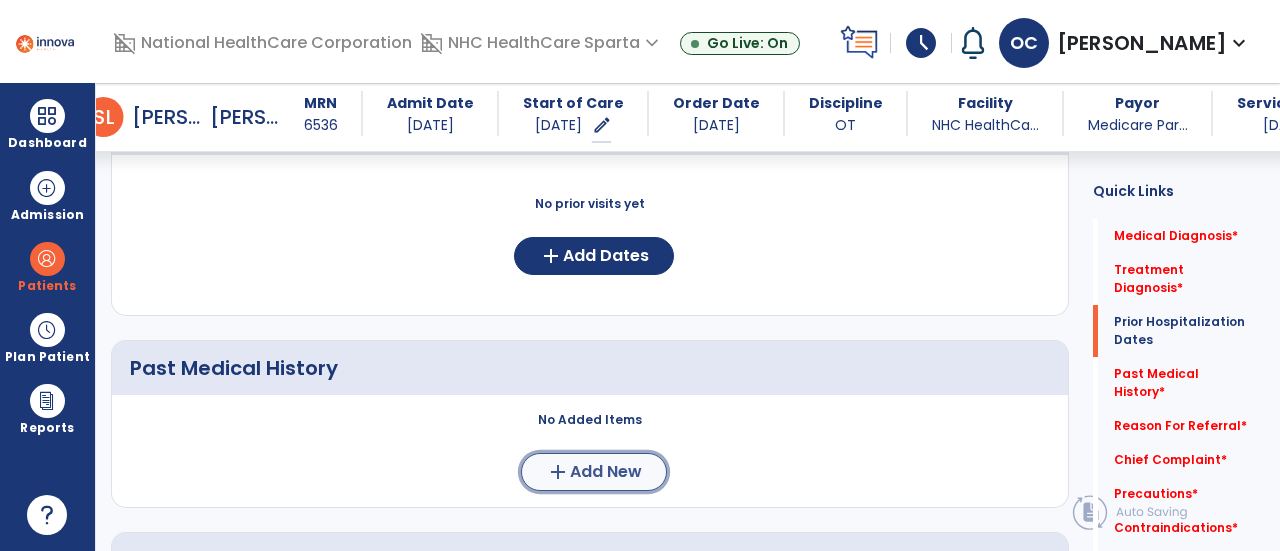 click on "Add New" 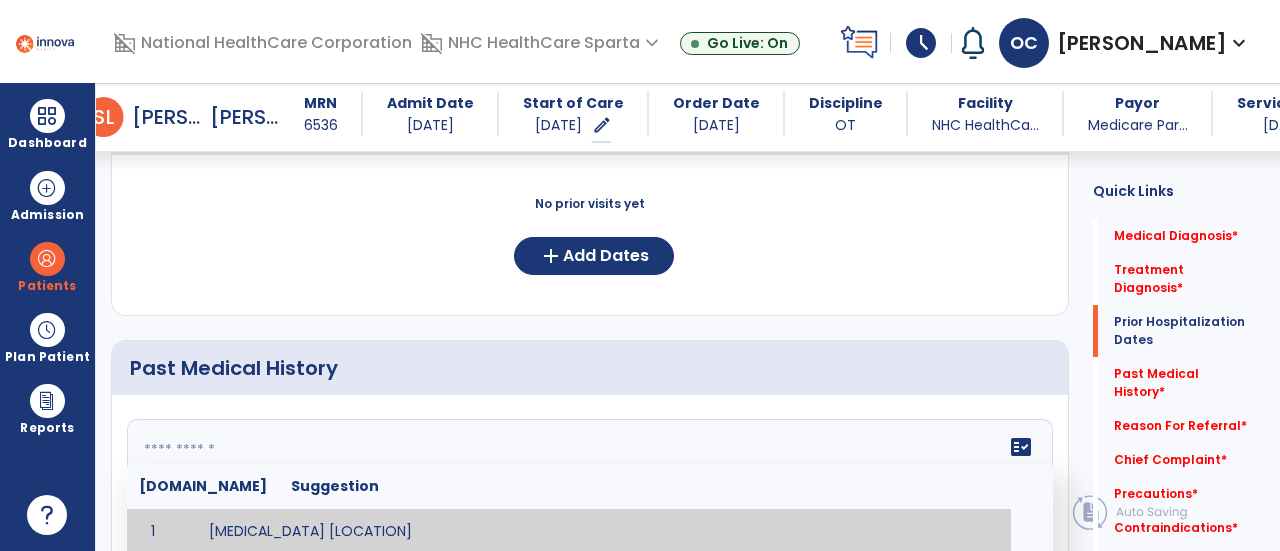 click on "fact_check  [DOMAIN_NAME] Suggestion 1 [MEDICAL_DATA] [LOCATION] 2 Compression fracture [LOCATION] 3 Wounds [LOCATION] 4 [MEDICAL_DATA] [LOCATION] 5 [MEDICAL_DATA] [MEDICAL_DATA] [LOCATION] 6 [MEDICAL_DATA] tear [LOCATION] 7 ACL tear surgically repaired [LOCATION] 8 [MEDICAL_DATA] (AKA) [LOCATION] 9 Below knee [MEDICAL_DATA] (BKE) [LOCATION] 10 [MEDICAL_DATA] (SITE/TYPE) 11 Surgery (TYPE) 12 AAA ([MEDICAL_DATA]) 13 [MEDICAL_DATA] tear [LOCATION] 14 [MEDICAL_DATA] 15 AIDS (Acquired [MEDICAL_DATA] Syndrome) 16 [MEDICAL_DATA] 17 [MEDICAL_DATA] 18 [MEDICAL_DATA] 19 Anxiety 20 ASHD ([MEDICAL_DATA]) 21 [MEDICAL_DATA] 22 [MEDICAL_DATA] 23 [MEDICAL_DATA] 24 [MEDICAL_DATA] 25 [MEDICAL_DATA] Bypass Graft (CABG) 26 CAD ([MEDICAL_DATA]) 27 [MEDICAL_DATA] 28 [MEDICAL_DATA] 29 [MEDICAL_DATA] 30 [MEDICAL_DATA] 31 COPD ([MEDICAL_DATA]) 32 CRPS ([MEDICAL_DATA]) 33 CVA (Cerebrovascular Accident) 34 CVI ([MEDICAL_DATA]) 35 DDD ([MEDICAL_DATA])" 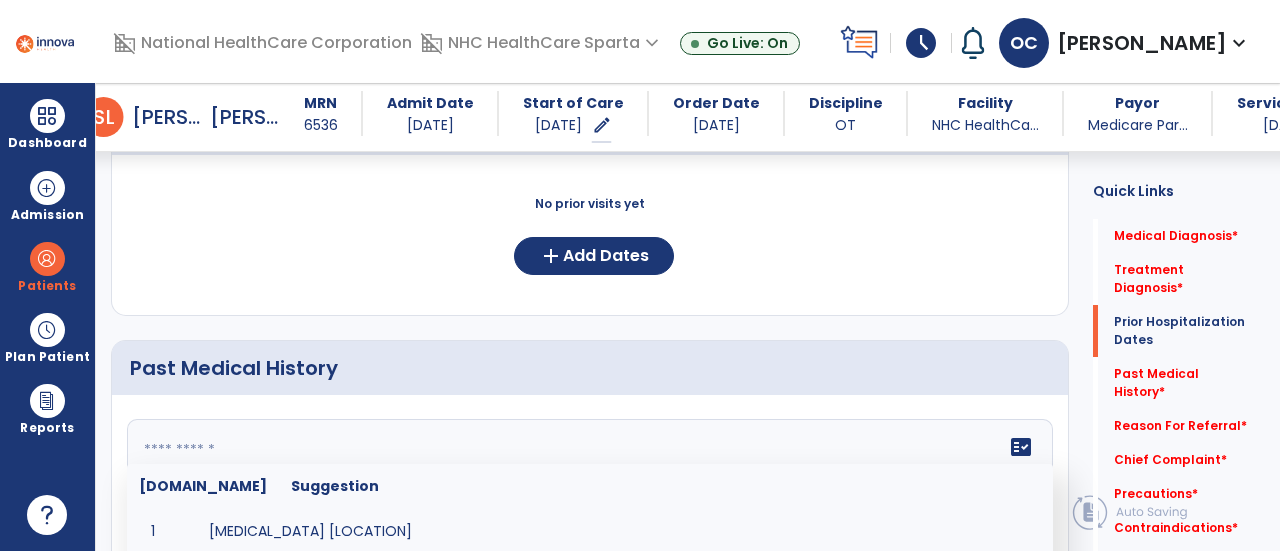click 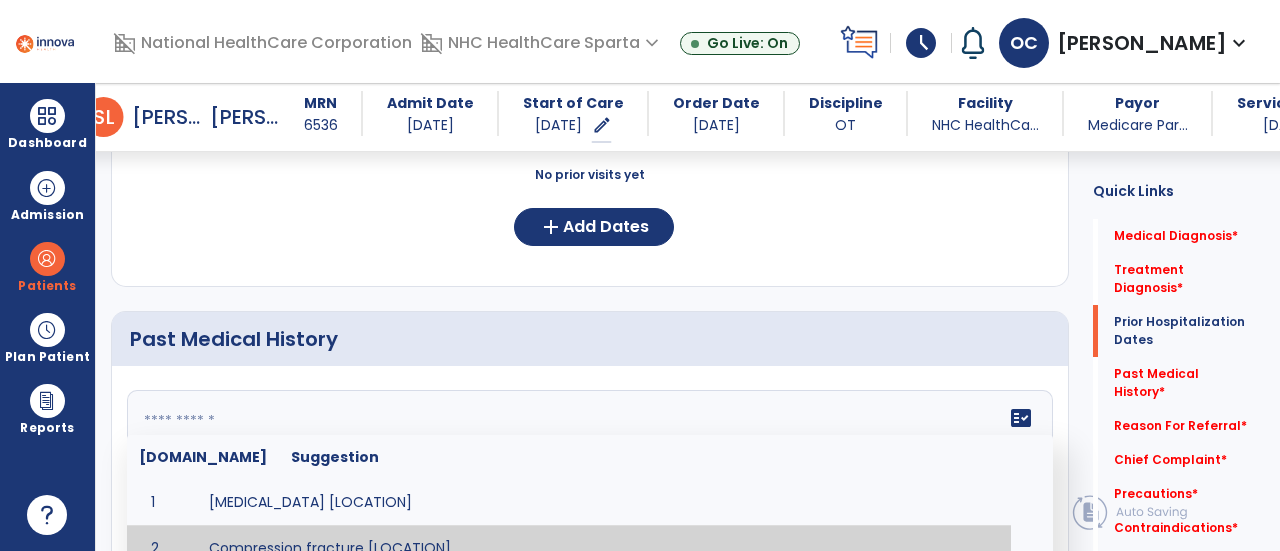 paste on "**********" 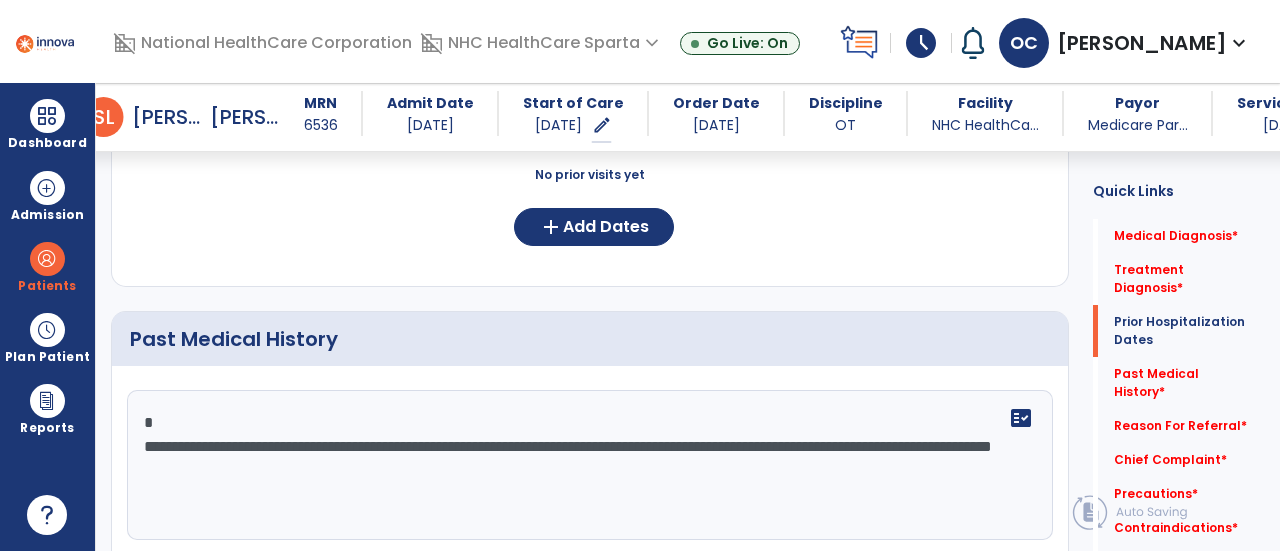 click on "**********" 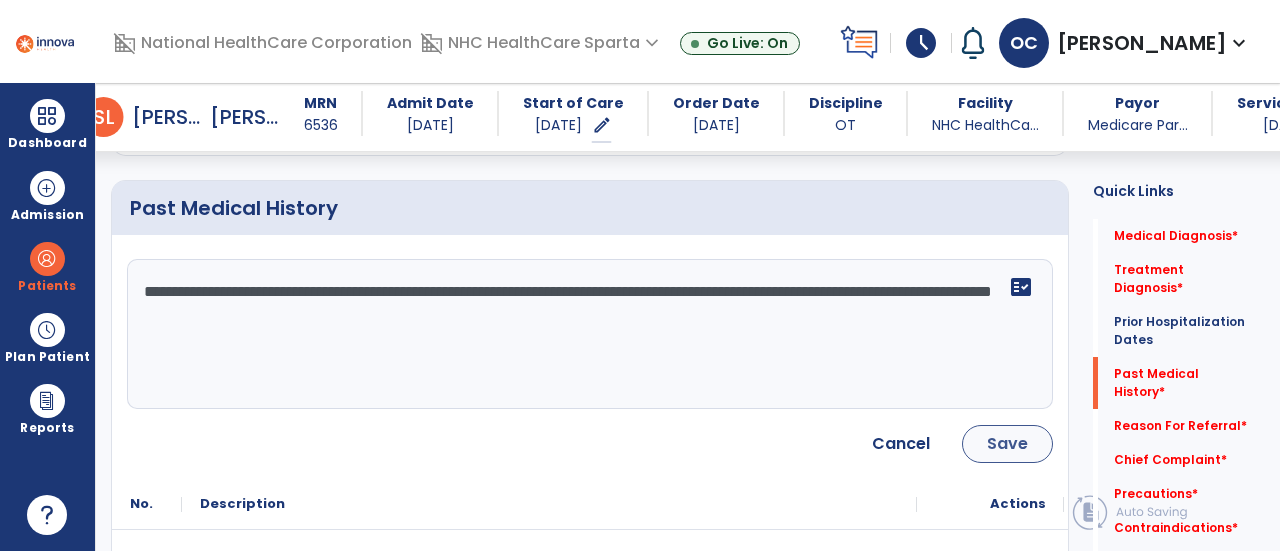 scroll, scrollTop: 891, scrollLeft: 0, axis: vertical 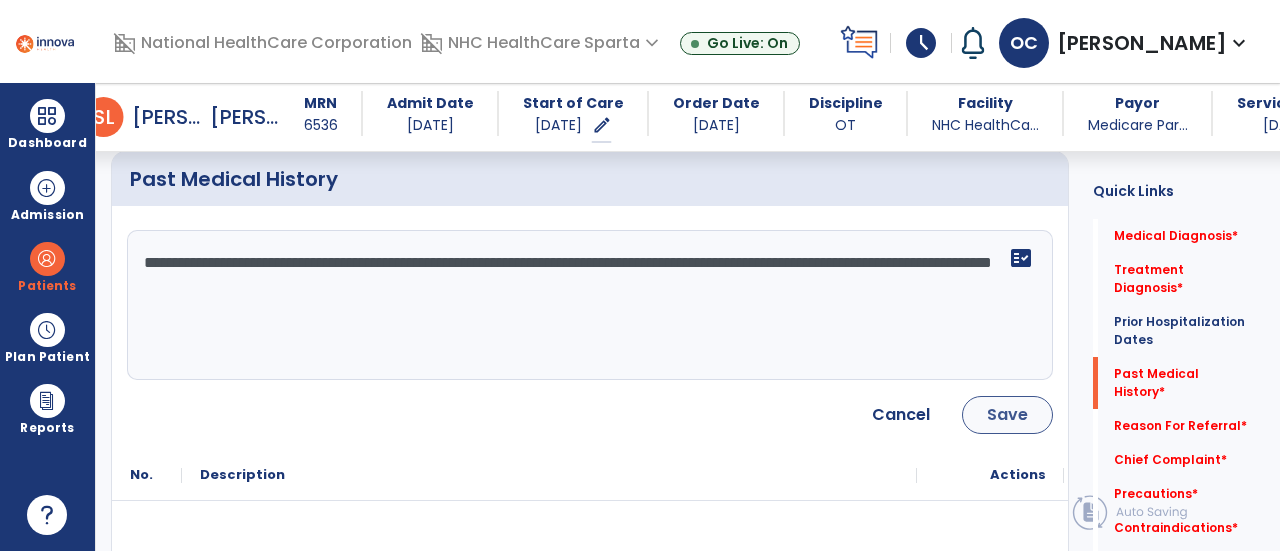 type on "**********" 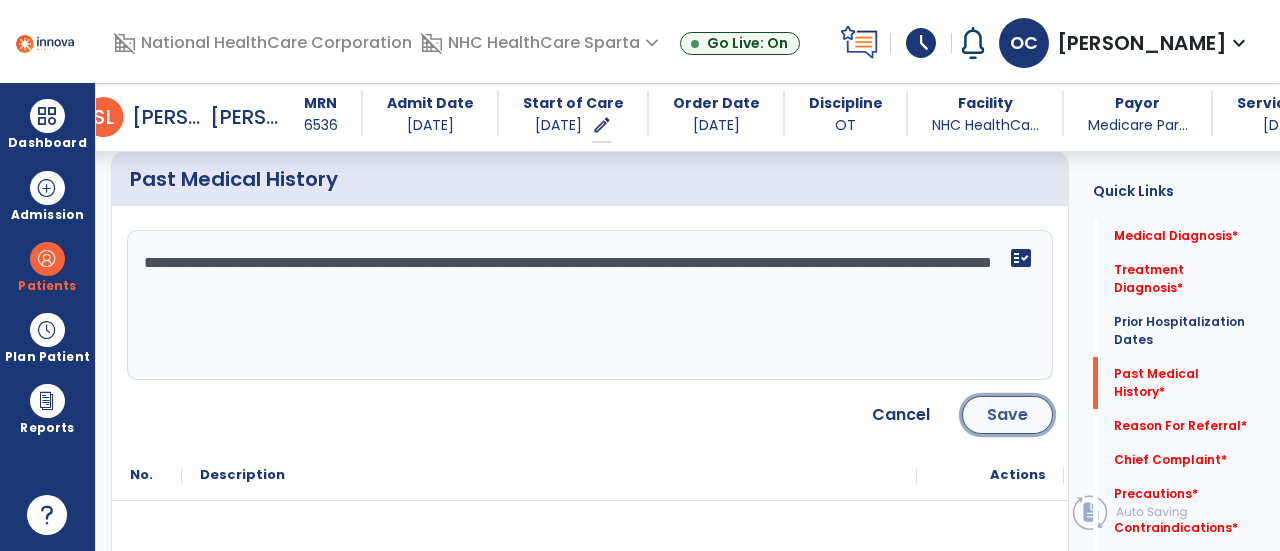 click on "Save" 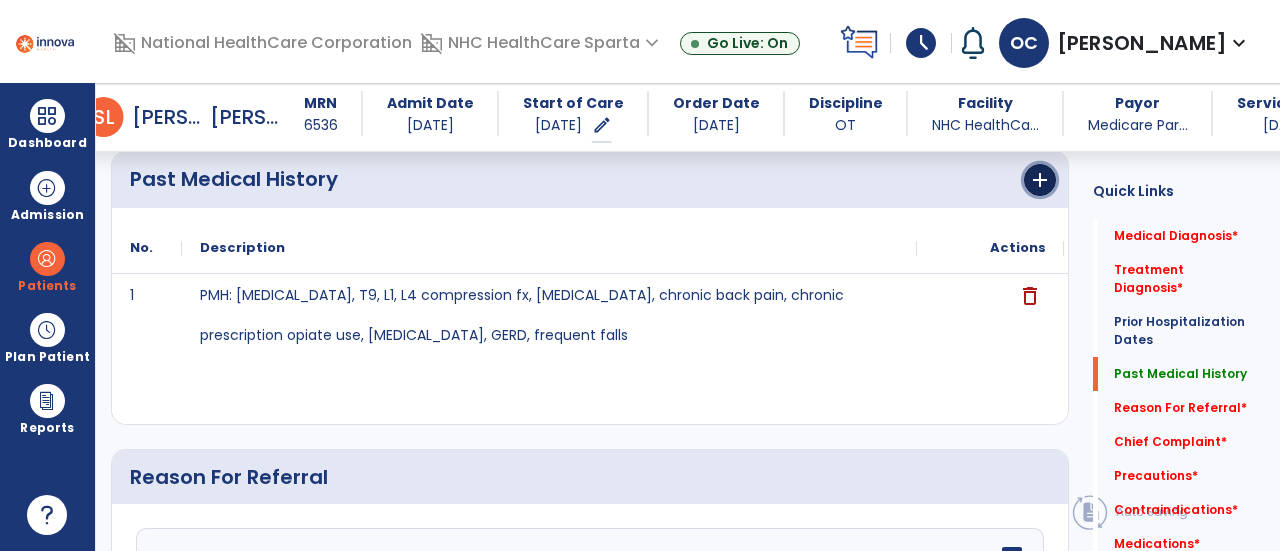 click on "add" 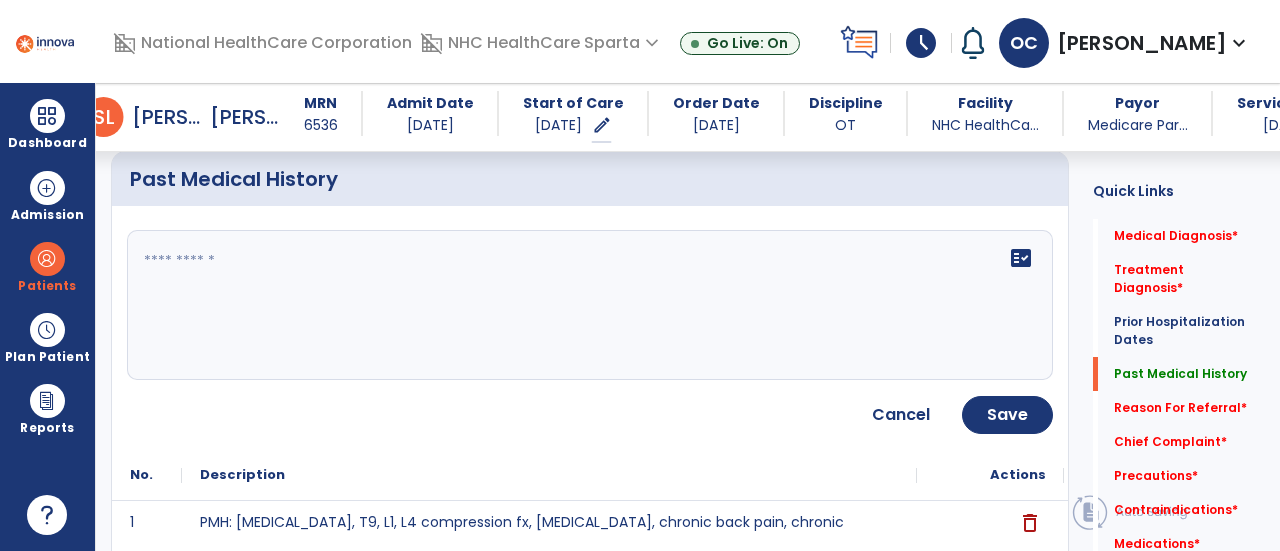 click 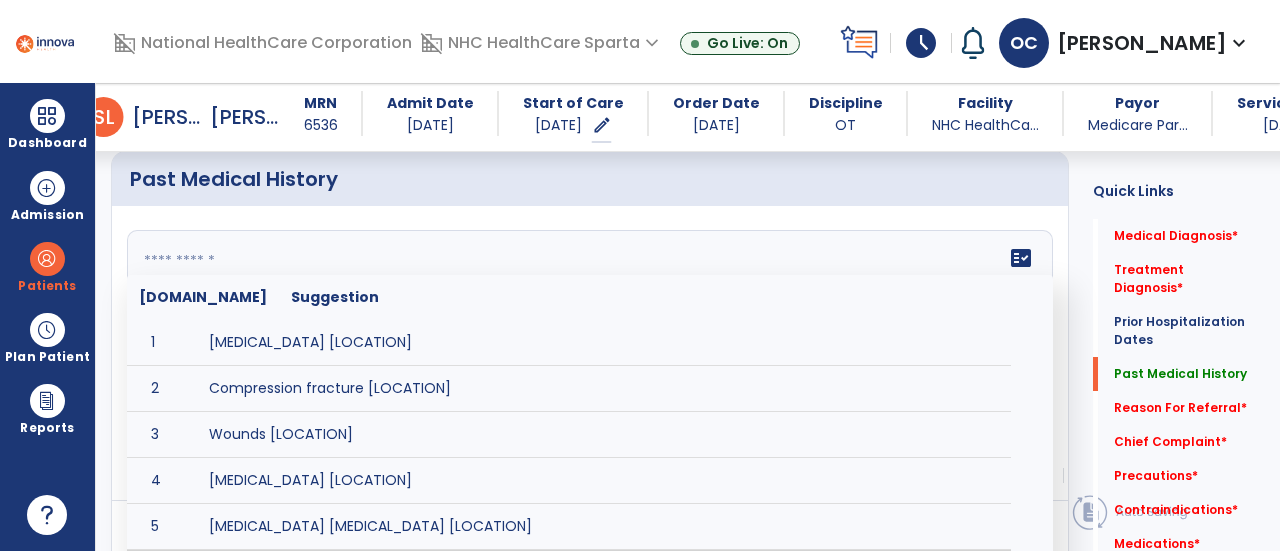 scroll, scrollTop: 24, scrollLeft: 0, axis: vertical 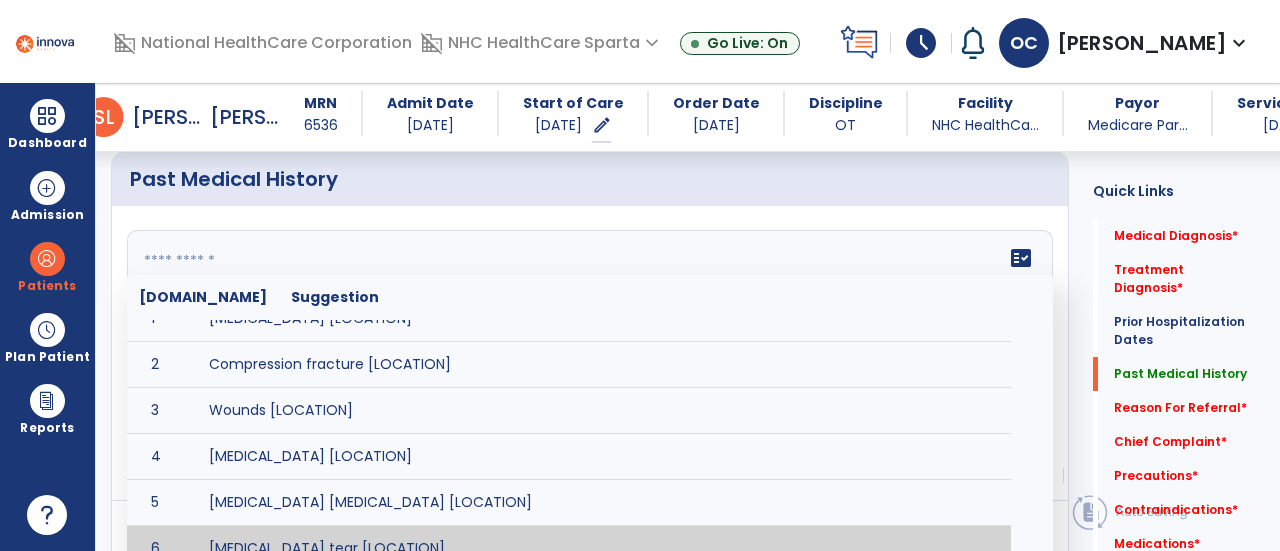 paste on "**********" 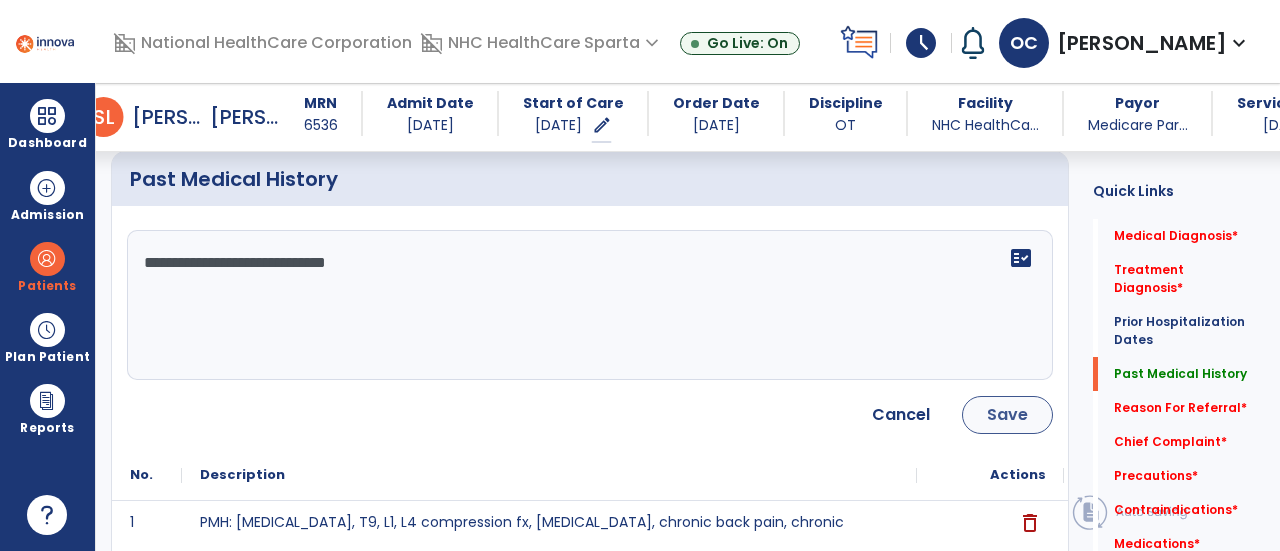 type on "**********" 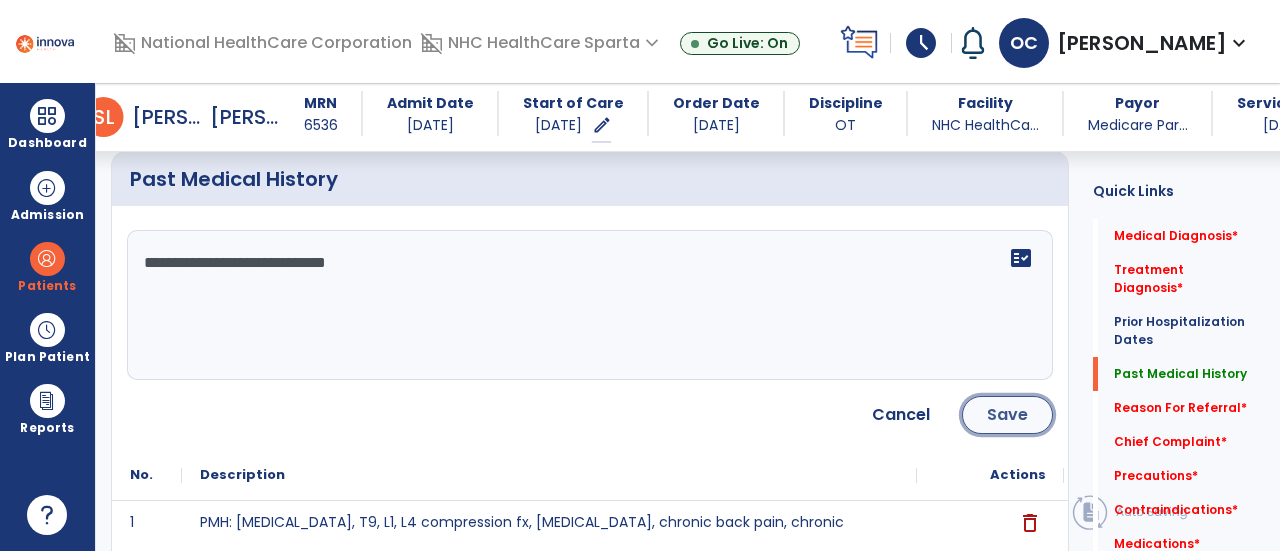 click on "Save" 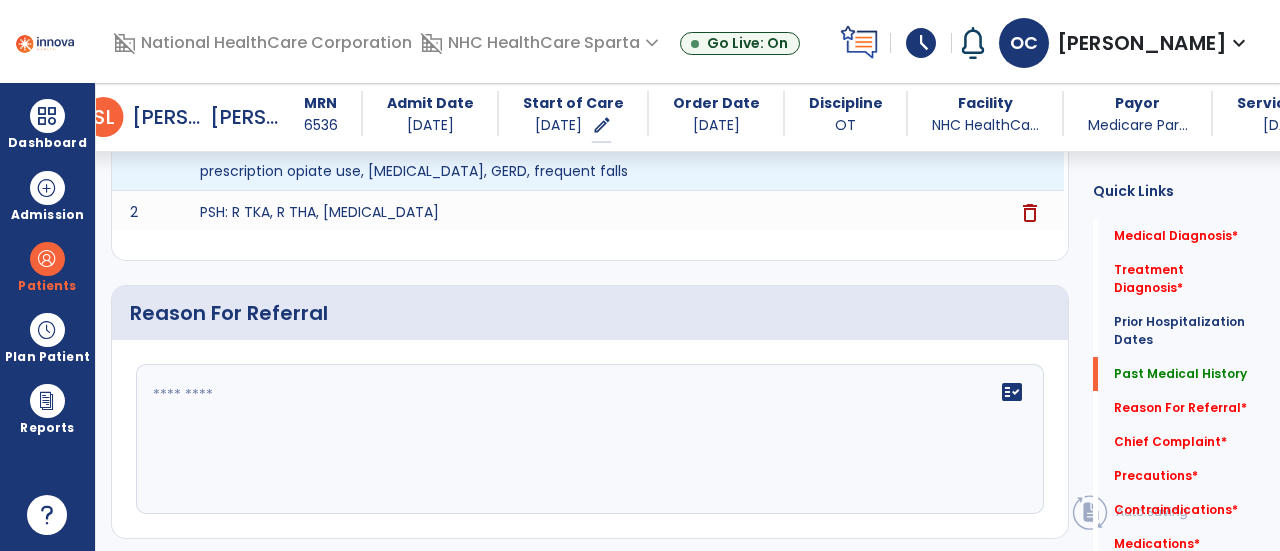 scroll, scrollTop: 1061, scrollLeft: 0, axis: vertical 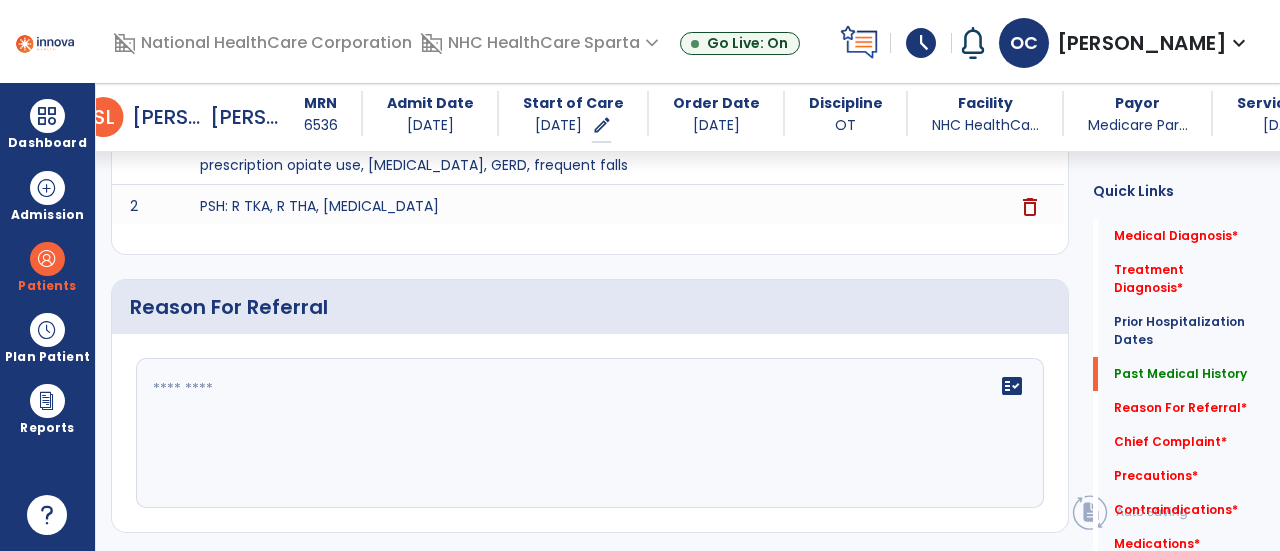 click on "fact_check" 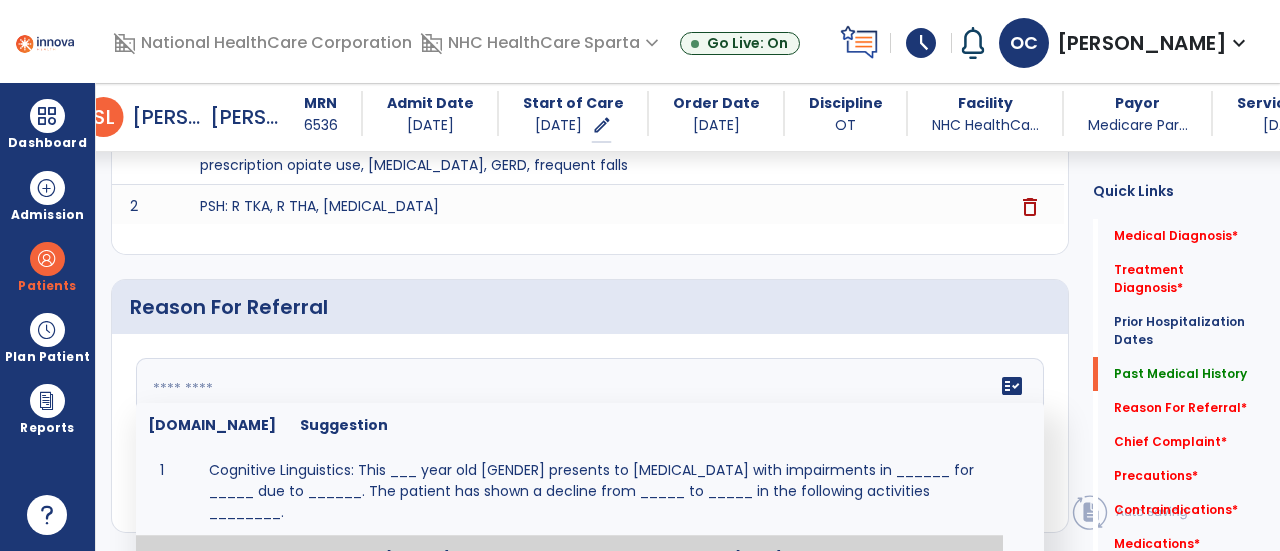 scroll, scrollTop: 1092, scrollLeft: 0, axis: vertical 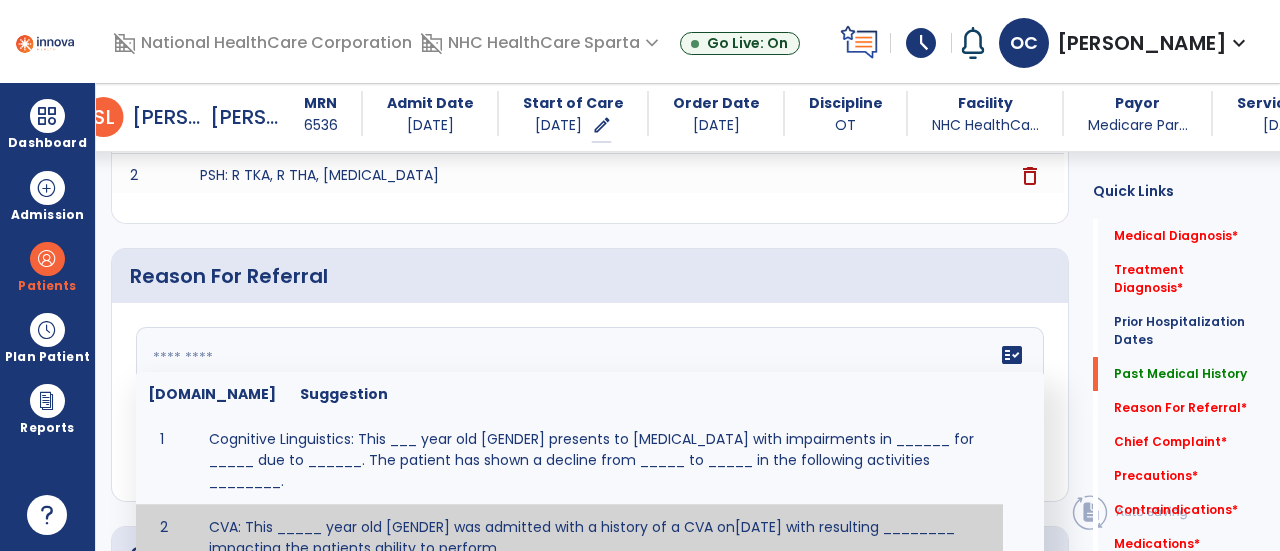 paste on "**********" 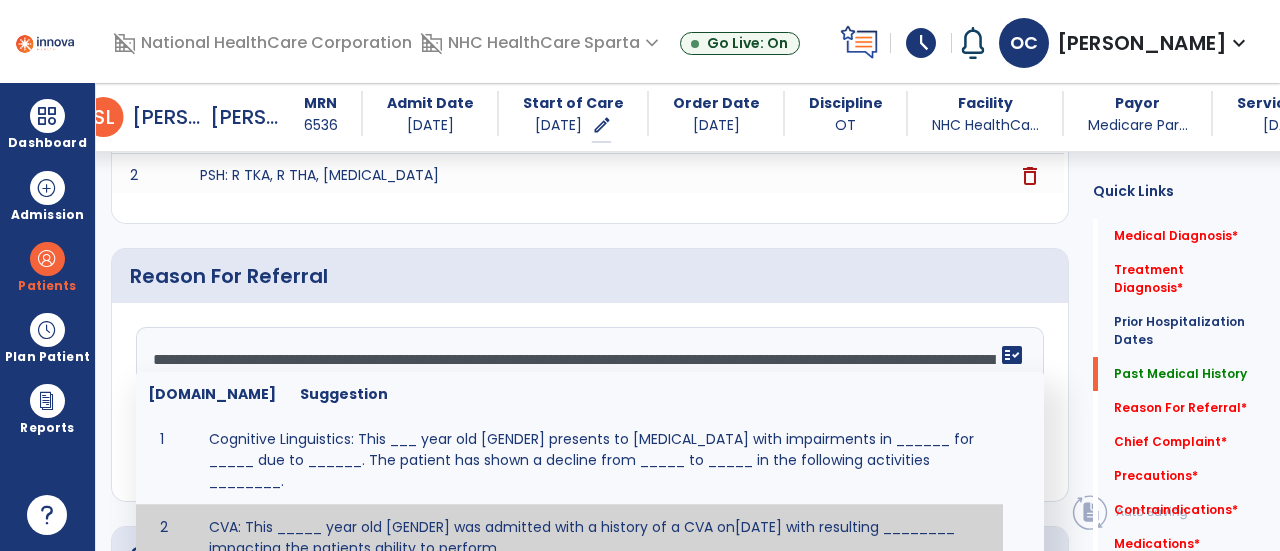 scroll, scrollTop: 14, scrollLeft: 0, axis: vertical 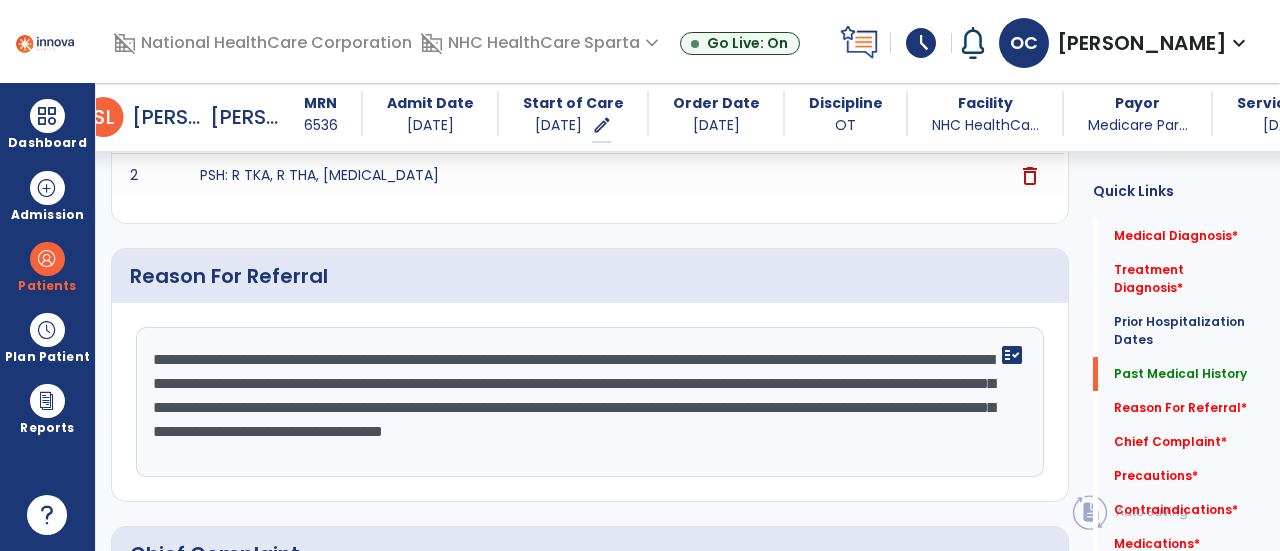 click on "**********" 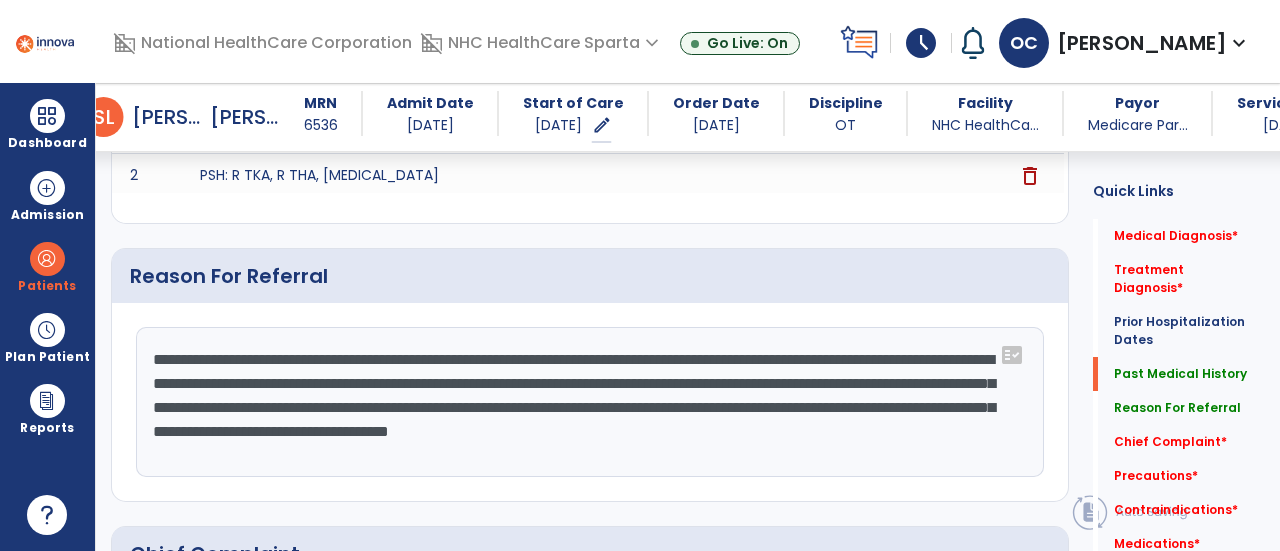 click on "**********" 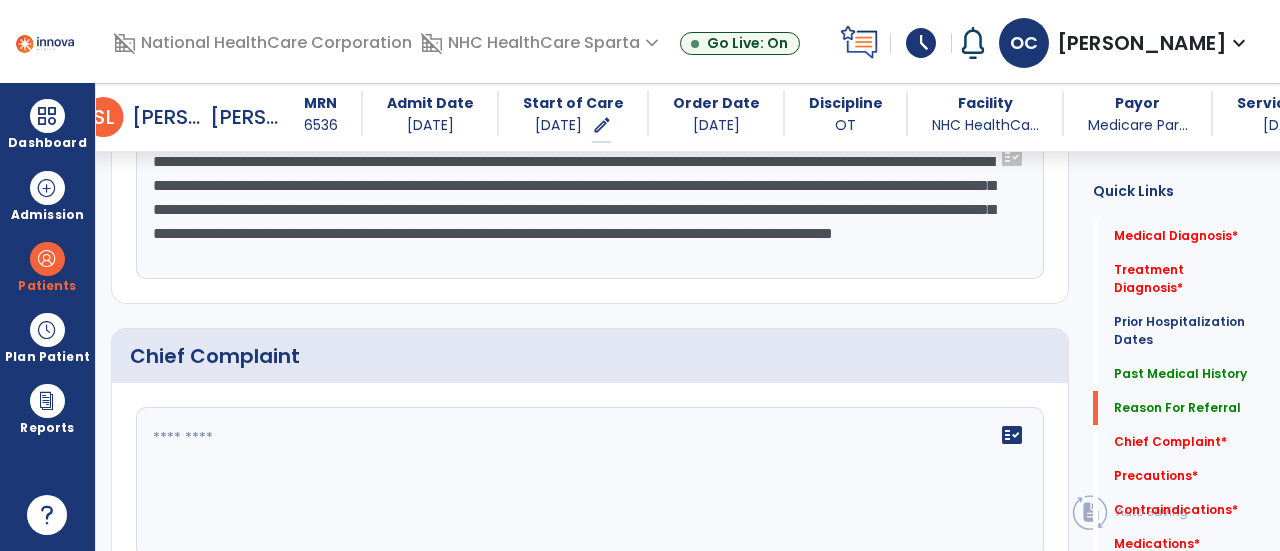 scroll, scrollTop: 1302, scrollLeft: 0, axis: vertical 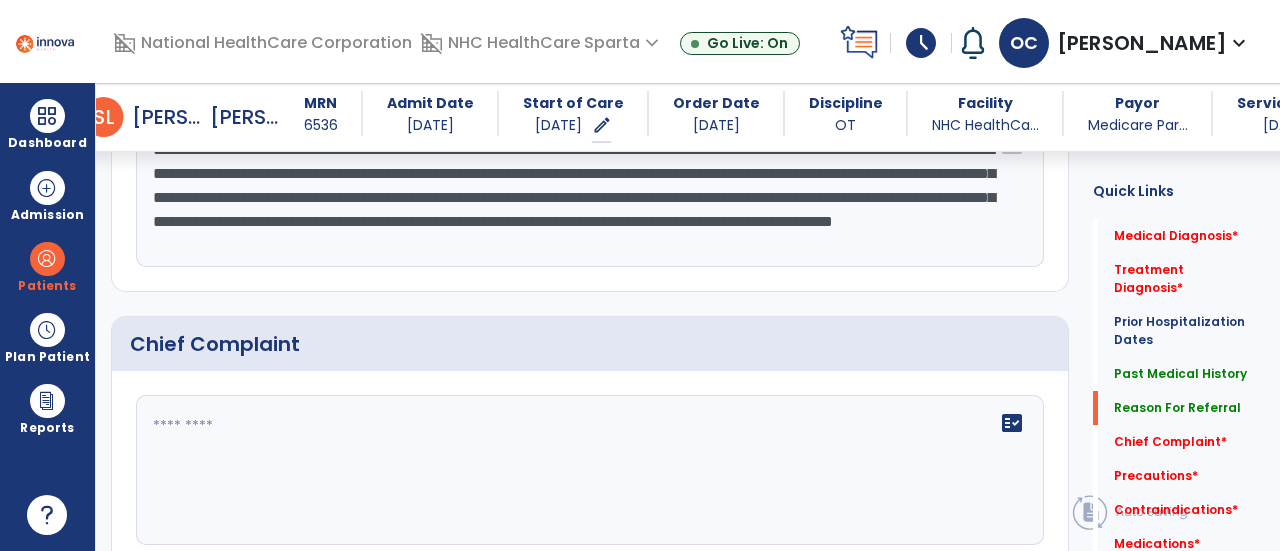 type on "**********" 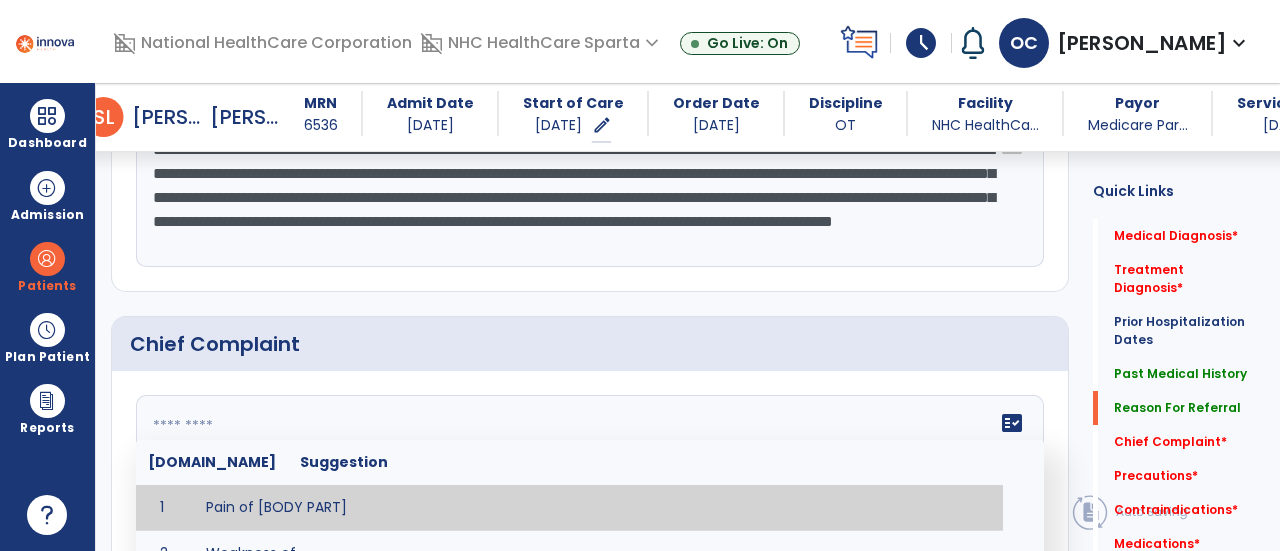 click on "fact_check  [DOMAIN_NAME] Suggestion 1 Pain of [BODY PART] 2 Weakness of ________ 3 Instability of ________ 4 Functional limitations including ____________ 5 ADL's including ___________. 6 Inability to perform work related duties such as _________ 7 Inability to perform house hold duties such as __________. 8 Loss of balance. 9 Problems with gait including _________." 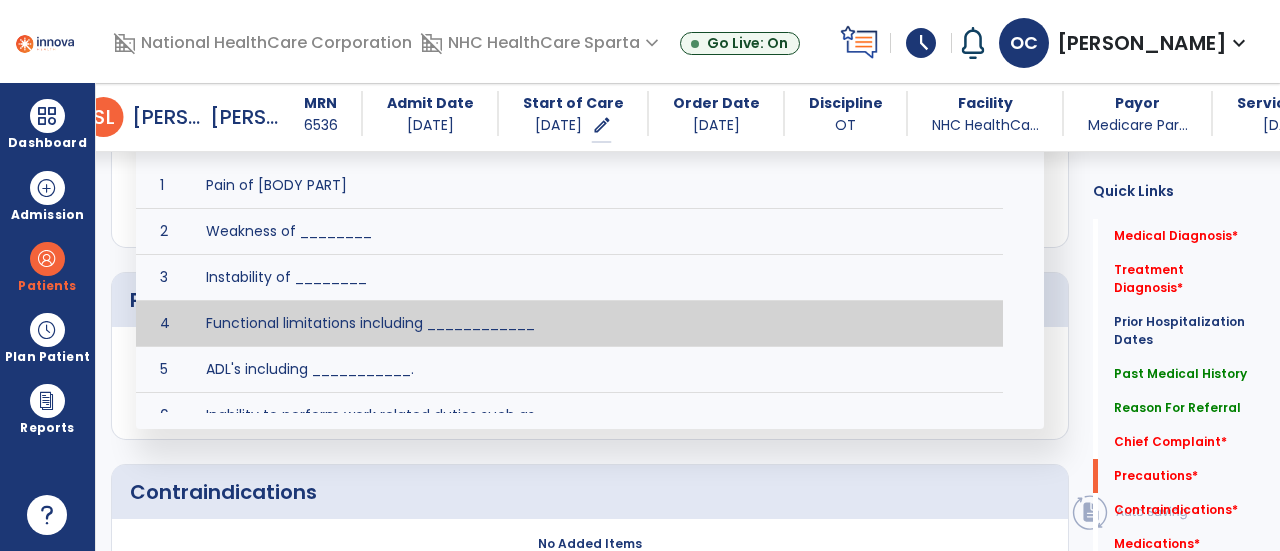 scroll, scrollTop: 1630, scrollLeft: 0, axis: vertical 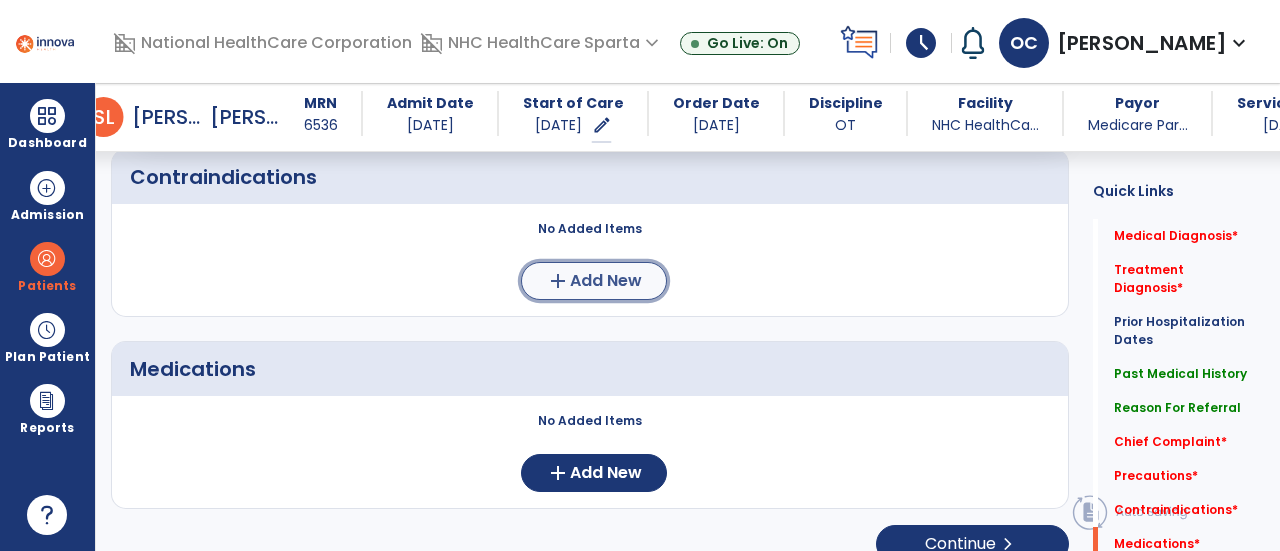 click on "Add New" 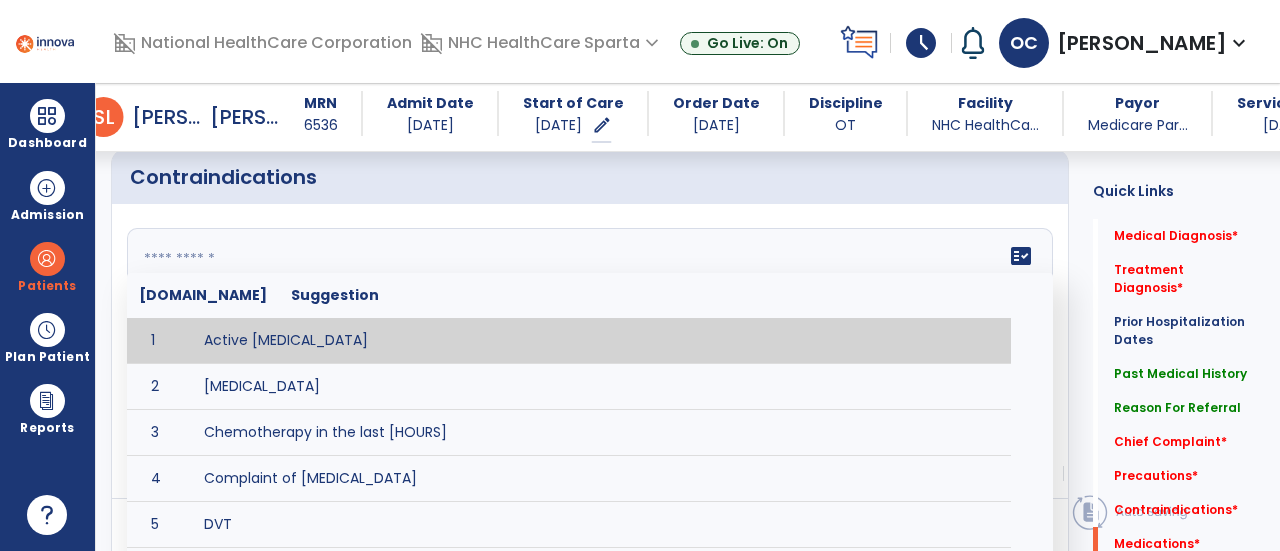 click on "fact_check  [DOMAIN_NAME] Suggestion 1 Active [MEDICAL_DATA] 2 [MEDICAL_DATA] 3 Chemotherapy in the last [HOURS] 4 Complaint of [MEDICAL_DATA] 5 DVT 6 [MEDICAL_DATA] [VALUES] 7 Inflammation or infection in the heart. 8 [MEDICAL_DATA] lower than [VALUE] 9 [MEDICAL_DATA] 10 Pulmonary [MEDICAL_DATA] 11 Recent changes in EKG 12 Severe [MEDICAL_DATA] 13 Severe dehydration 14 Severe diaphoresis 15 Severe [MEDICAL_DATA] 16 Severe shortness of breath/dyspnea 17 Significantly elevated potassium levels 18 Significantly [MEDICAL_DATA] levels 19 Suspected or known [MEDICAL_DATA] 20 [MEDICAL_DATA] 21 Uncontrolled [MEDICAL_DATA] with blood sugar levels greater than [VALUE] or less than [Value]  22 [MEDICAL_DATA] 23 Untreated [MEDICAL_DATA]" 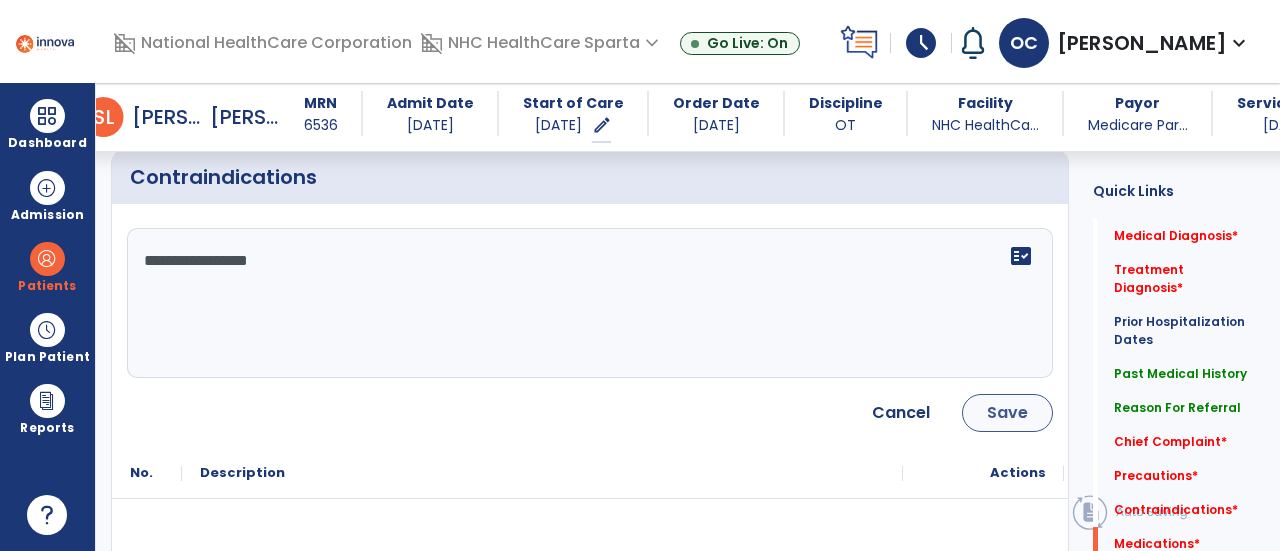 type on "**********" 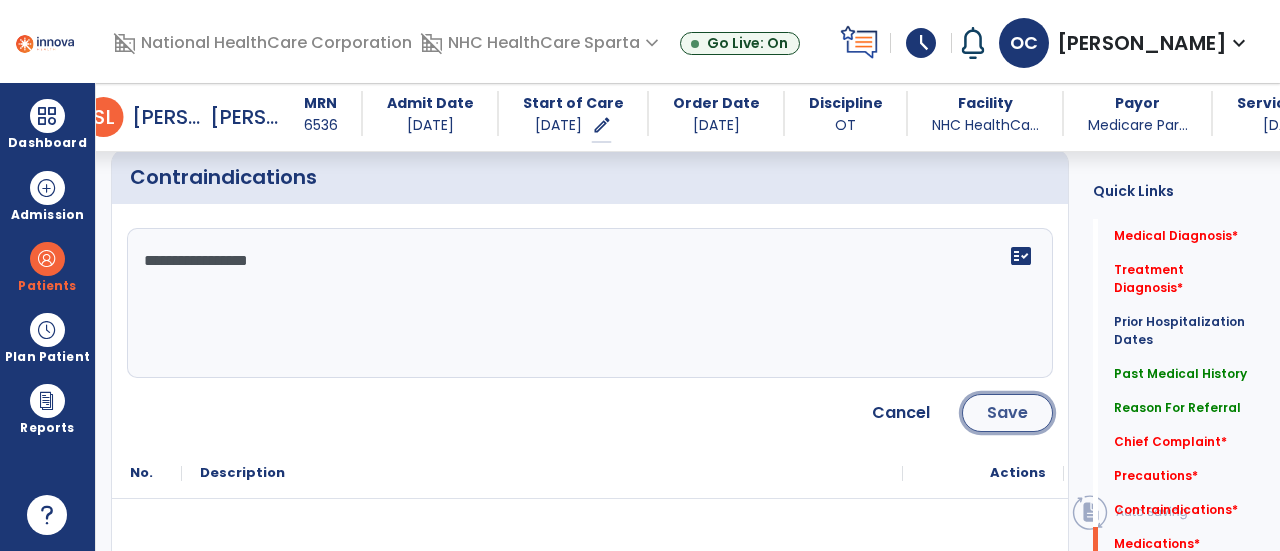 click on "Save" 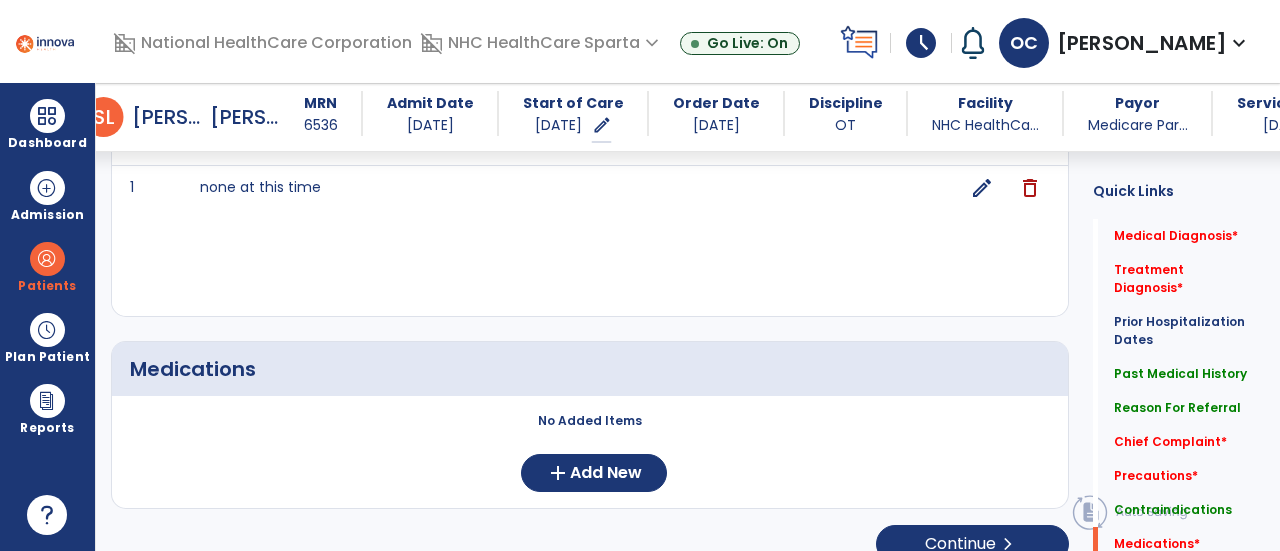 scroll, scrollTop: 2046, scrollLeft: 0, axis: vertical 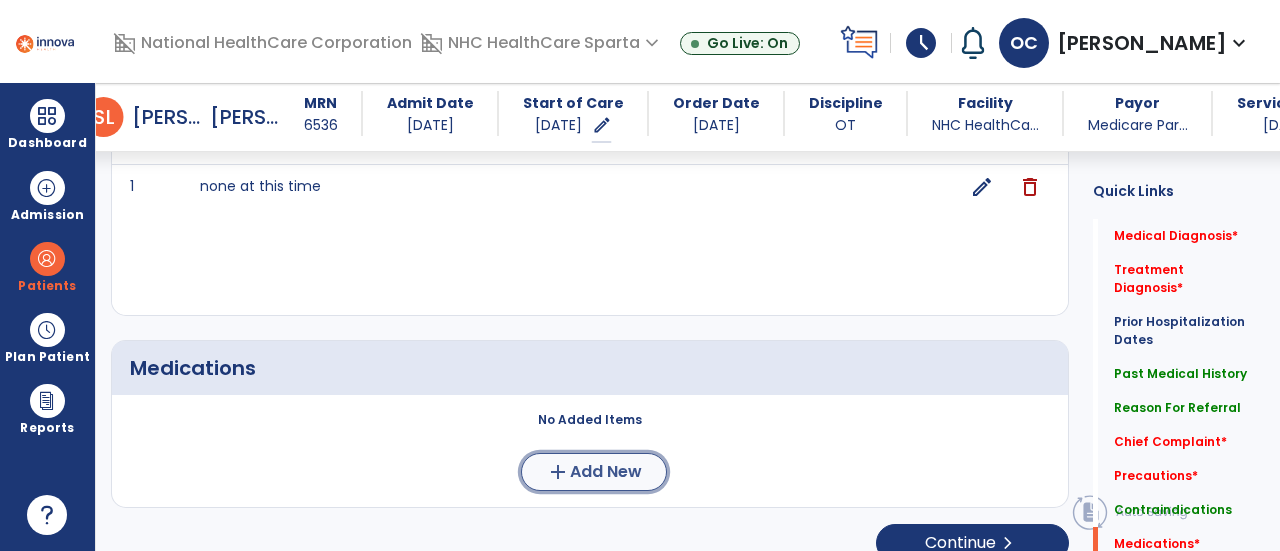 click on "Add New" 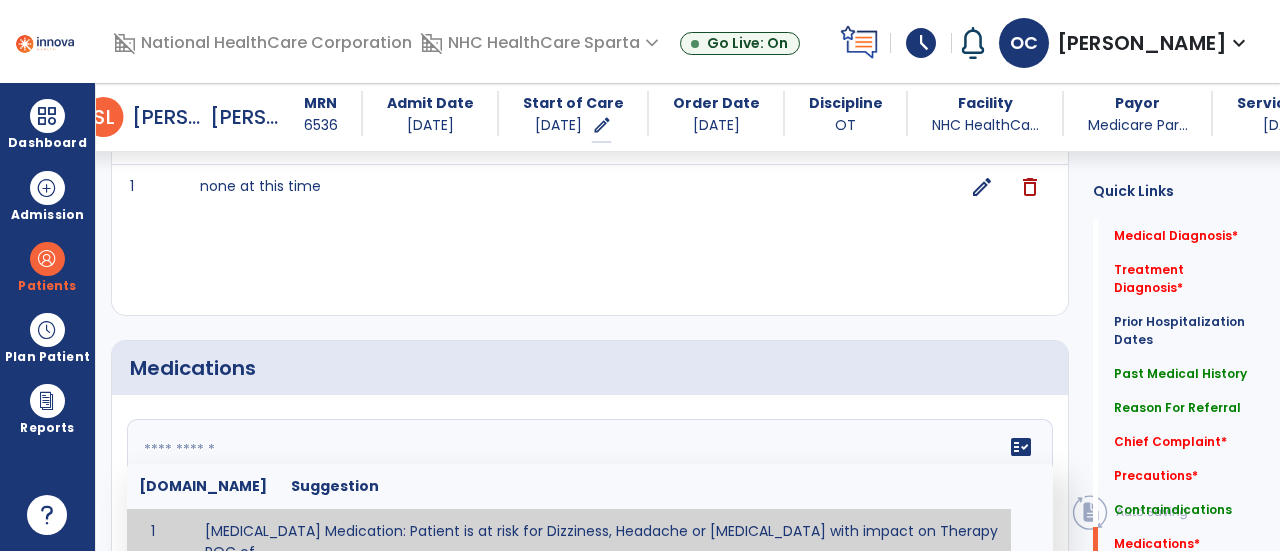 click 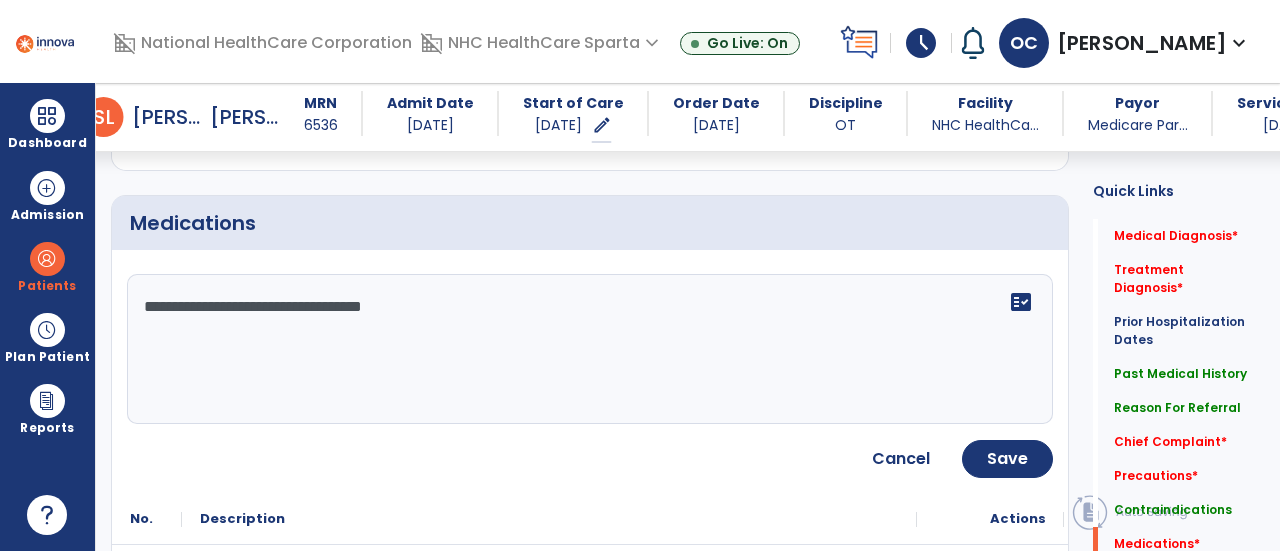 scroll, scrollTop: 2192, scrollLeft: 0, axis: vertical 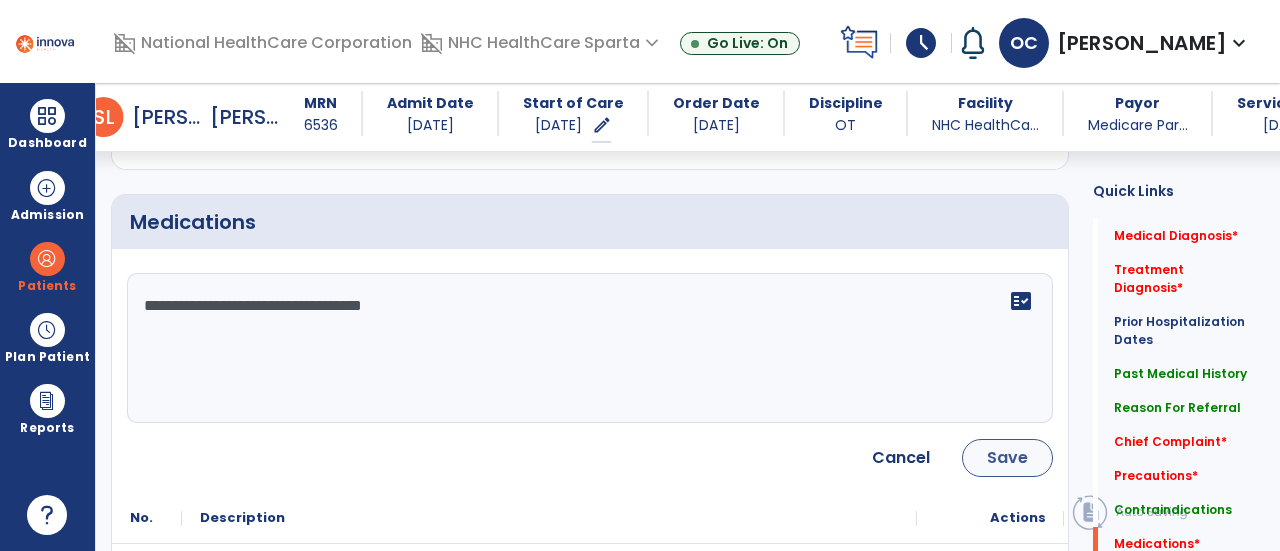 type on "**********" 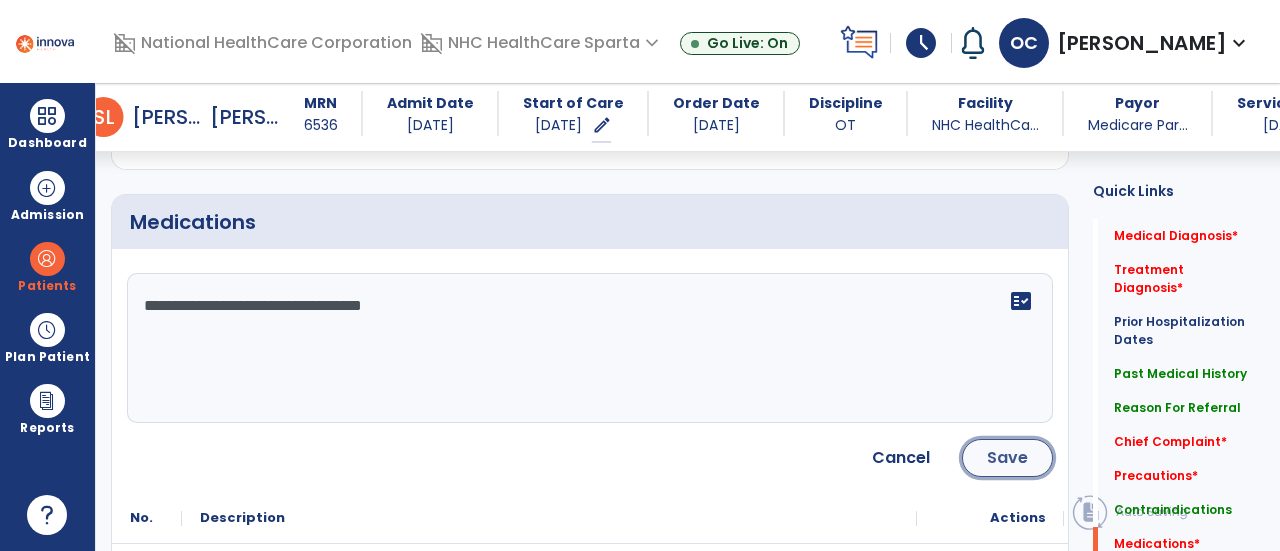 click on "Save" 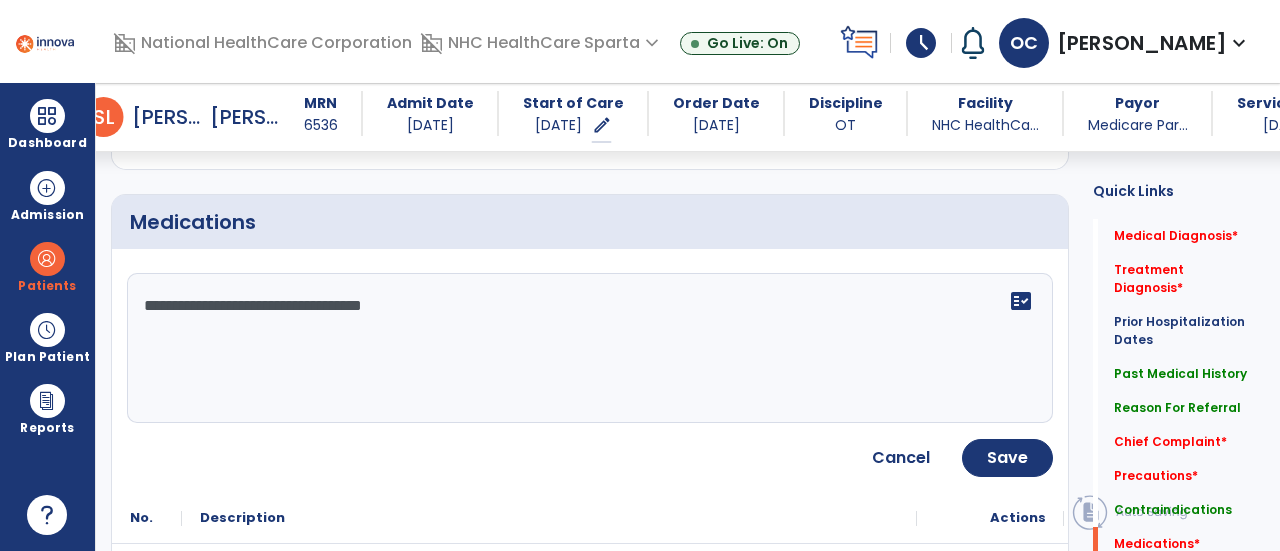 scroll, scrollTop: 2152, scrollLeft: 0, axis: vertical 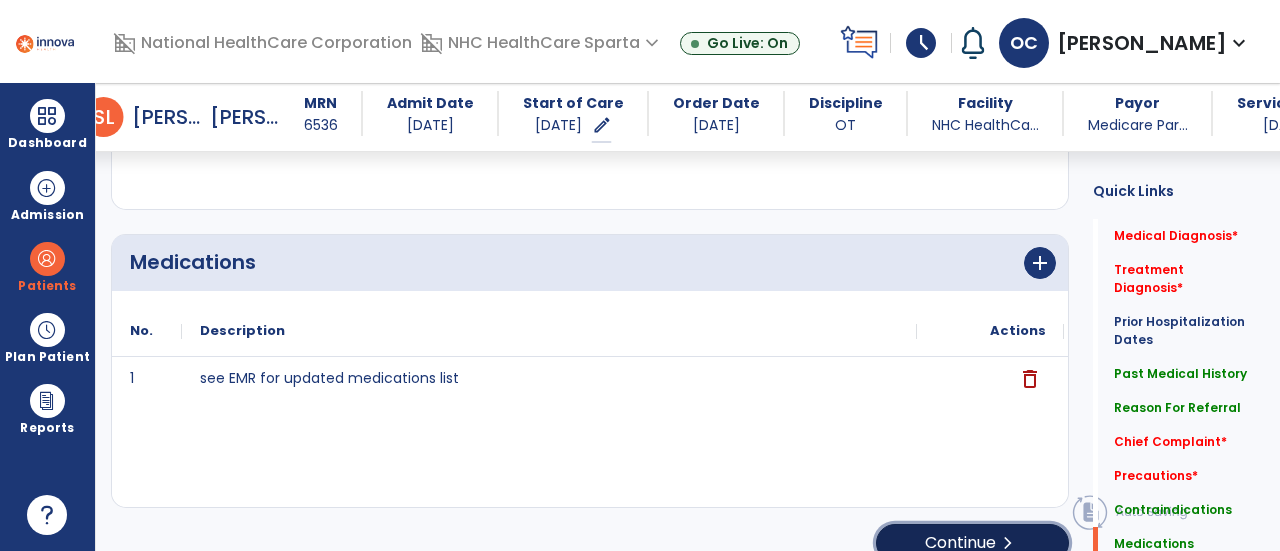 click on "Continue  chevron_right" 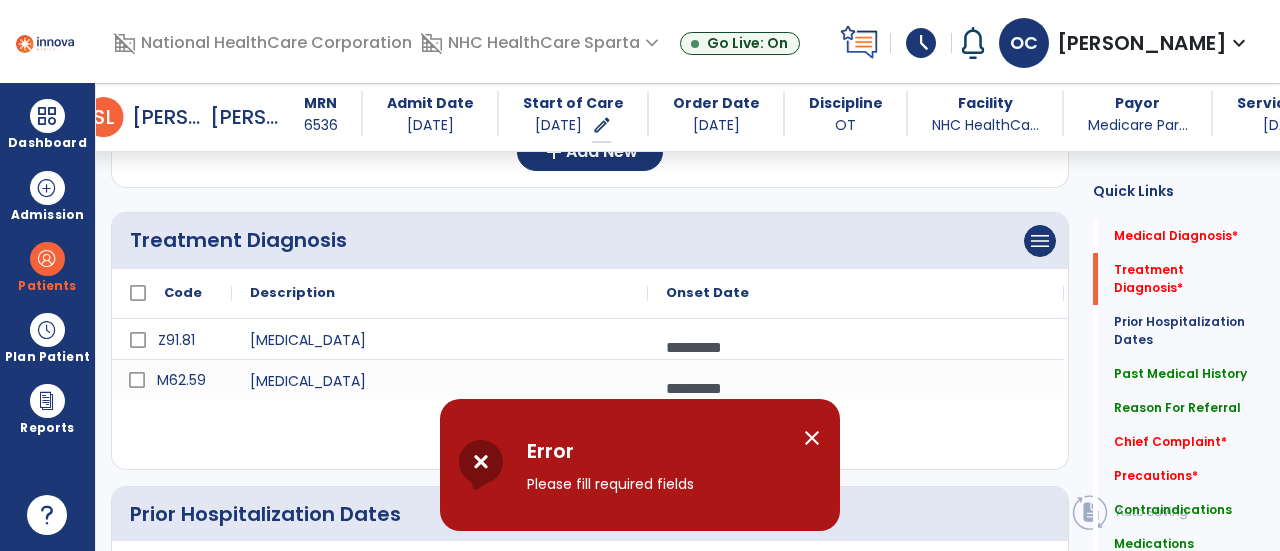 scroll, scrollTop: 0, scrollLeft: 0, axis: both 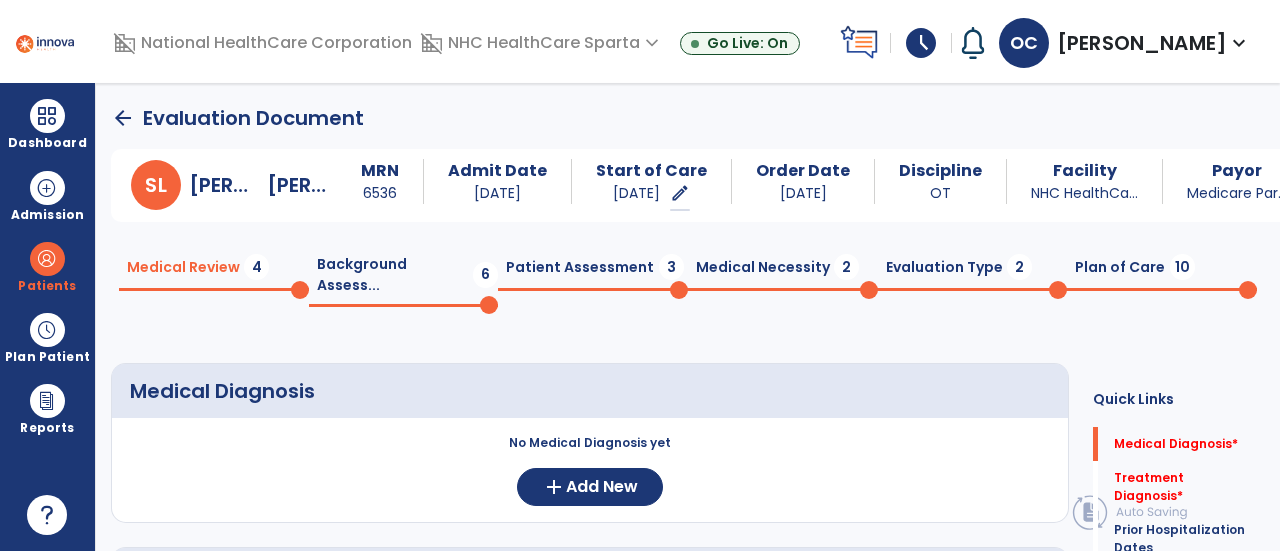 click on "Background Assess...  6" 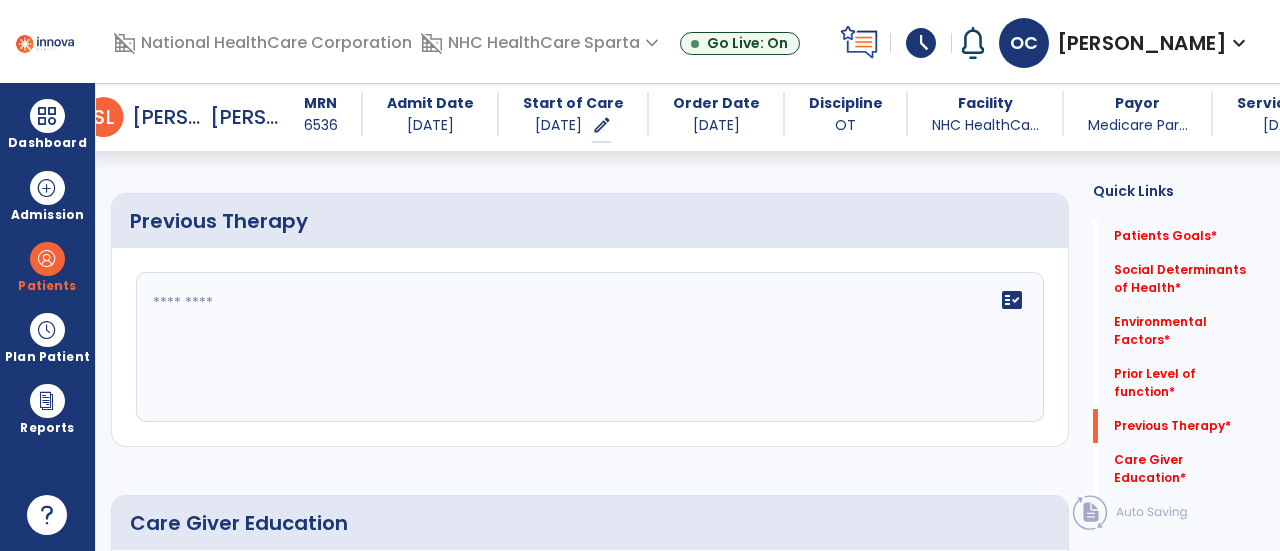scroll, scrollTop: 1102, scrollLeft: 0, axis: vertical 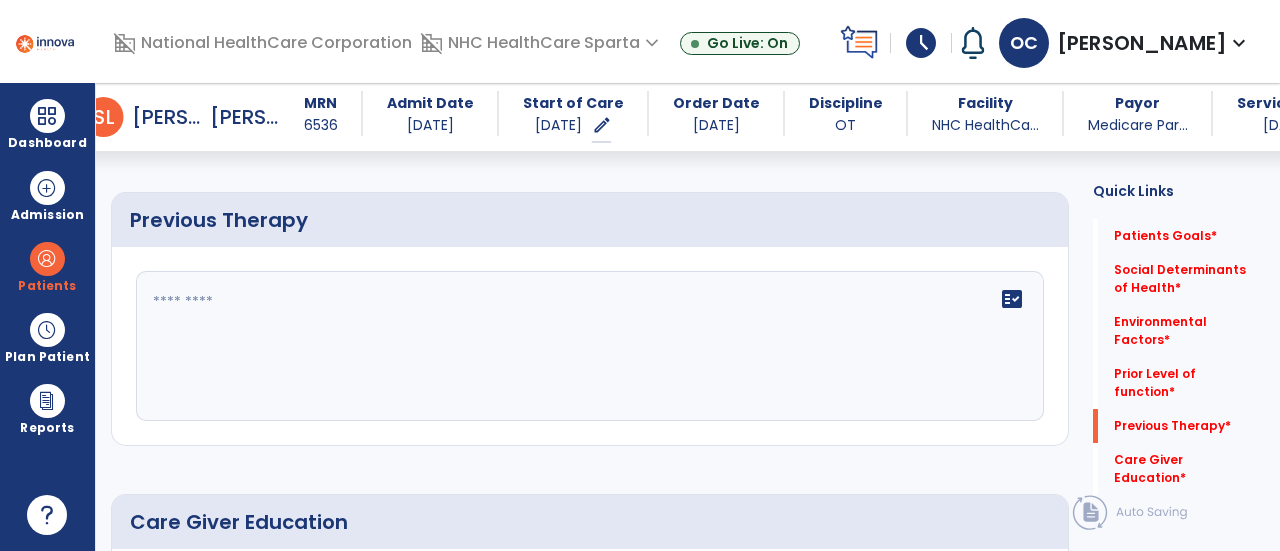 click 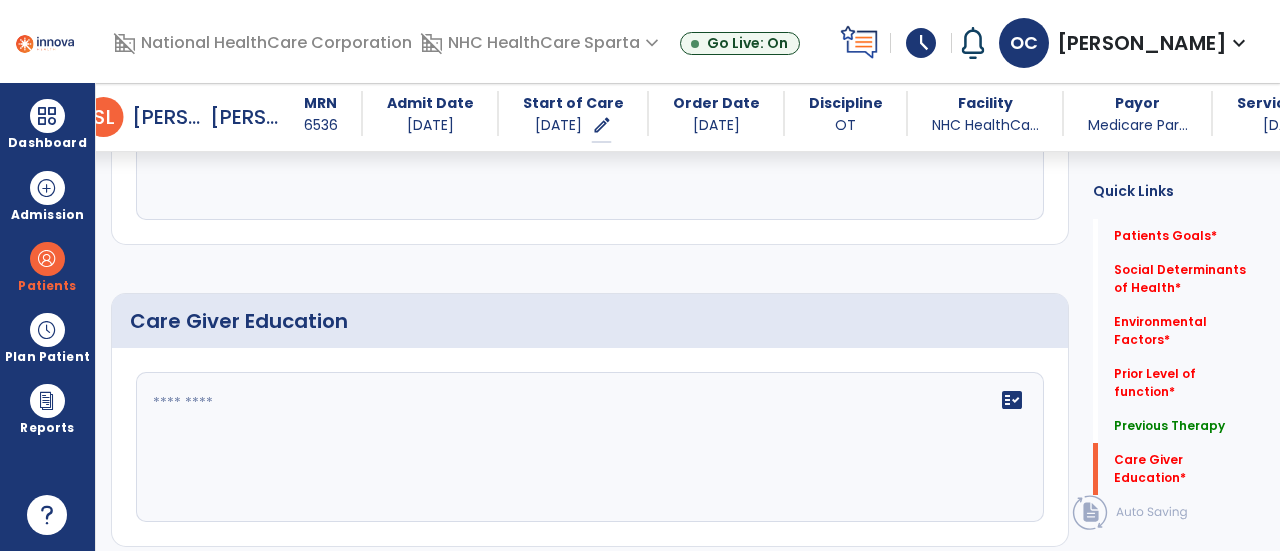 scroll, scrollTop: 1299, scrollLeft: 0, axis: vertical 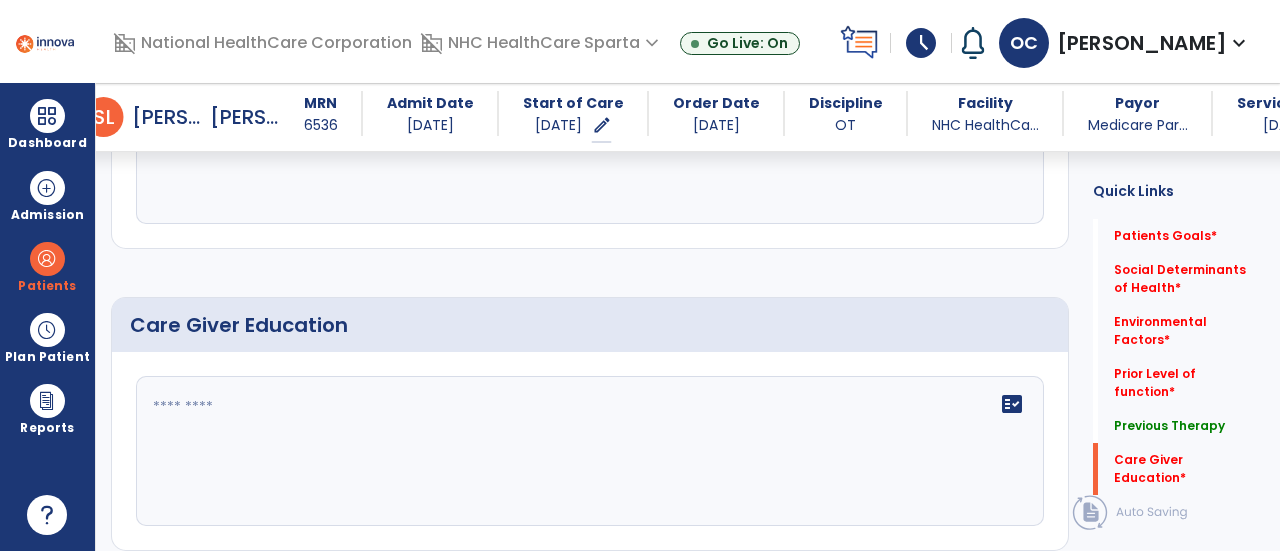 type on "**********" 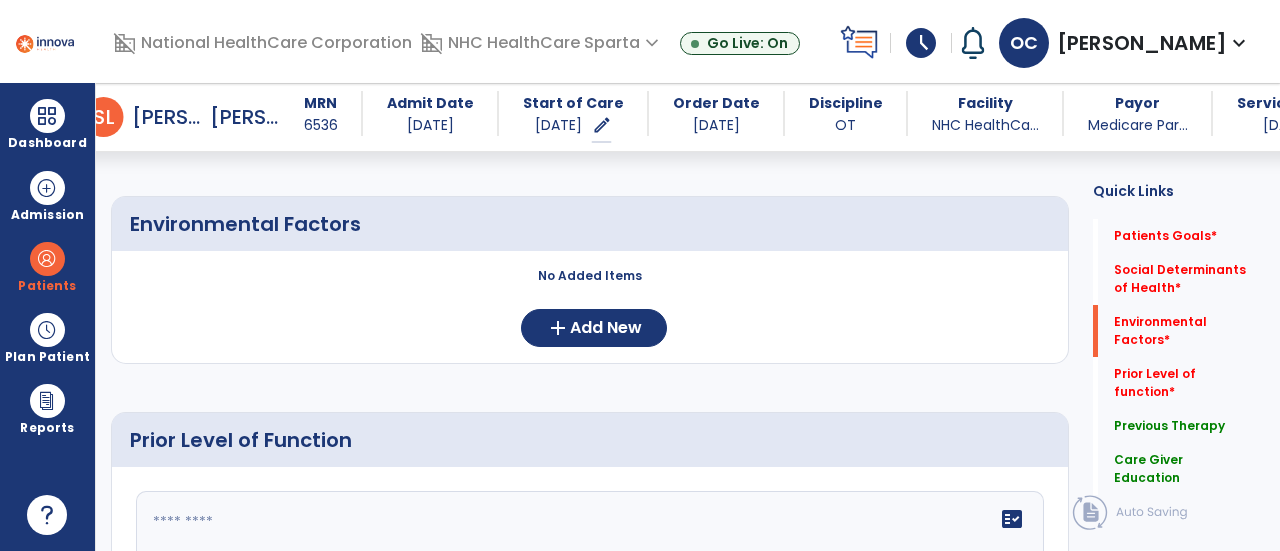scroll, scrollTop: 579, scrollLeft: 0, axis: vertical 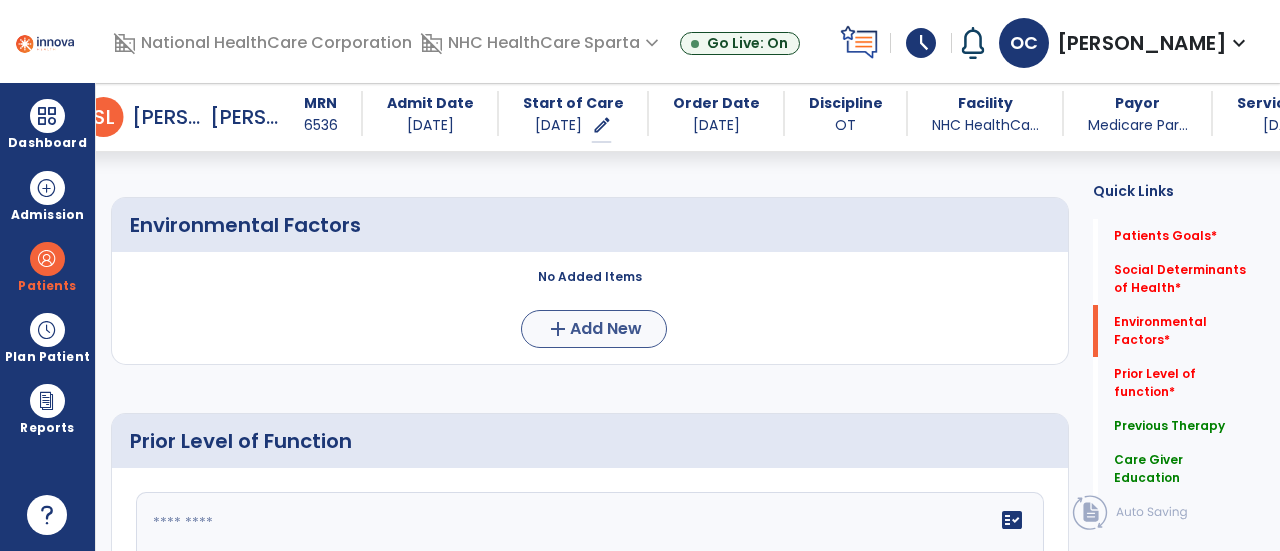 type on "**********" 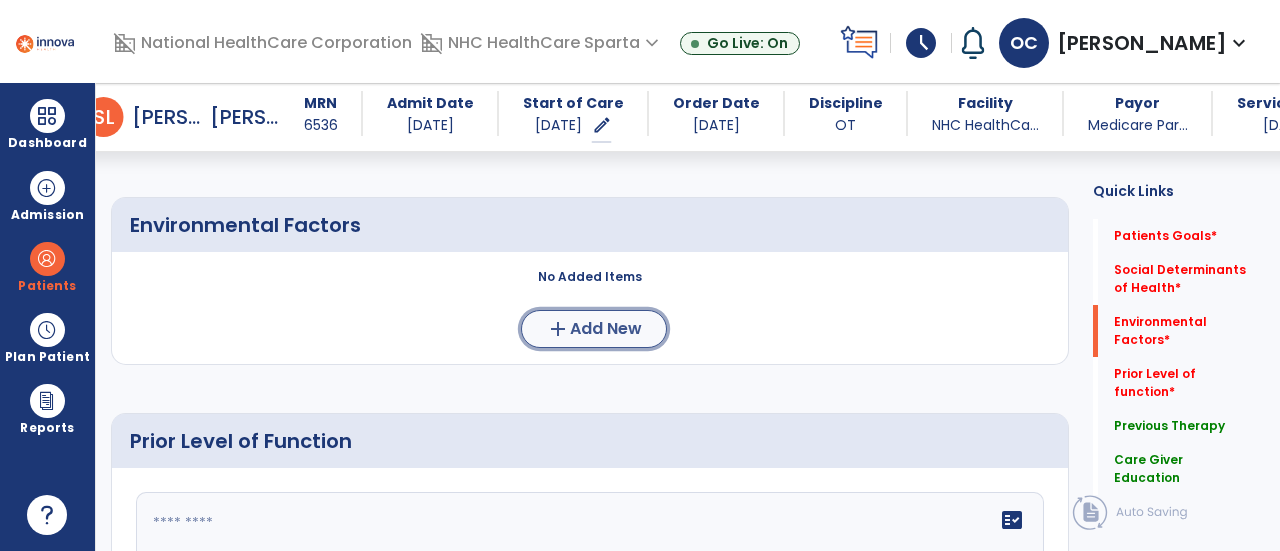 click on "add  Add New" 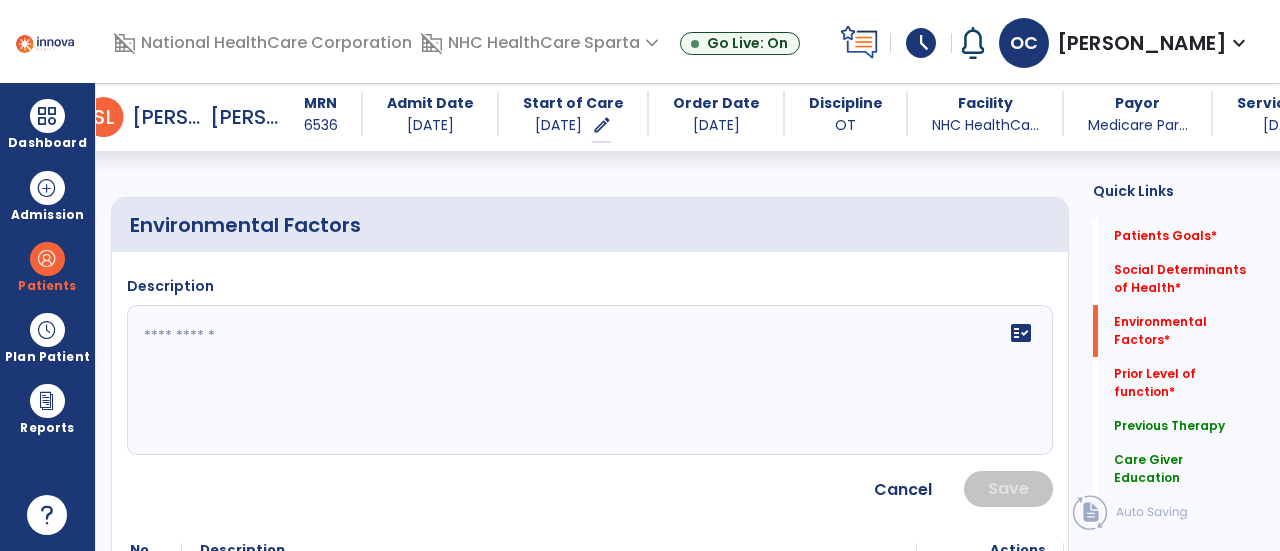 click 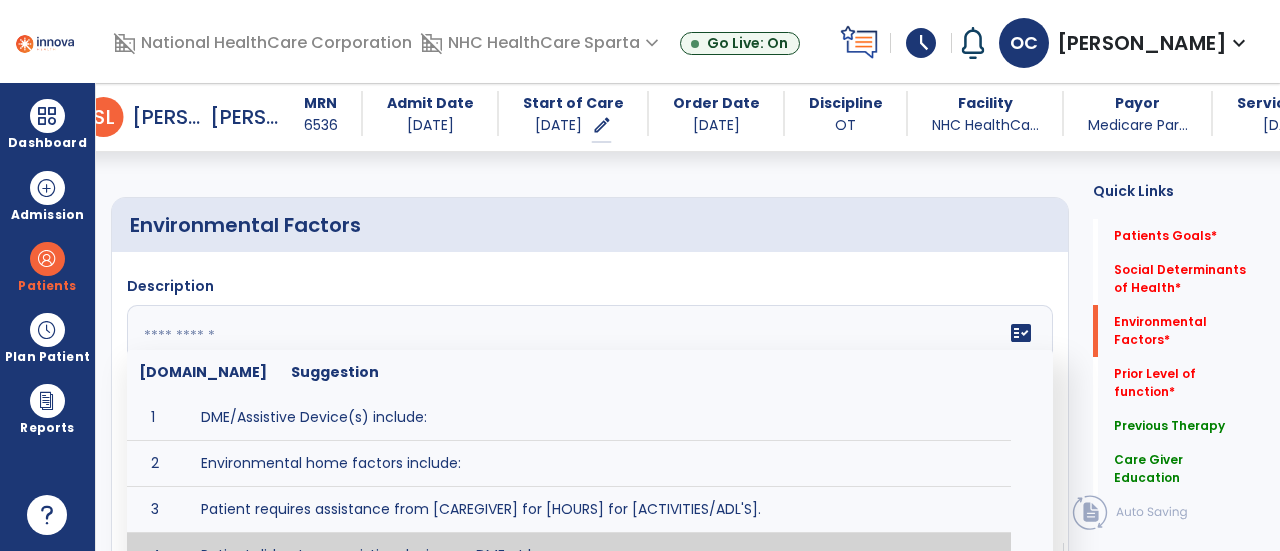 scroll, scrollTop: 586, scrollLeft: 0, axis: vertical 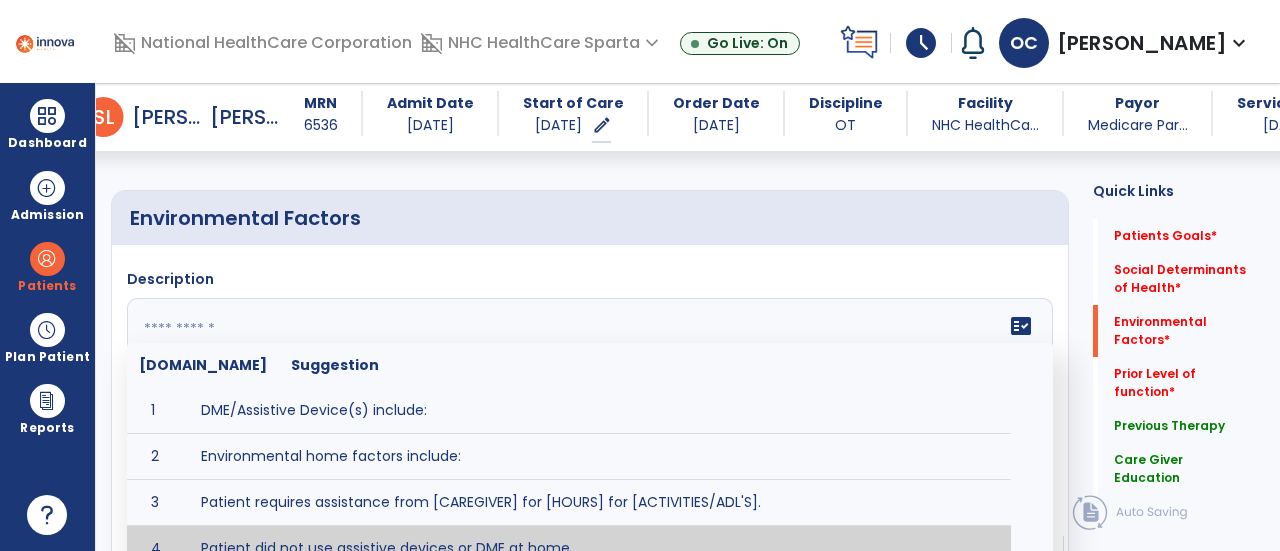 paste on "**********" 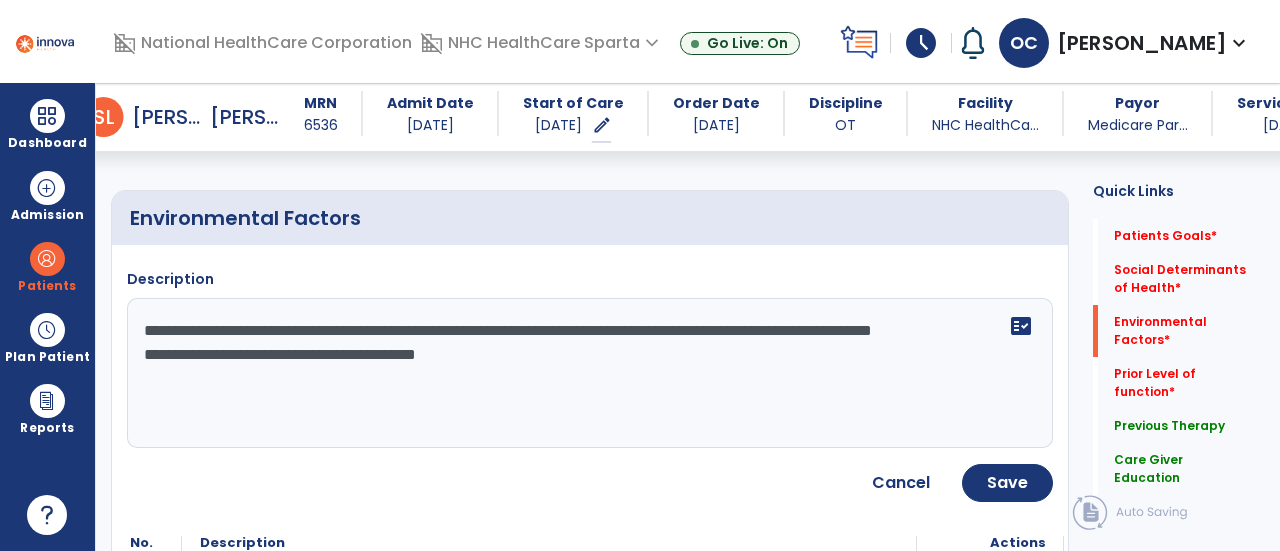 click on "**********" 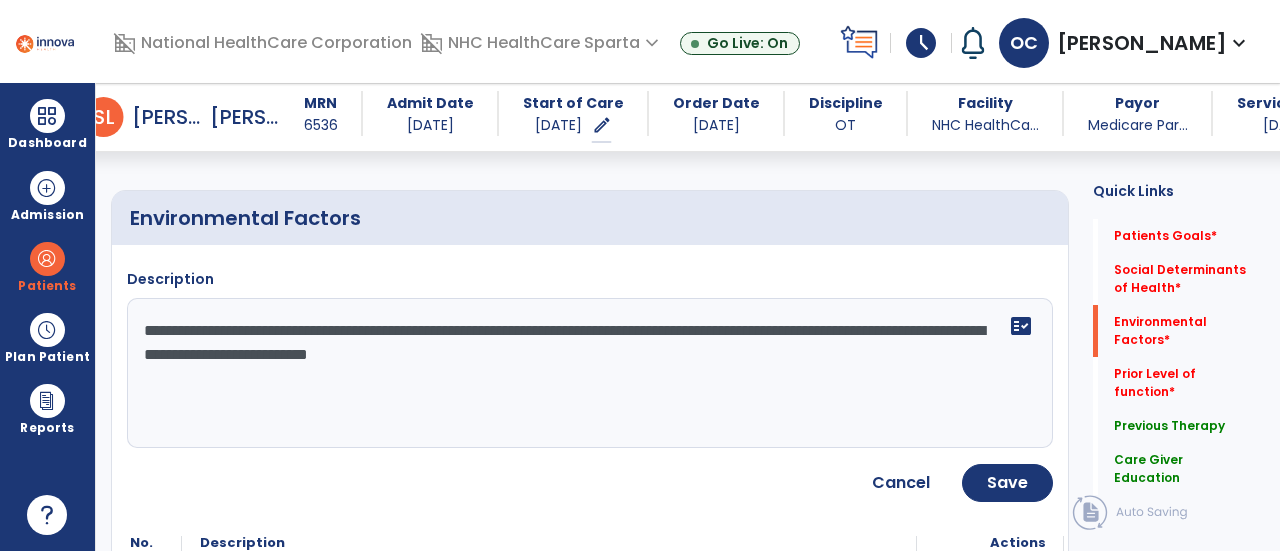 click on "**********" 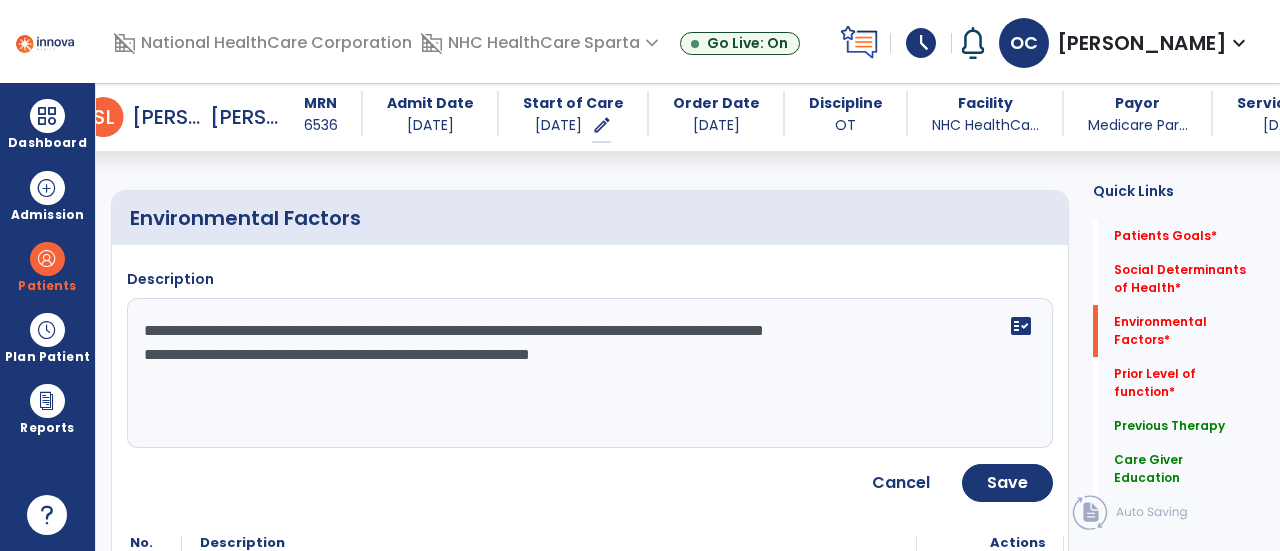 click on "**********" 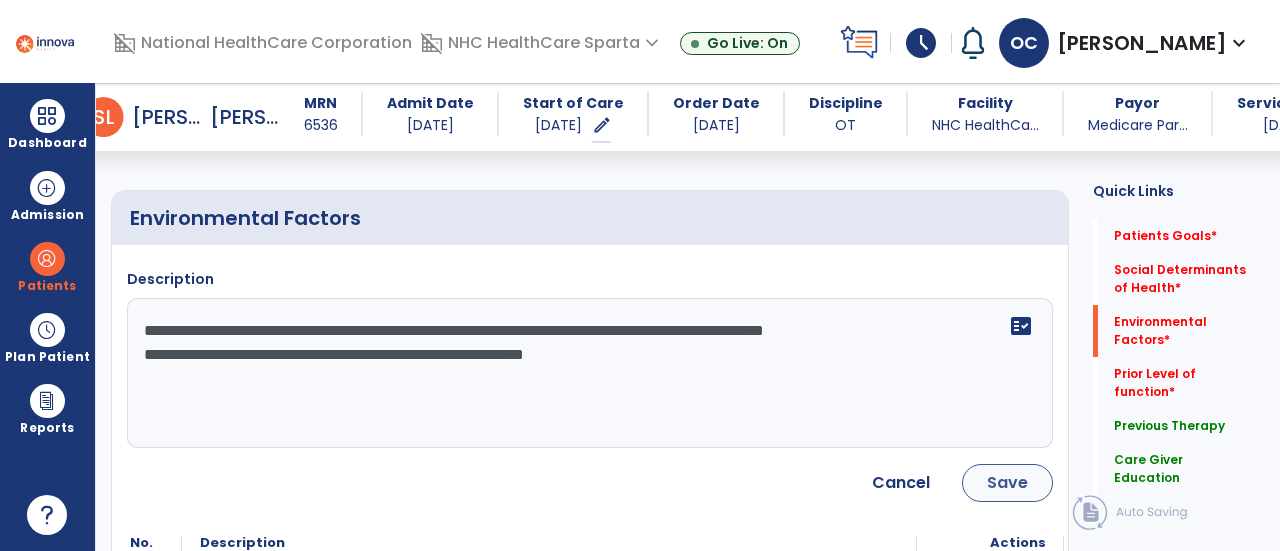 type on "**********" 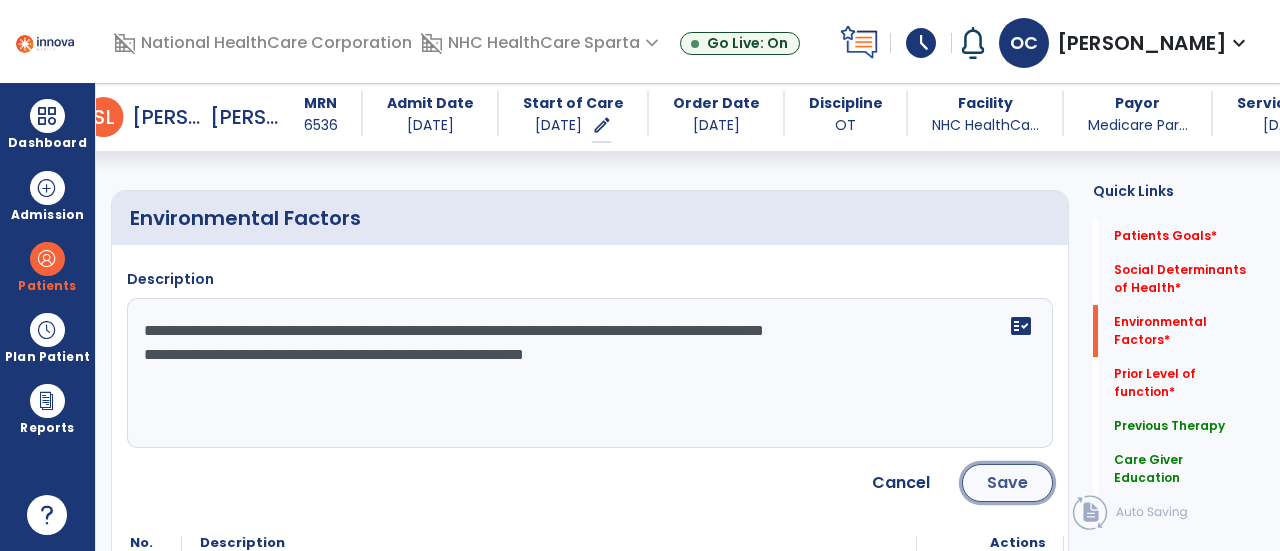 click on "Save" 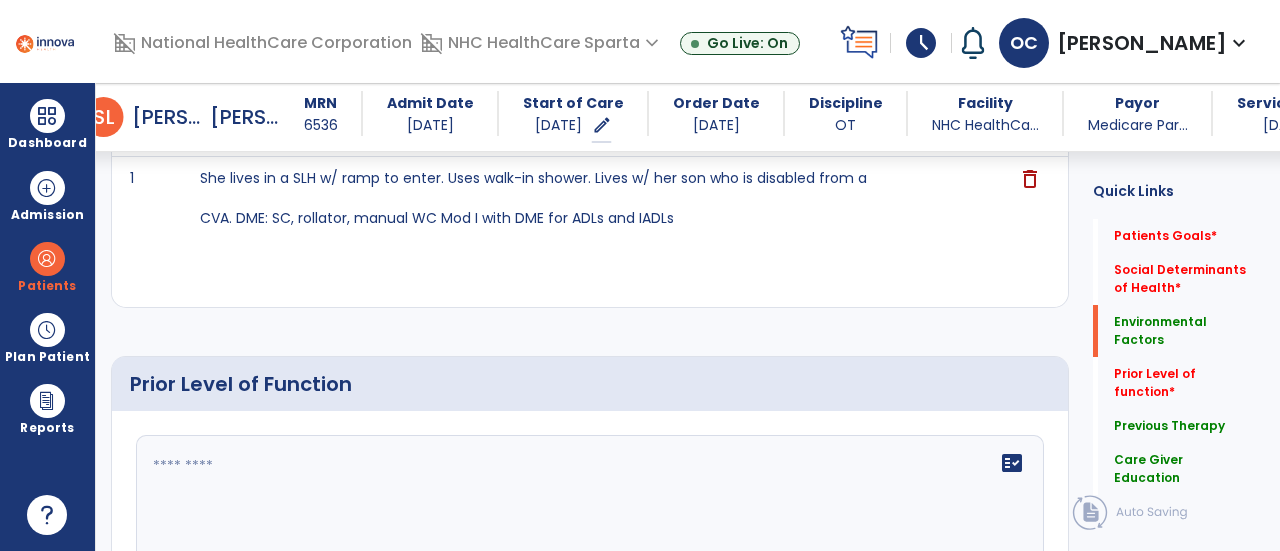 scroll, scrollTop: 756, scrollLeft: 0, axis: vertical 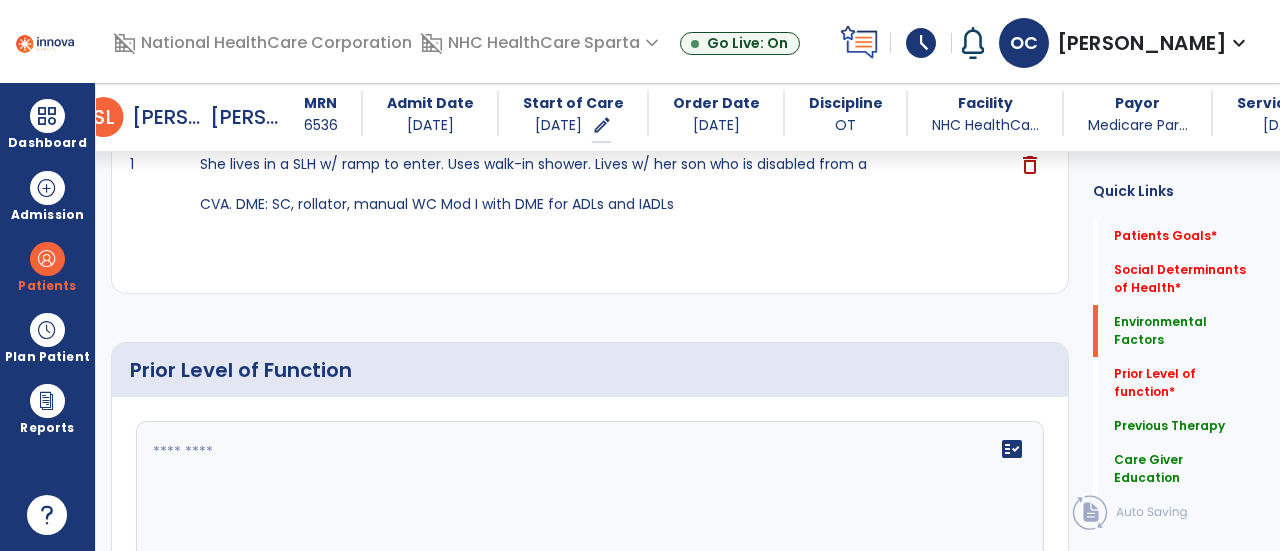 click 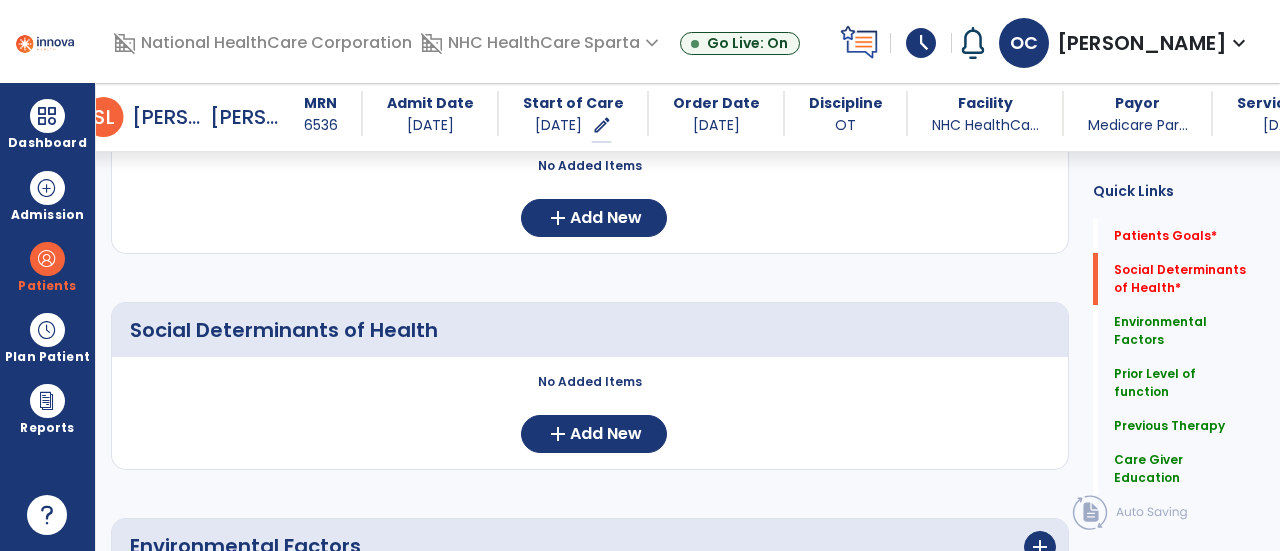 scroll, scrollTop: 262, scrollLeft: 0, axis: vertical 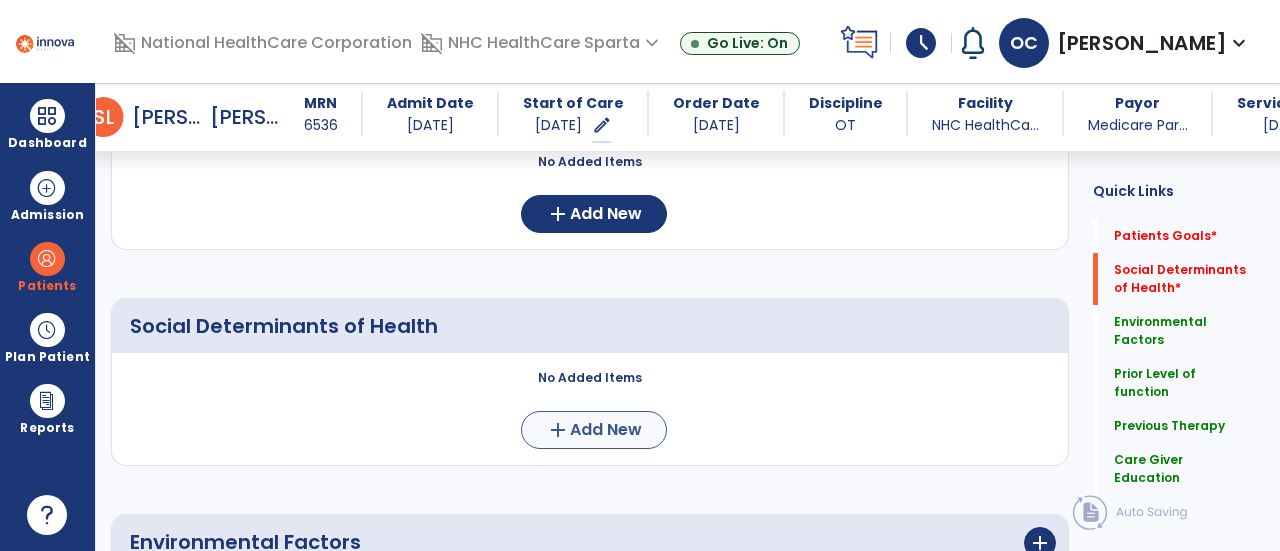 type on "**********" 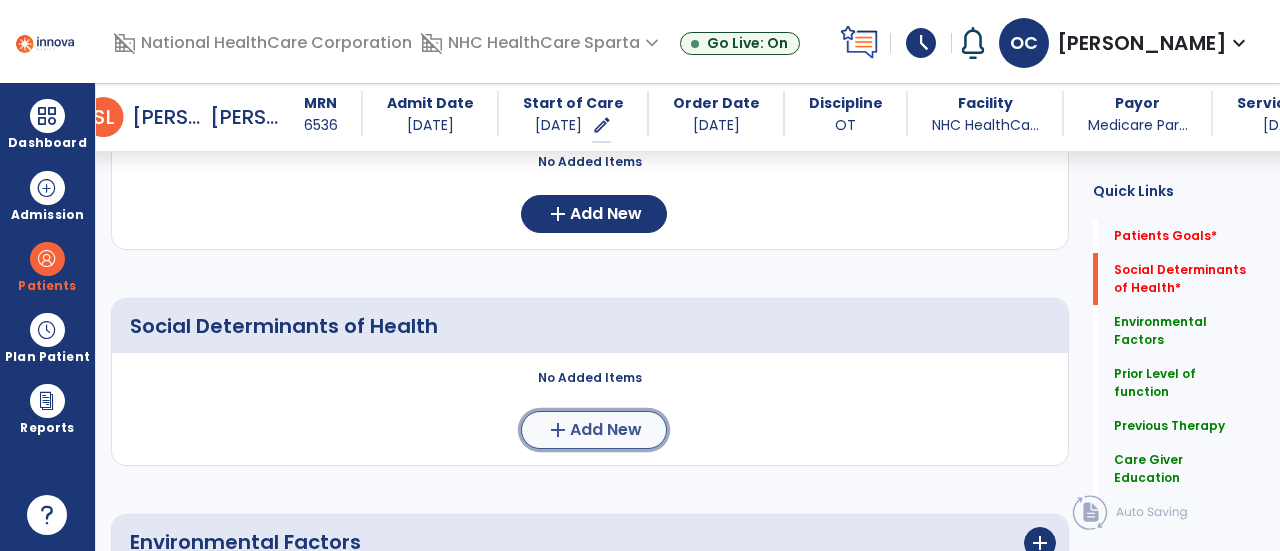 click on "Add New" 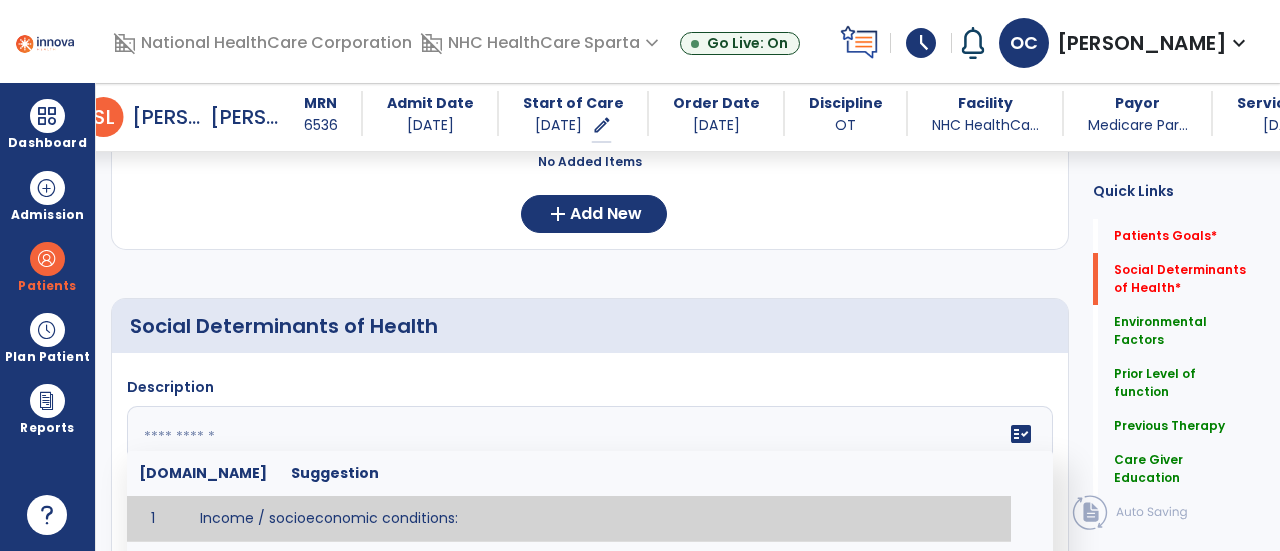 click on "fact_check  [DOMAIN_NAME] Suggestion 1 Income / socioeconomic conditions:  2 Education:  3 Unemployment and job insecurity:  4 Working life conditions:  5 Food insecurity:  6 Housing, basic amenities and the environment:  7 Early childhood development:  8 Social inclusion and non-discrimination: 9 Structural conflict: 10 Access to affordable health services of decent quality:" 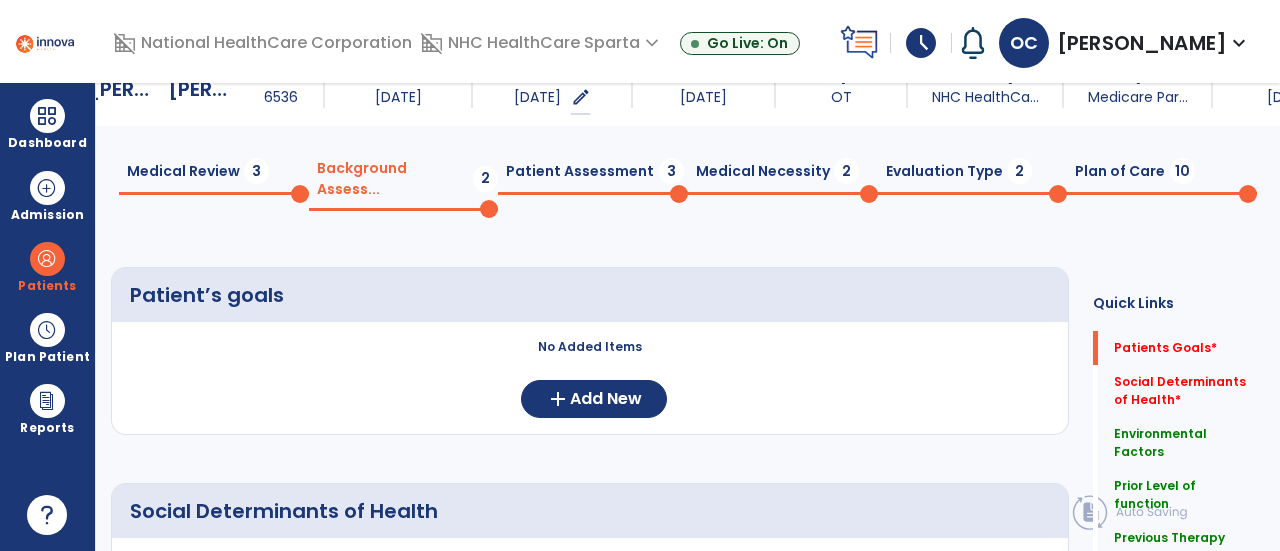 scroll, scrollTop: 0, scrollLeft: 0, axis: both 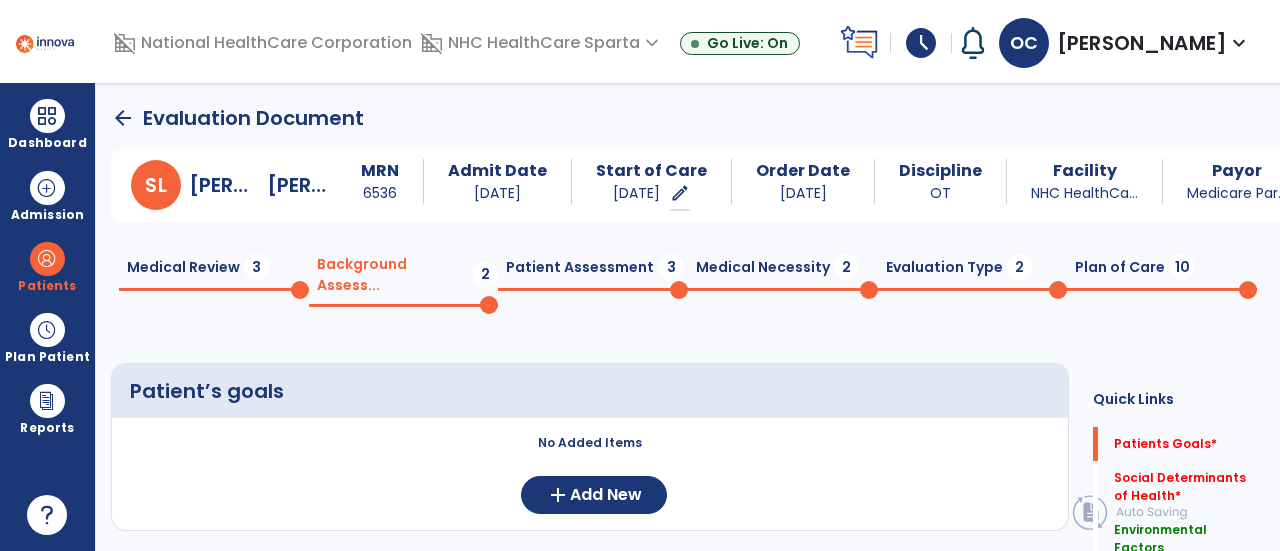type on "**********" 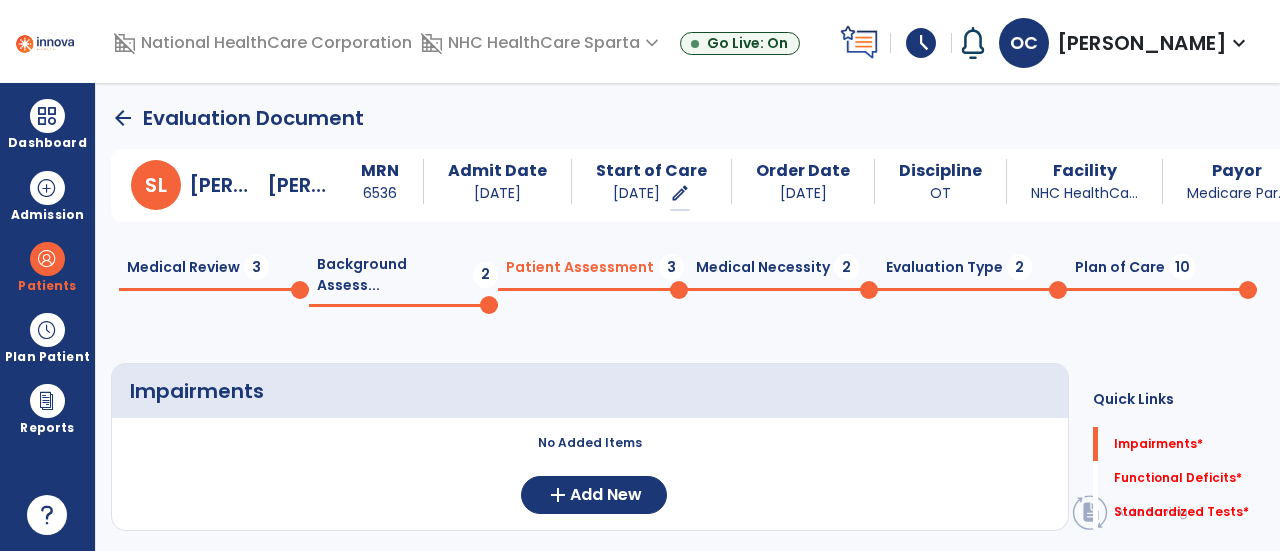 click on "arrow_back" 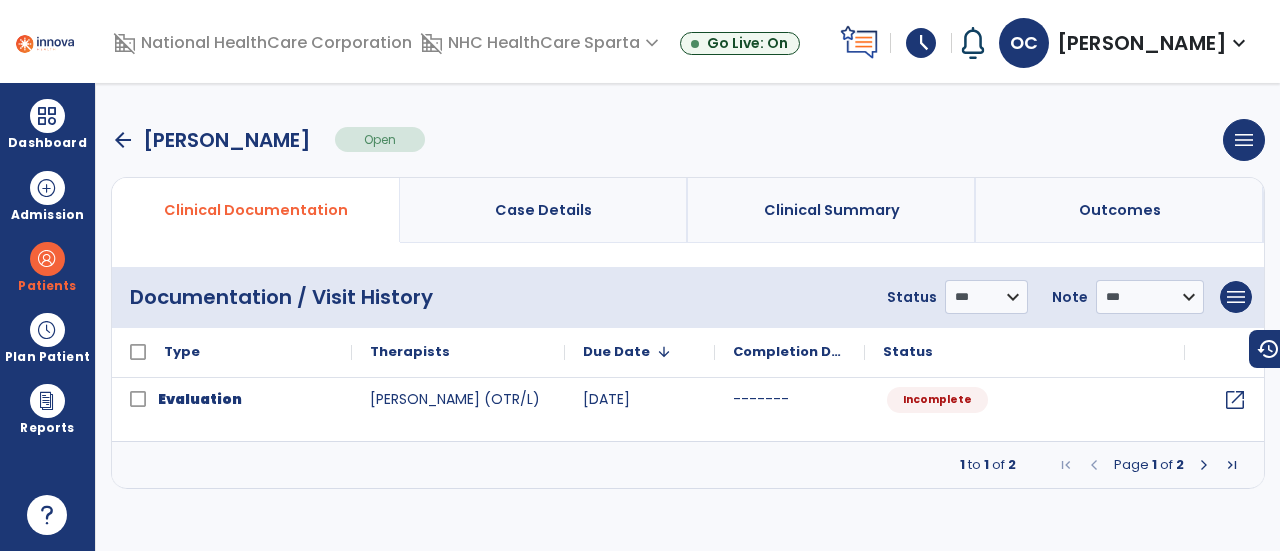 click on "arrow_back" at bounding box center (123, 140) 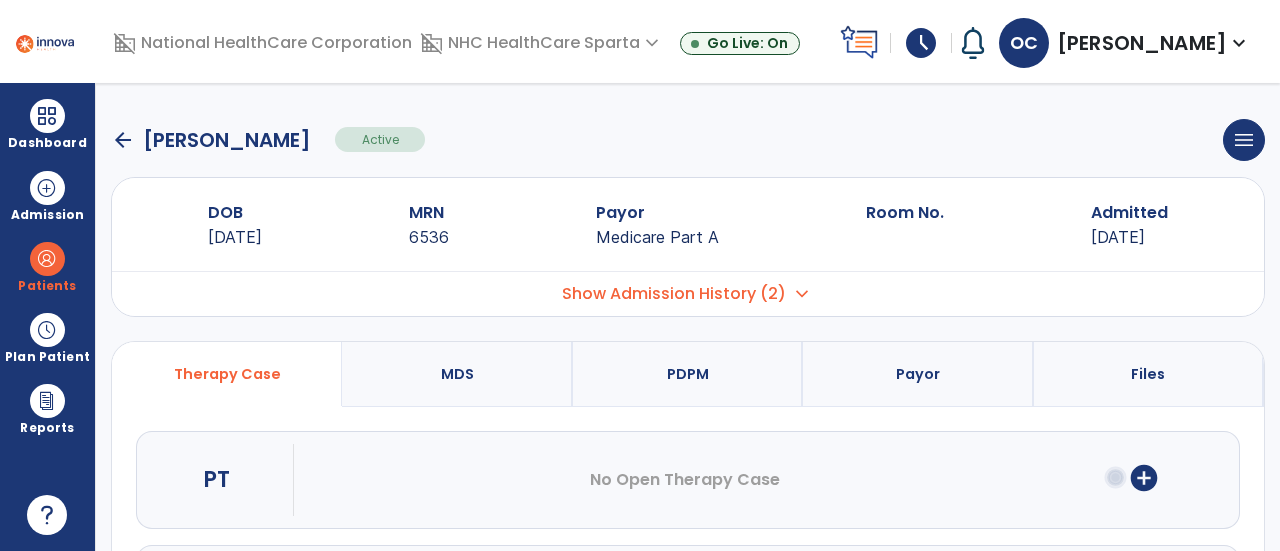 click on "arrow_back" 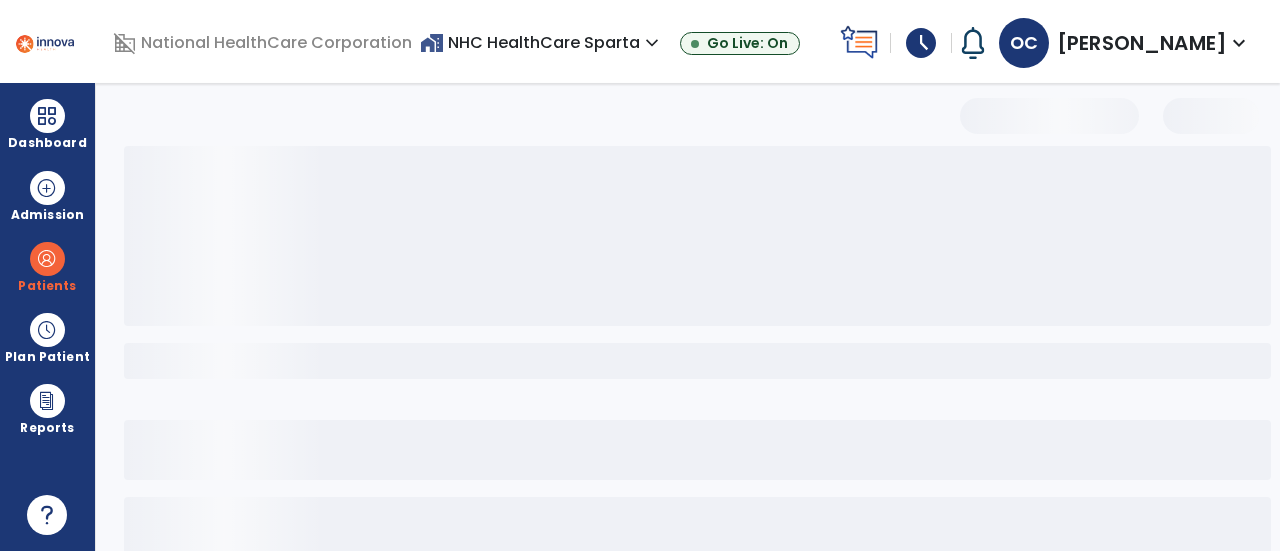select on "***" 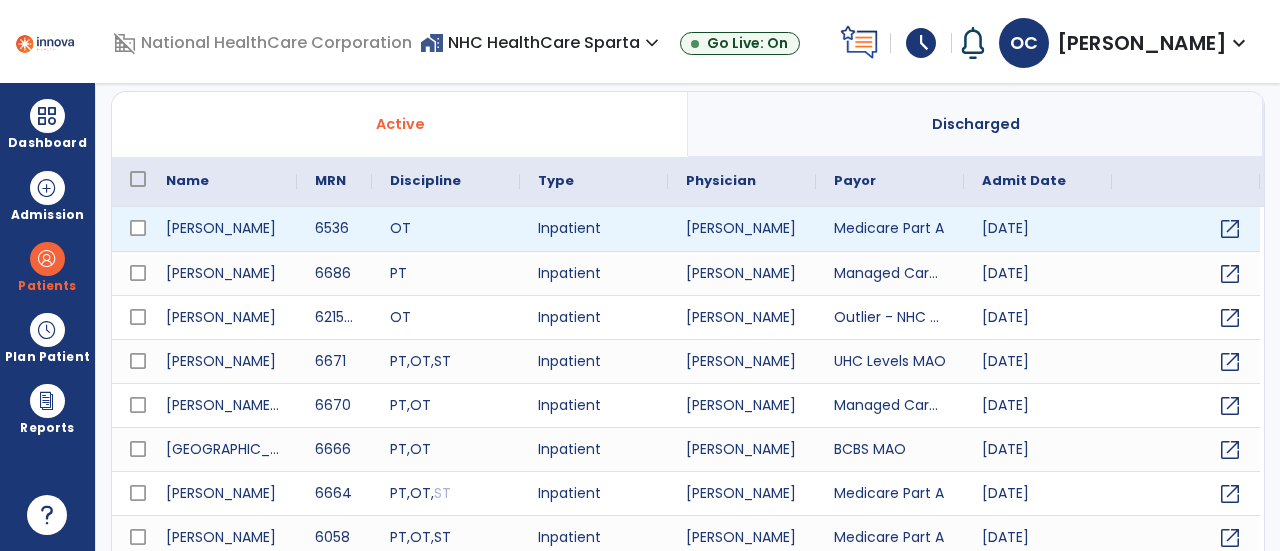 scroll, scrollTop: 128, scrollLeft: 0, axis: vertical 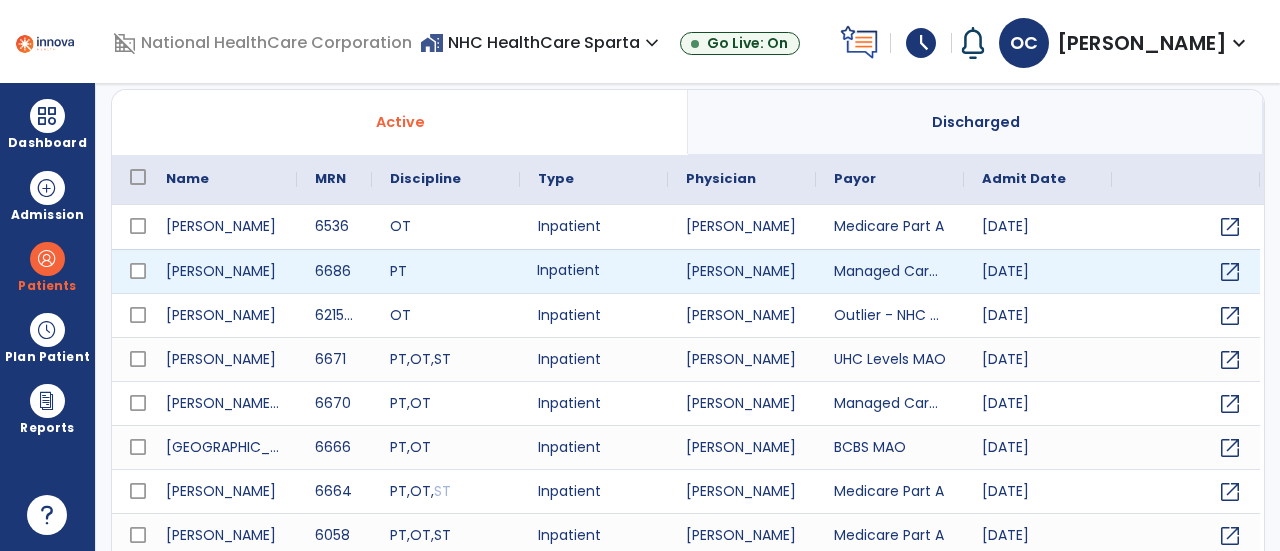 click on "Inpatient" at bounding box center (594, 271) 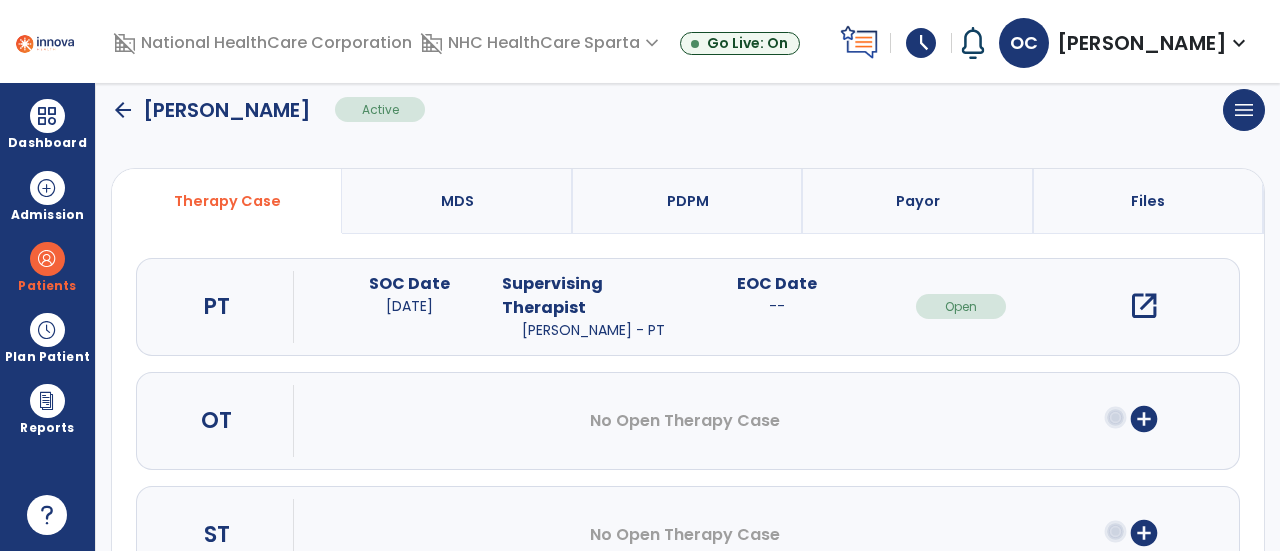 click on "open_in_new" at bounding box center (1144, 306) 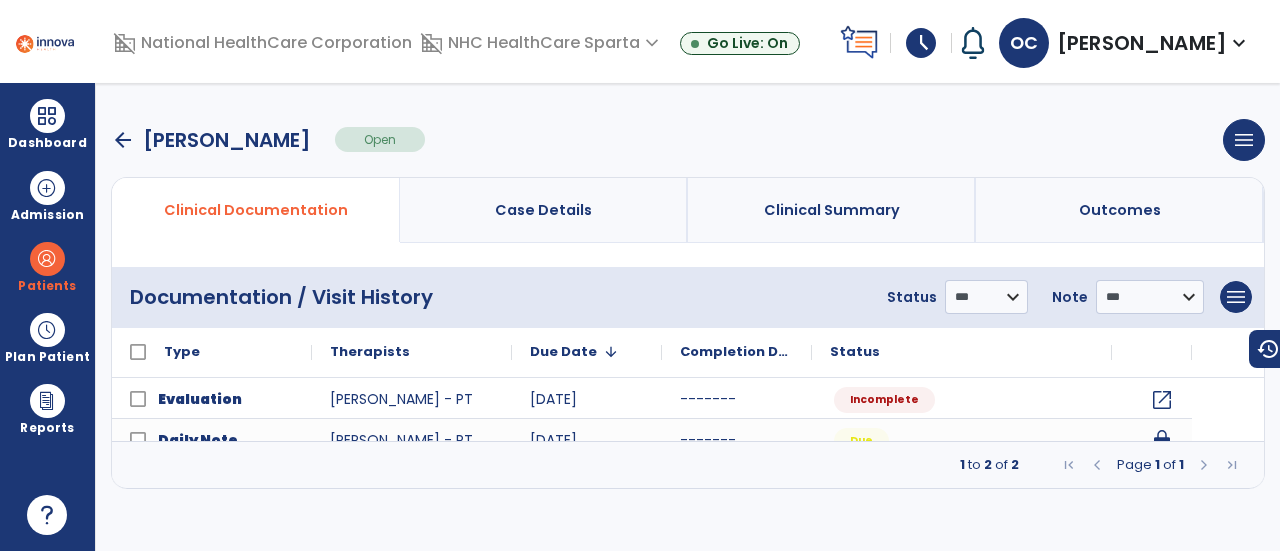 scroll, scrollTop: 0, scrollLeft: 0, axis: both 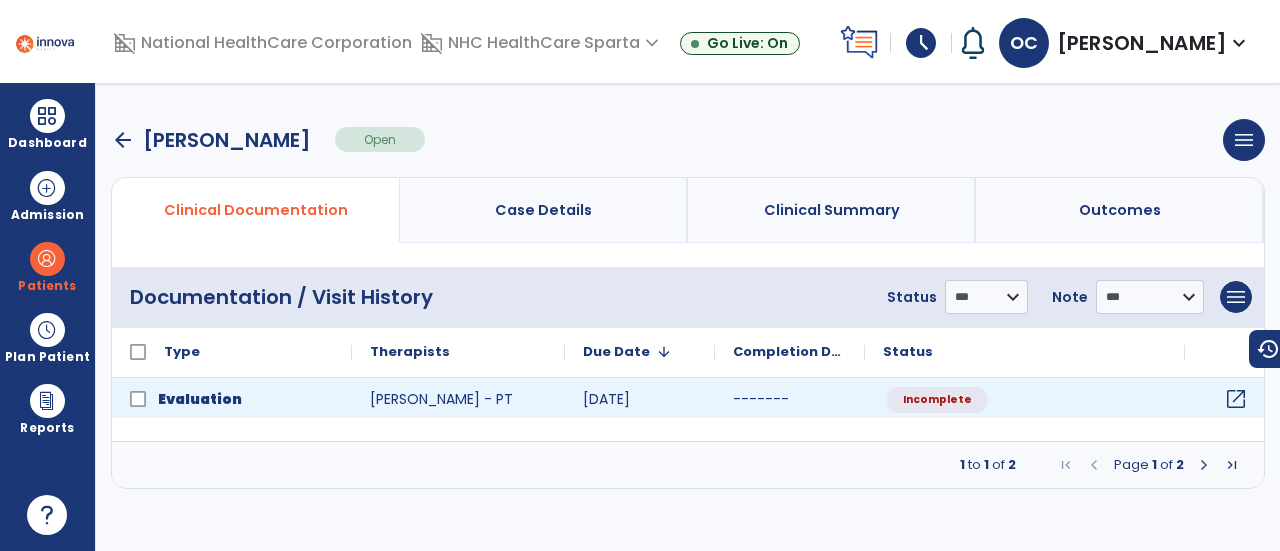 click on "open_in_new" 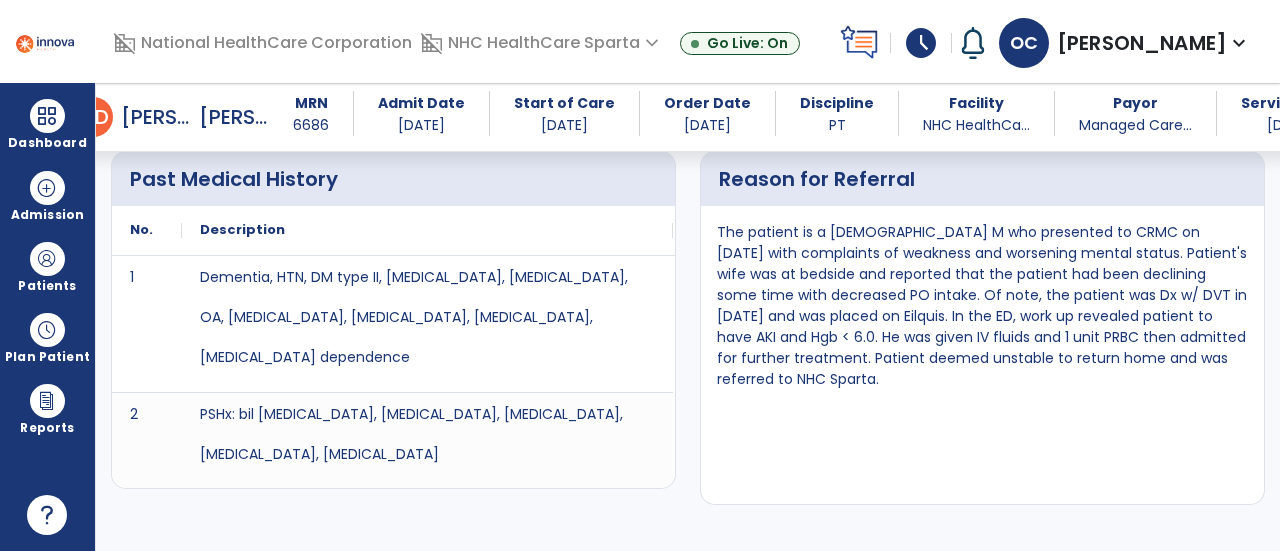 scroll, scrollTop: 1006, scrollLeft: 0, axis: vertical 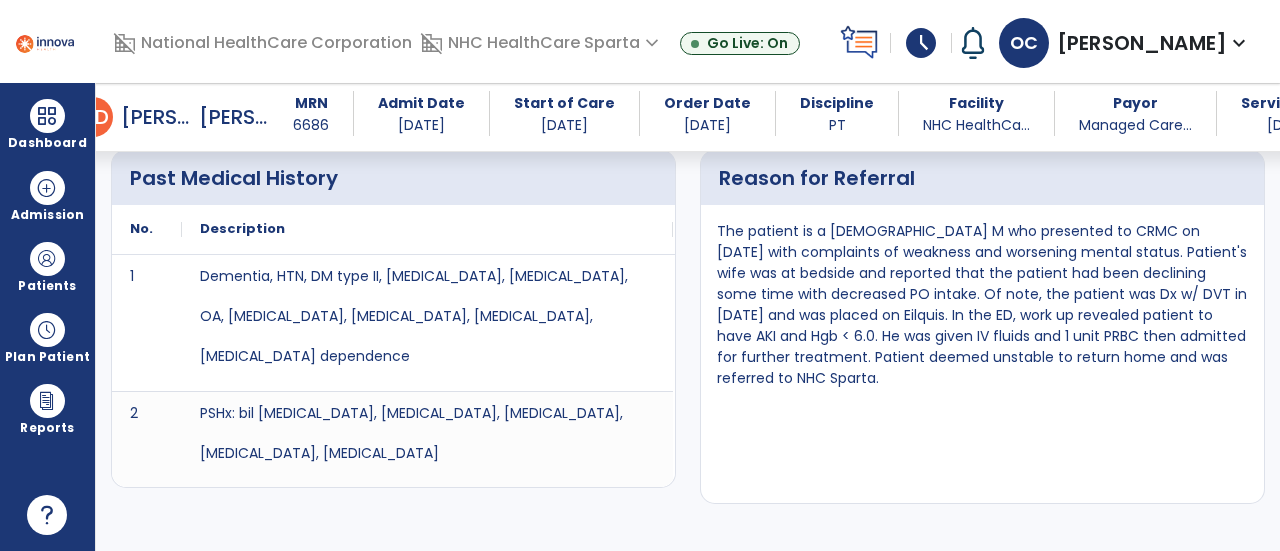 click on "The patient is a [DEMOGRAPHIC_DATA] M who presented to CRMC on [DATE] with complaints of weakness and worsening mental status. Patient's wife was at bedside and reported that the patient had been declining some time with decreased PO intake. Of note, the patient was Dx w/ DVT in [DATE] and was placed on Eilquis. In the ED, work up revealed patient to have AKI and Hgb < 6.0. He was given IV fluids and 1 unit PRBC then admitted for further treatment. Patient deemed unstable to return home and was referred to NHC Sparta." at bounding box center (982, 313) 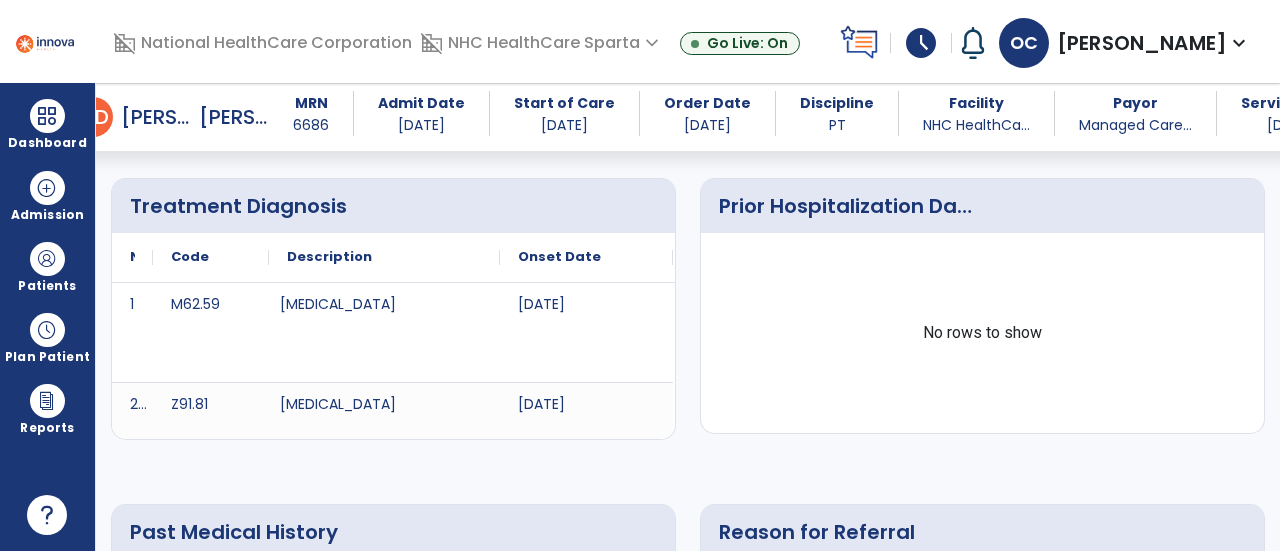 scroll, scrollTop: 0, scrollLeft: 0, axis: both 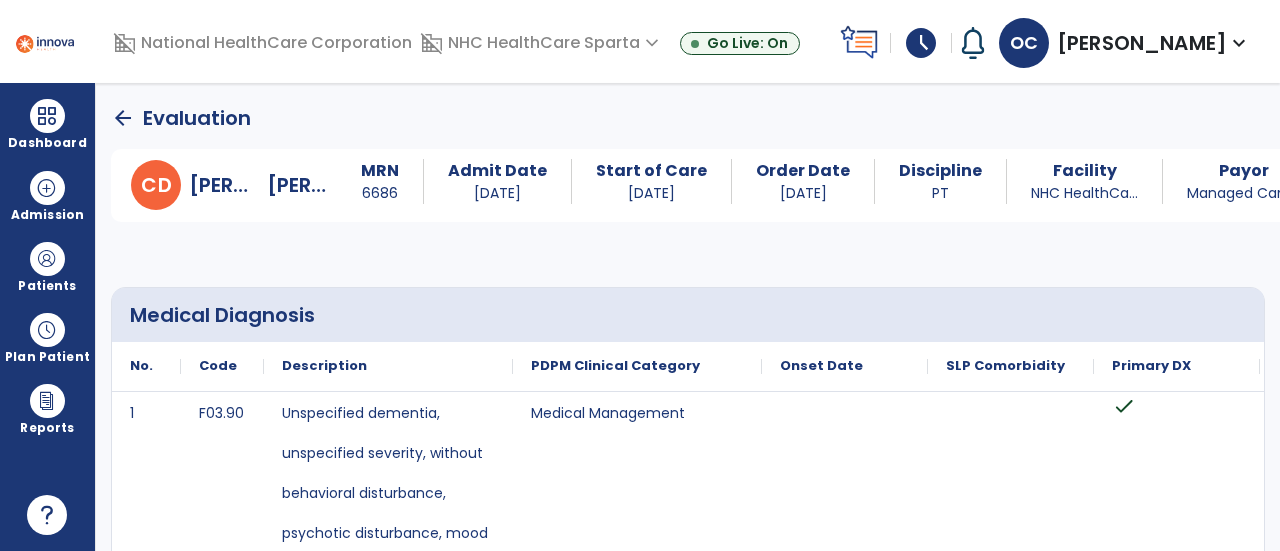 click on "arrow_back" 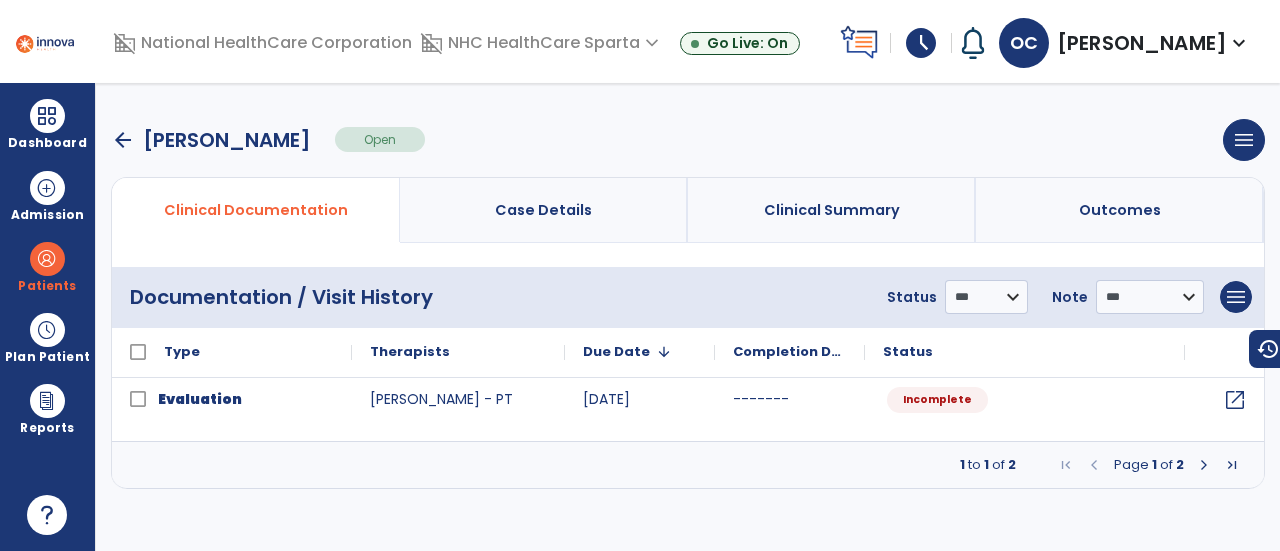 click on "arrow_back" at bounding box center (123, 140) 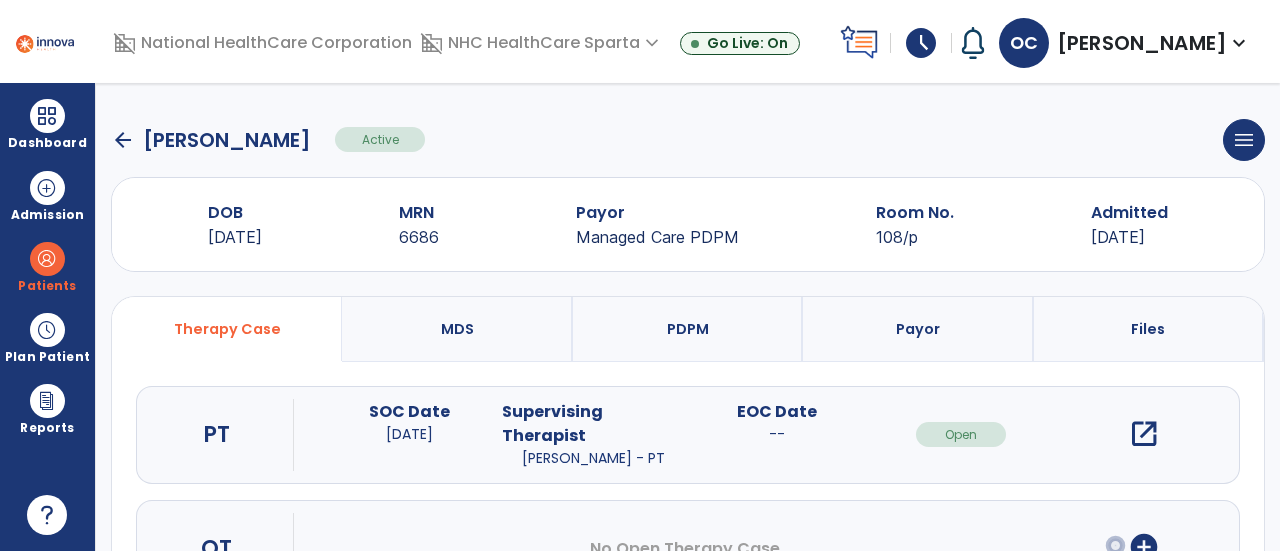 scroll, scrollTop: 114, scrollLeft: 0, axis: vertical 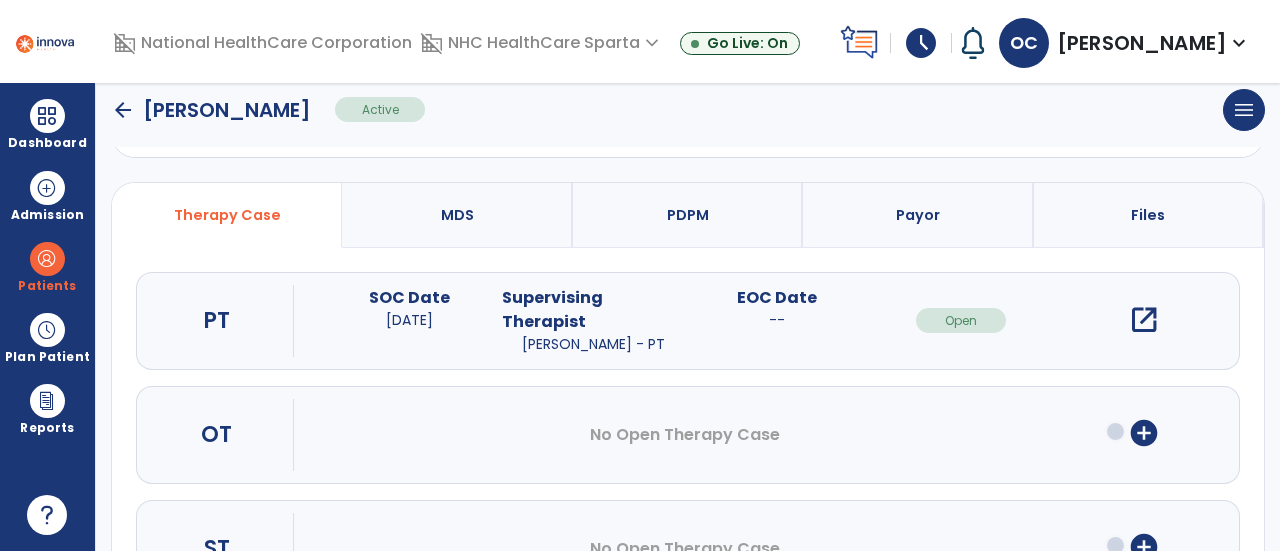 click on "add_circle" at bounding box center (1144, 433) 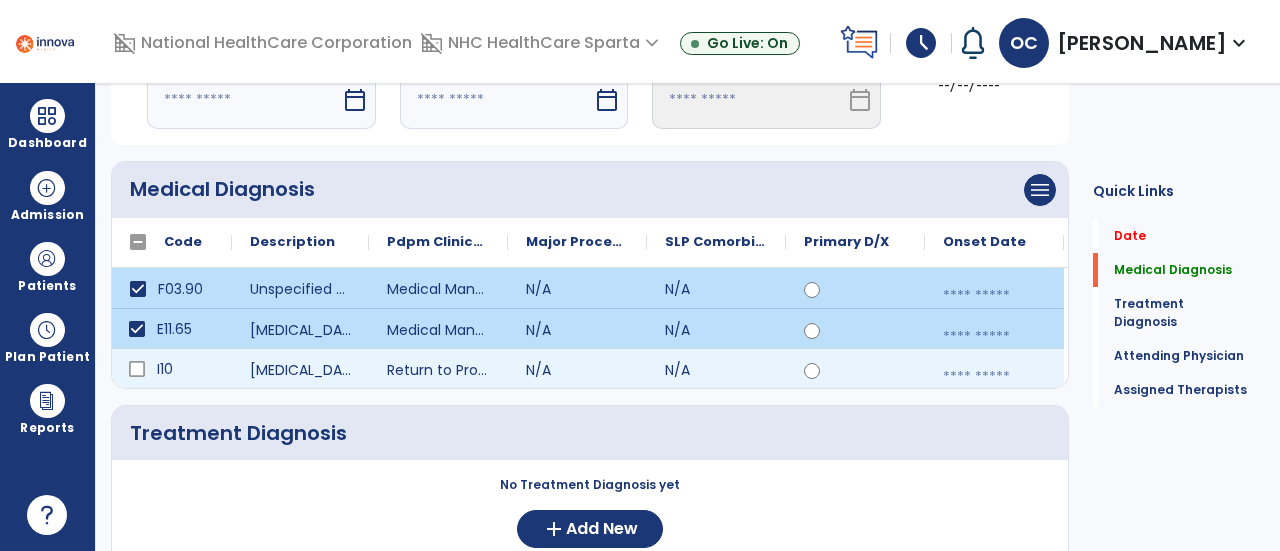 click 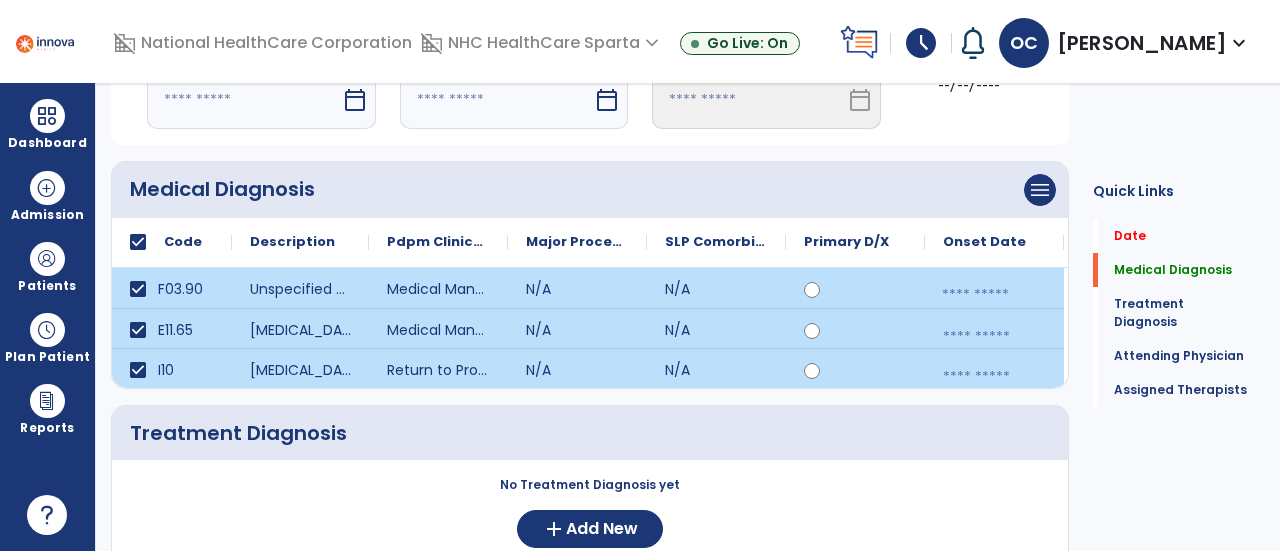 click at bounding box center [994, 295] 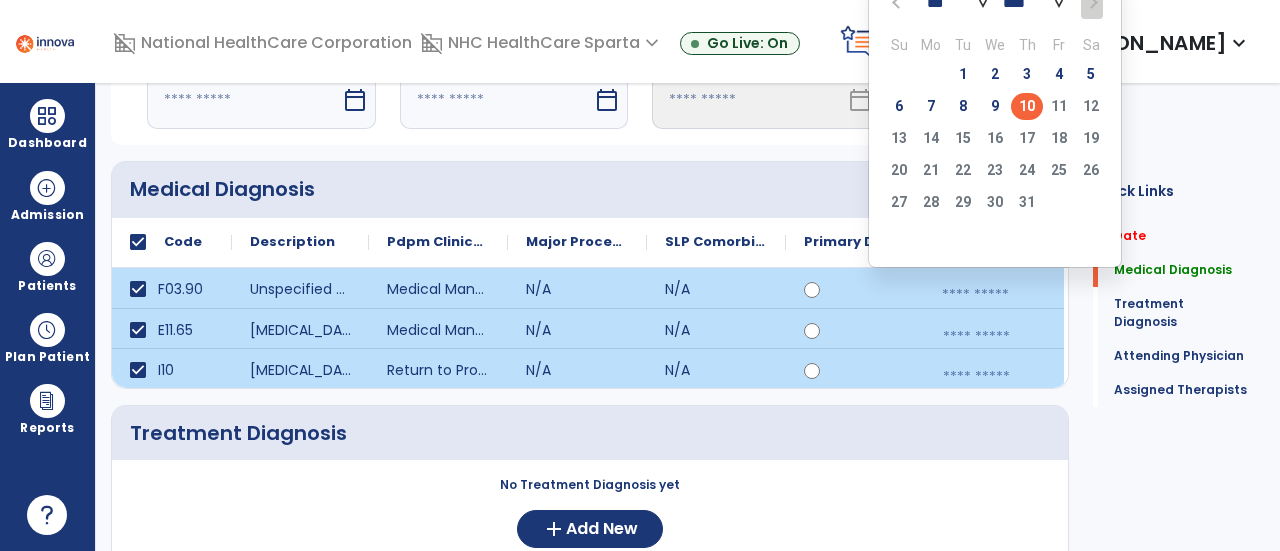 click on "10" 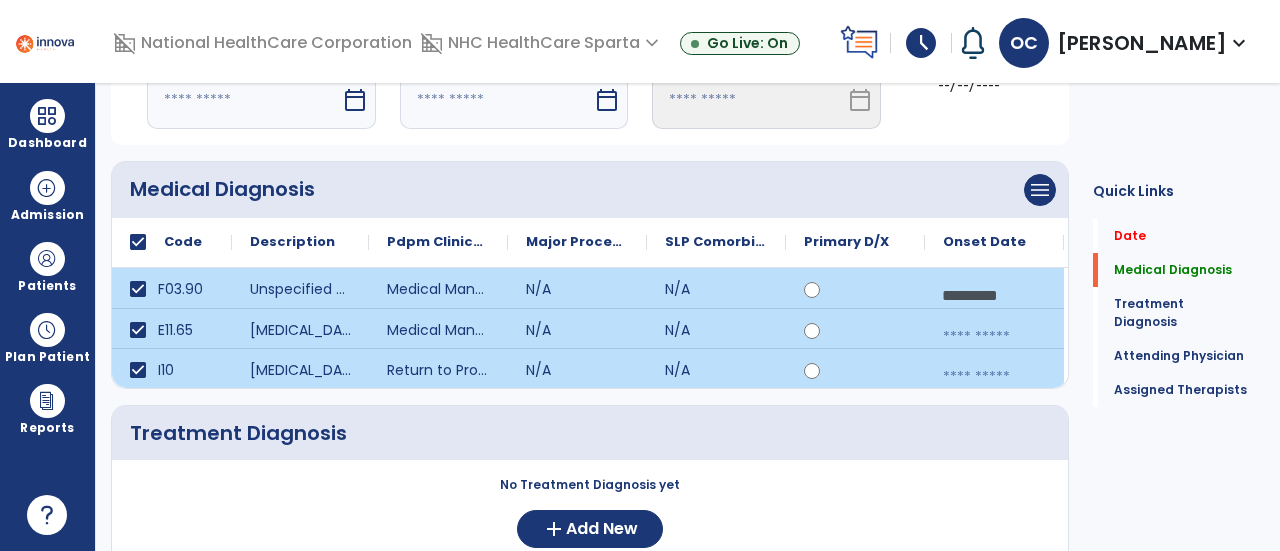 click at bounding box center [994, 337] 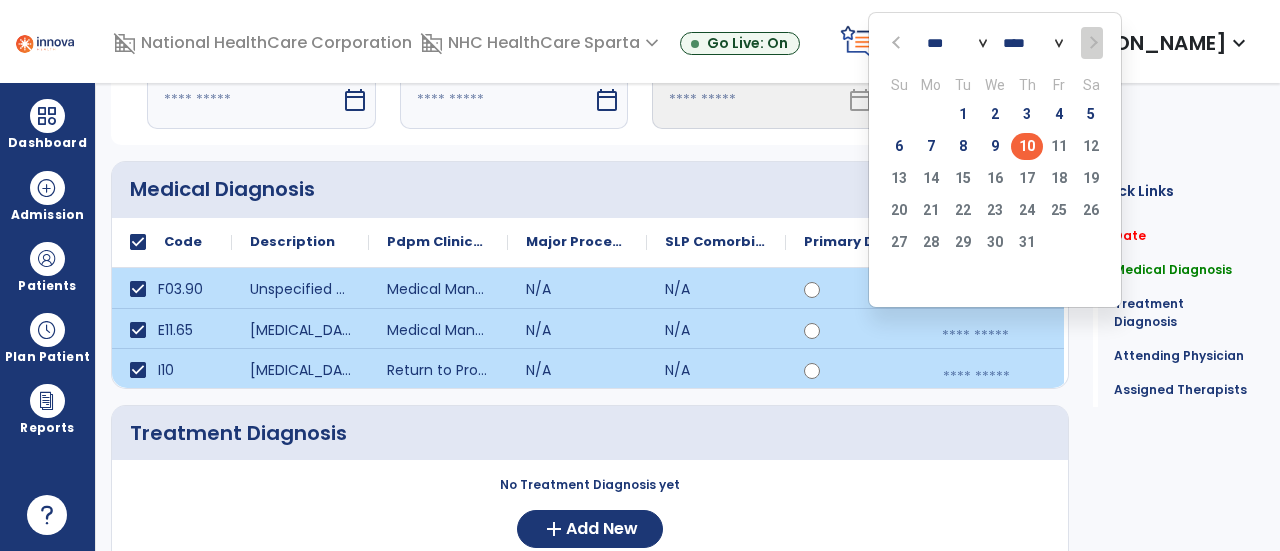 click on "10" 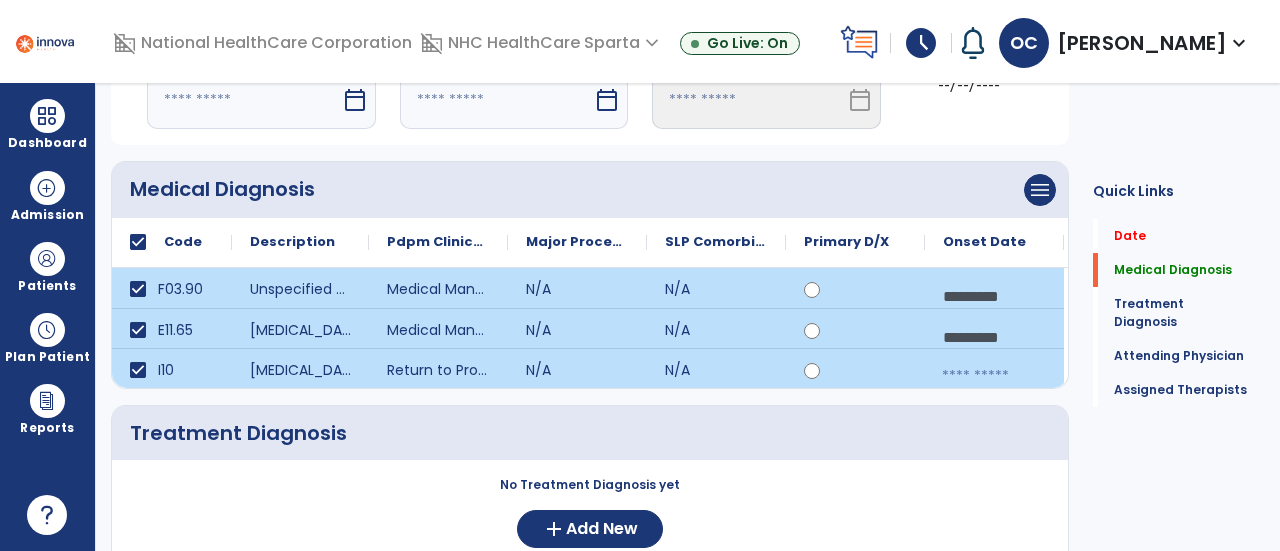 click at bounding box center [994, 376] 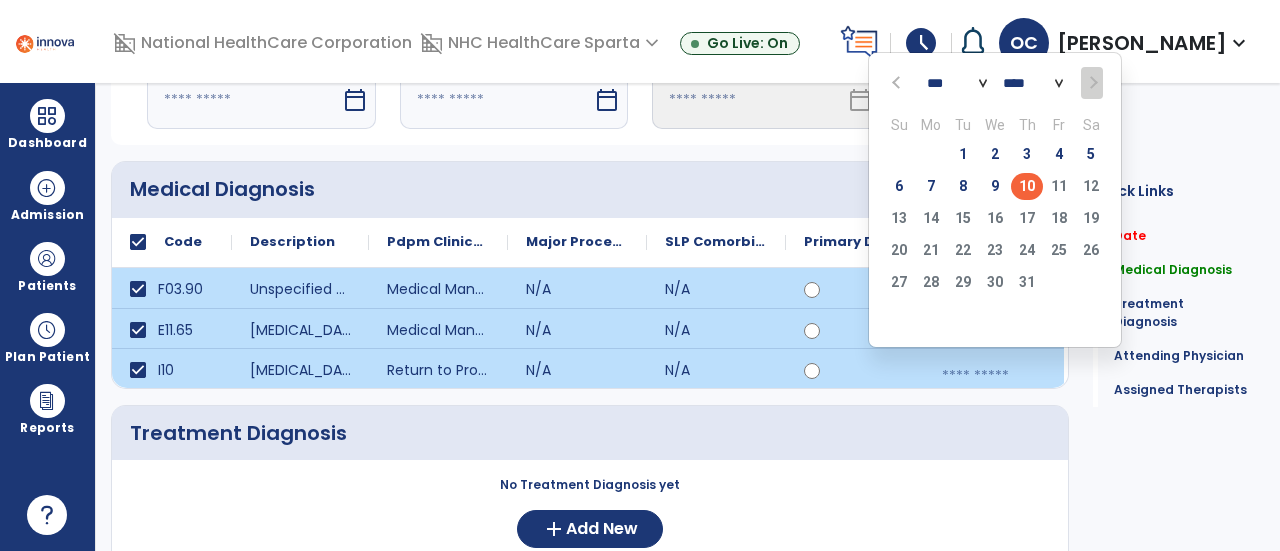 click on "10" 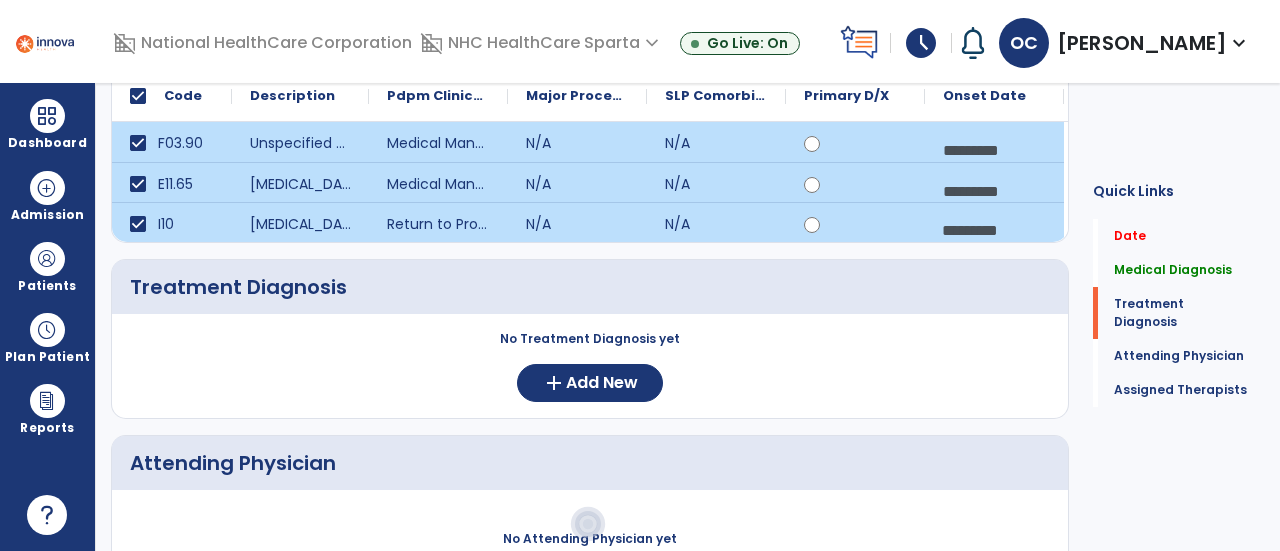 scroll, scrollTop: 272, scrollLeft: 0, axis: vertical 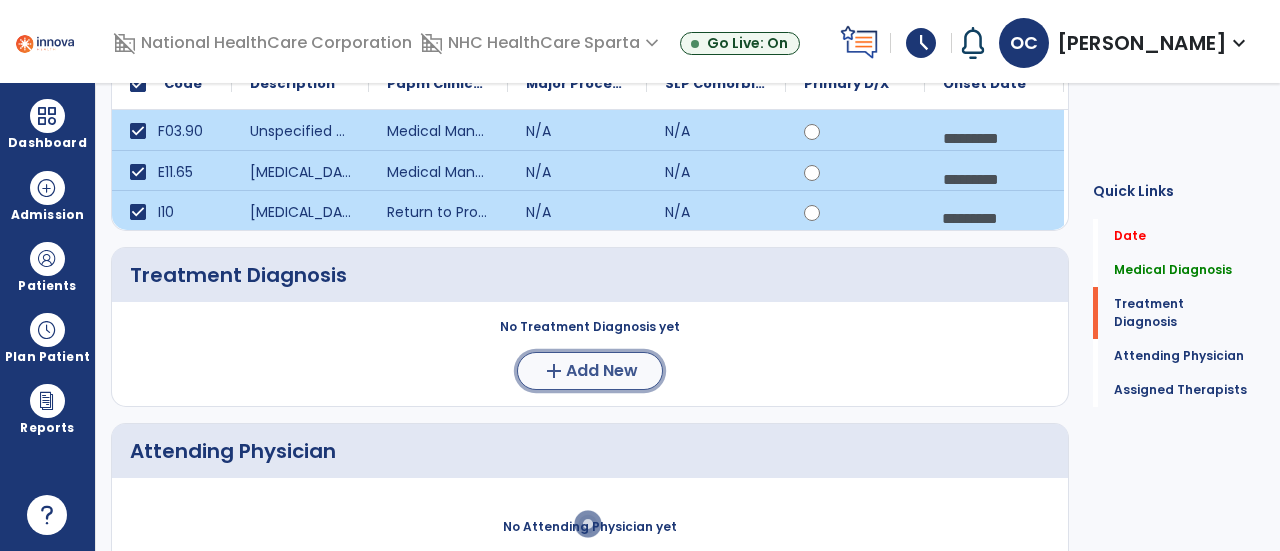 click on "Add New" 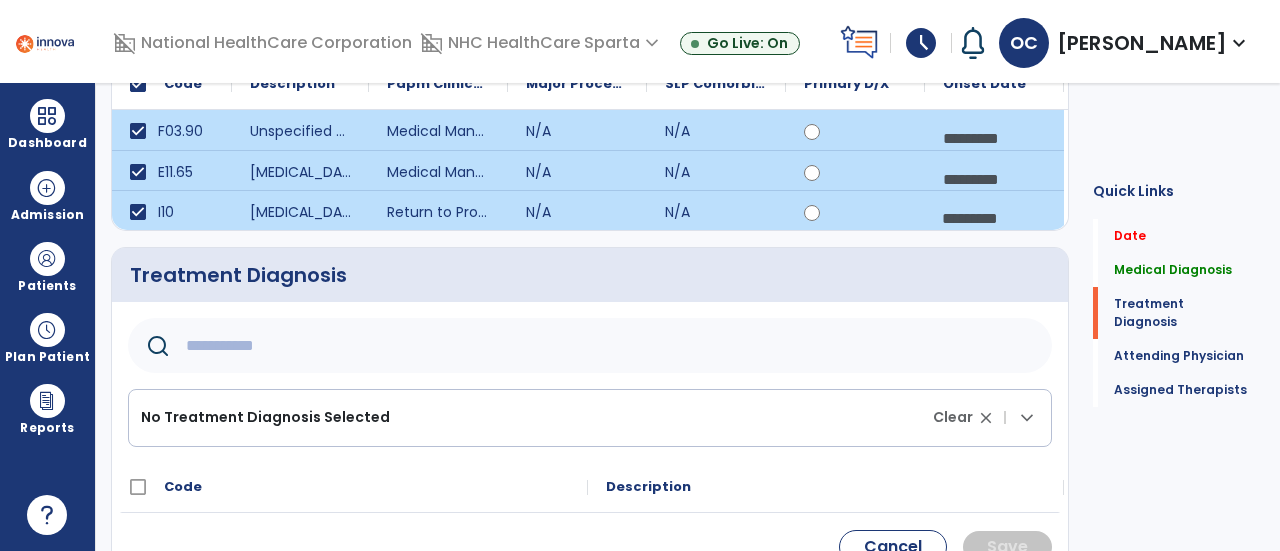 click 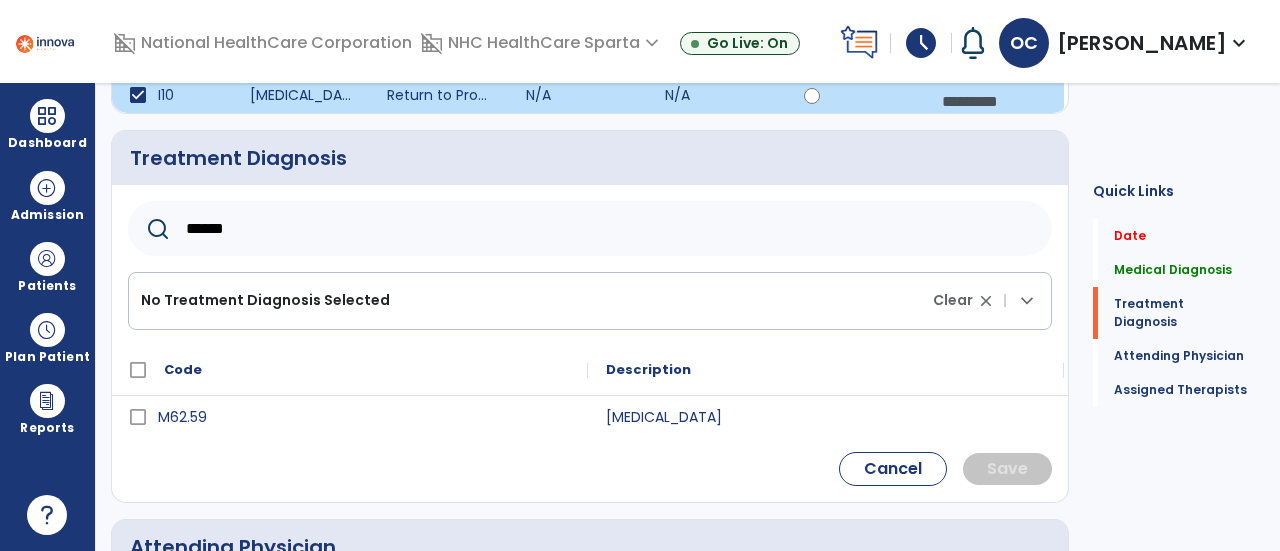 scroll, scrollTop: 390, scrollLeft: 0, axis: vertical 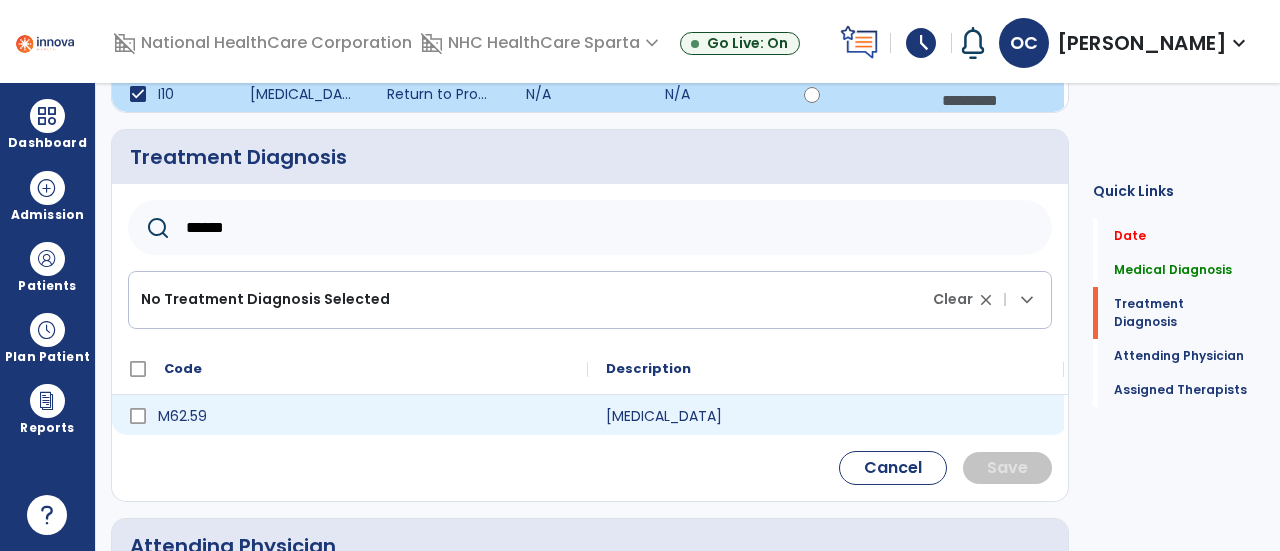 type on "******" 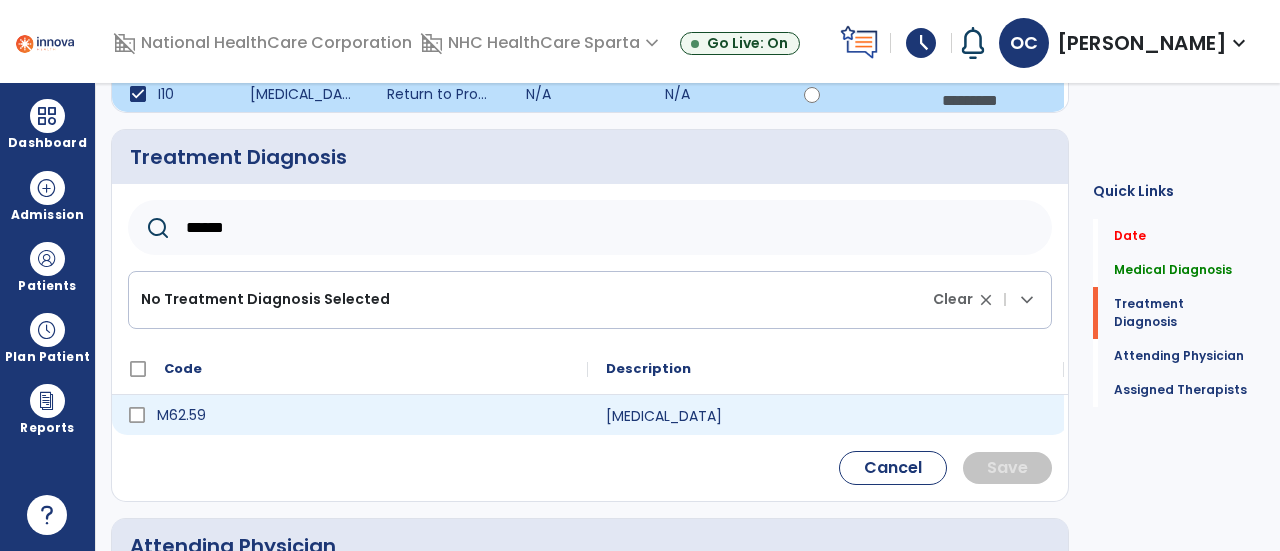 click on "M62.59" at bounding box center (364, 415) 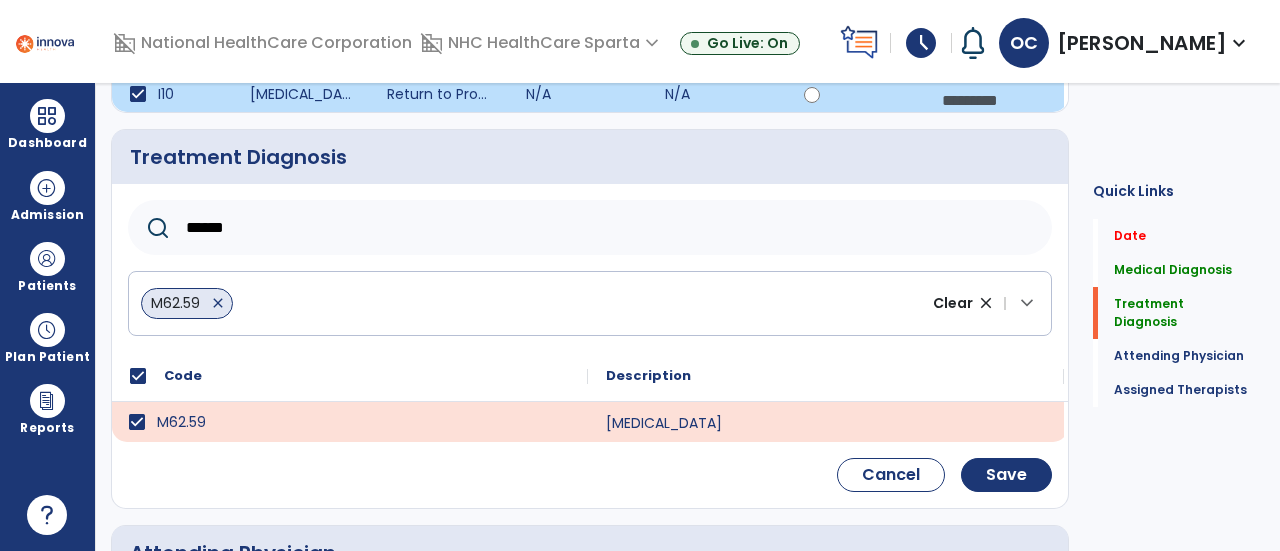 drag, startPoint x: 272, startPoint y: 219, endPoint x: 113, endPoint y: 223, distance: 159.05031 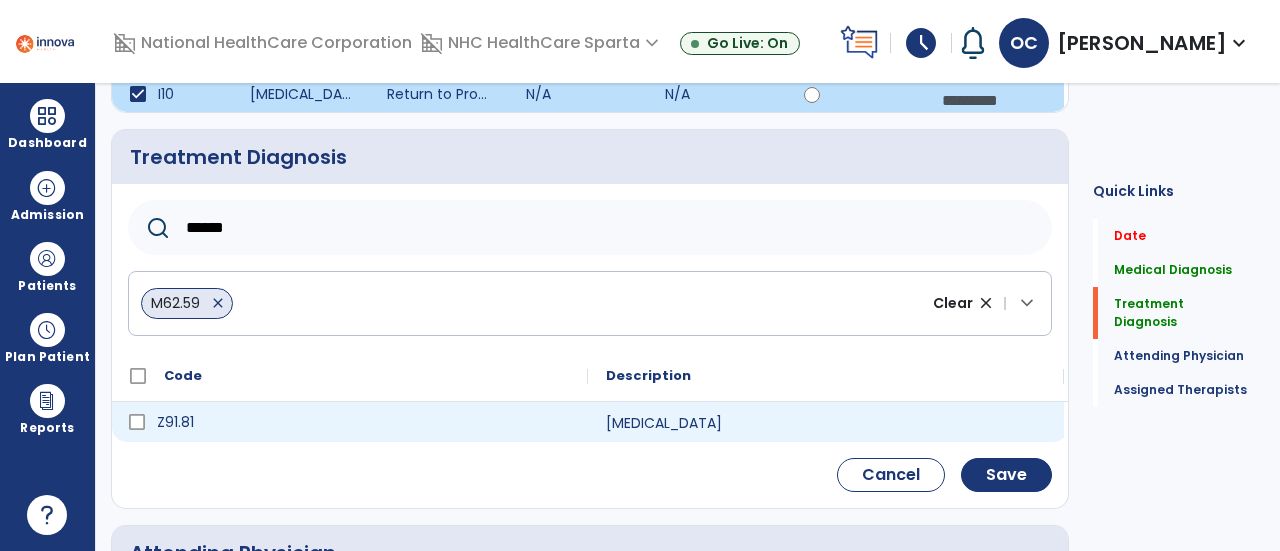 type on "******" 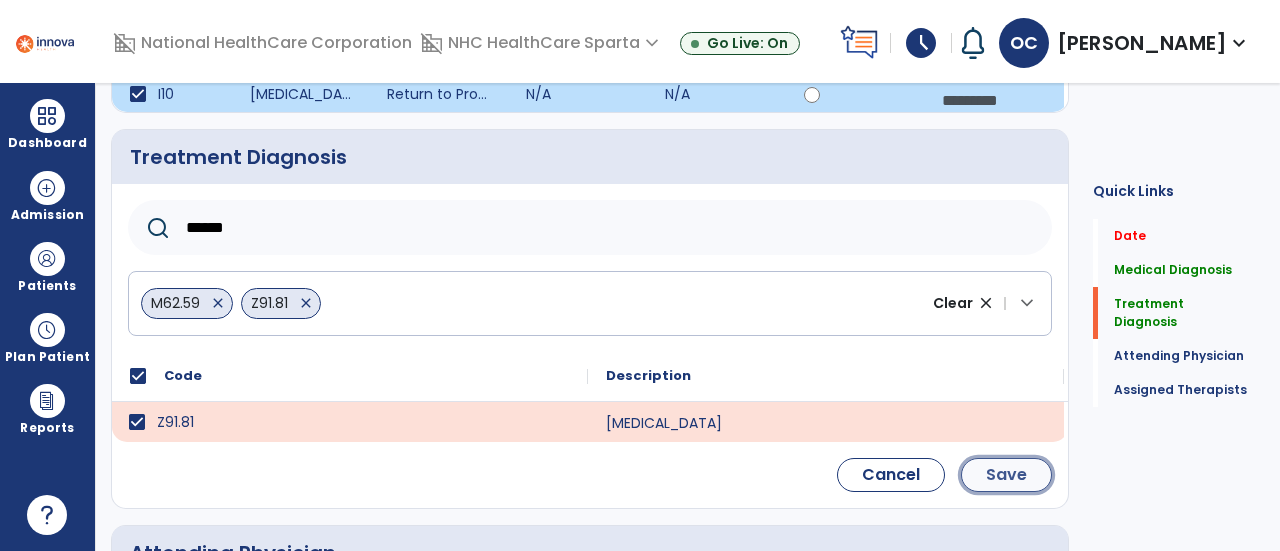 click on "Save" 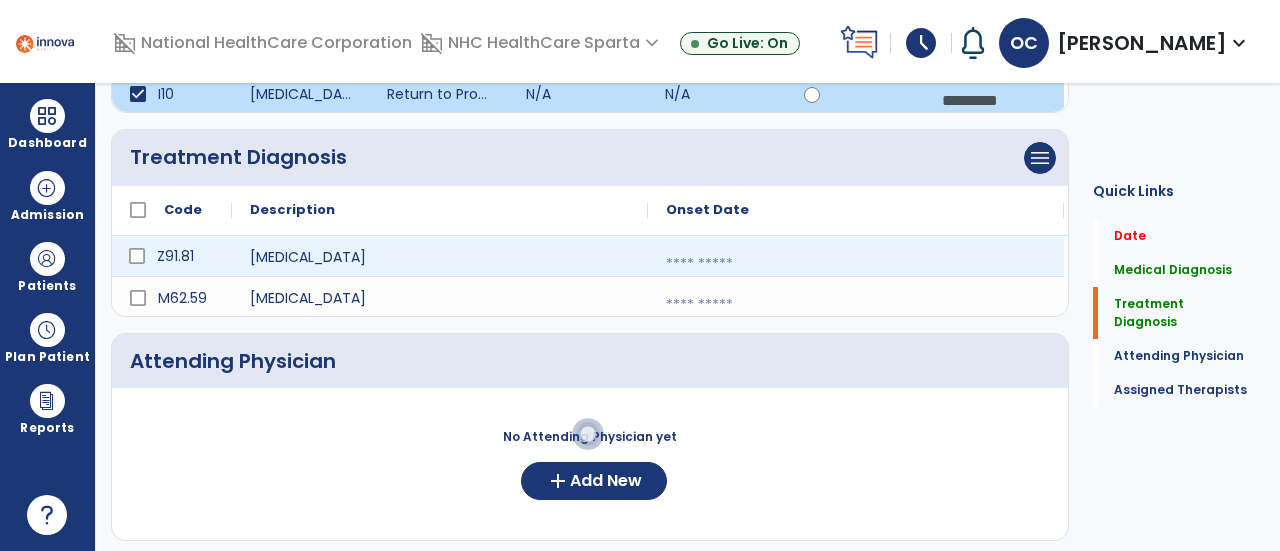 click at bounding box center [856, 264] 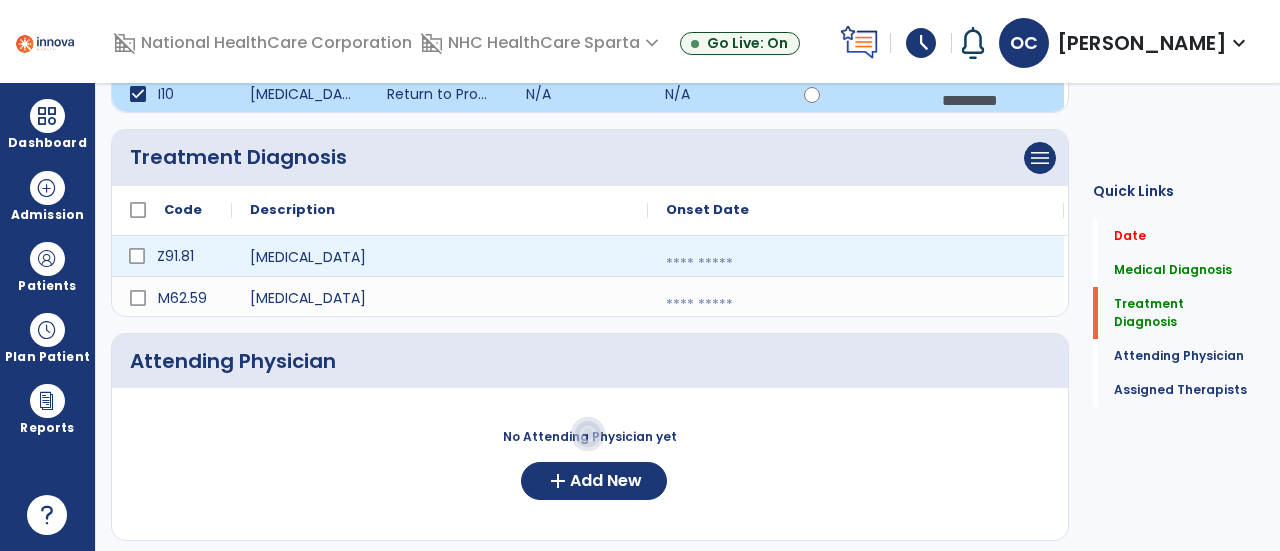 select on "*" 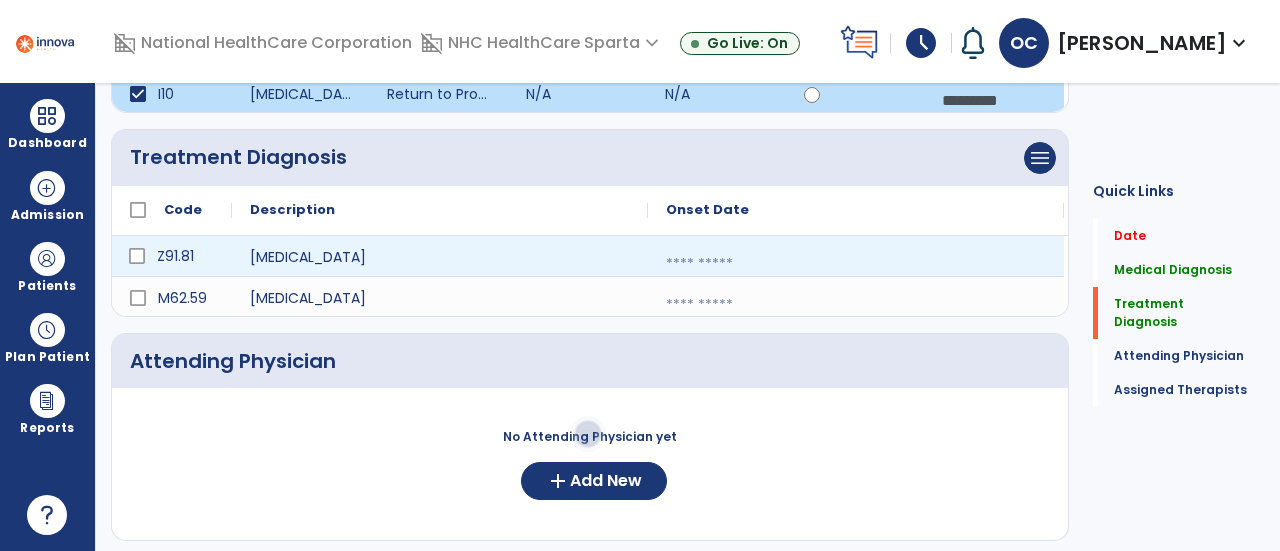 select on "****" 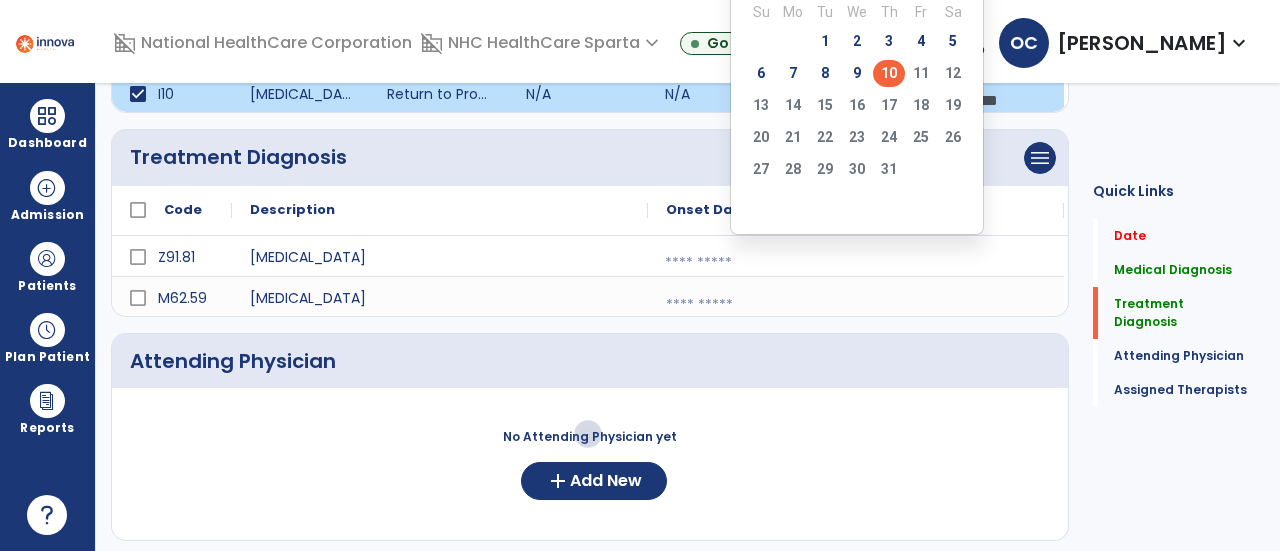click on "10" 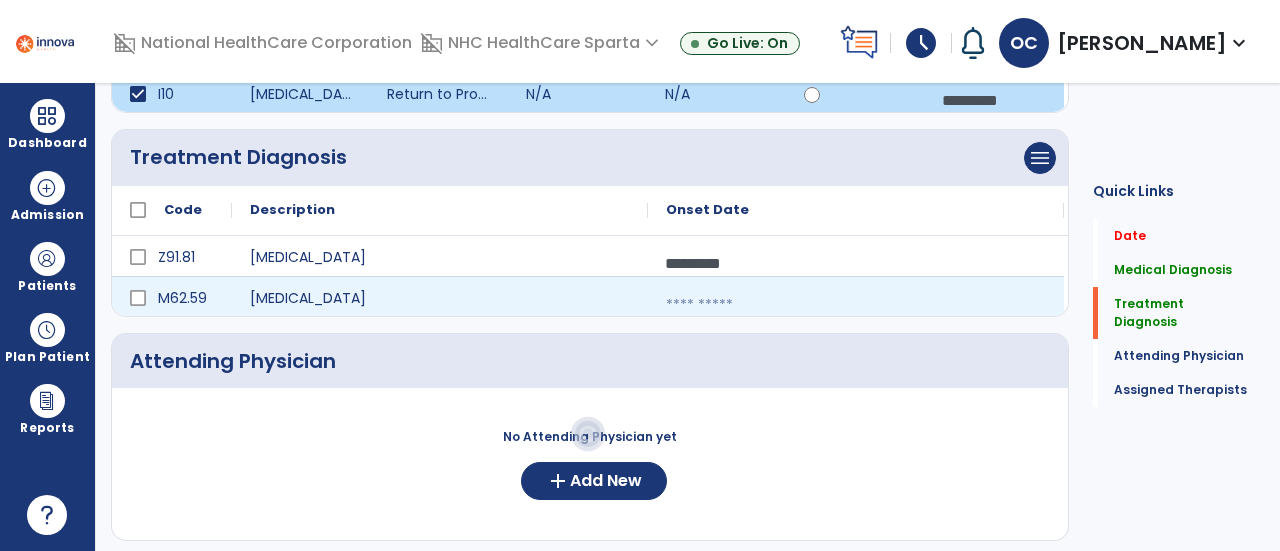 click at bounding box center (856, 305) 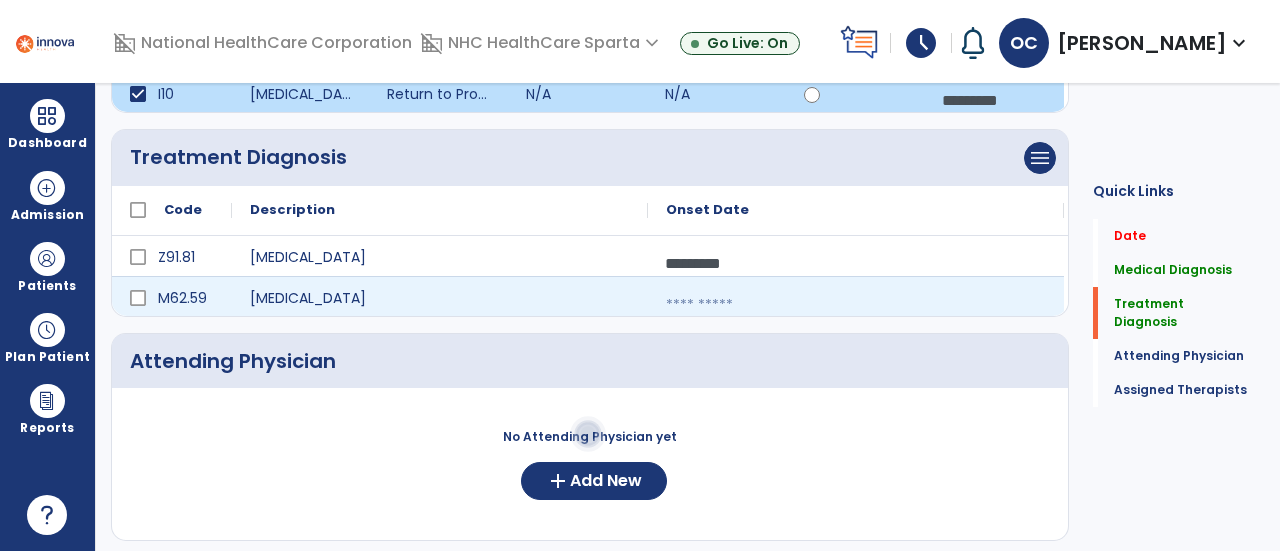 select on "*" 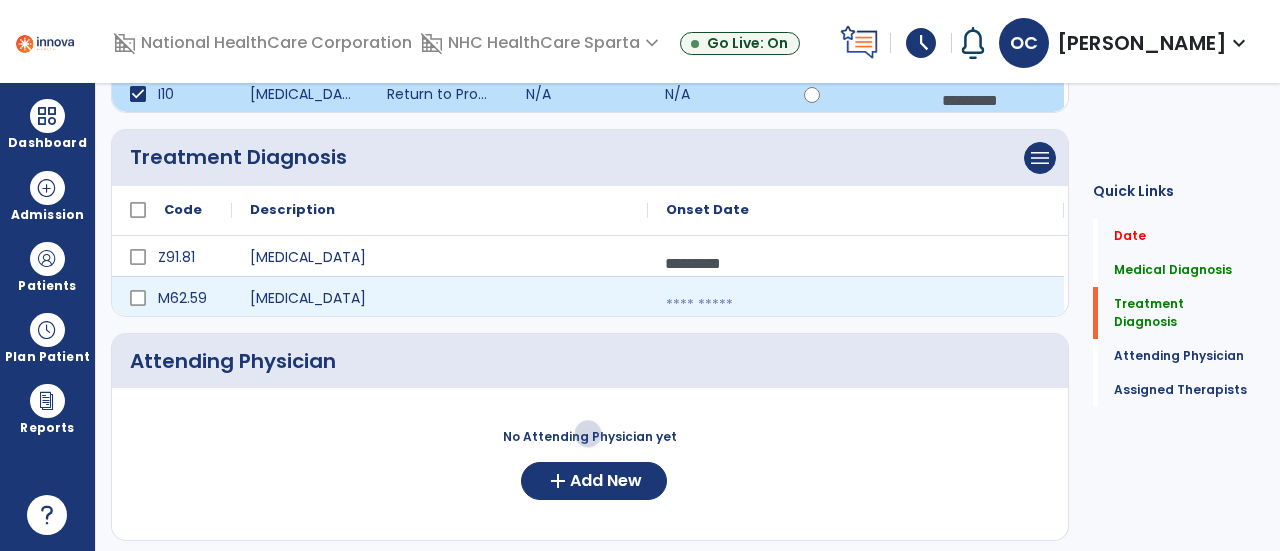 select on "****" 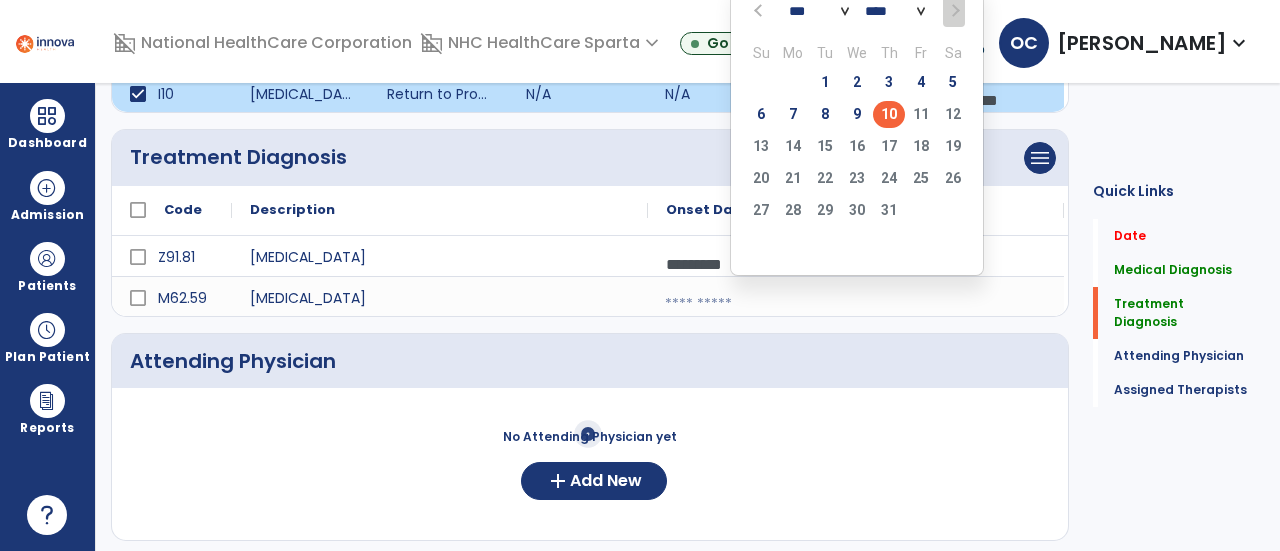 click on "10" 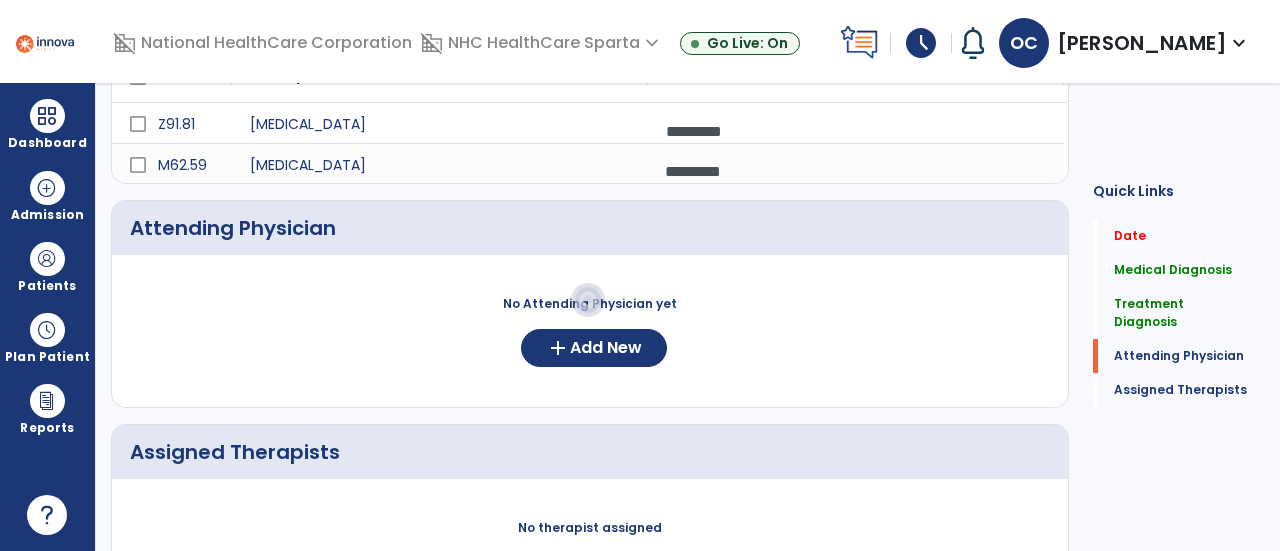 scroll, scrollTop: 525, scrollLeft: 0, axis: vertical 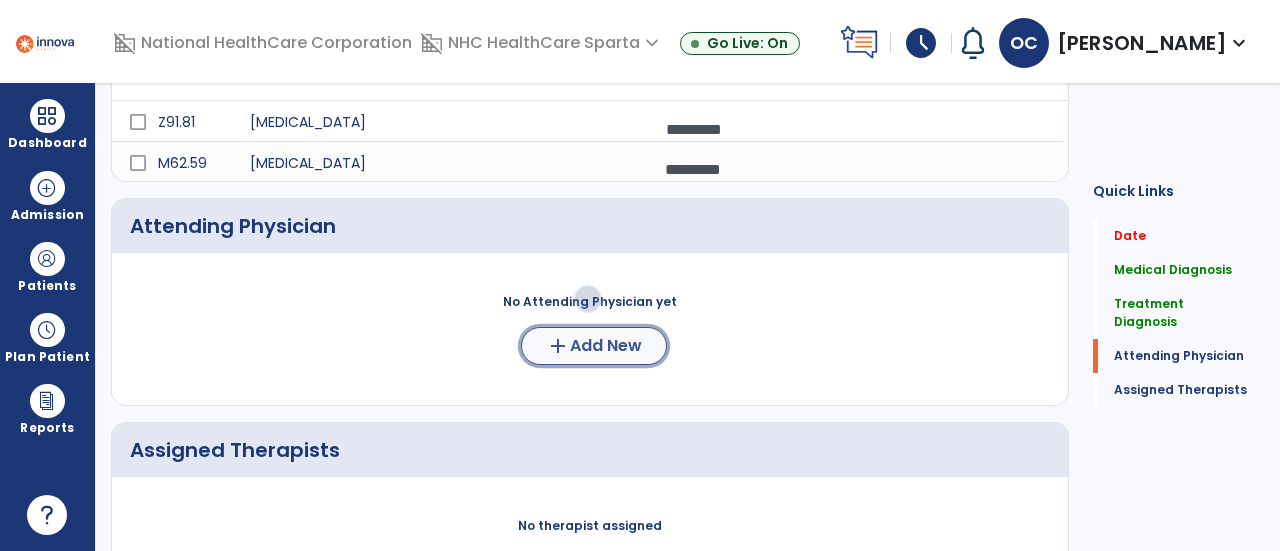 click on "add  Add New" 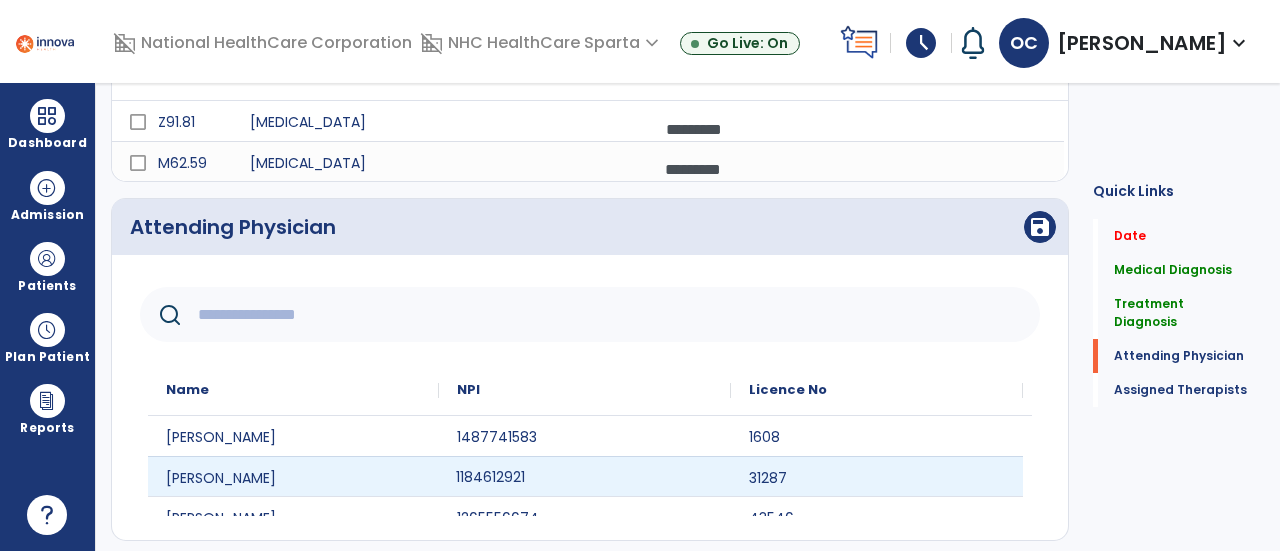 click on "1184612921" 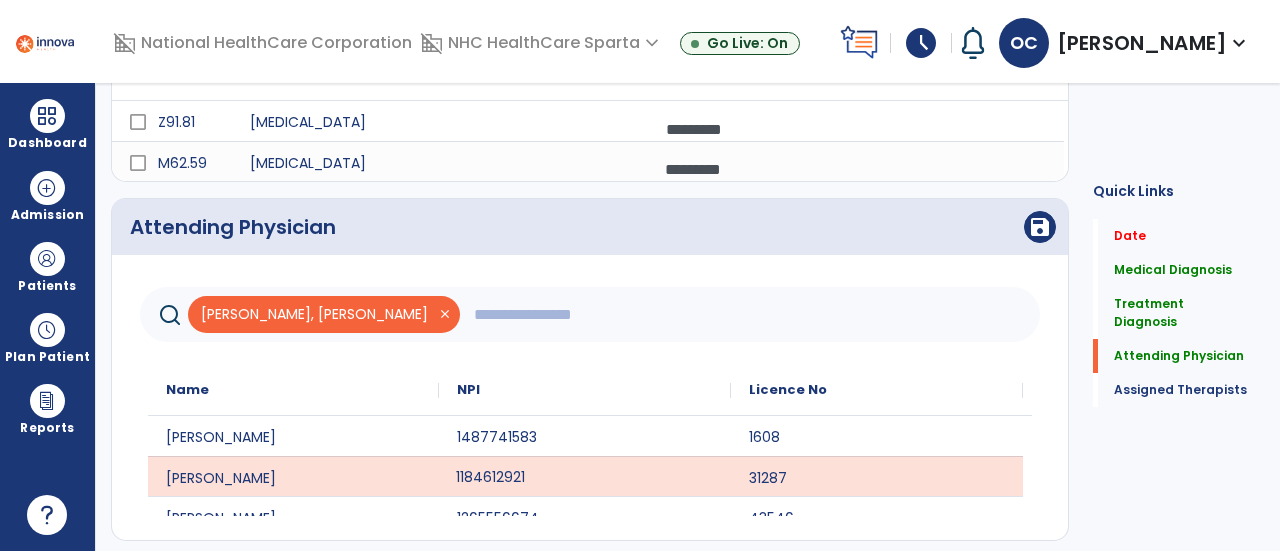 scroll, scrollTop: 601, scrollLeft: 0, axis: vertical 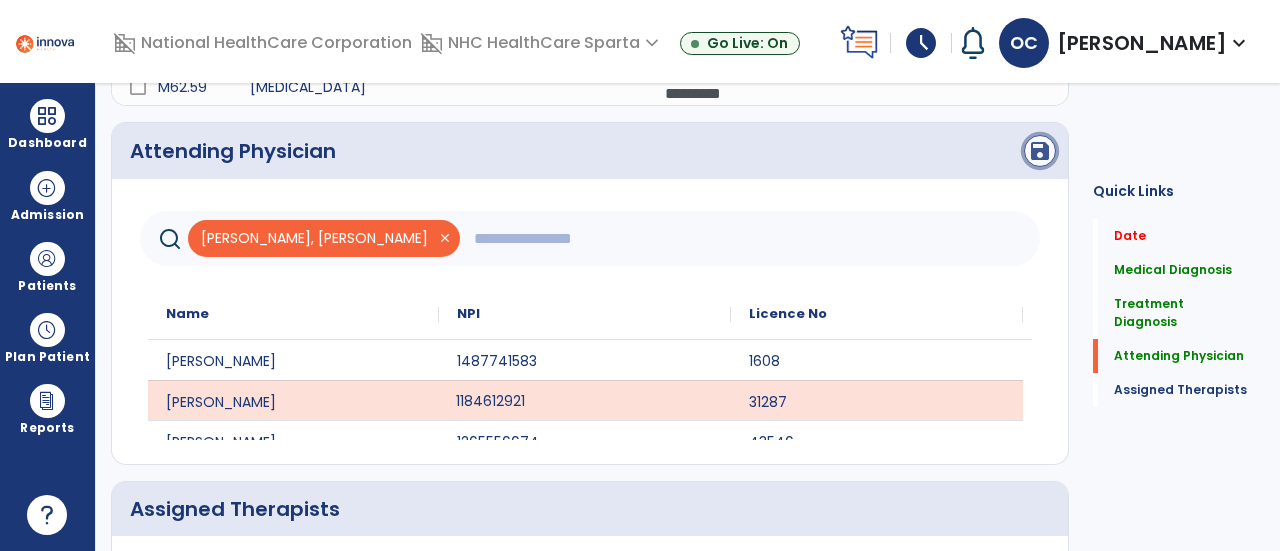 click on "save" 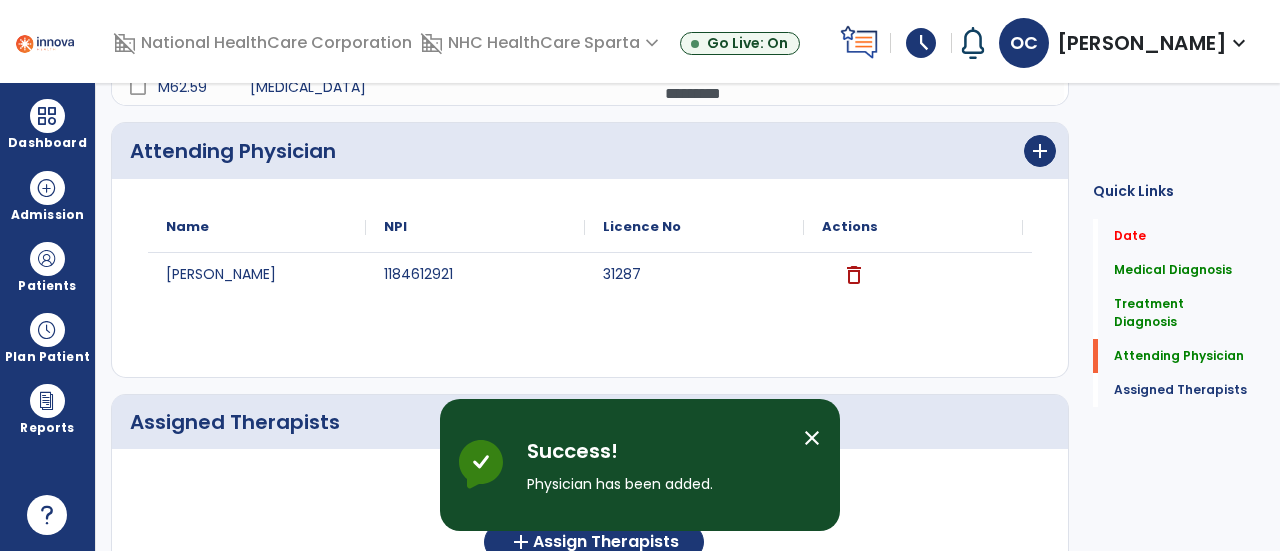scroll, scrollTop: 740, scrollLeft: 0, axis: vertical 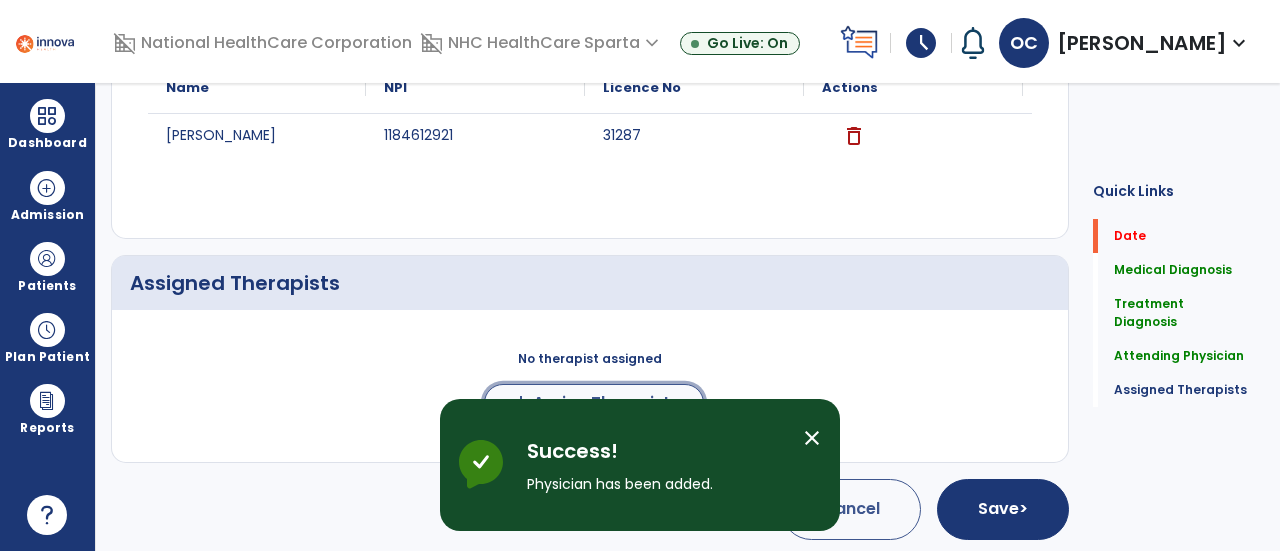 click on "add  Assign Therapists" 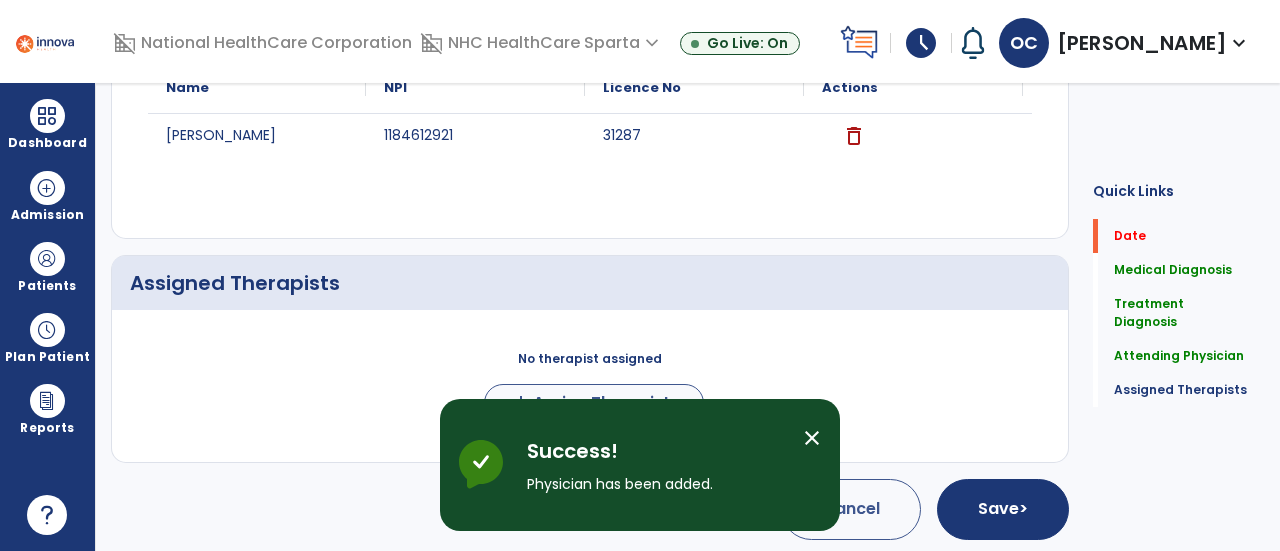 scroll, scrollTop: 737, scrollLeft: 0, axis: vertical 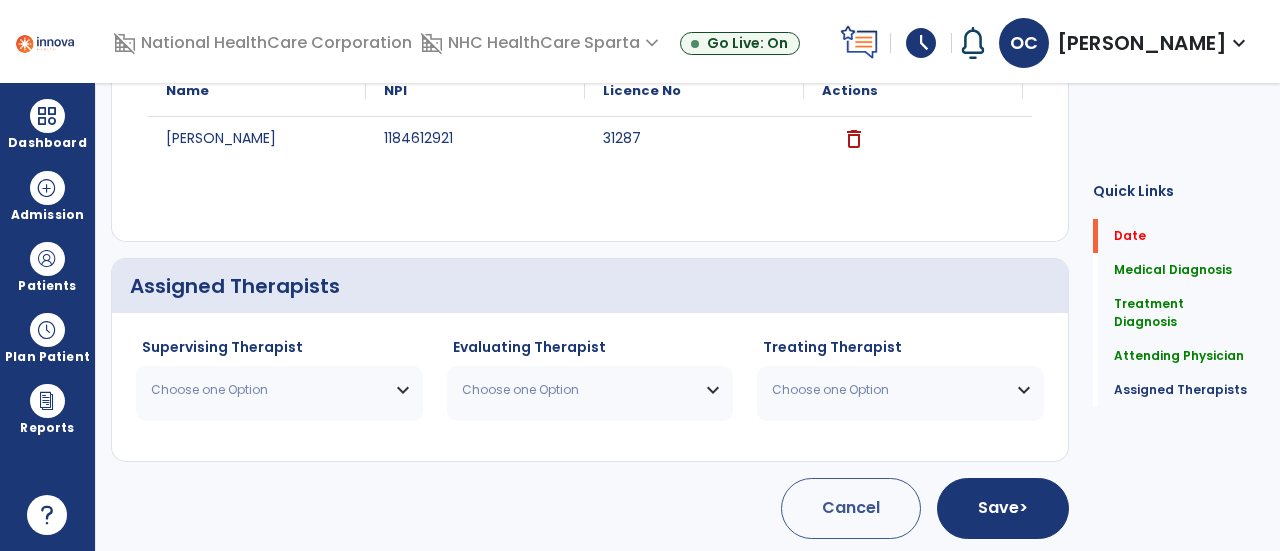 click on "Choose one Option" at bounding box center (267, 390) 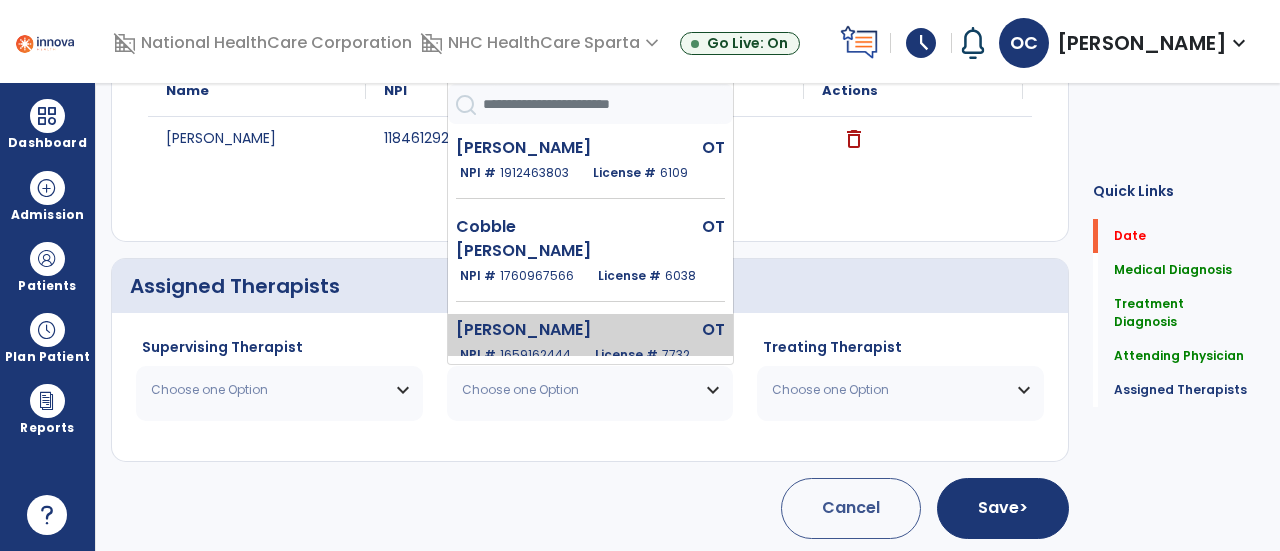click on "[PERSON_NAME]" 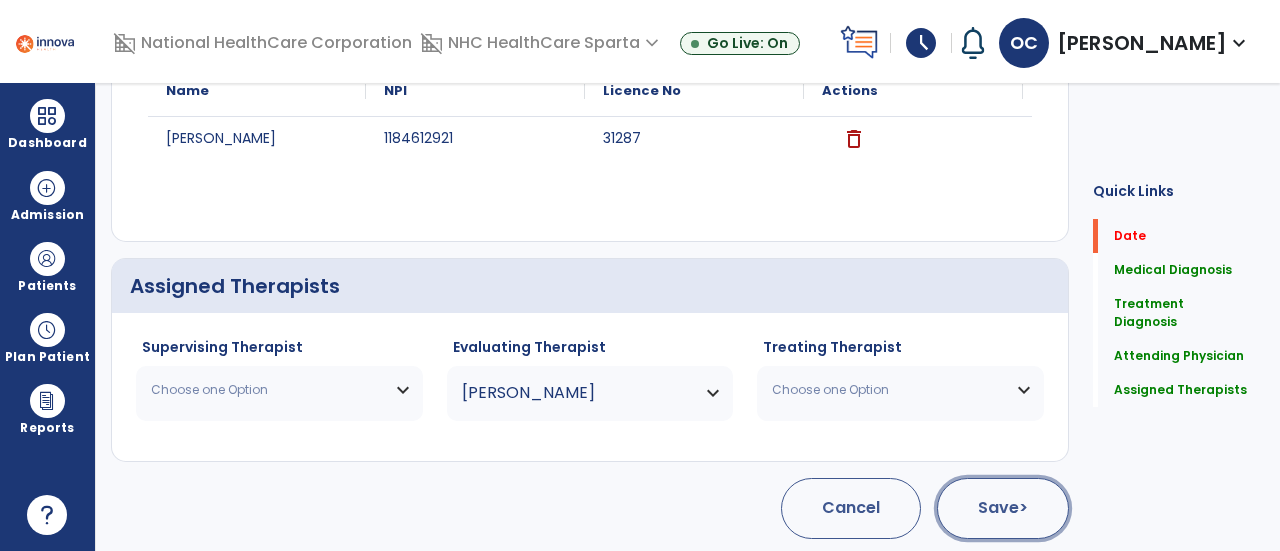 click on "Save  >" 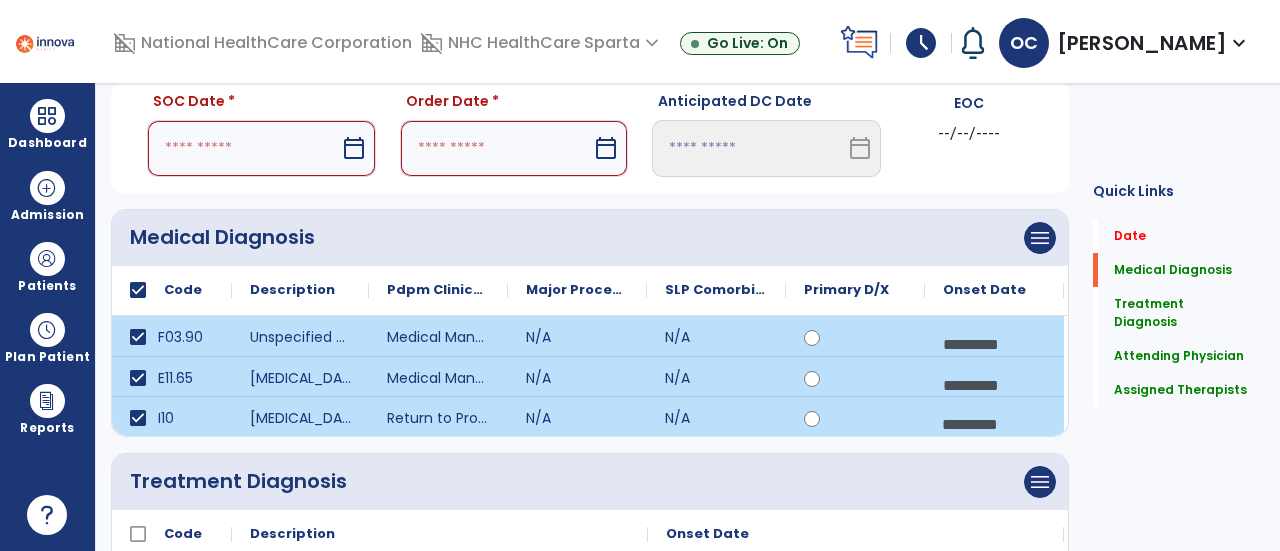 scroll, scrollTop: 0, scrollLeft: 0, axis: both 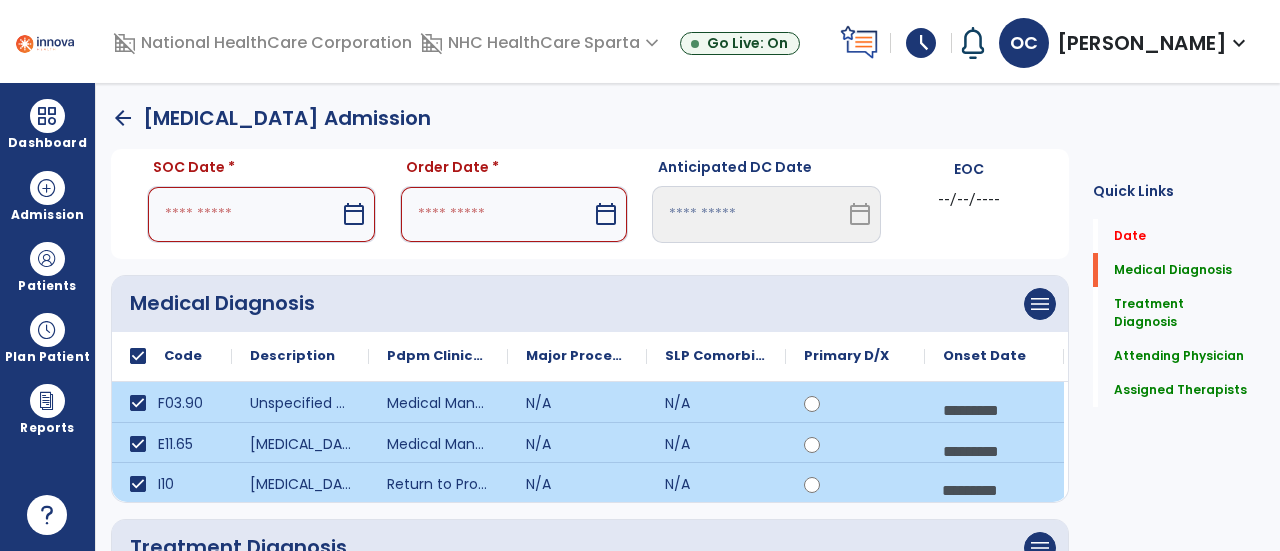 click at bounding box center (243, 214) 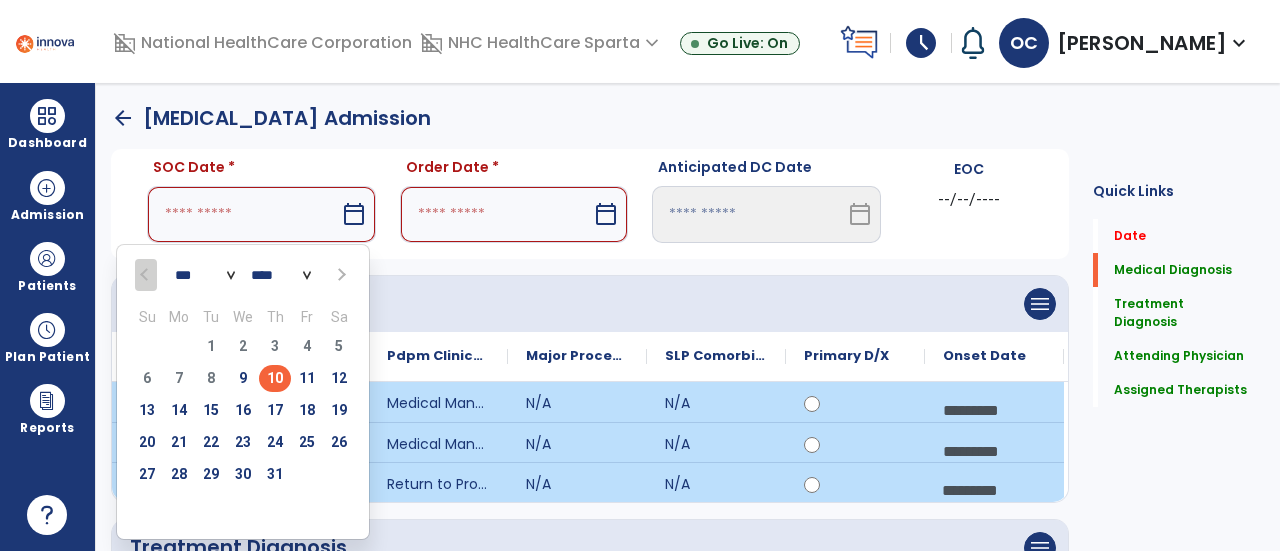 click on "10" at bounding box center (275, 378) 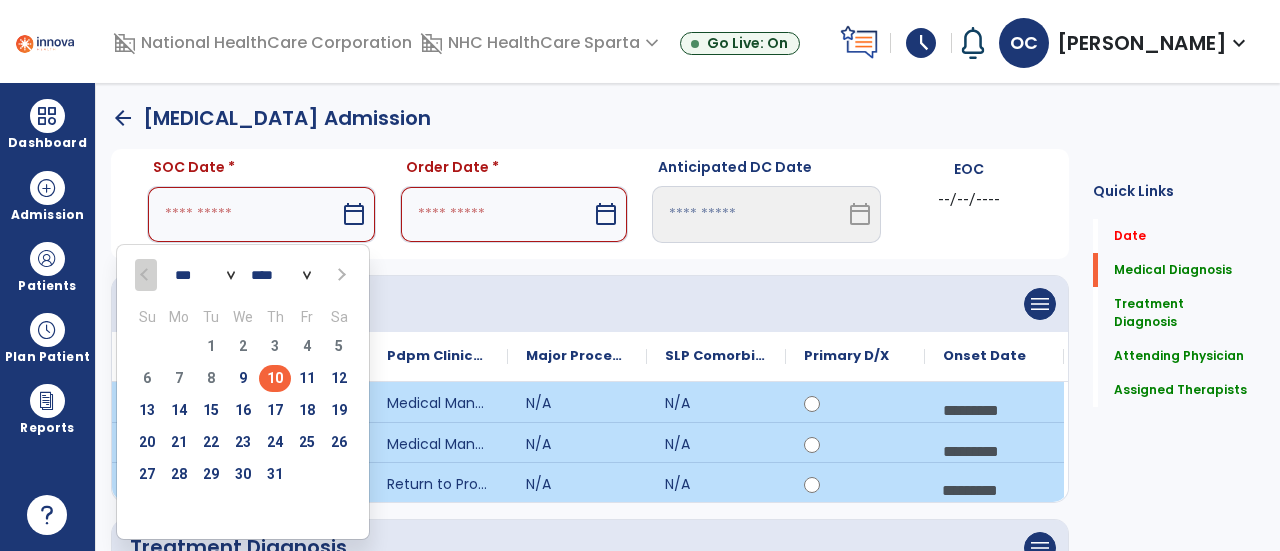 type on "*********" 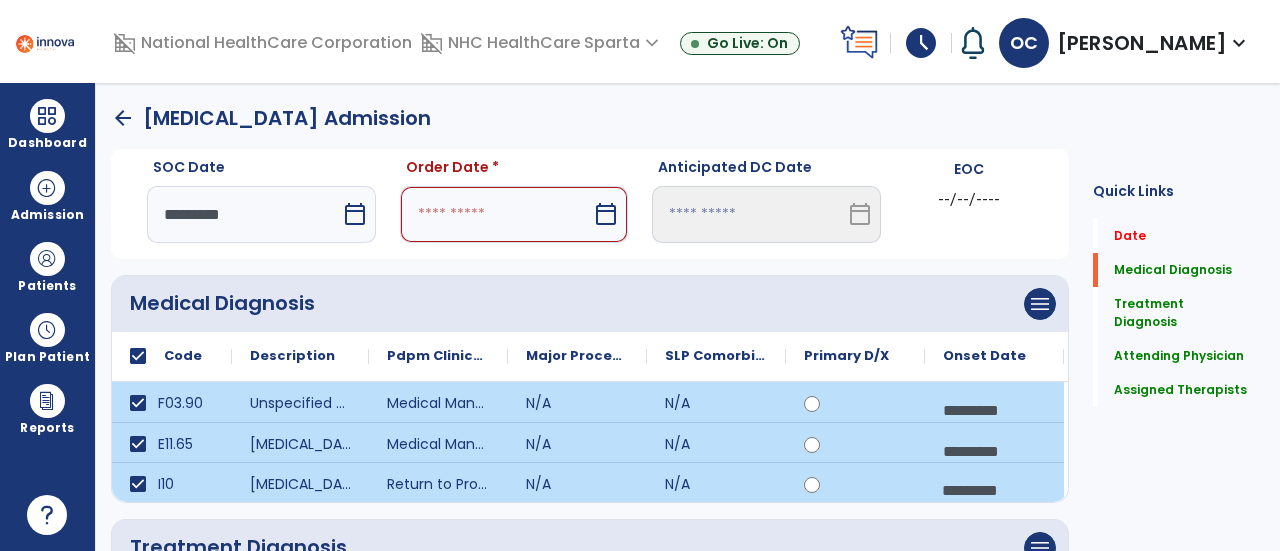 click at bounding box center (496, 214) 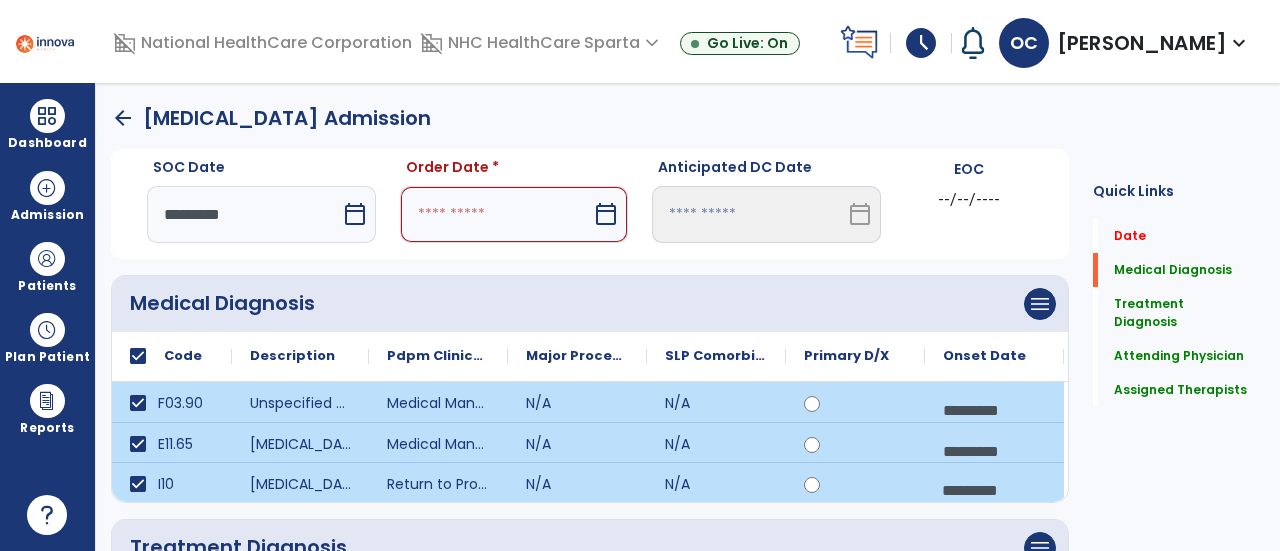 select on "*" 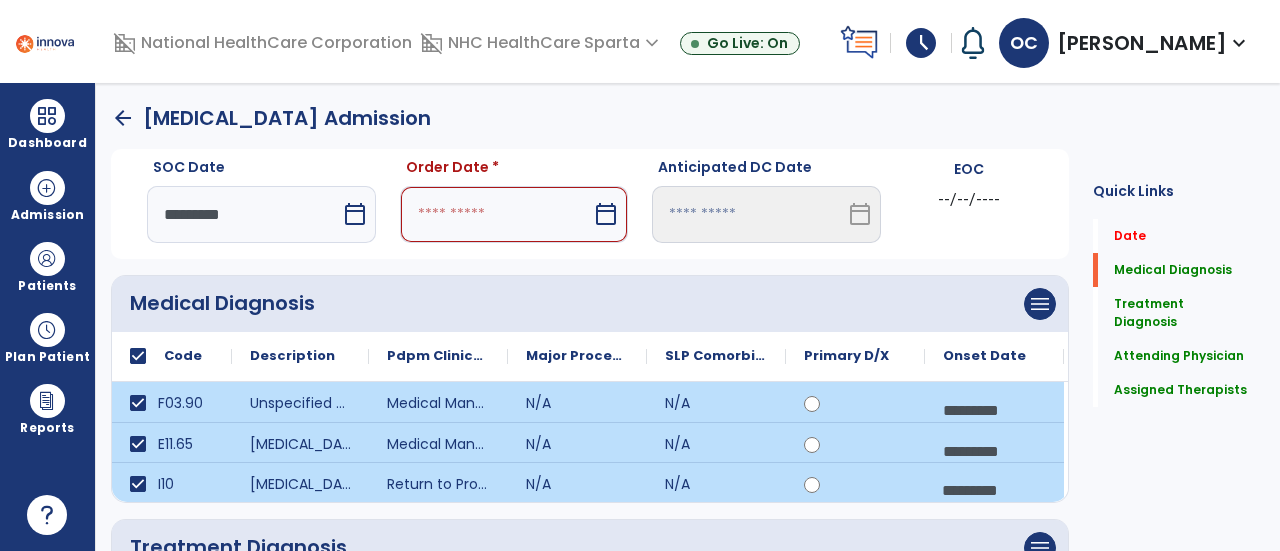 select on "****" 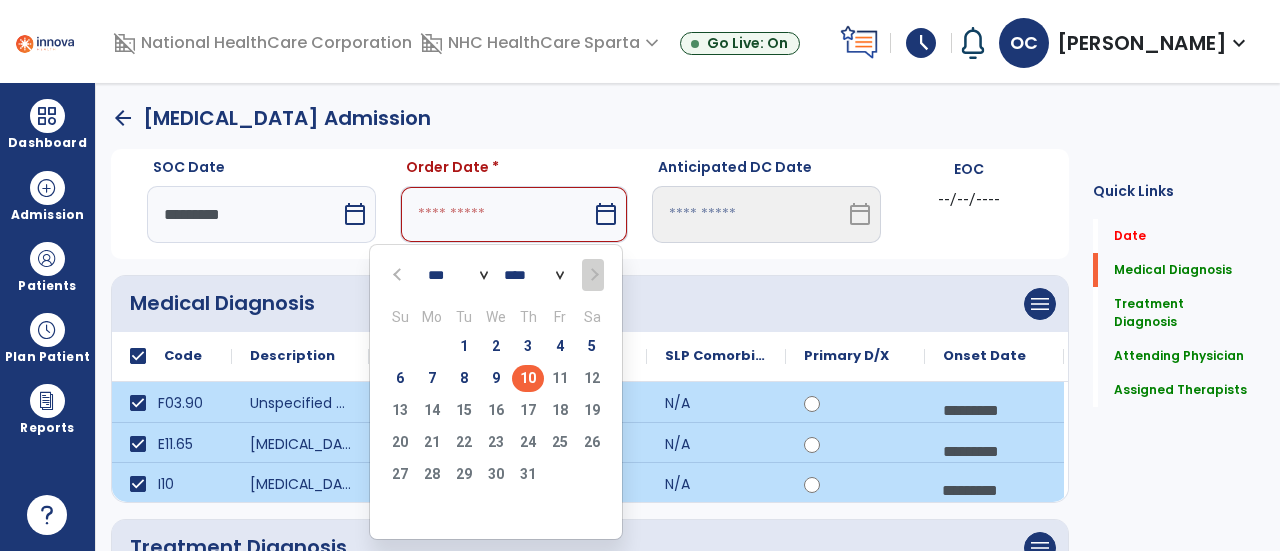 click on "10" at bounding box center (528, 378) 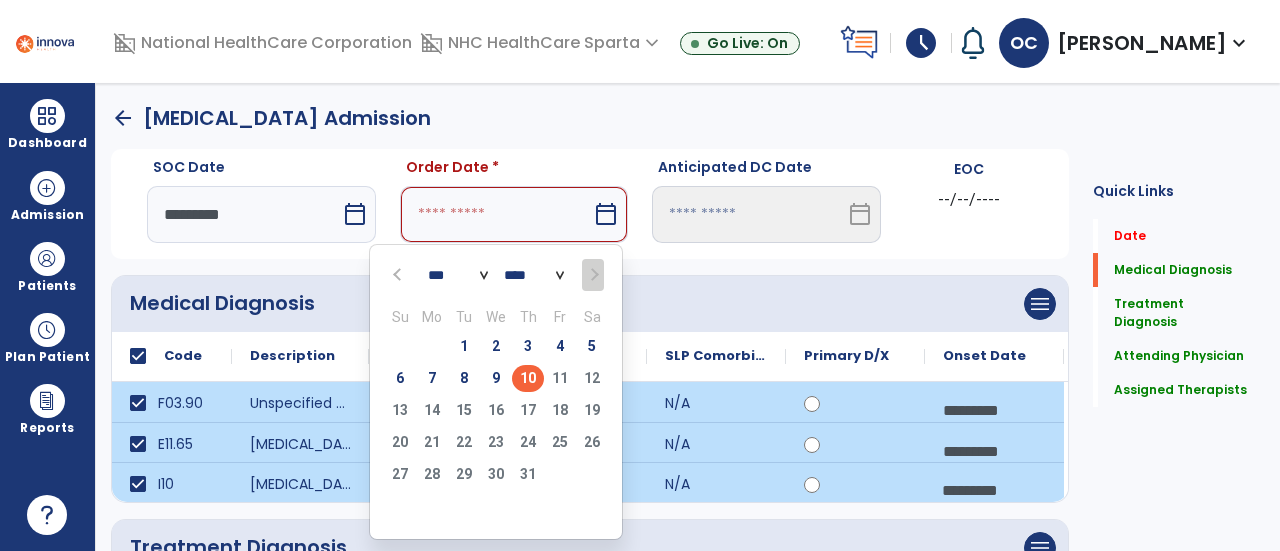 type on "*********" 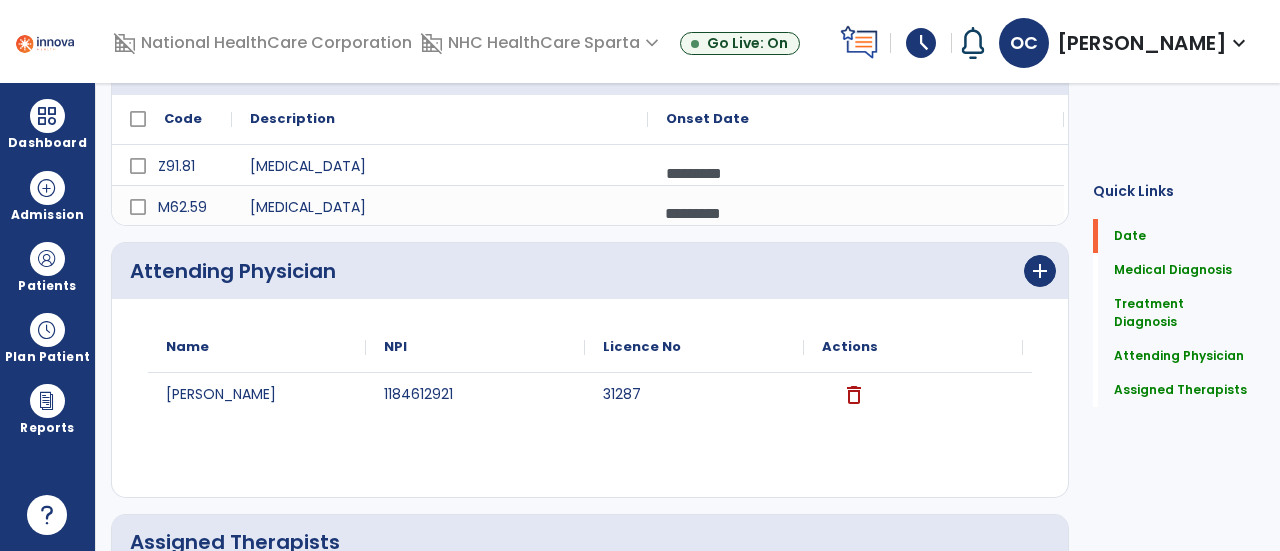 scroll, scrollTop: 737, scrollLeft: 0, axis: vertical 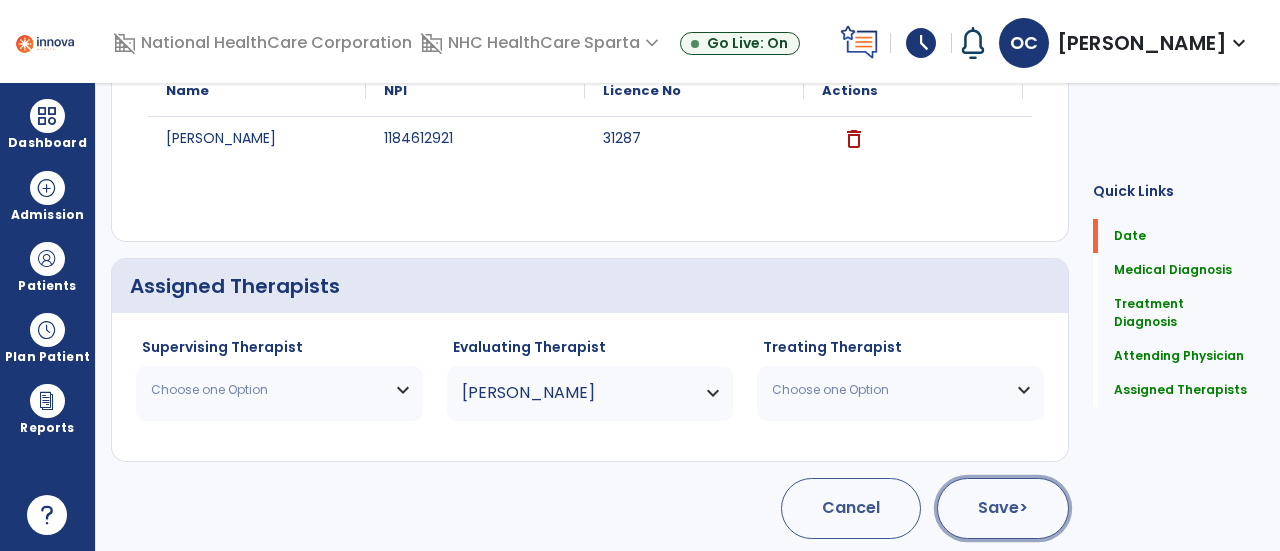 click on "Save  >" 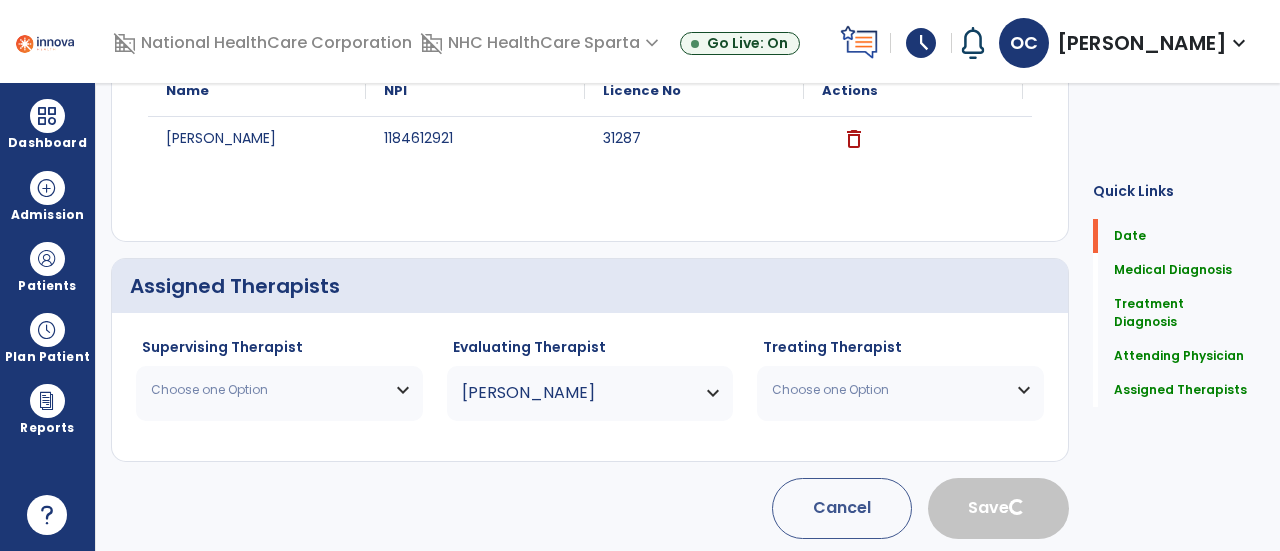 type 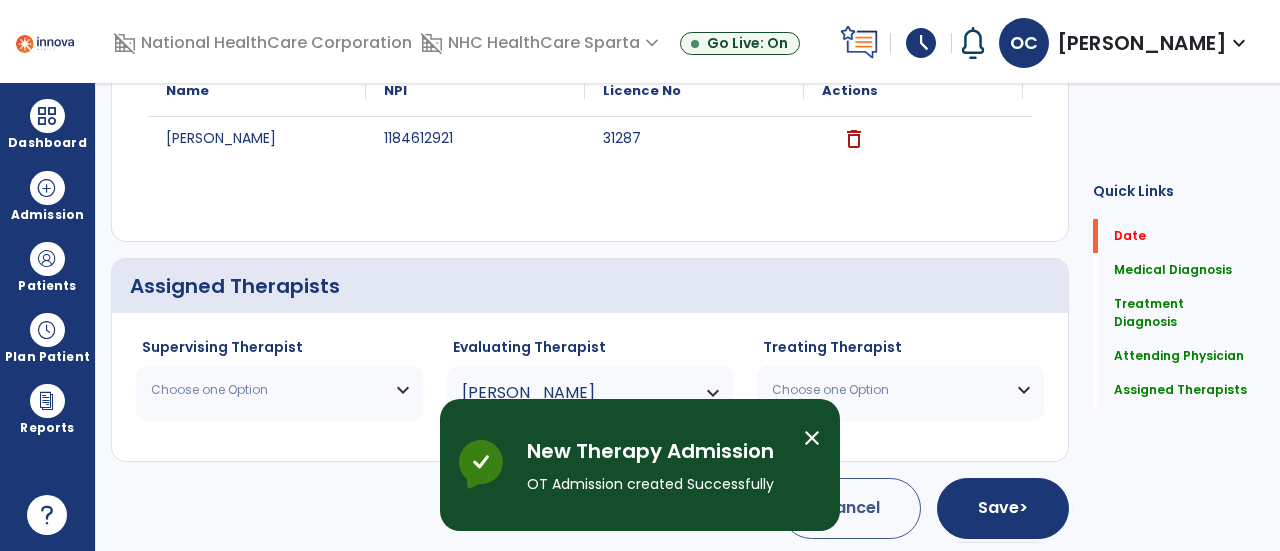scroll, scrollTop: 205, scrollLeft: 0, axis: vertical 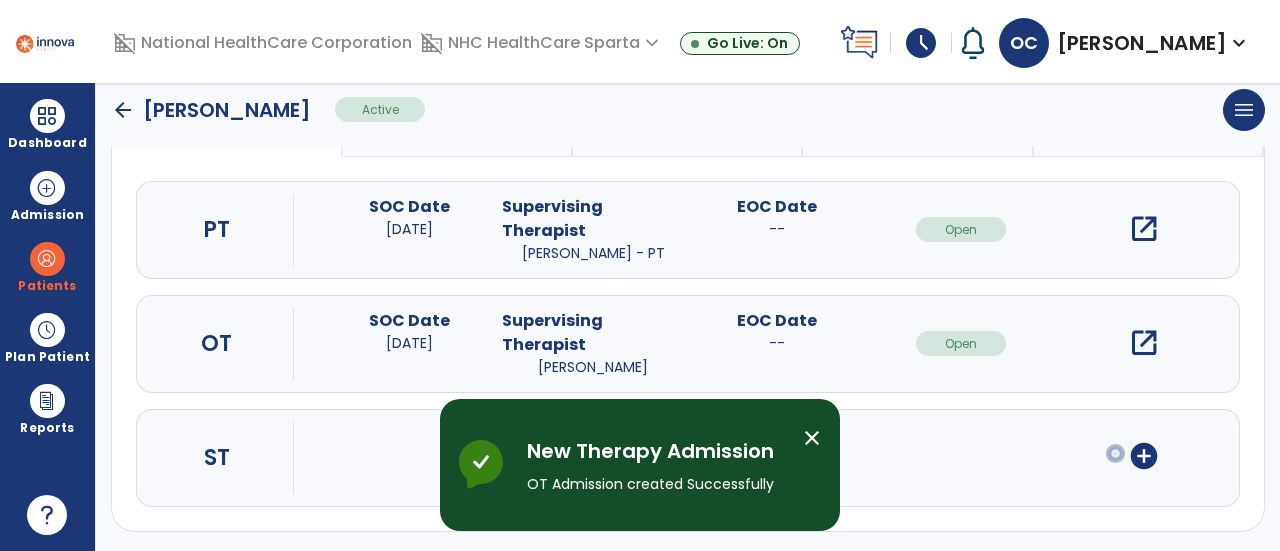 click on "open_in_new" at bounding box center (1144, 343) 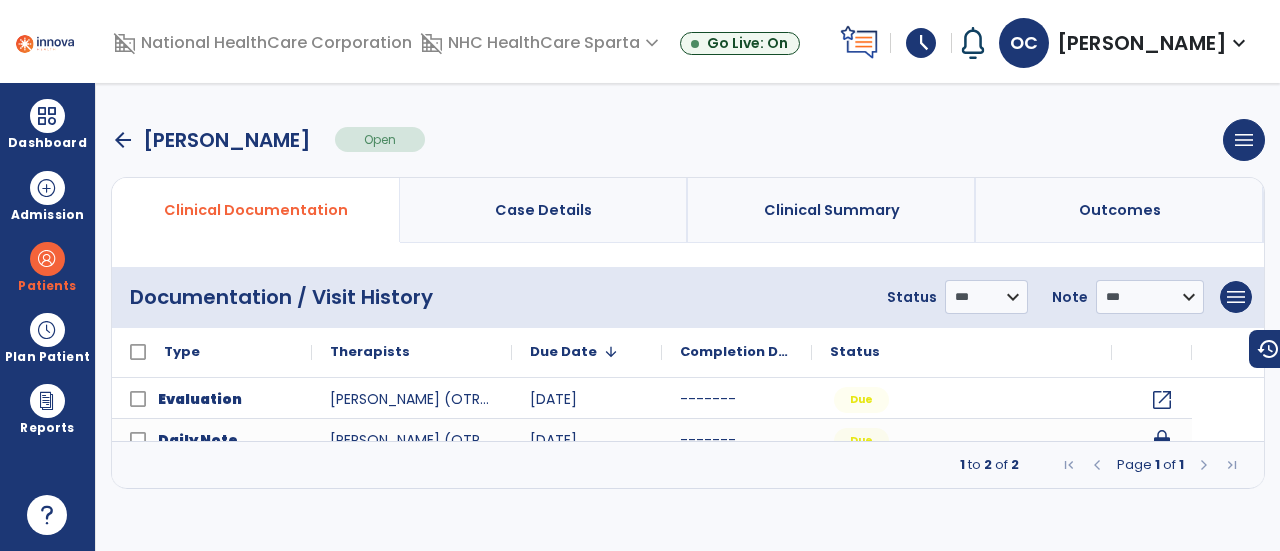 scroll, scrollTop: 0, scrollLeft: 0, axis: both 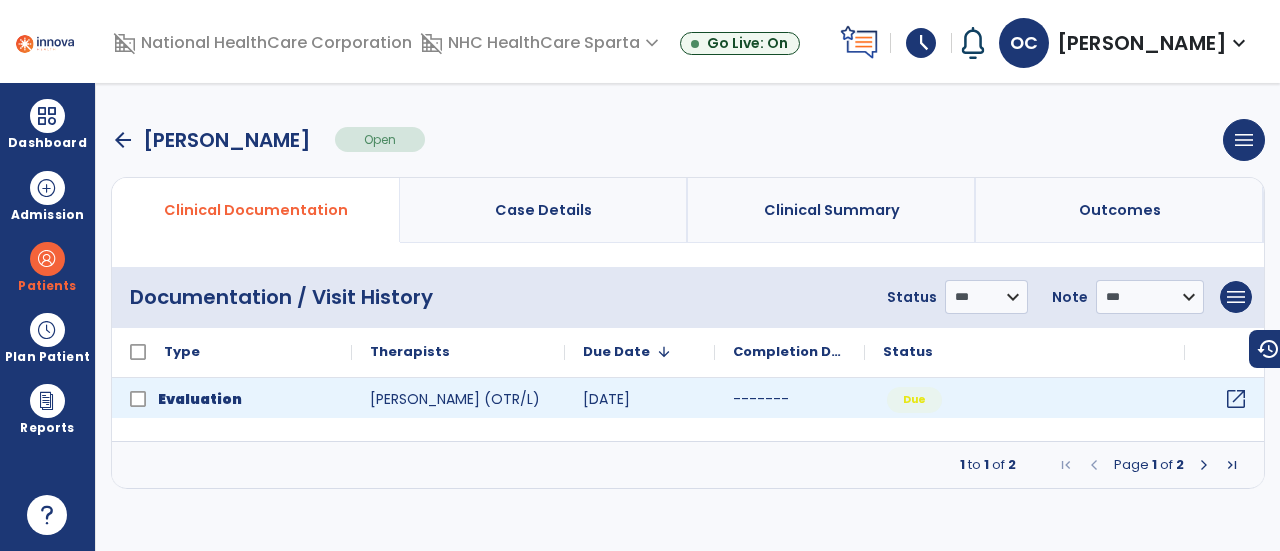 click on "open_in_new" 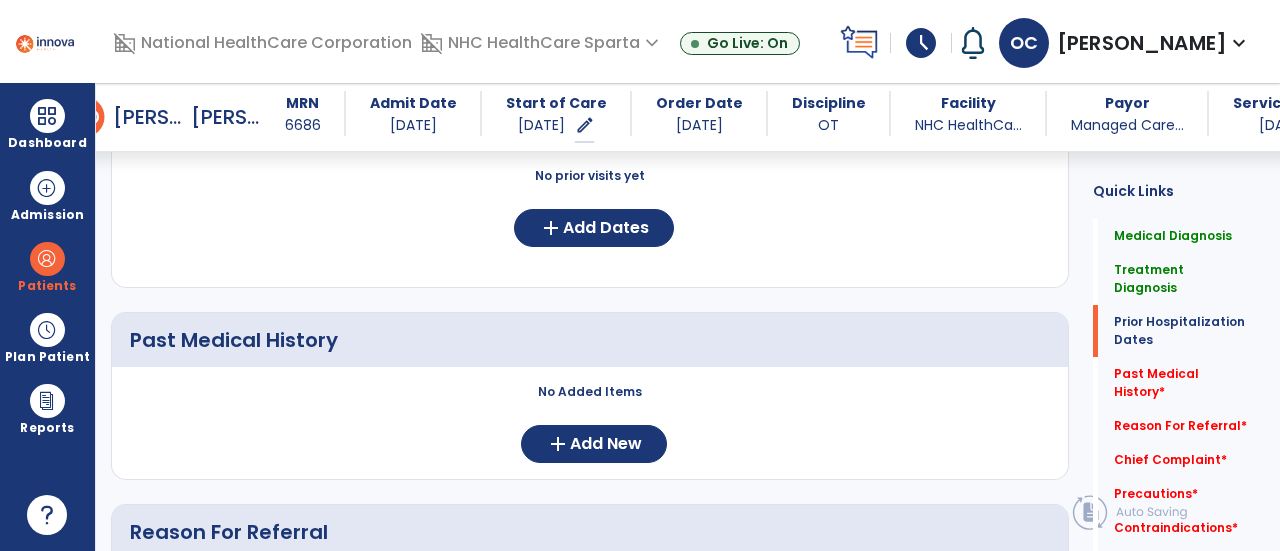 scroll, scrollTop: 729, scrollLeft: 0, axis: vertical 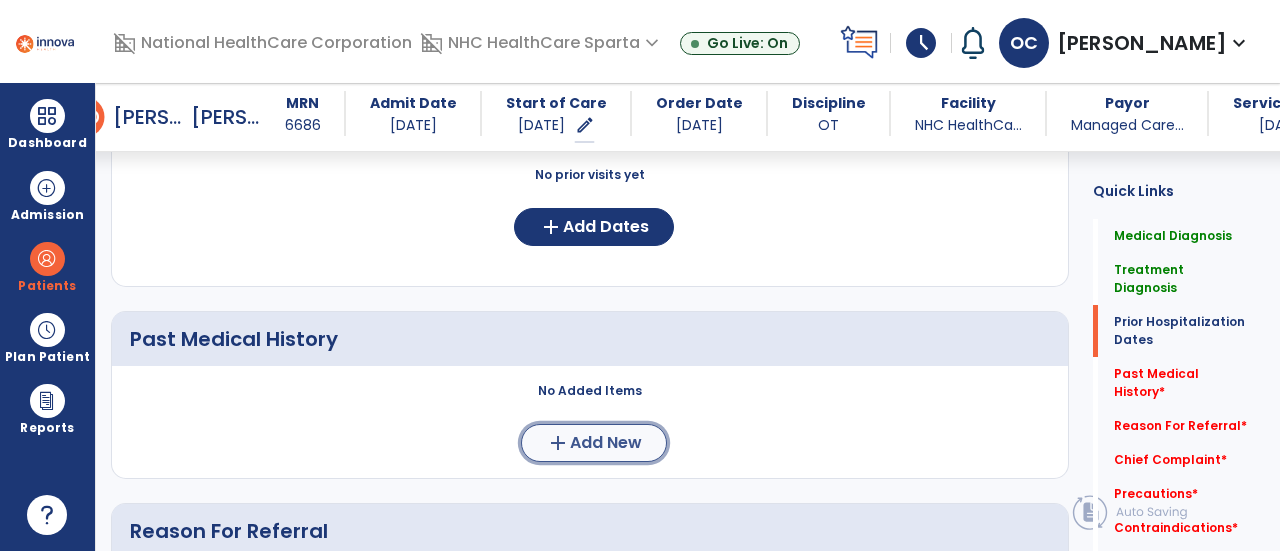 click on "add  Add New" 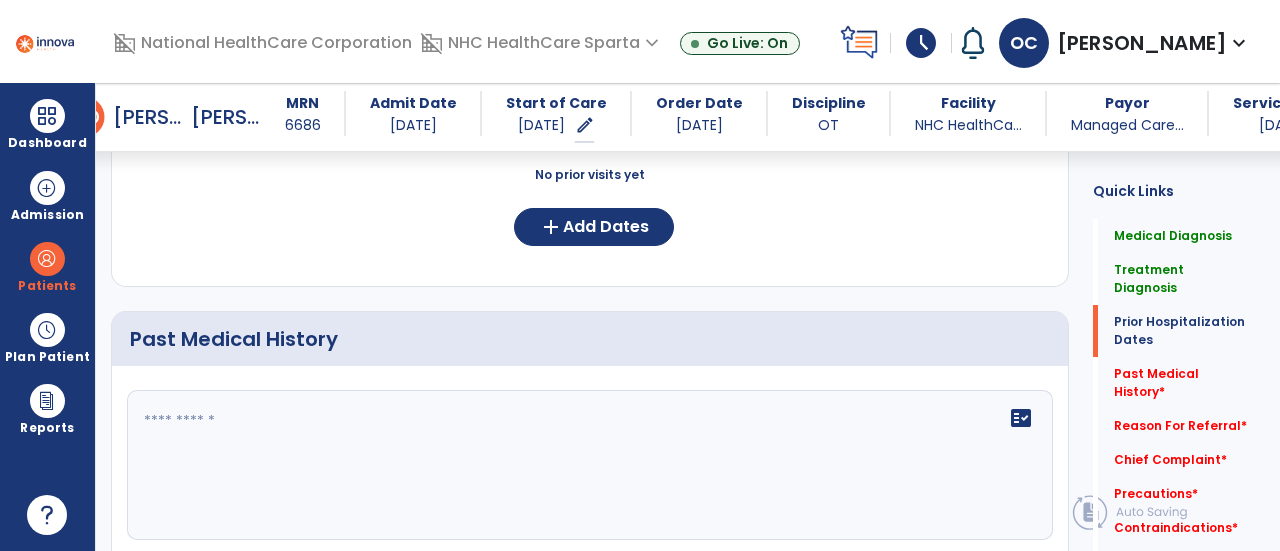 click 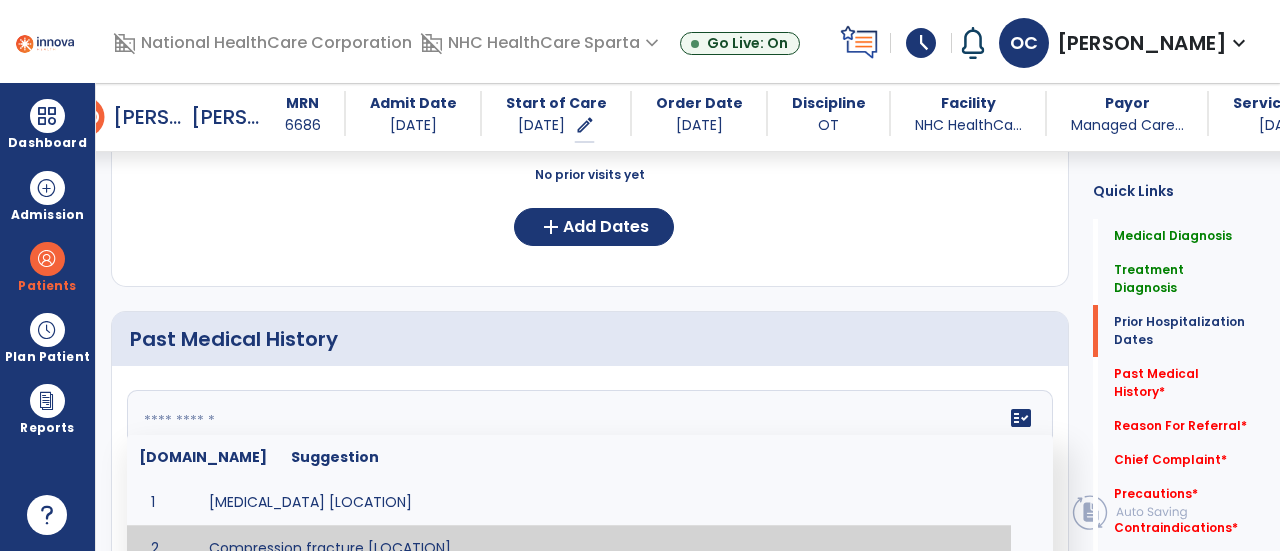scroll, scrollTop: 730, scrollLeft: 0, axis: vertical 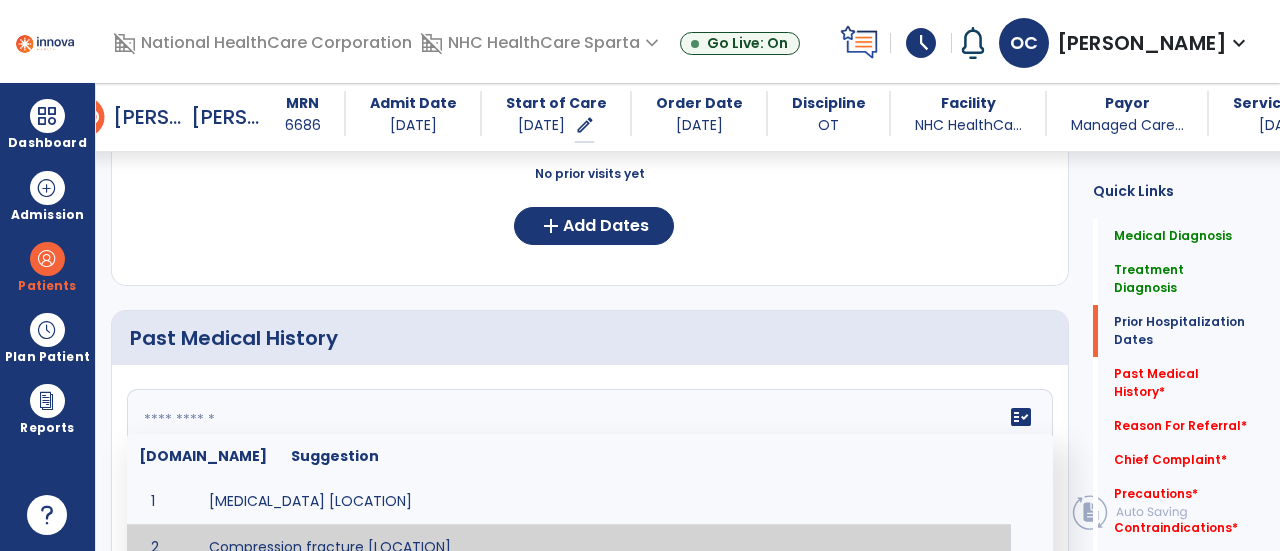 paste on "**********" 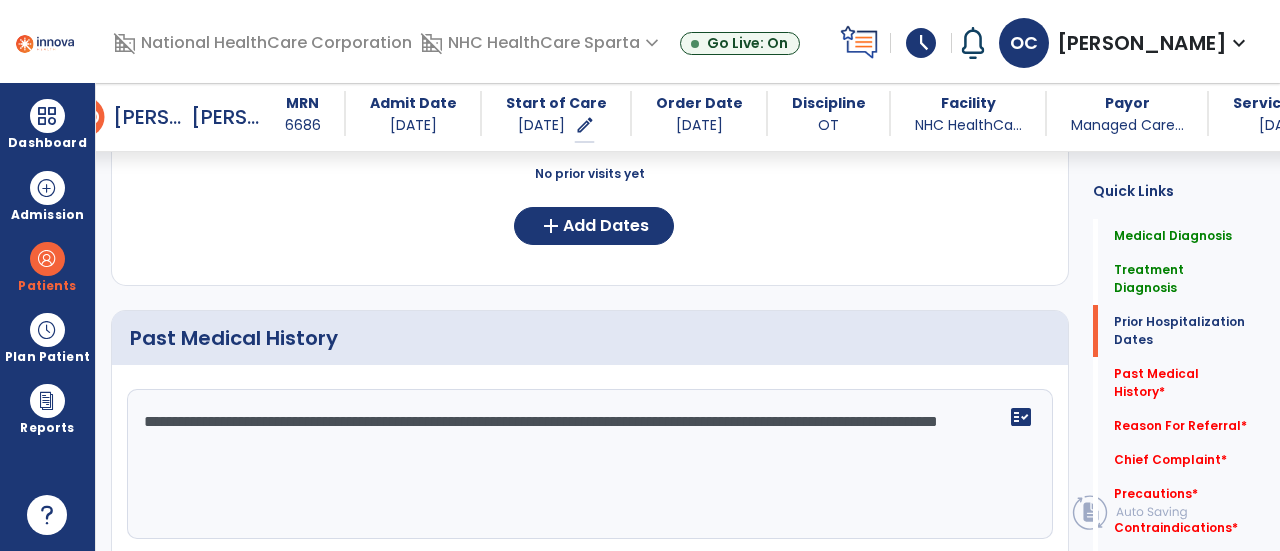 type on "**********" 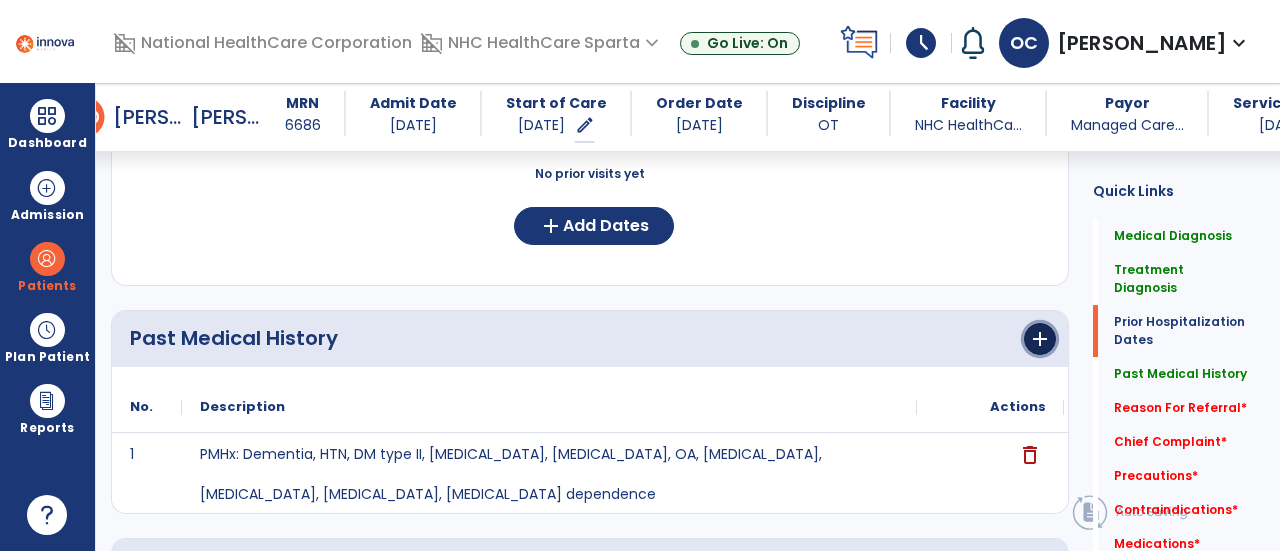 click on "add" 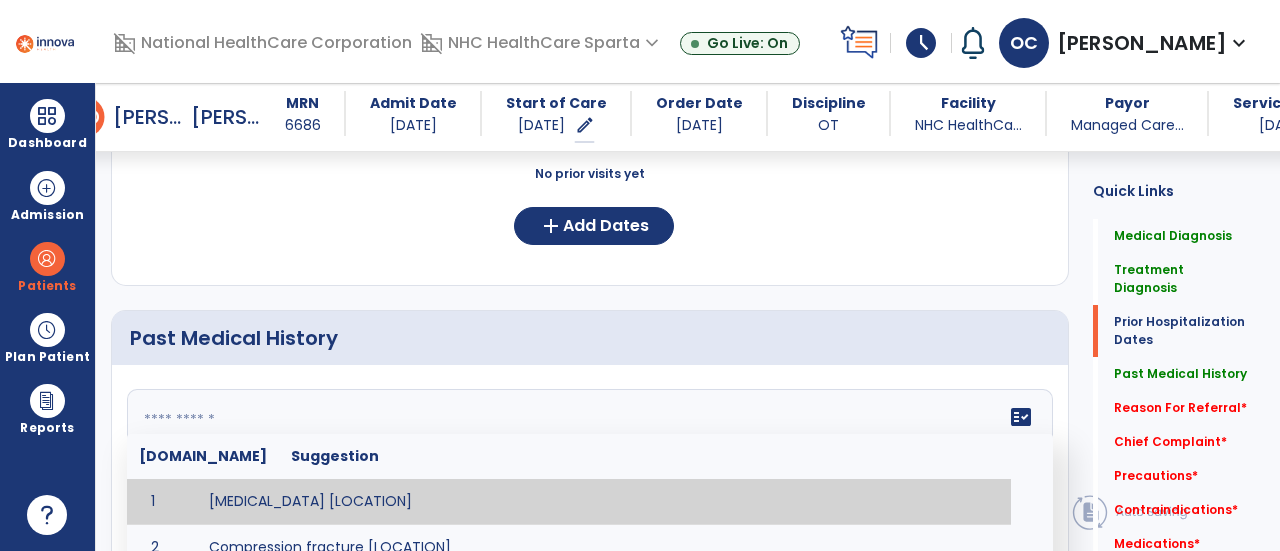 click 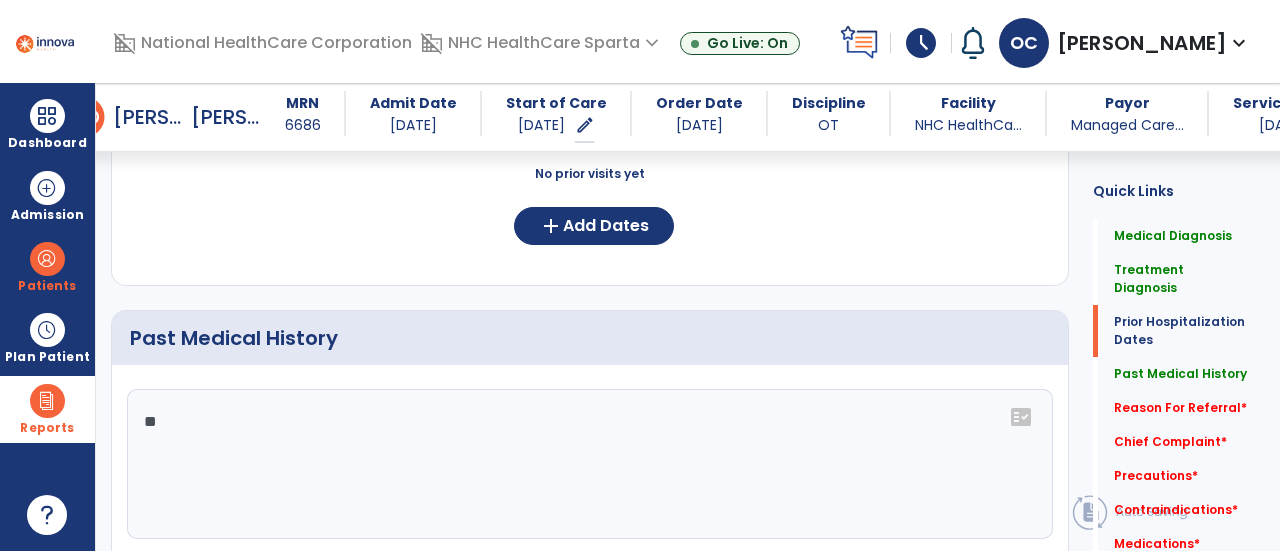 type on "*" 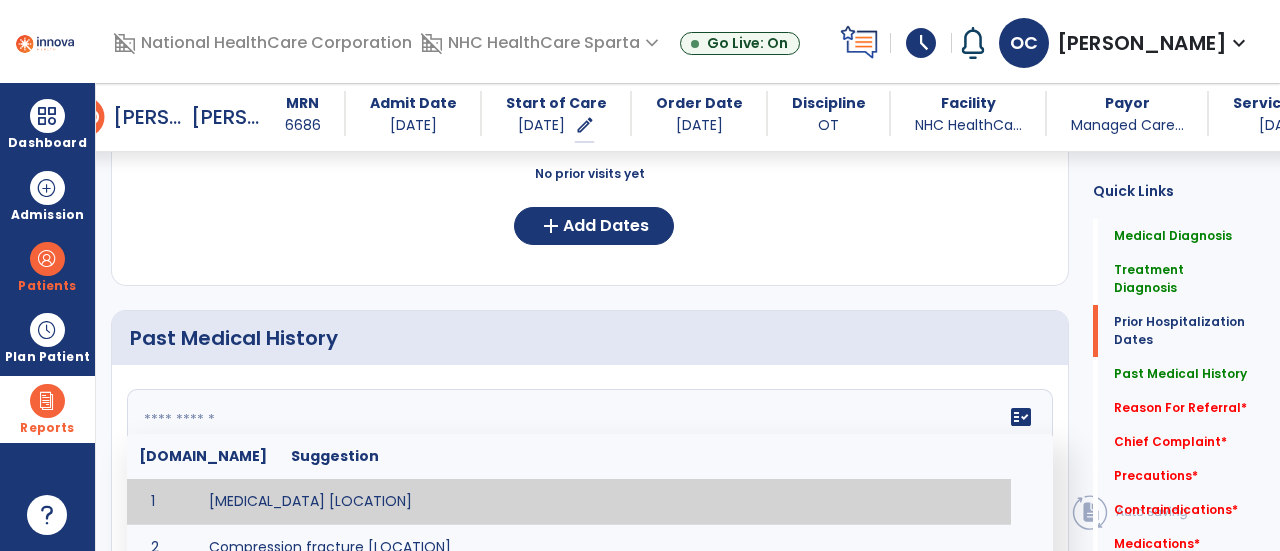 paste on "**********" 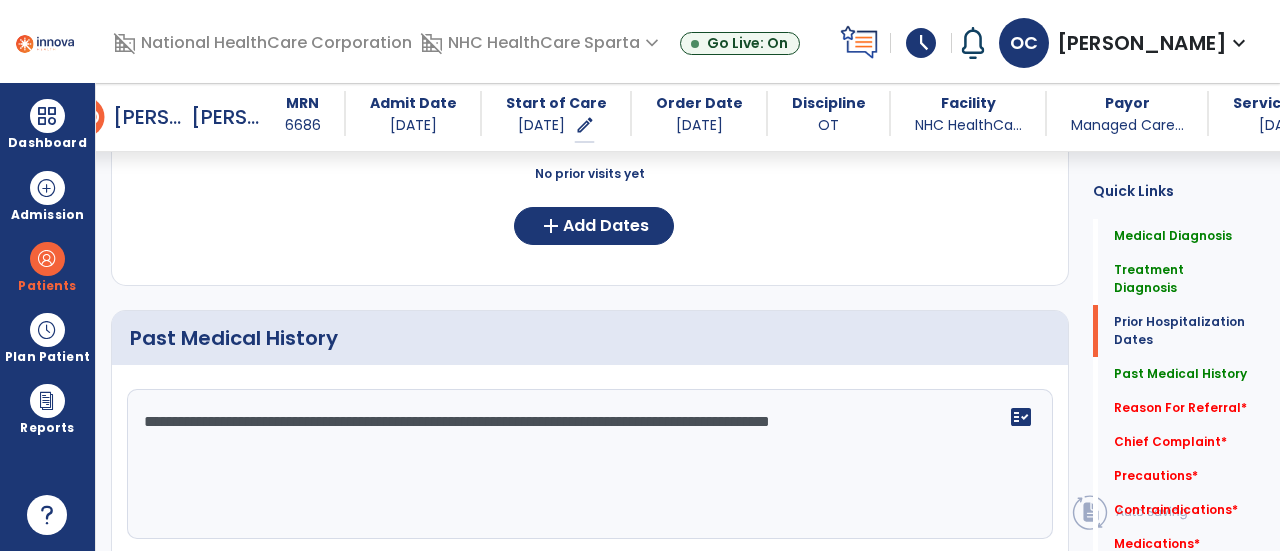 type on "**********" 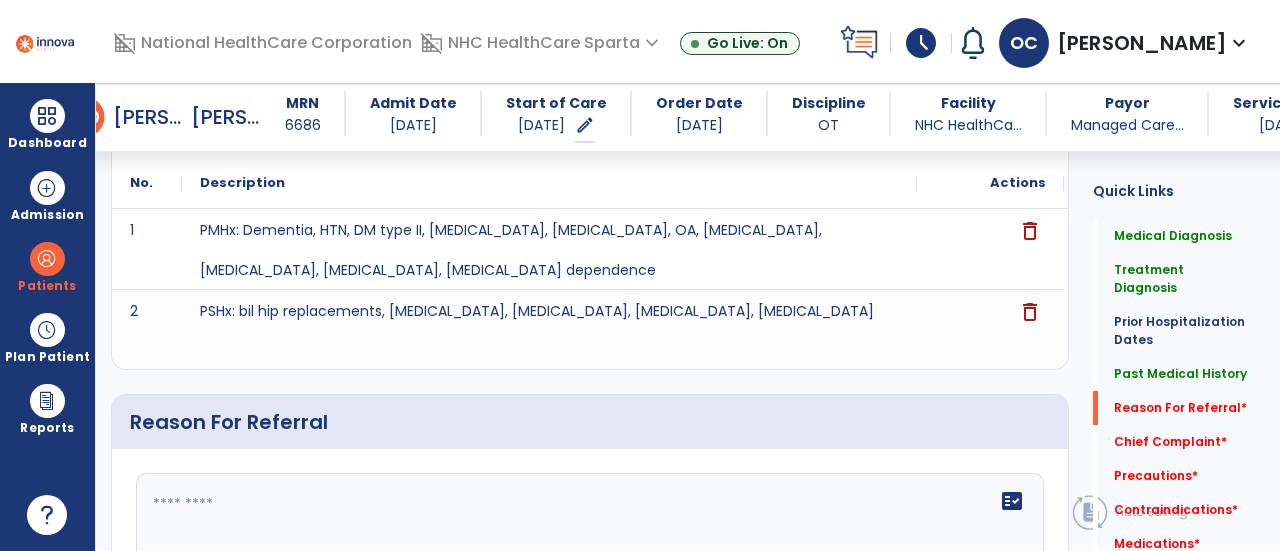 scroll, scrollTop: 1146, scrollLeft: 0, axis: vertical 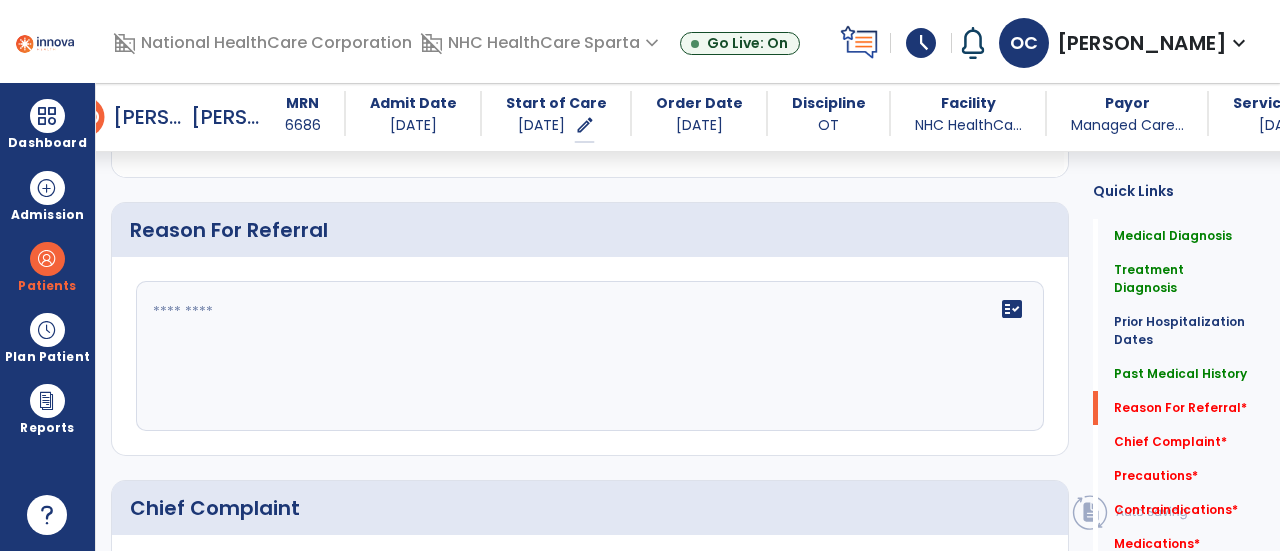 click on "fact_check" 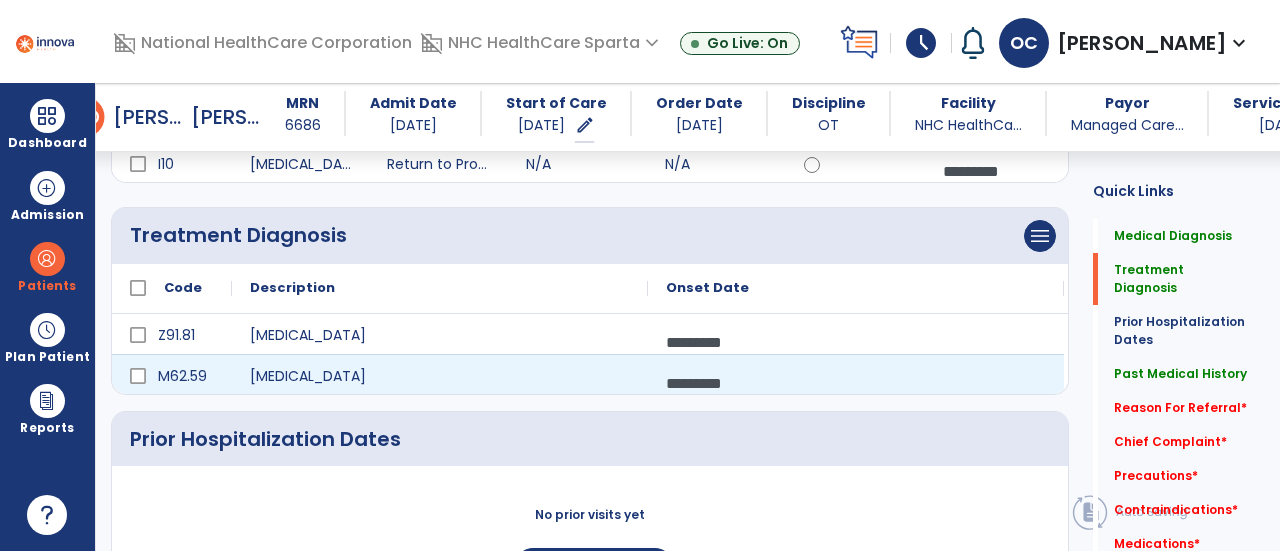 scroll, scrollTop: 0, scrollLeft: 0, axis: both 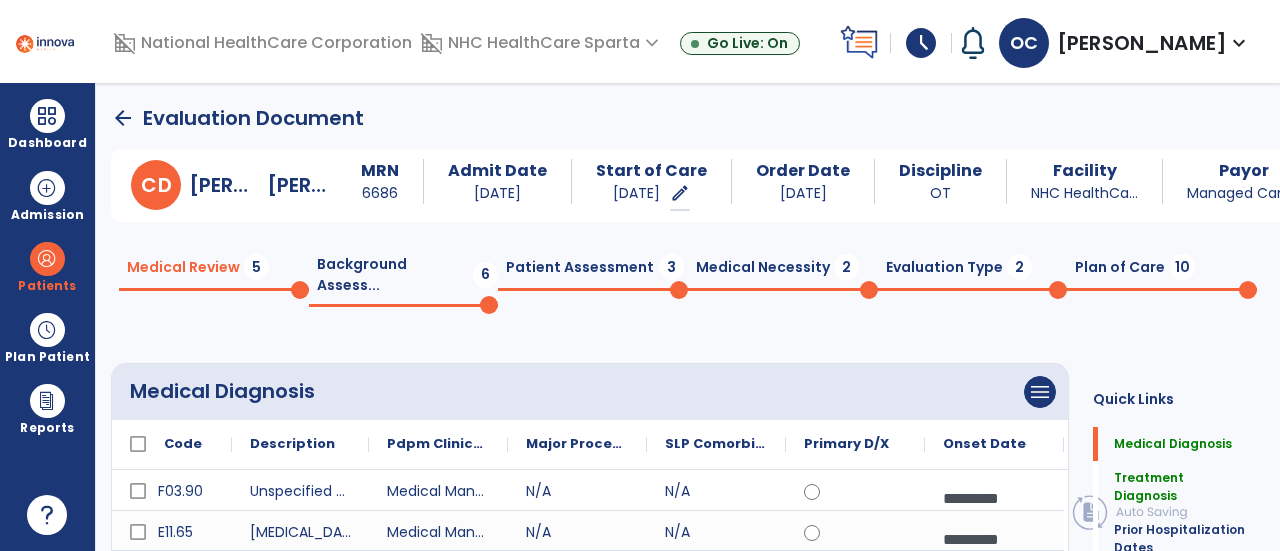 click on "arrow_back" 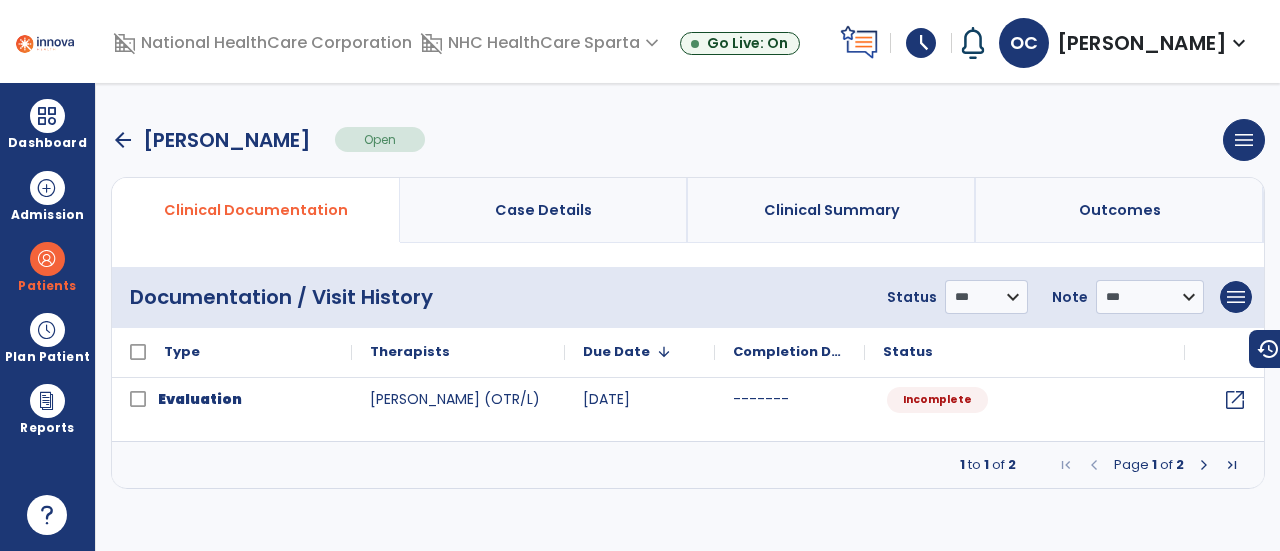 click on "arrow_back" at bounding box center [123, 140] 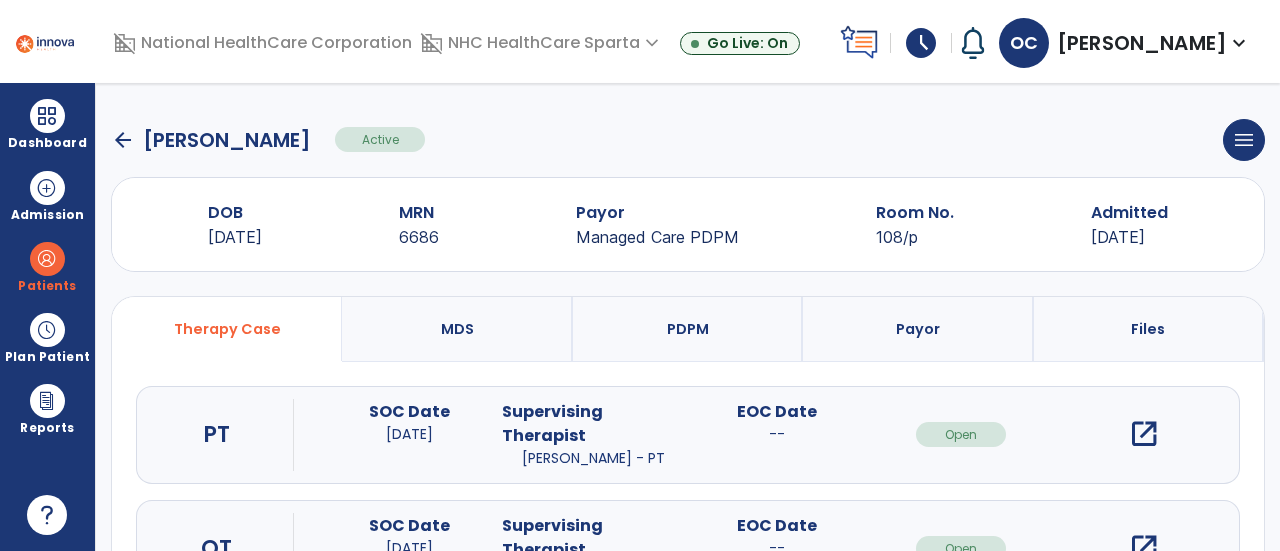 click on "open_in_new" at bounding box center (1144, 434) 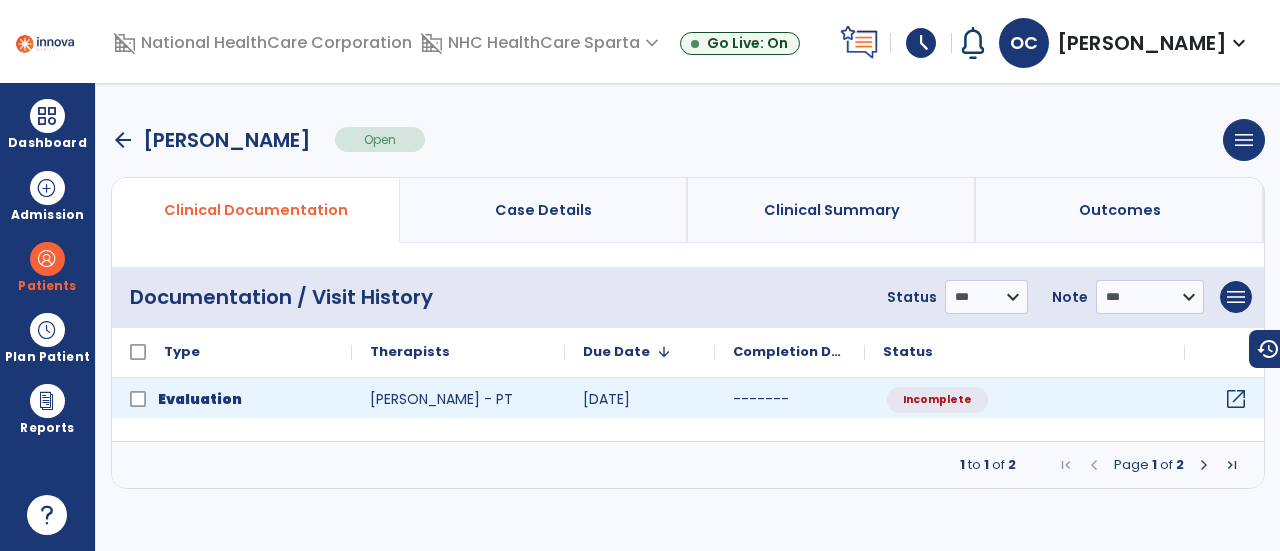 click on "open_in_new" 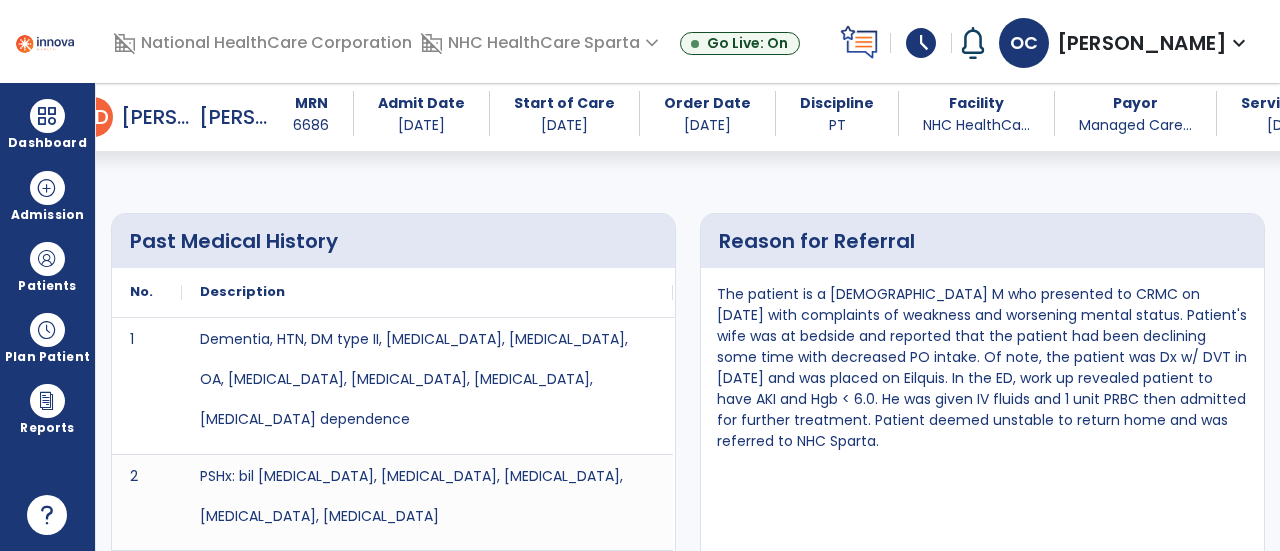 scroll, scrollTop: 944, scrollLeft: 0, axis: vertical 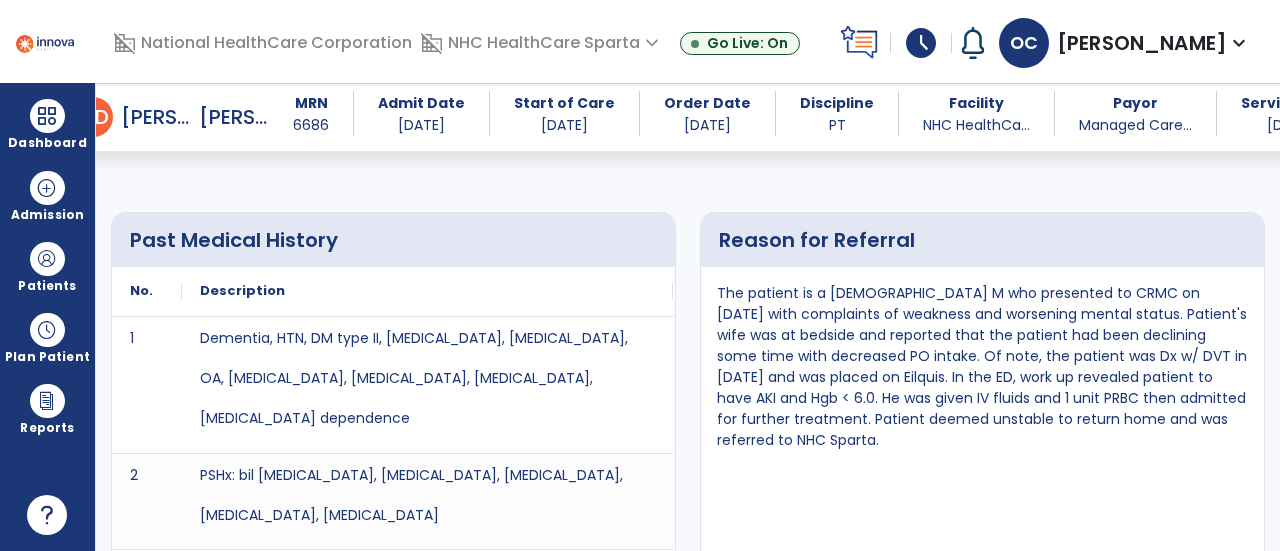 click on "Past Medical History
No.
Description
1 Dementia, HTN, DM type II, [MEDICAL_DATA], [MEDICAL_DATA], OA, [MEDICAL_DATA], [MEDICAL_DATA], [MEDICAL_DATA], [MEDICAL_DATA] dependence    2    3
to" 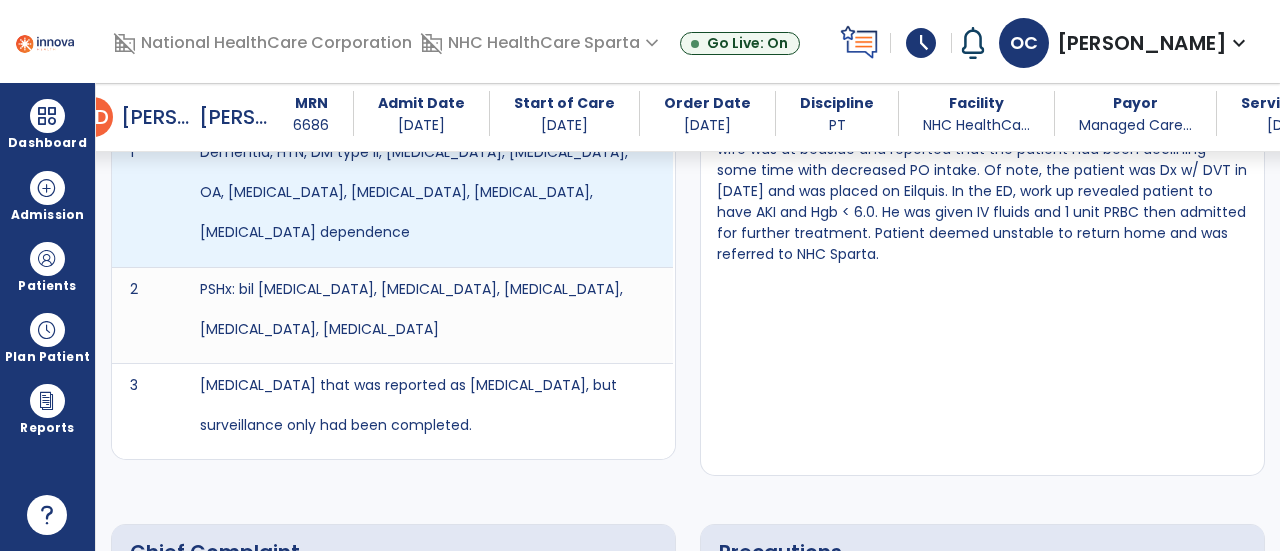 scroll, scrollTop: 1133, scrollLeft: 0, axis: vertical 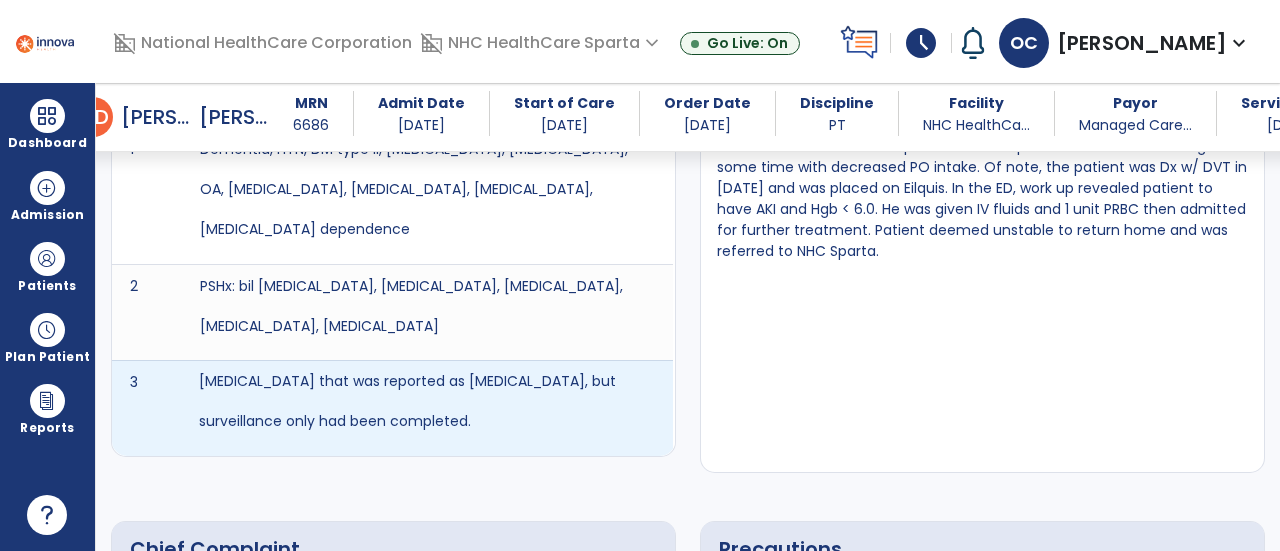 drag, startPoint x: 491, startPoint y: 426, endPoint x: 373, endPoint y: 420, distance: 118.15244 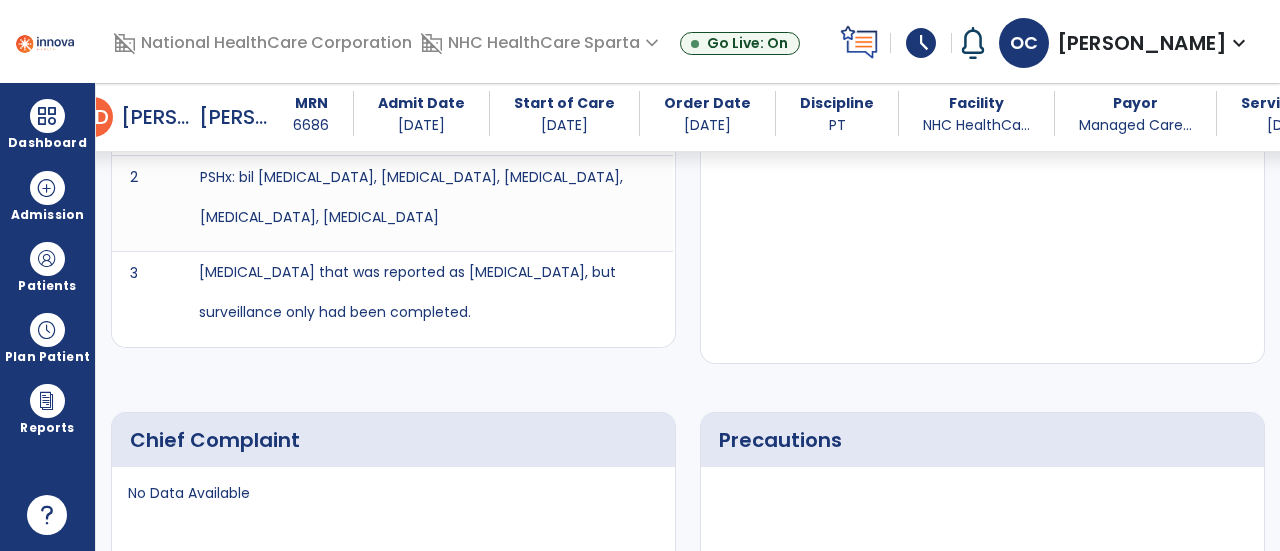scroll, scrollTop: 1240, scrollLeft: 0, axis: vertical 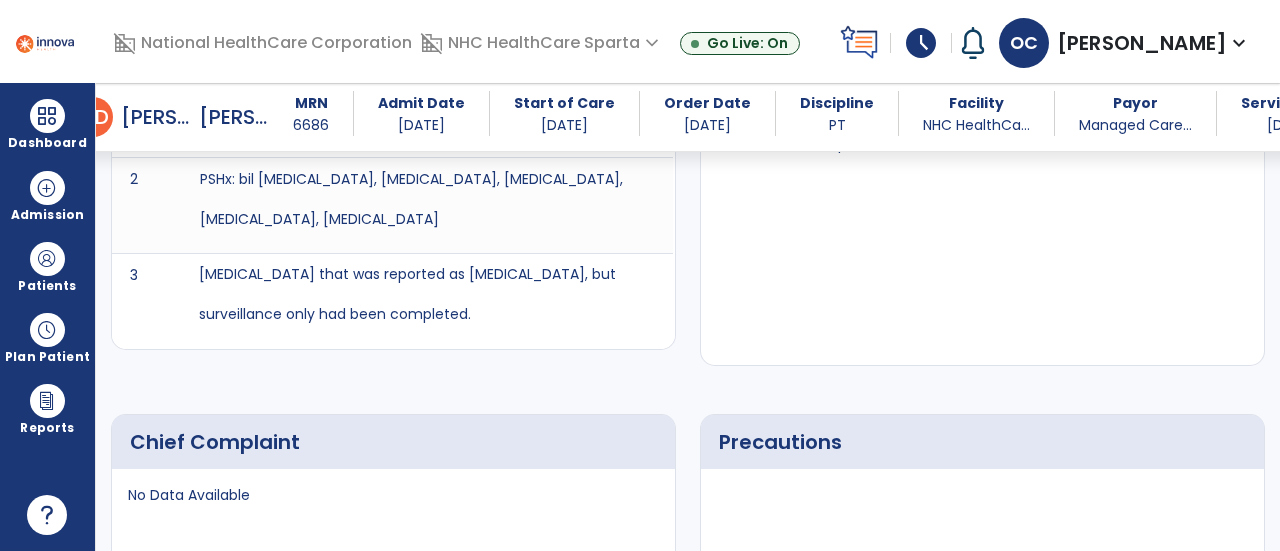 click on "Chief Complaint  No Data Available  Precautions No rows to show" 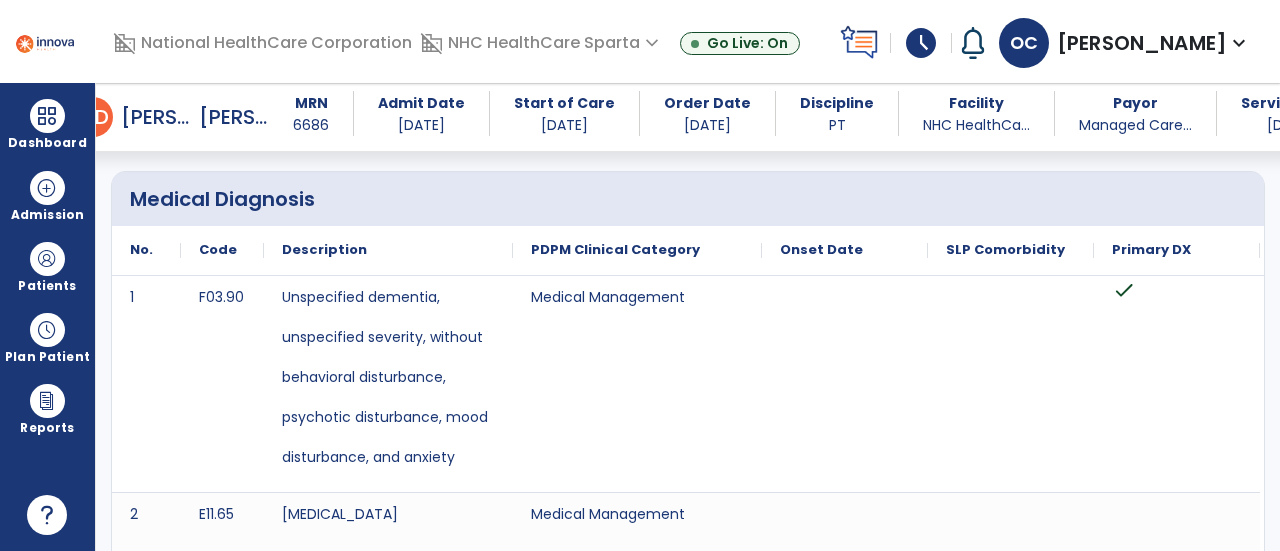 scroll, scrollTop: 0, scrollLeft: 0, axis: both 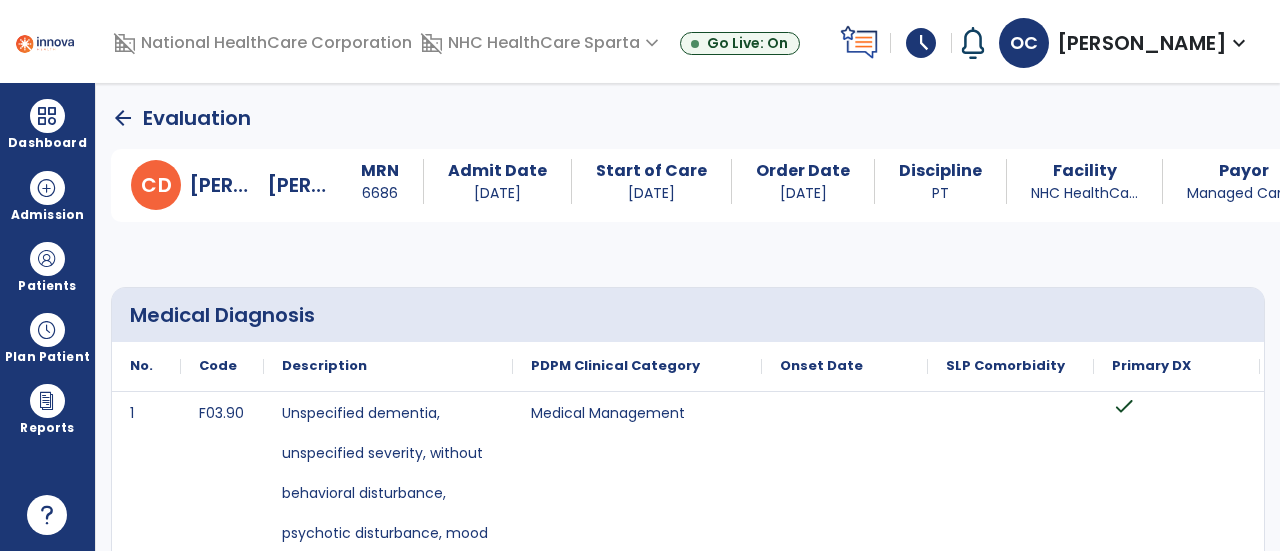 click on "arrow_back" 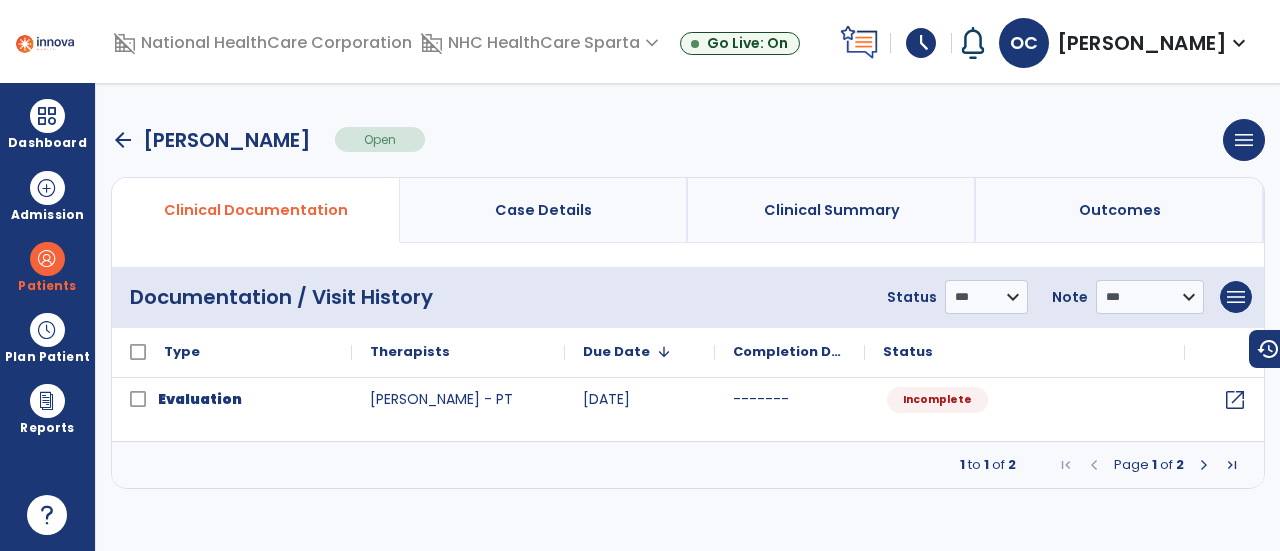 click on "arrow_back" at bounding box center (123, 140) 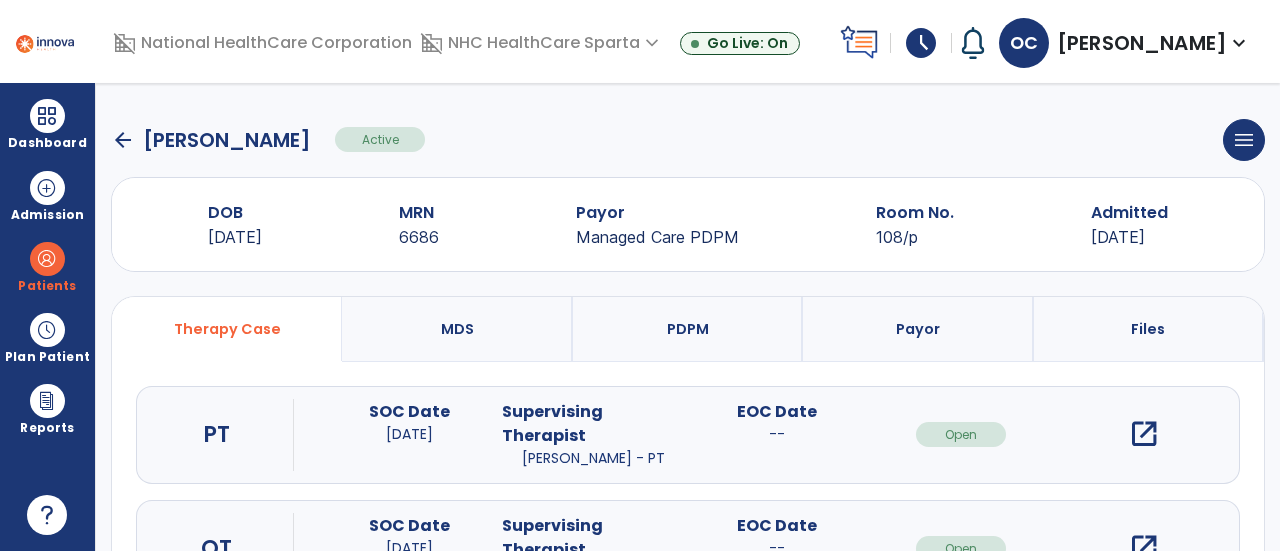 click on "open_in_new" at bounding box center [1144, 548] 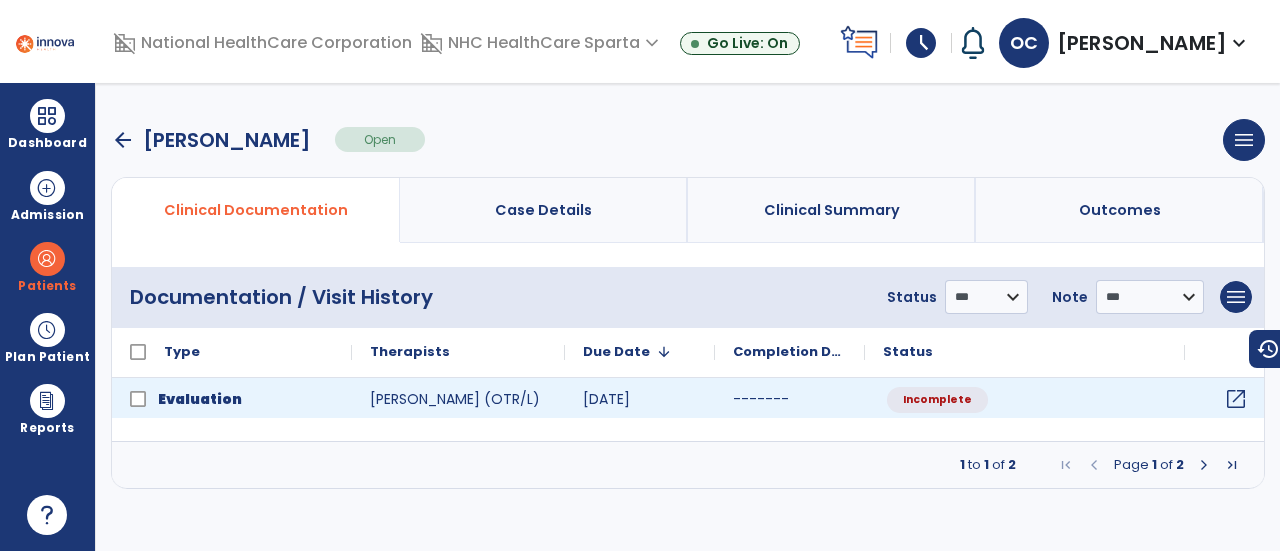 click on "open_in_new" 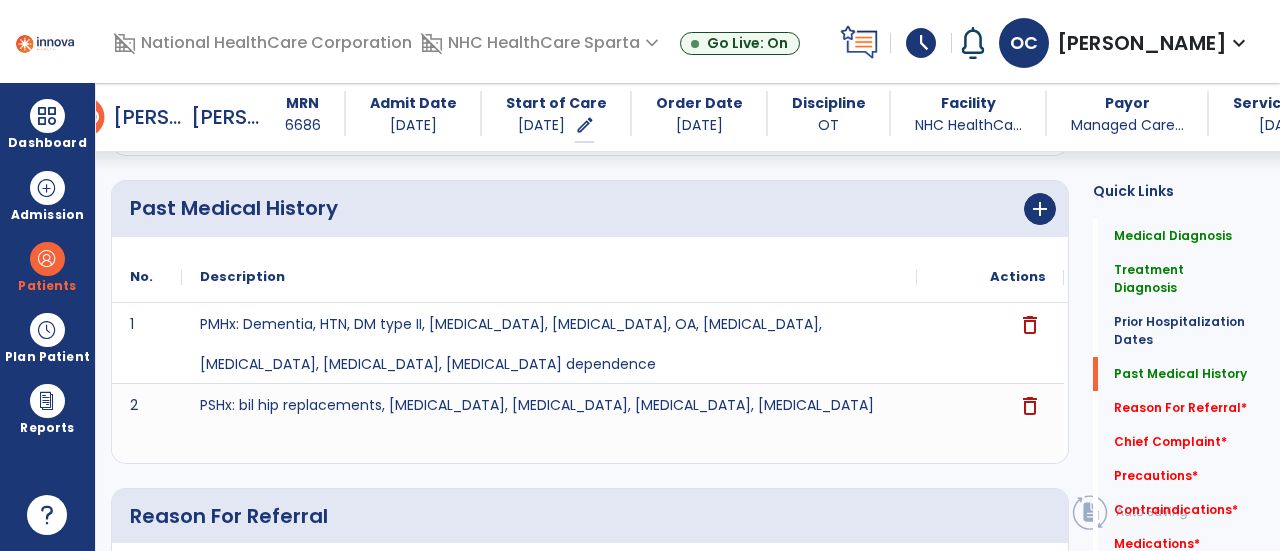 scroll, scrollTop: 862, scrollLeft: 0, axis: vertical 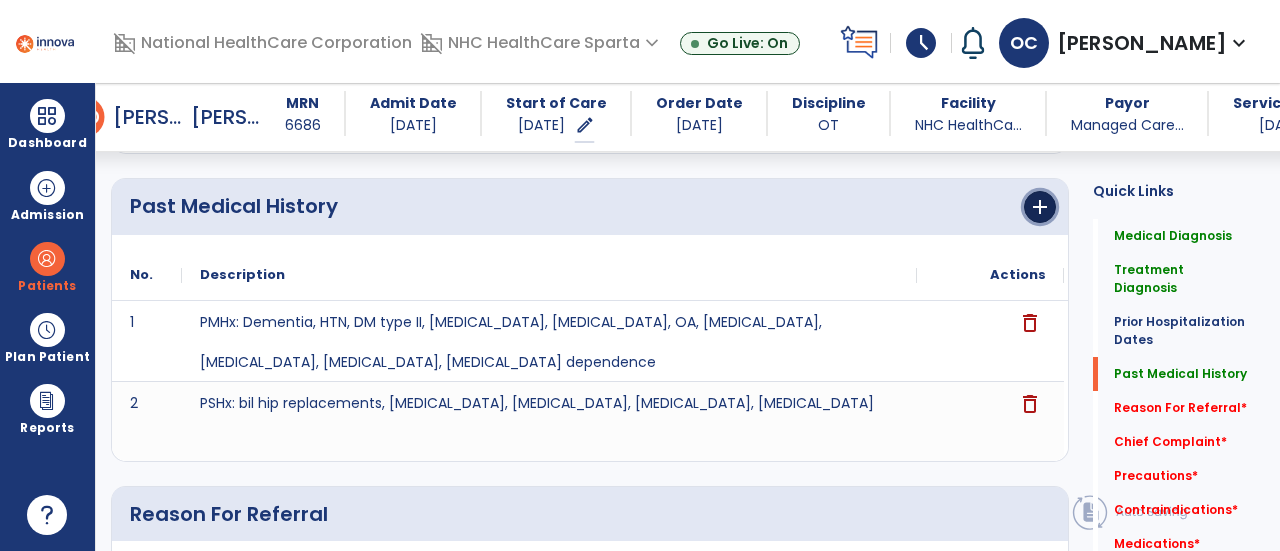 click on "add" 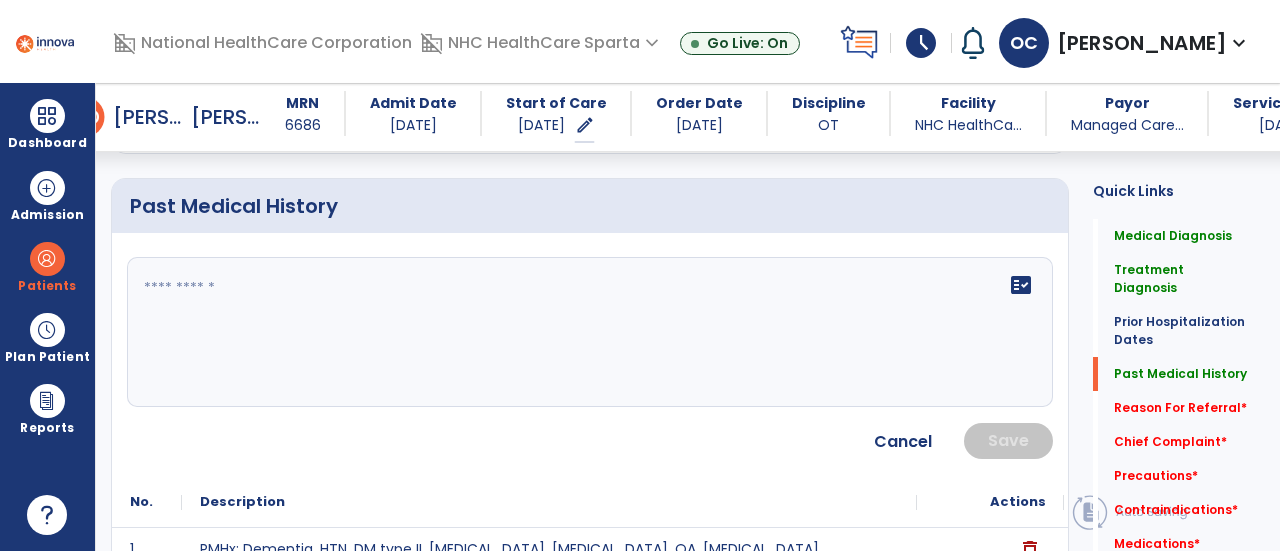 click on "fact_check" 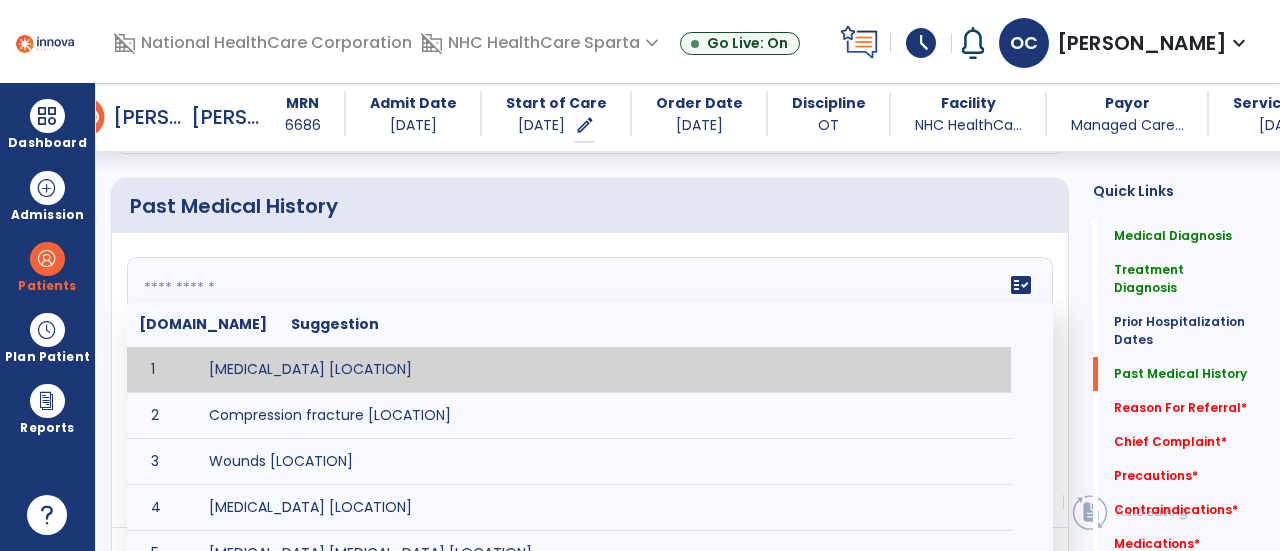 paste on "**********" 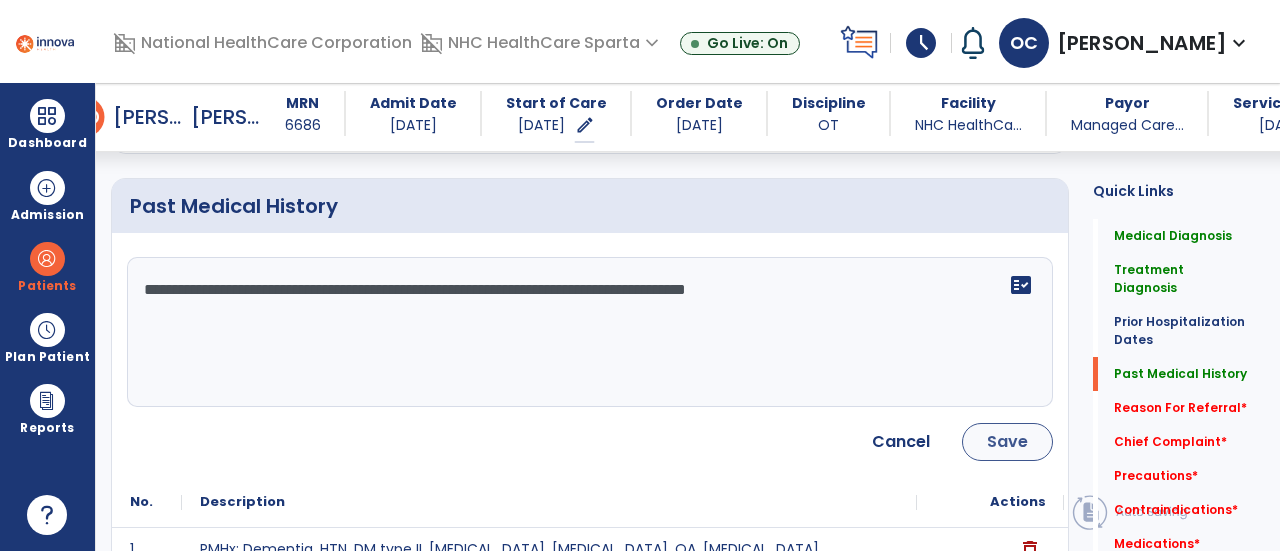 type on "**********" 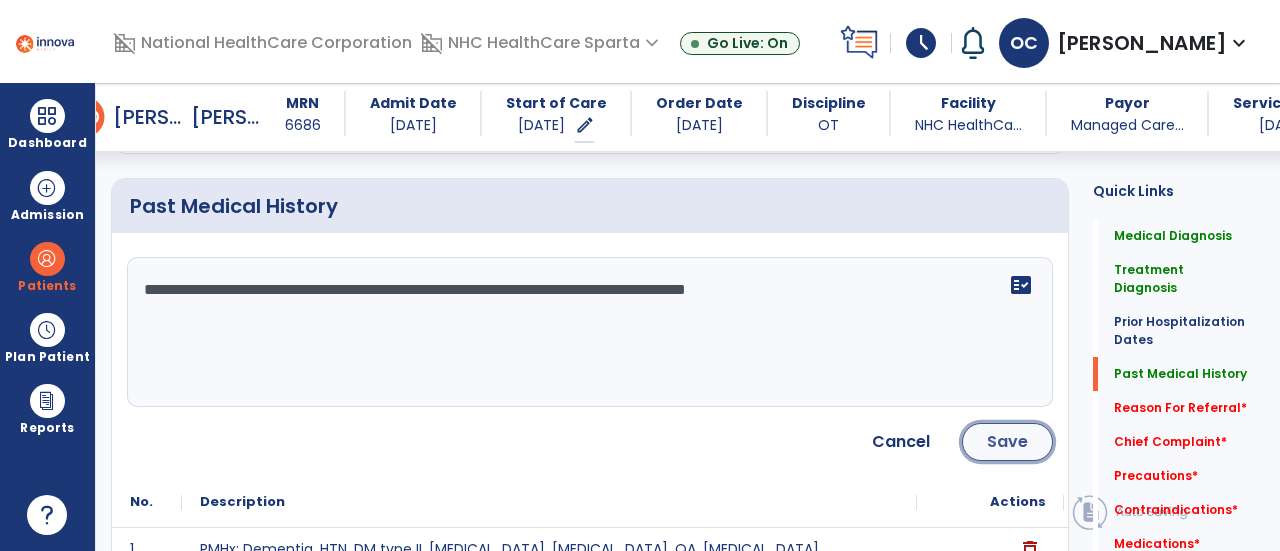 click on "Save" 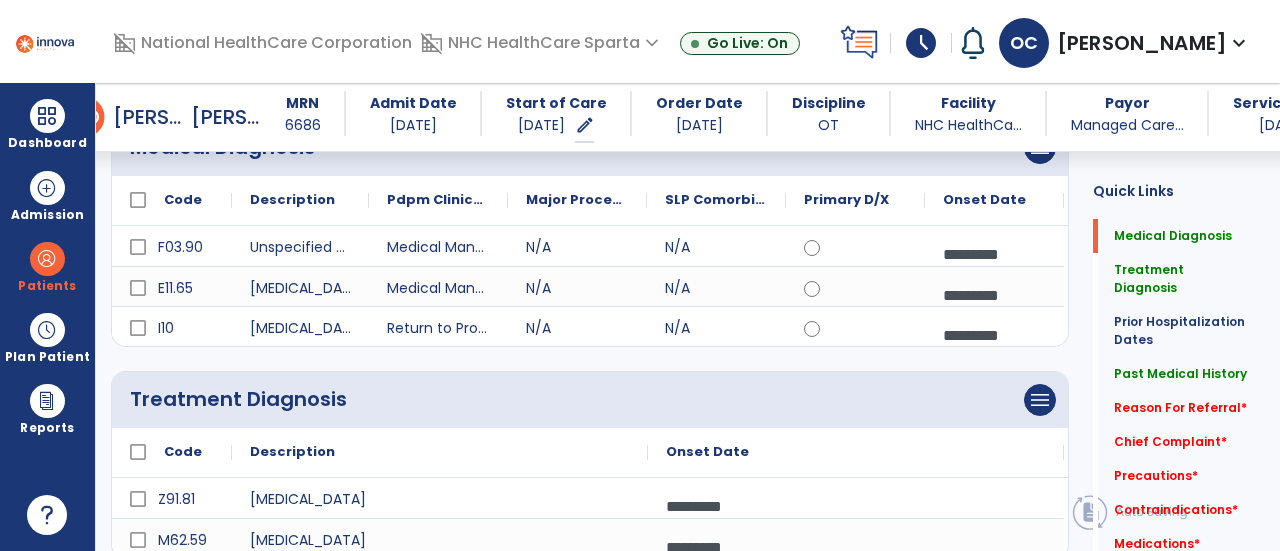 scroll, scrollTop: 0, scrollLeft: 0, axis: both 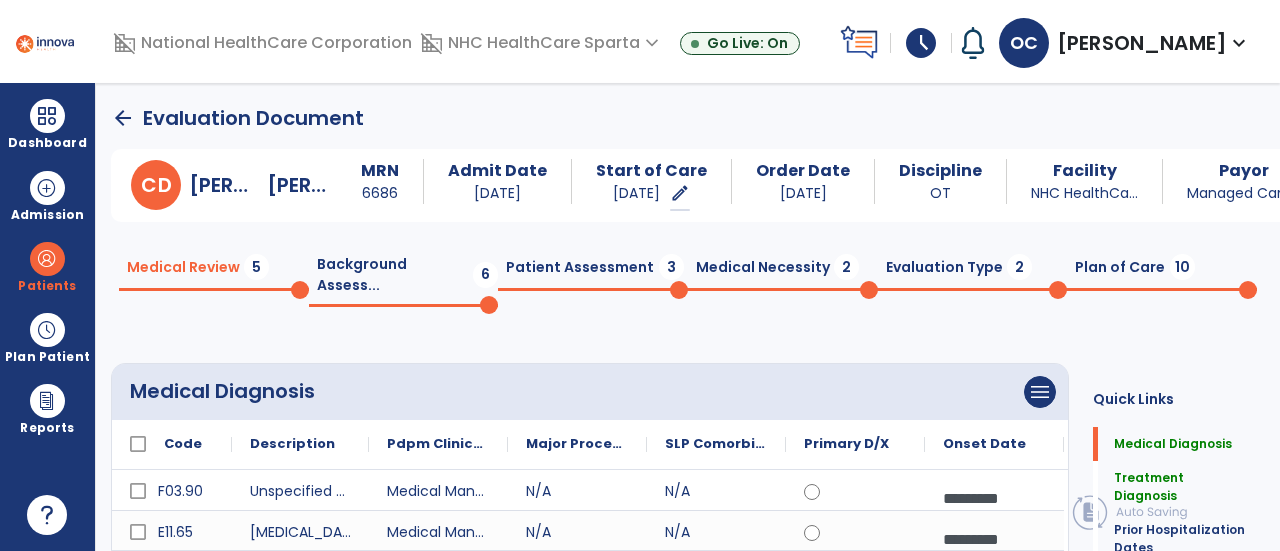 click on "arrow_back" 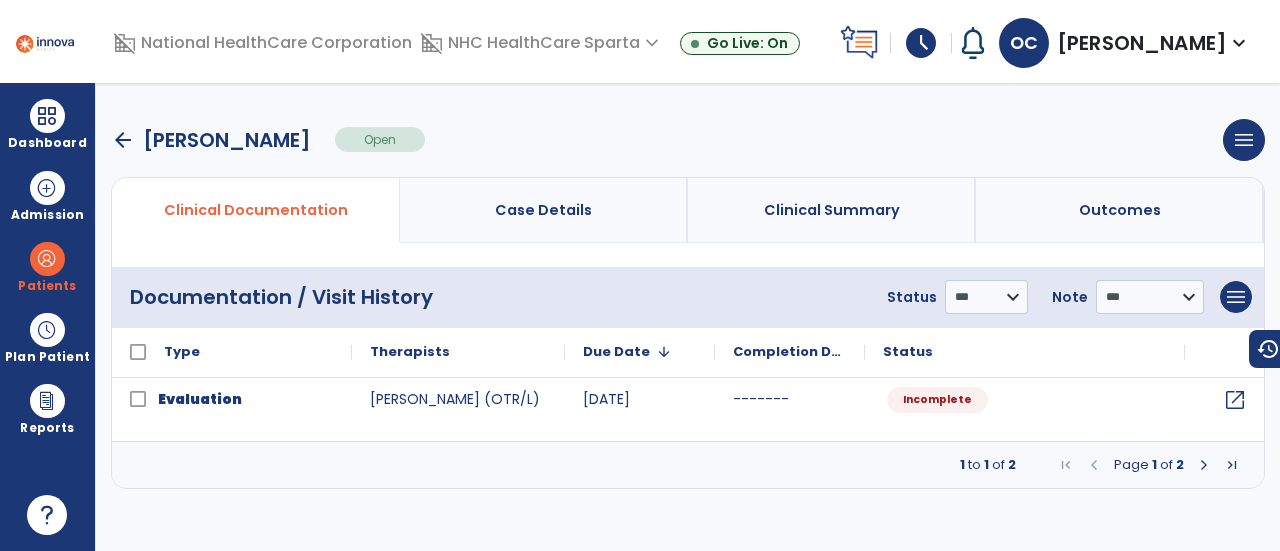 click on "arrow_back" at bounding box center (123, 140) 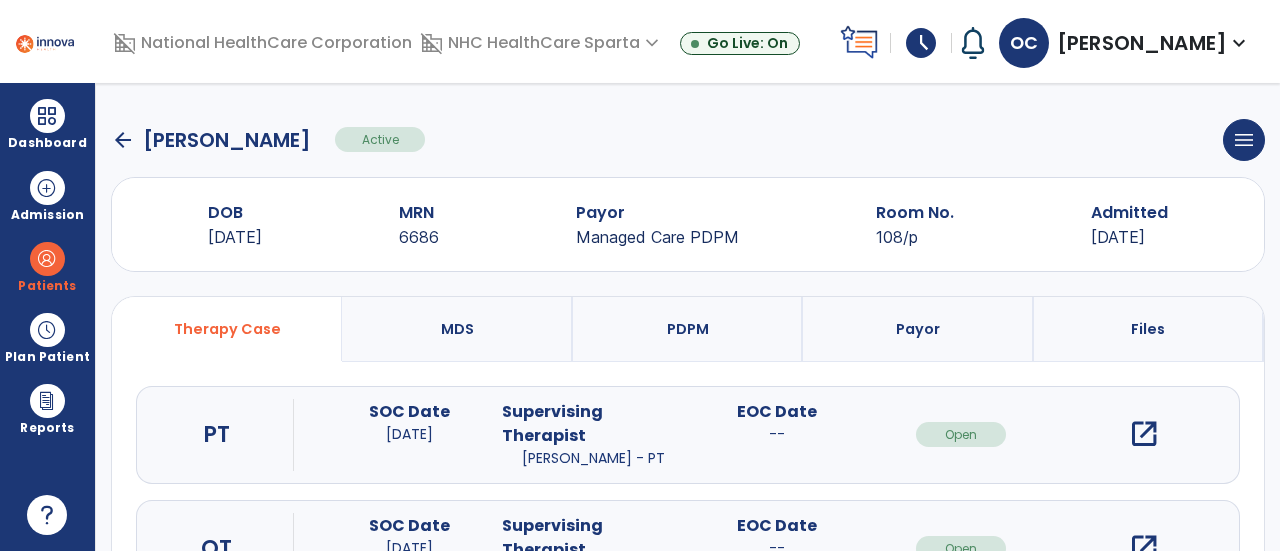 click on "open_in_new" at bounding box center (1144, 434) 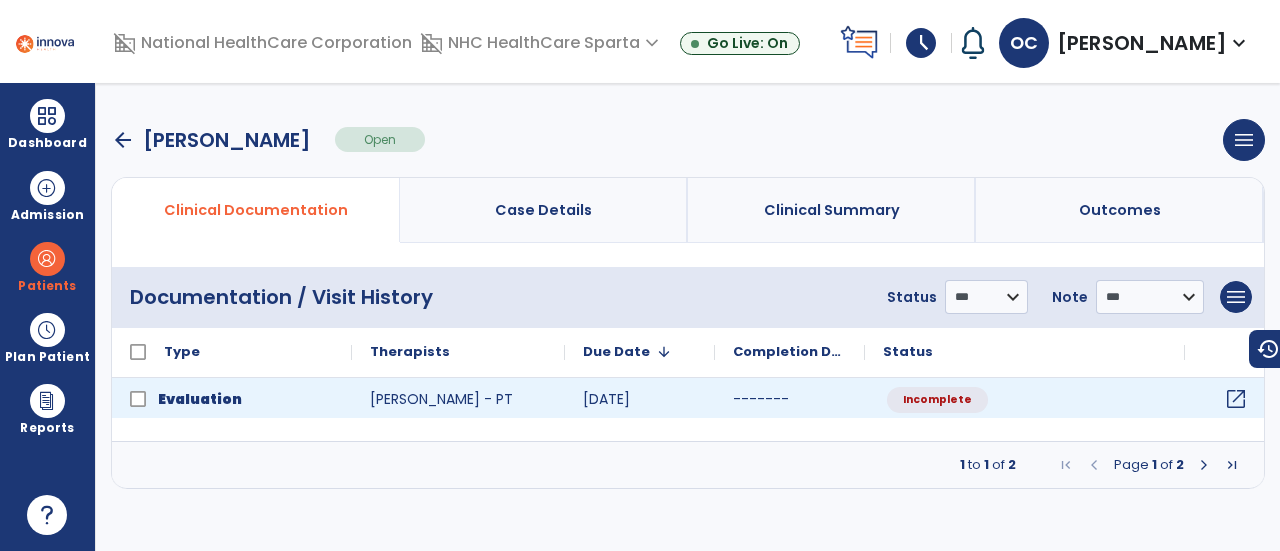 click on "open_in_new" 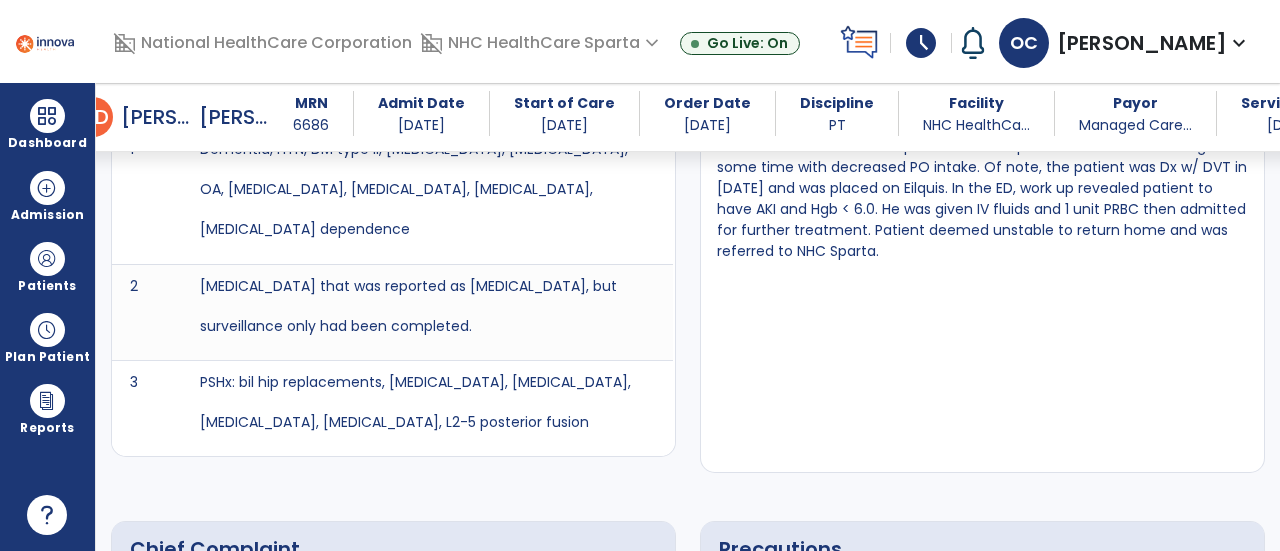 scroll, scrollTop: 1134, scrollLeft: 0, axis: vertical 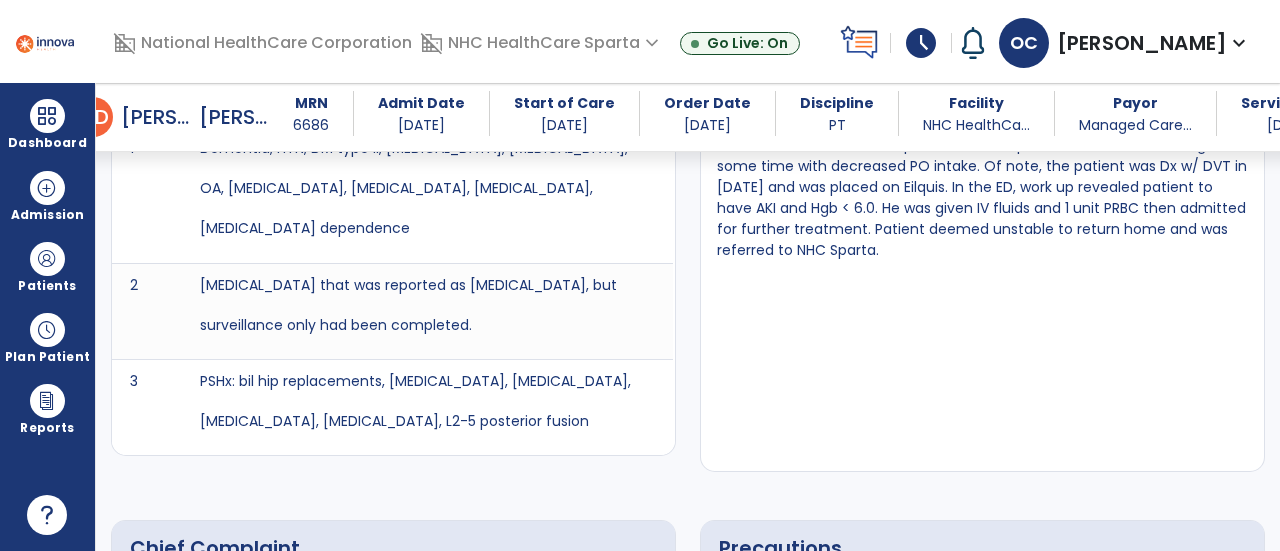 click on "Reason for Referral The patient is a [DEMOGRAPHIC_DATA] M who presented to CRMC on [DATE] with complaints of weakness and worsening mental status. Patient's wife was at bedside and reported that the patient had been declining some time with decreased PO intake. Of note, the patient was Dx w/ DVT in [DATE] and was placed on Eilquis. In the ED, work up revealed patient to have AKI and Hgb < 6.0. He was given IV fluids and 1 unit PRBC then admitted for further treatment. Patient deemed unstable to return home and was referred to NHC Sparta." at bounding box center (982, 247) 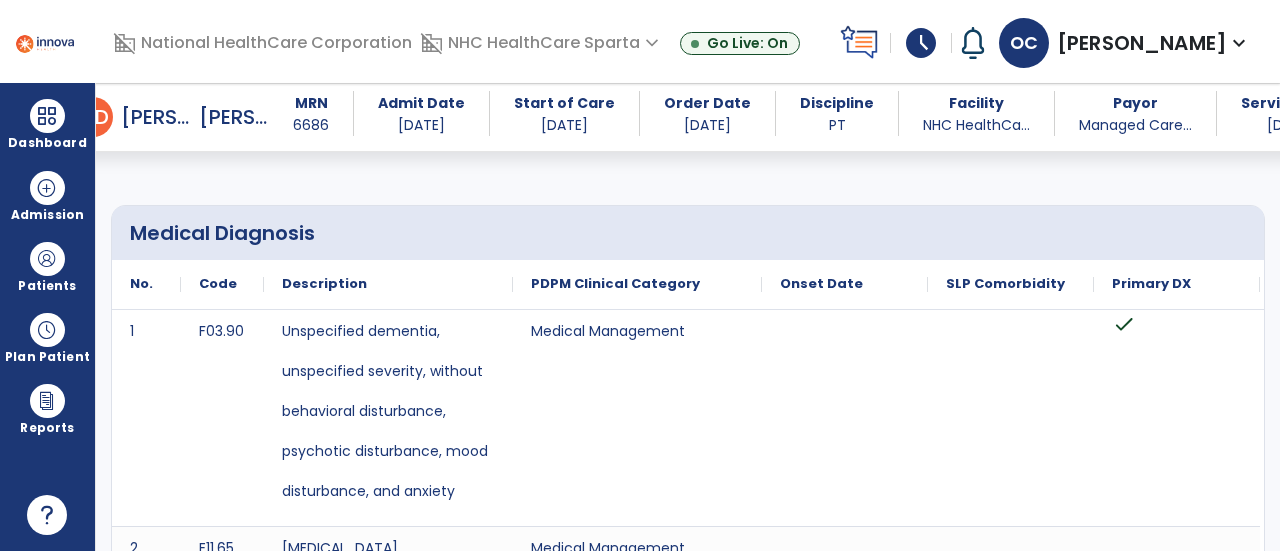 scroll, scrollTop: 0, scrollLeft: 0, axis: both 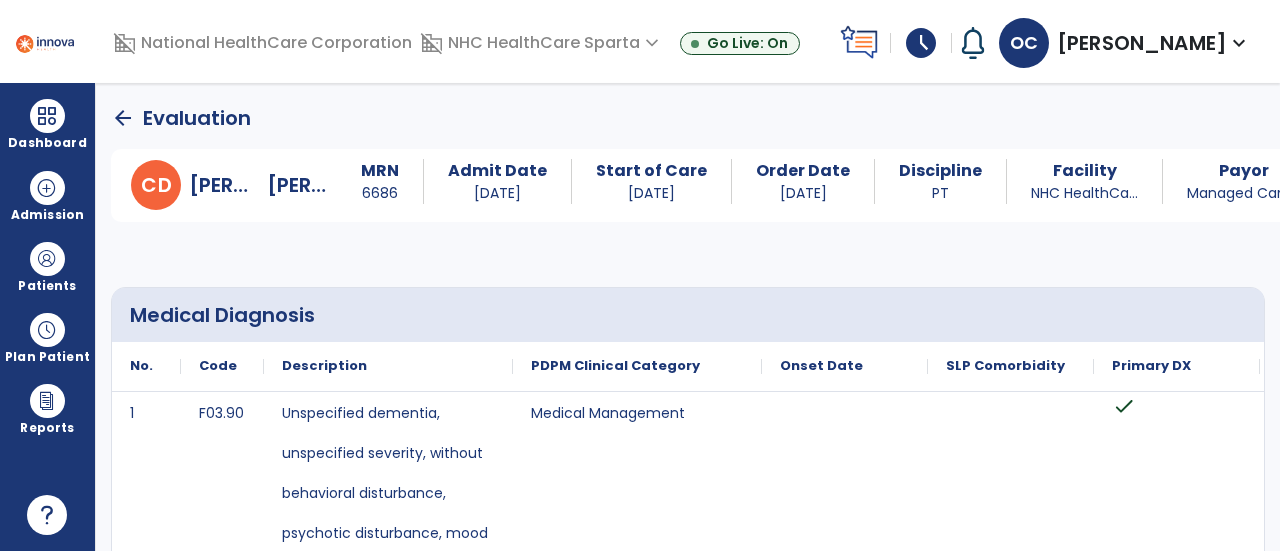 click on "arrow_back" 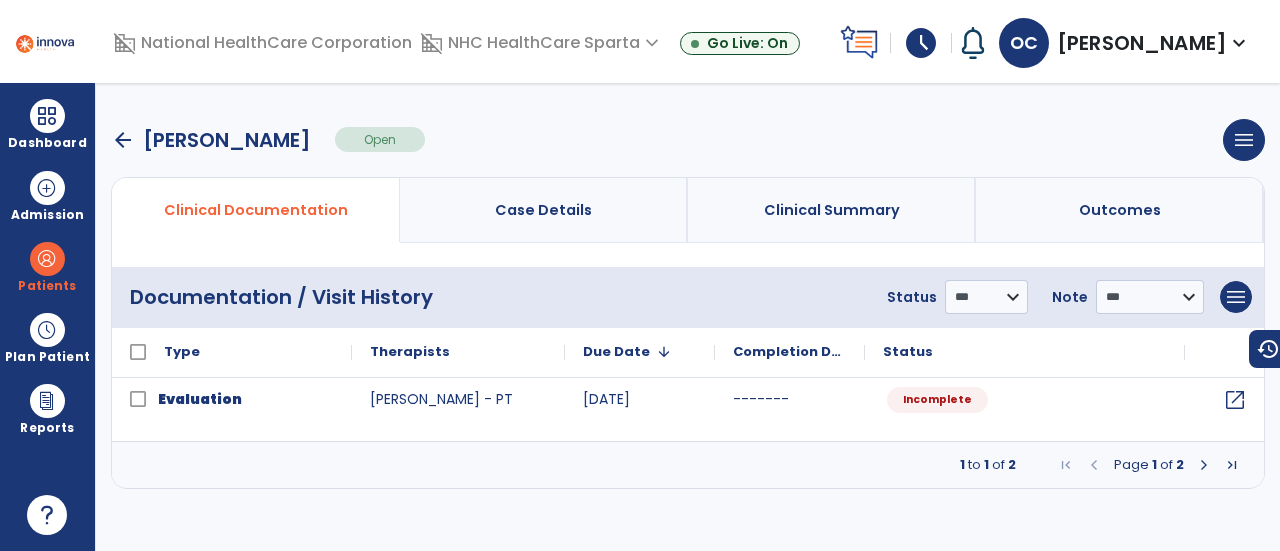 click on "arrow_back   [PERSON_NAME]  Open  menu   Edit Therapy Case   Delete Therapy Case   Close Therapy Case" at bounding box center (688, 140) 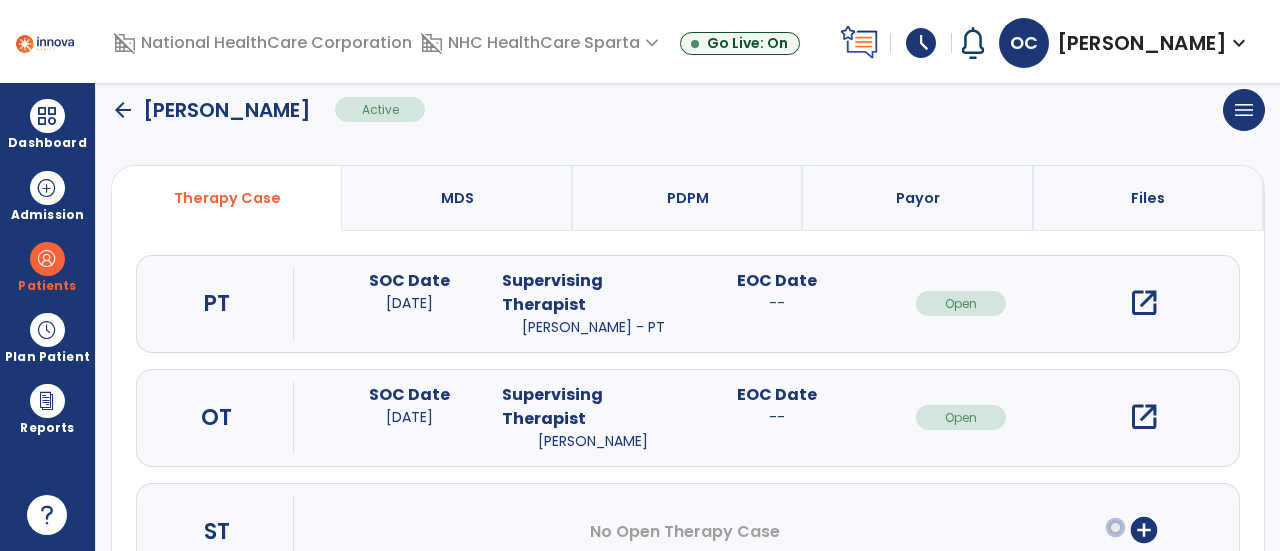 scroll, scrollTop: 132, scrollLeft: 0, axis: vertical 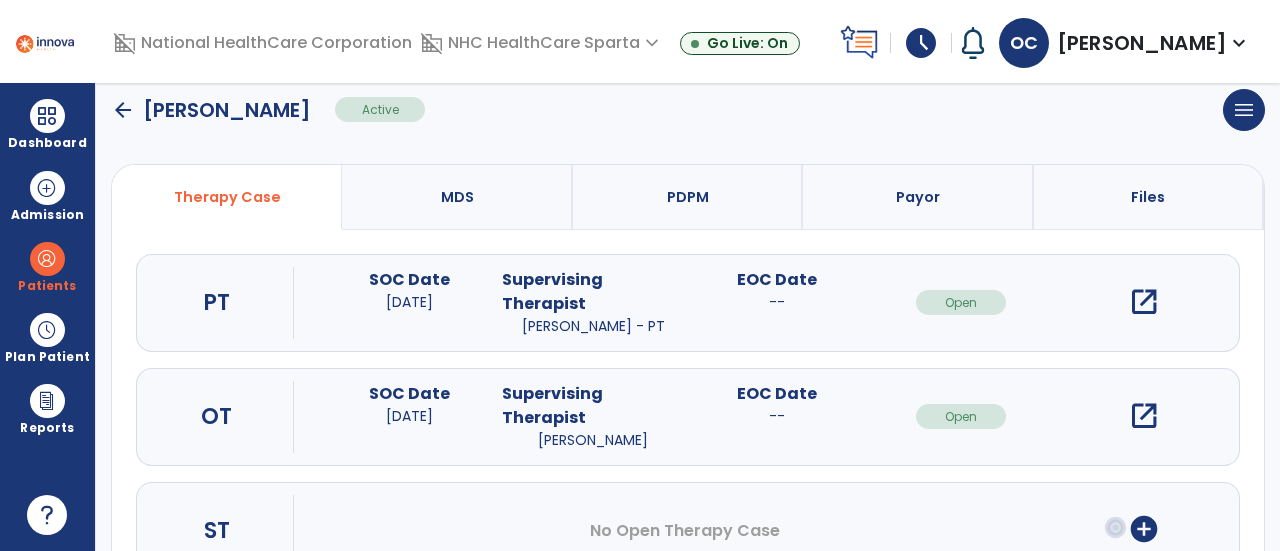 click on "open_in_new" at bounding box center (1144, 416) 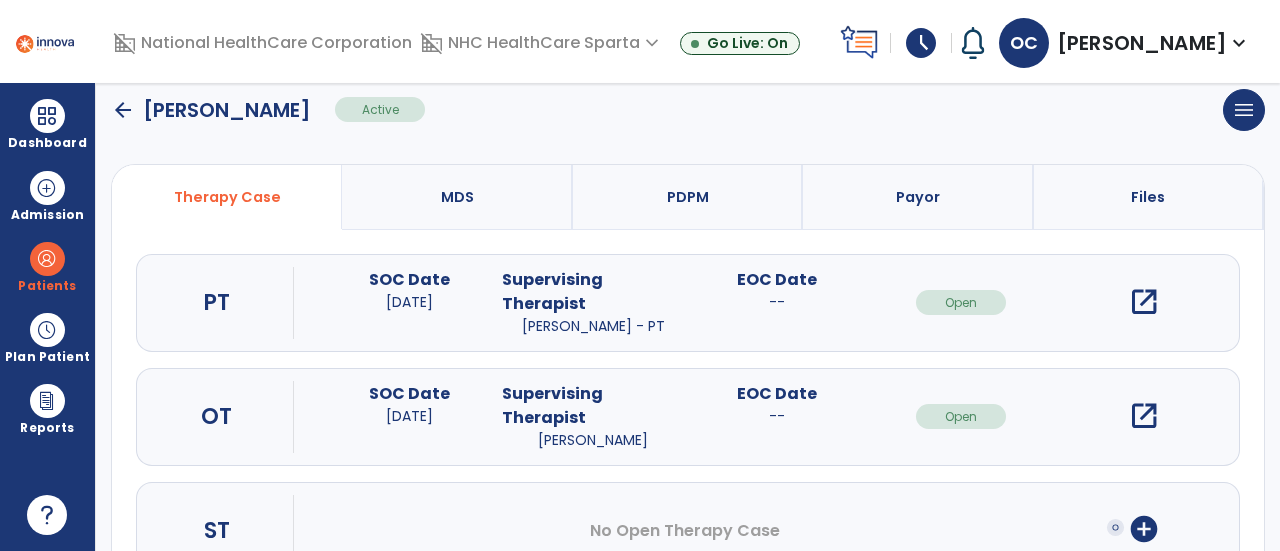 scroll, scrollTop: 0, scrollLeft: 0, axis: both 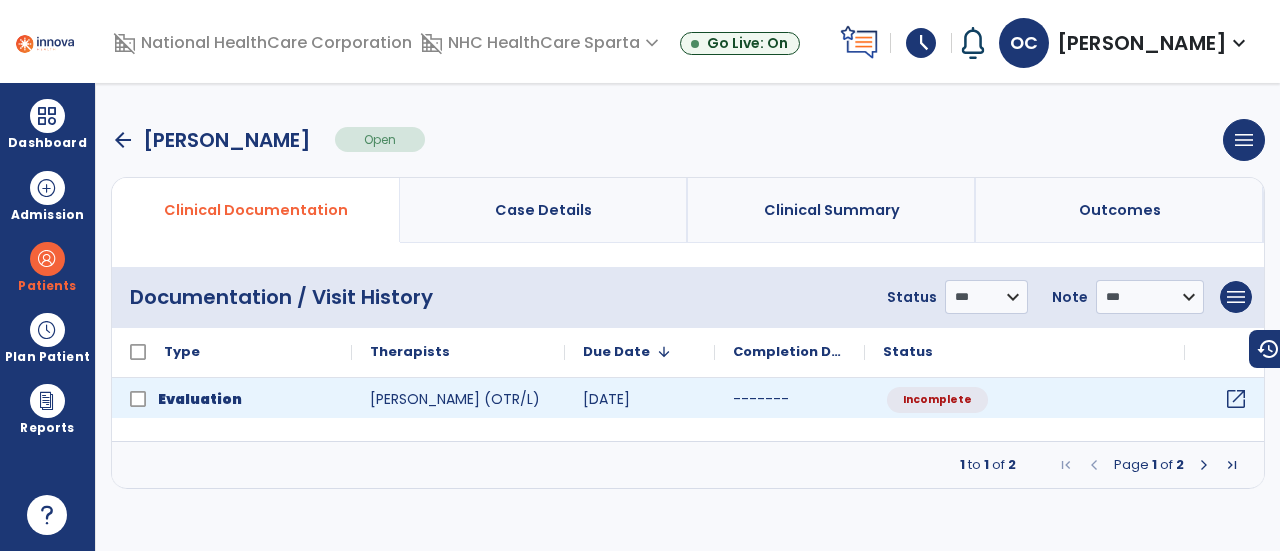 click on "open_in_new" 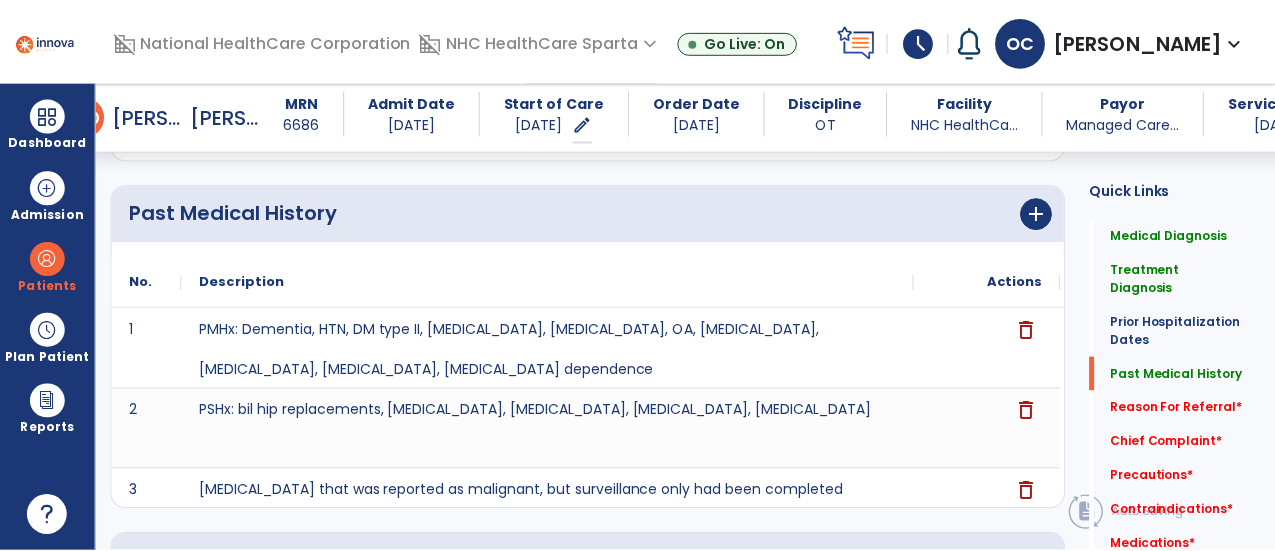 scroll, scrollTop: 856, scrollLeft: 0, axis: vertical 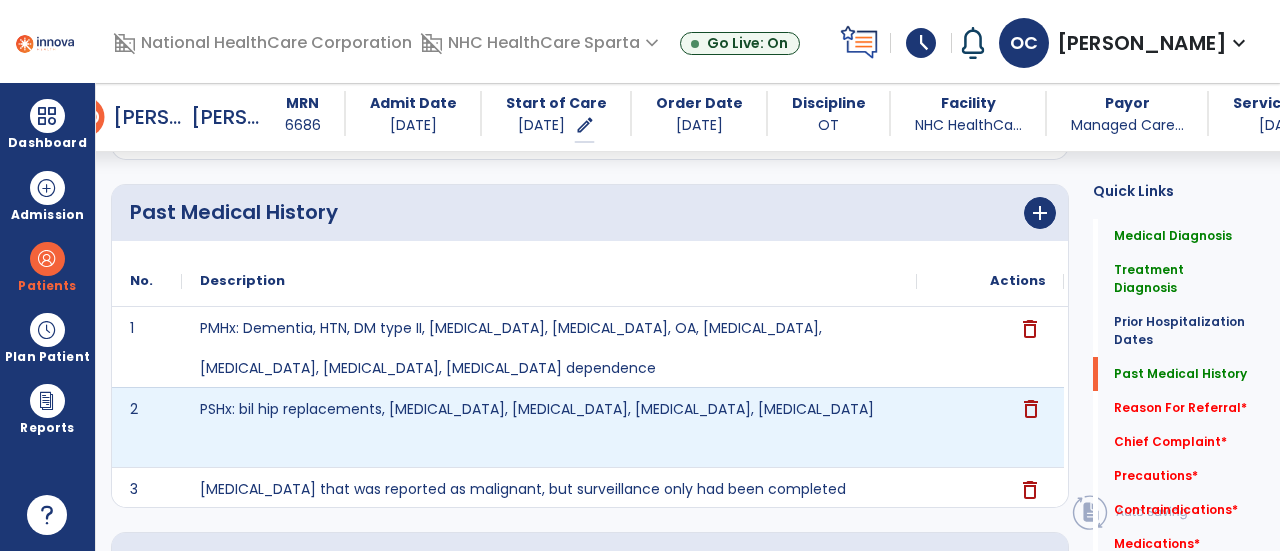 click on "delete" 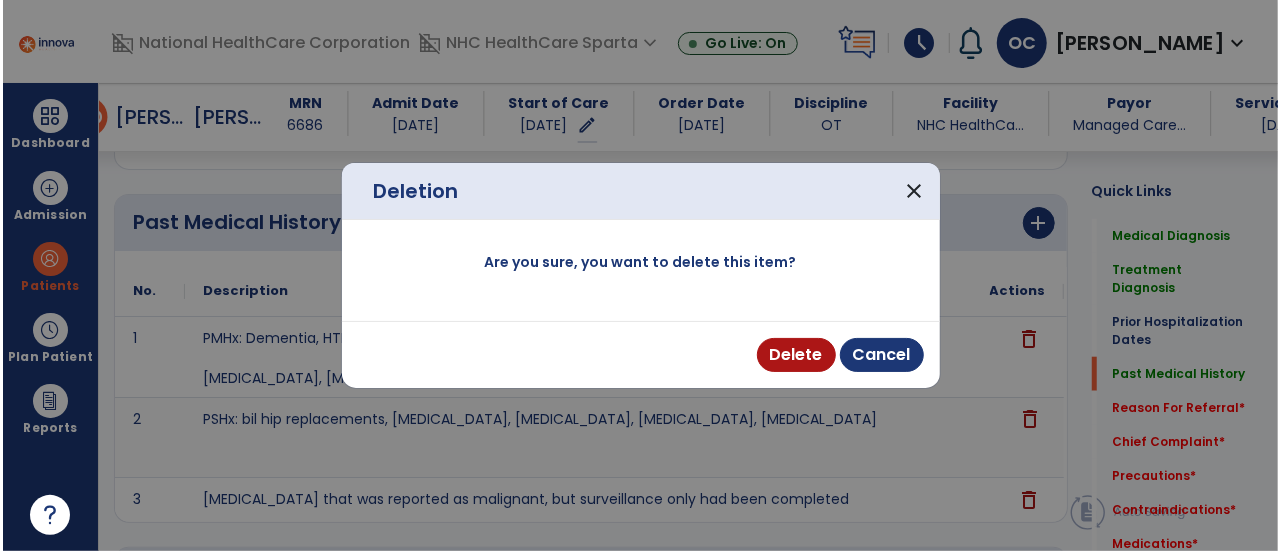 scroll, scrollTop: 856, scrollLeft: 0, axis: vertical 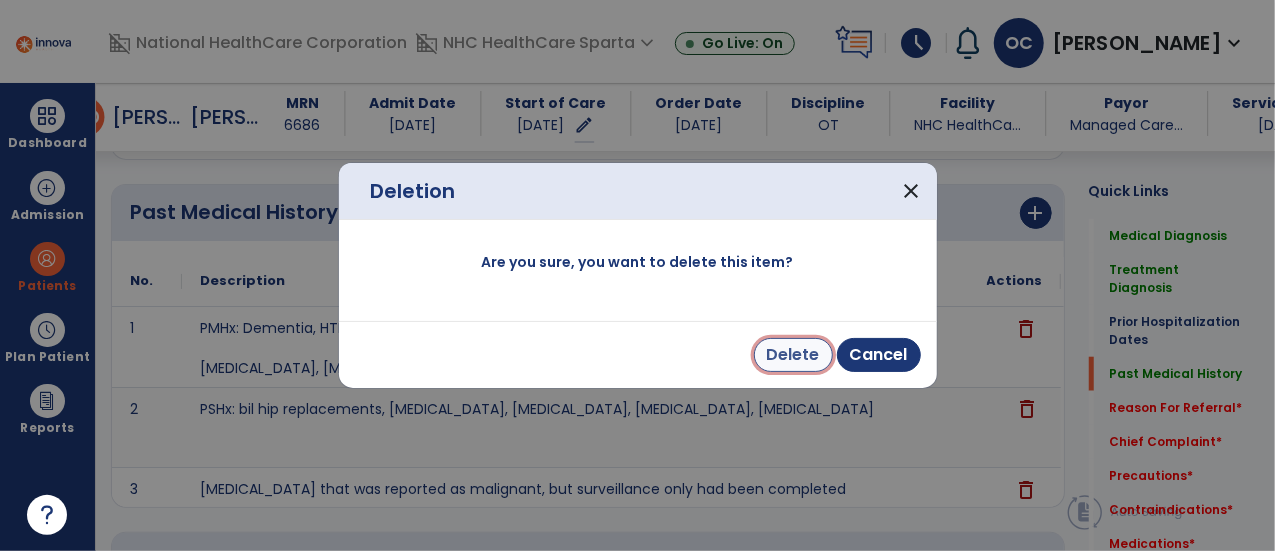 click on "Delete" at bounding box center [793, 355] 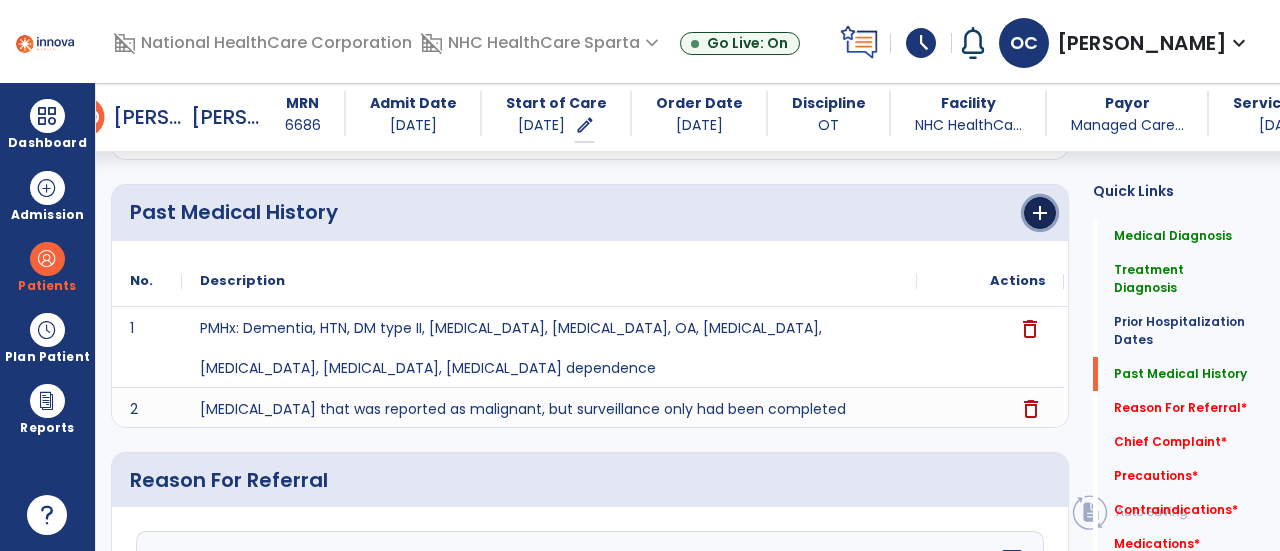 click on "add" 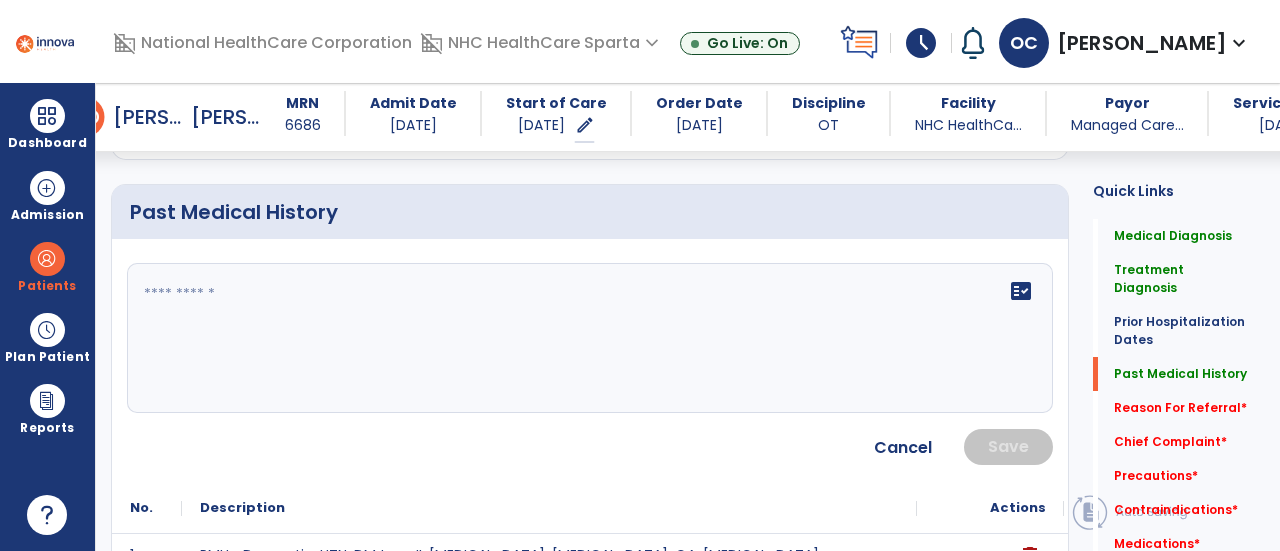 click on "fact_check" 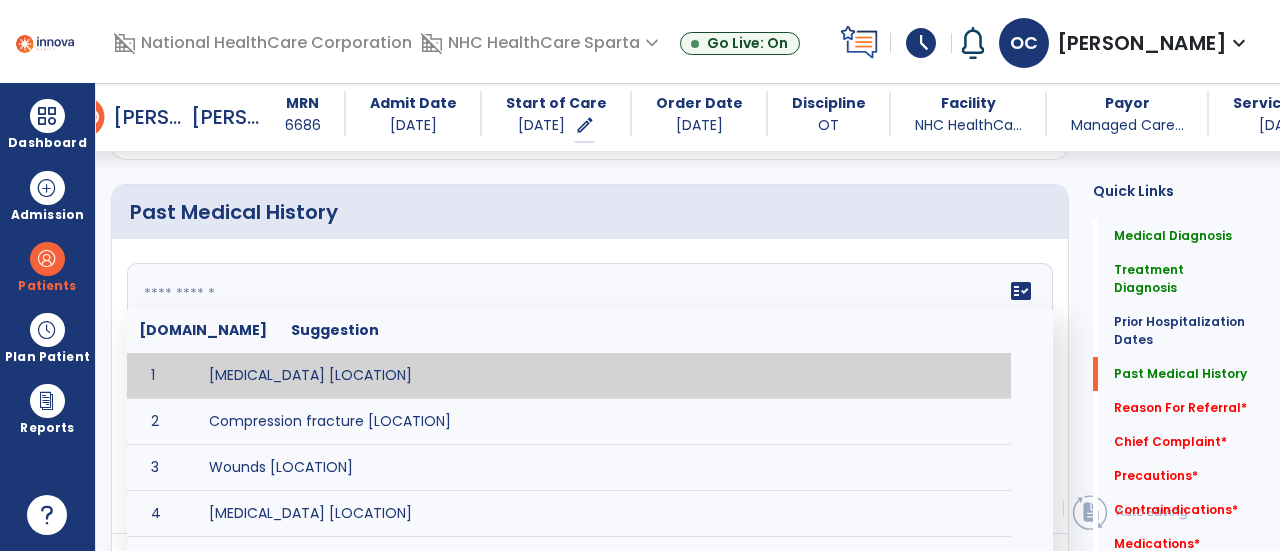 paste on "**********" 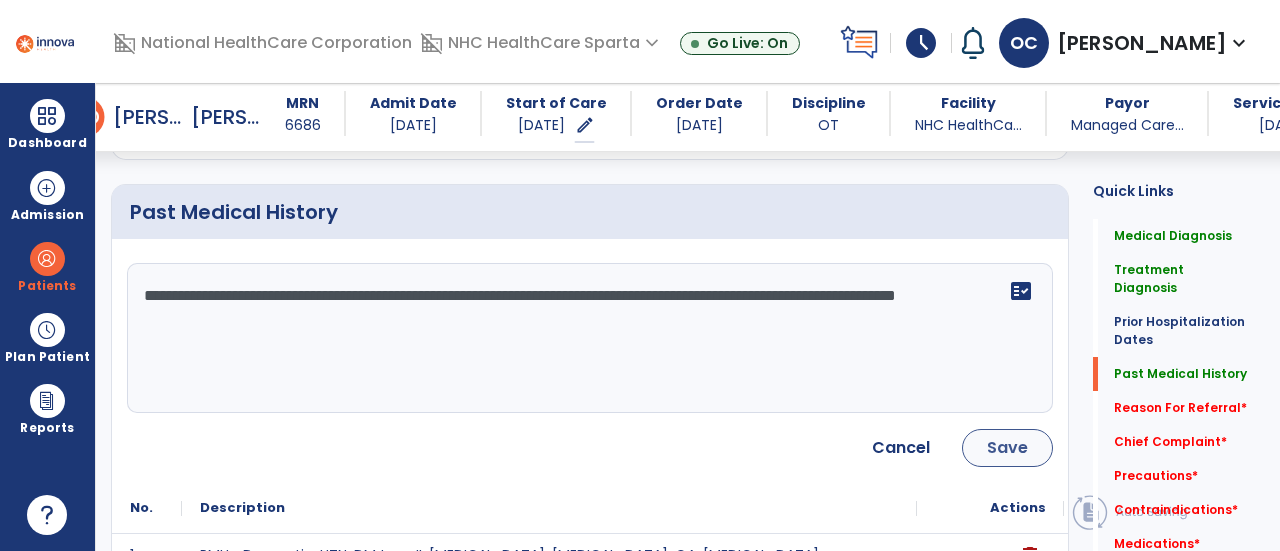 type on "**********" 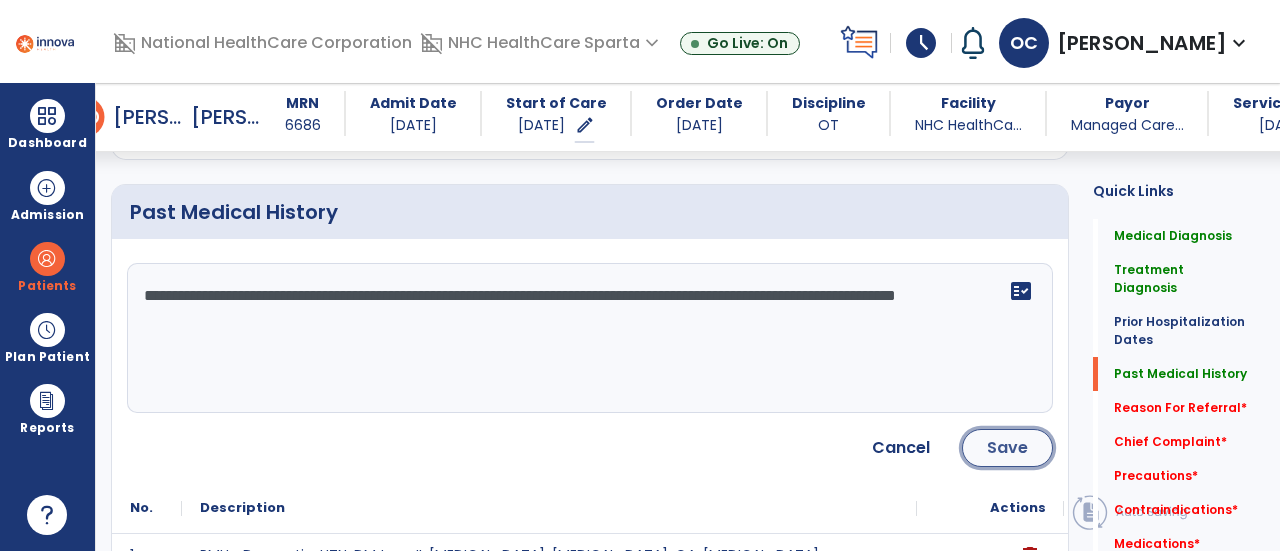 click on "Save" 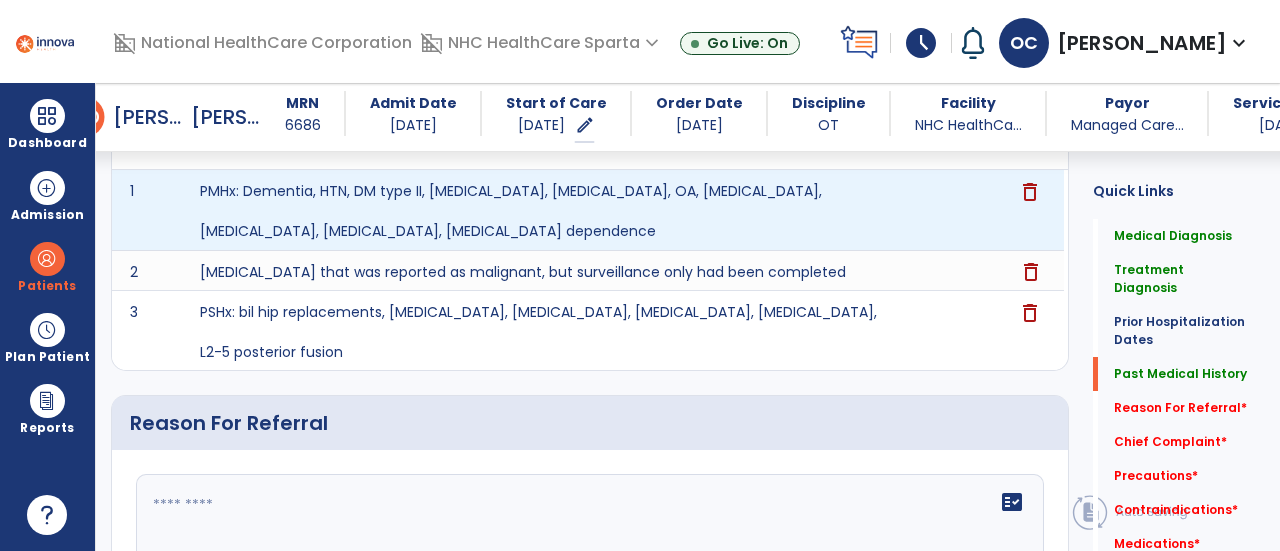 scroll, scrollTop: 1014, scrollLeft: 0, axis: vertical 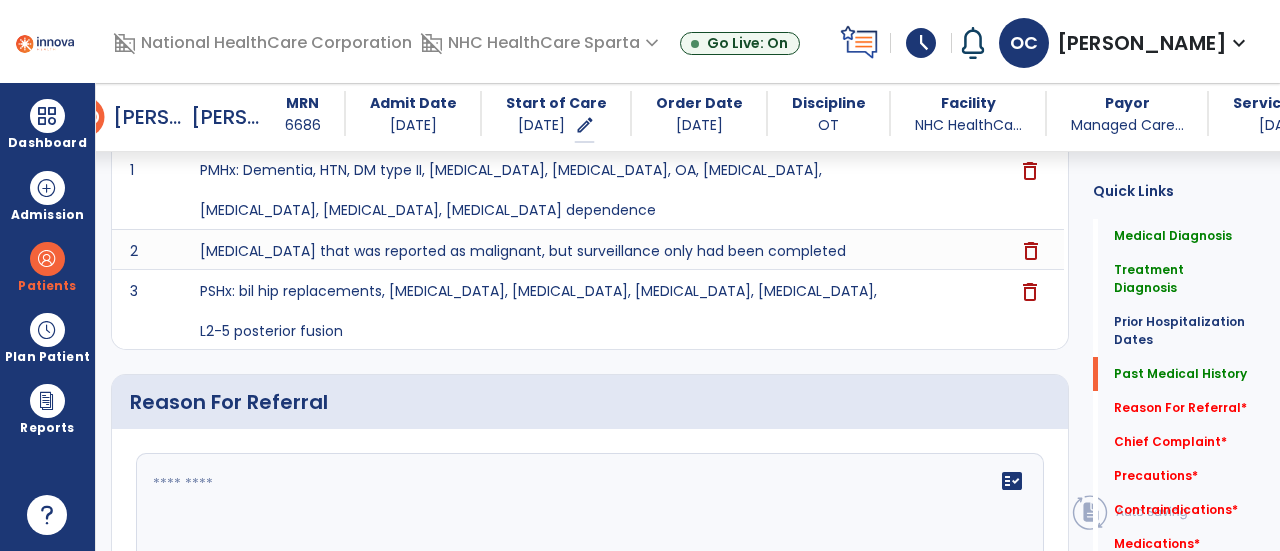 click 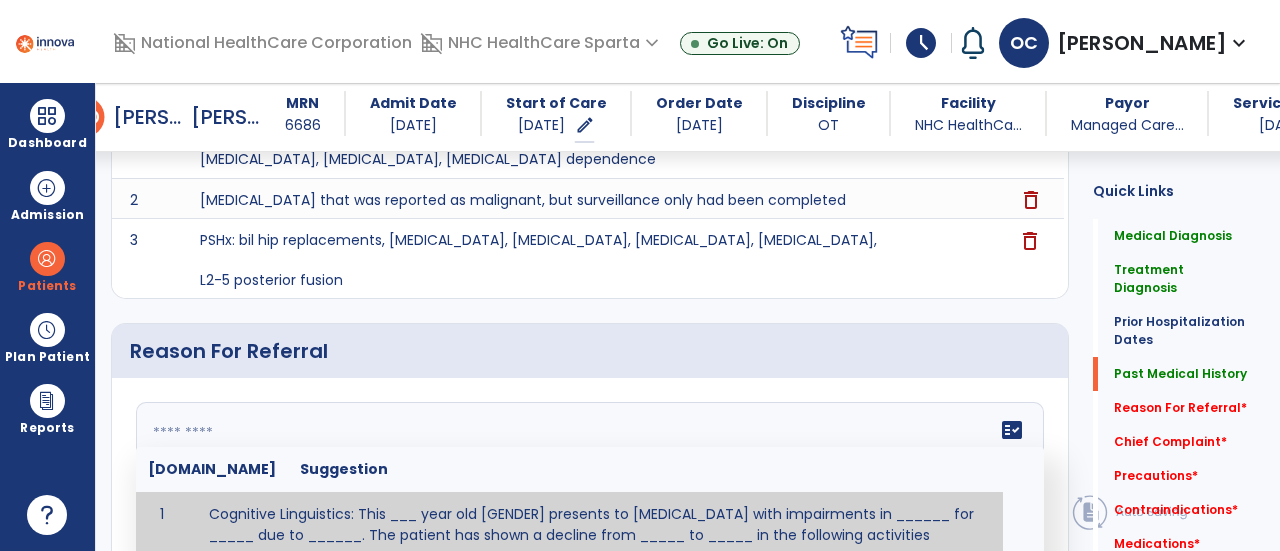 scroll, scrollTop: 1074, scrollLeft: 0, axis: vertical 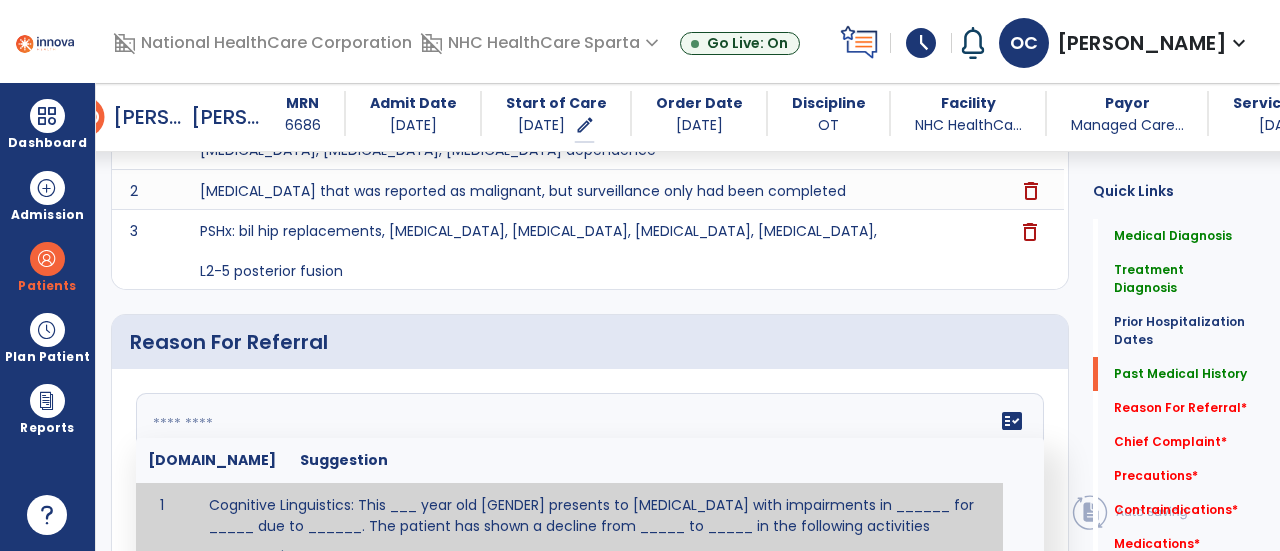 paste on "**********" 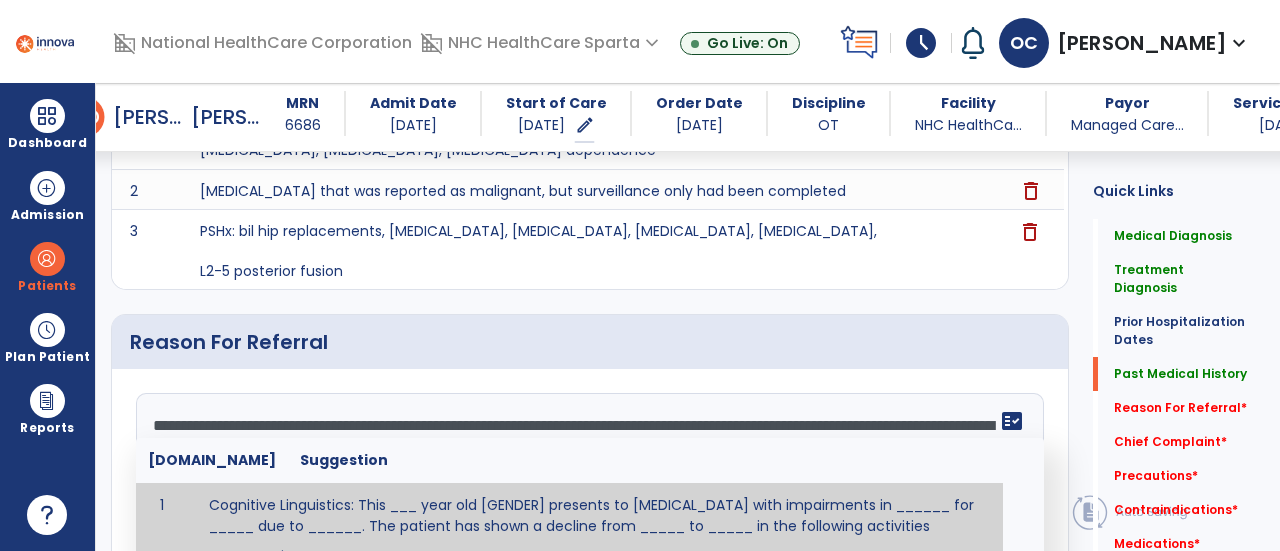scroll, scrollTop: 62, scrollLeft: 0, axis: vertical 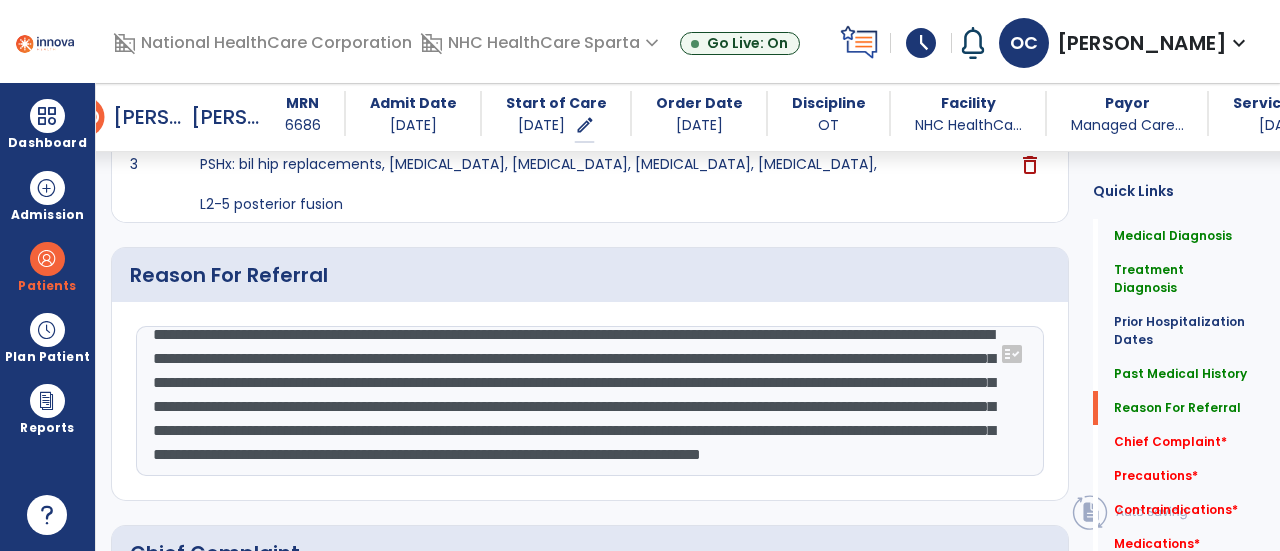 click on "**********" 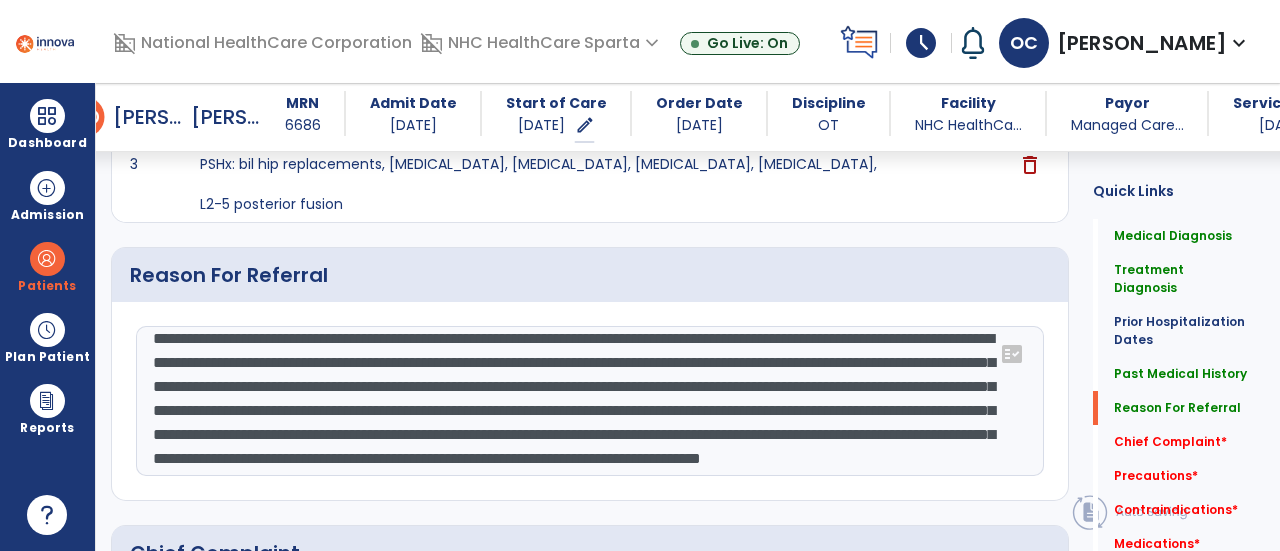 scroll, scrollTop: 38, scrollLeft: 0, axis: vertical 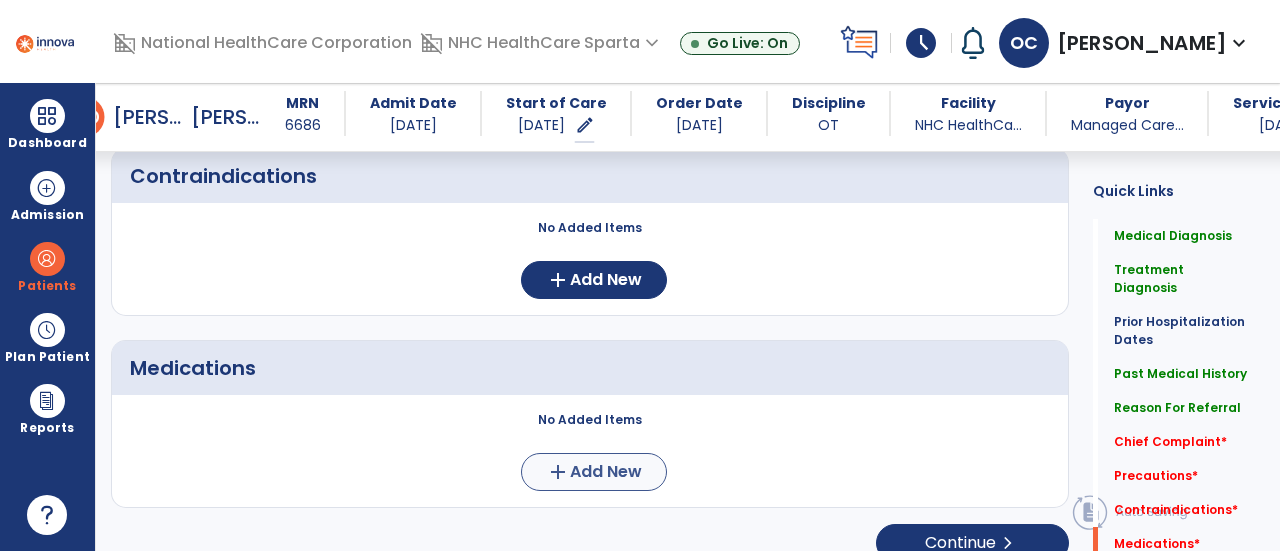type on "**********" 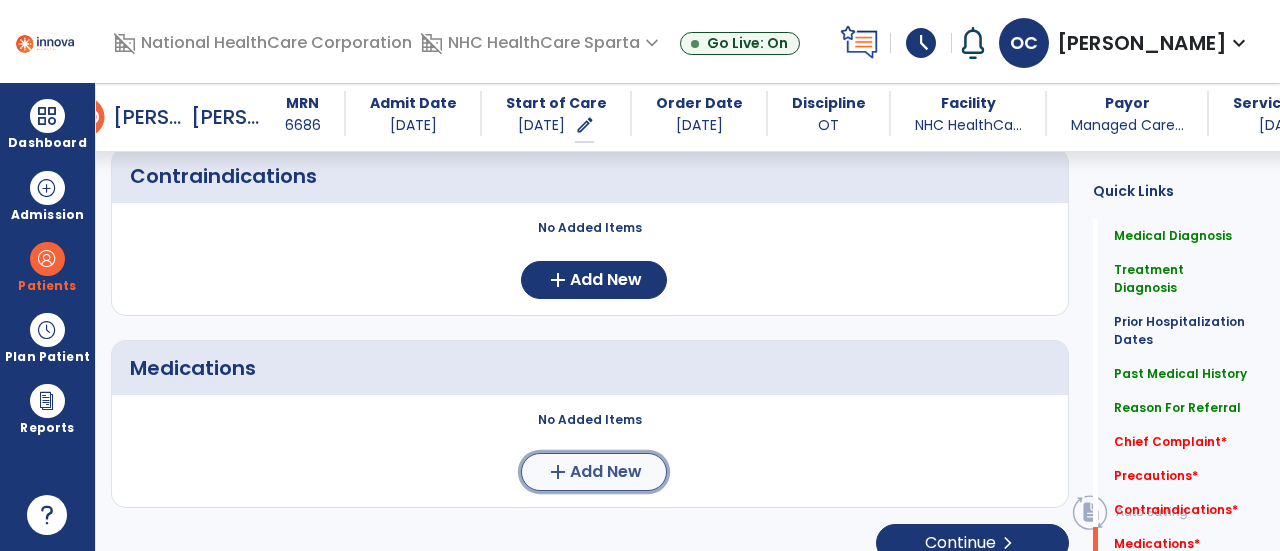 click on "Add New" 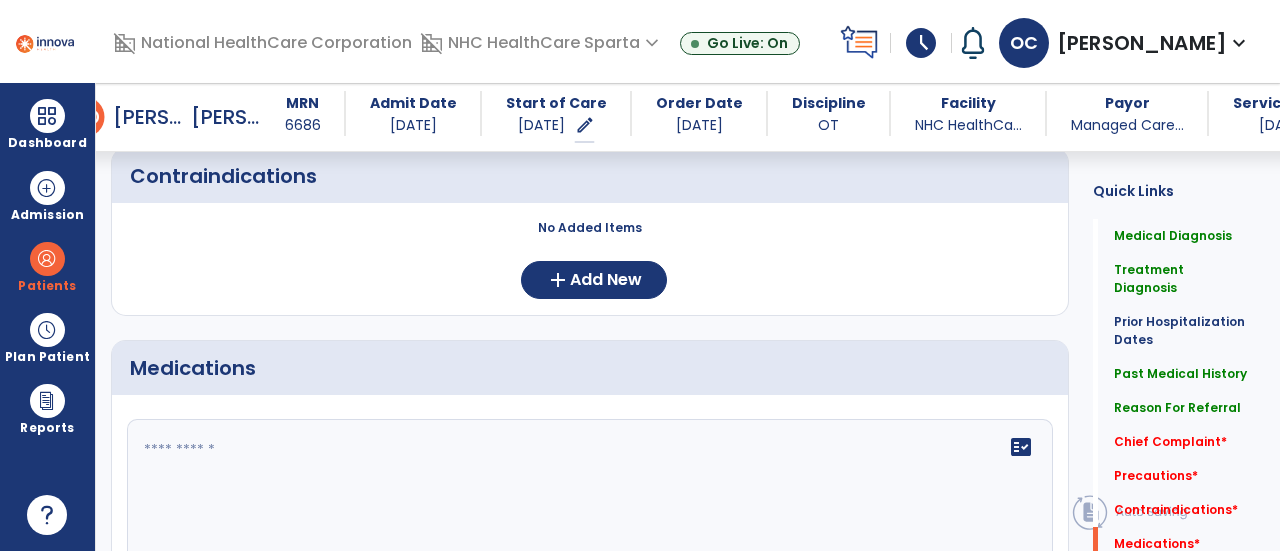 click on "fact_check" 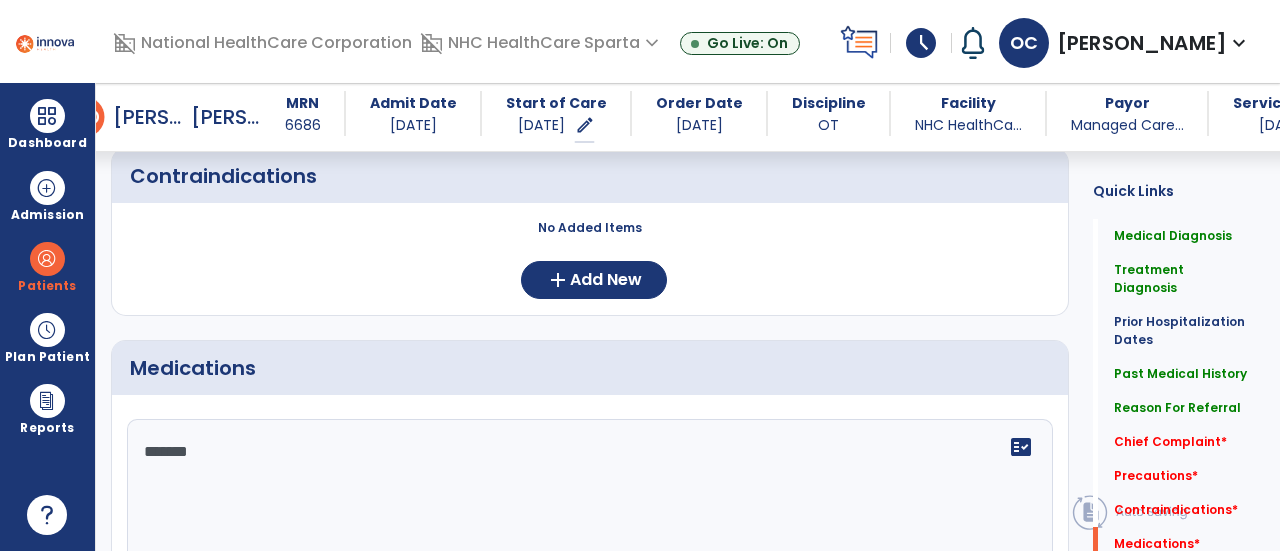 click on "No Added Items  add  Add New" 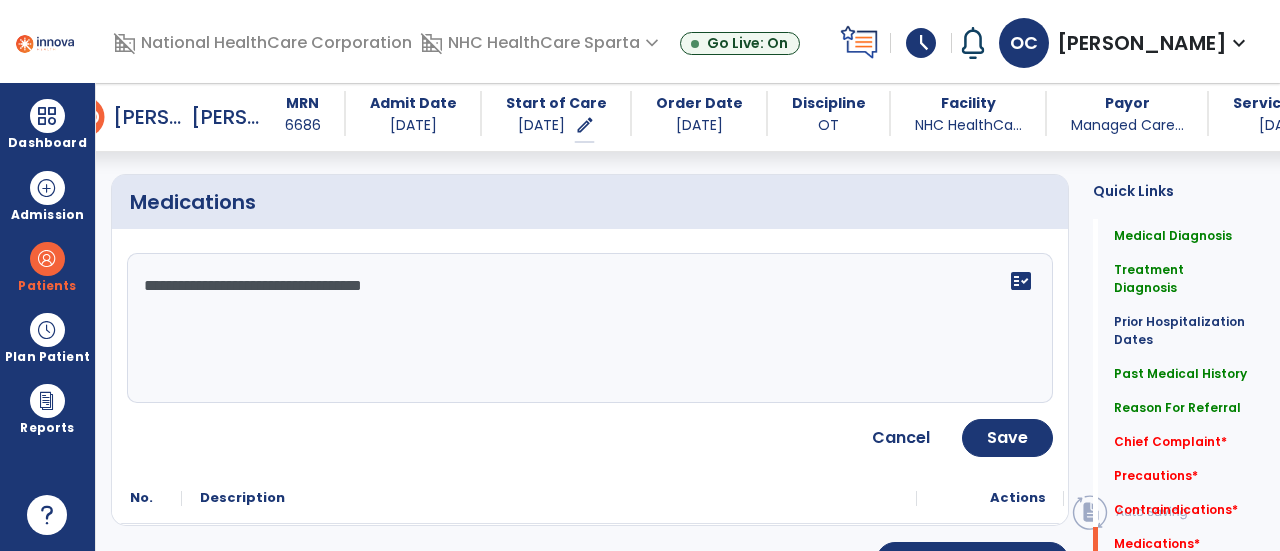 scroll, scrollTop: 2156, scrollLeft: 0, axis: vertical 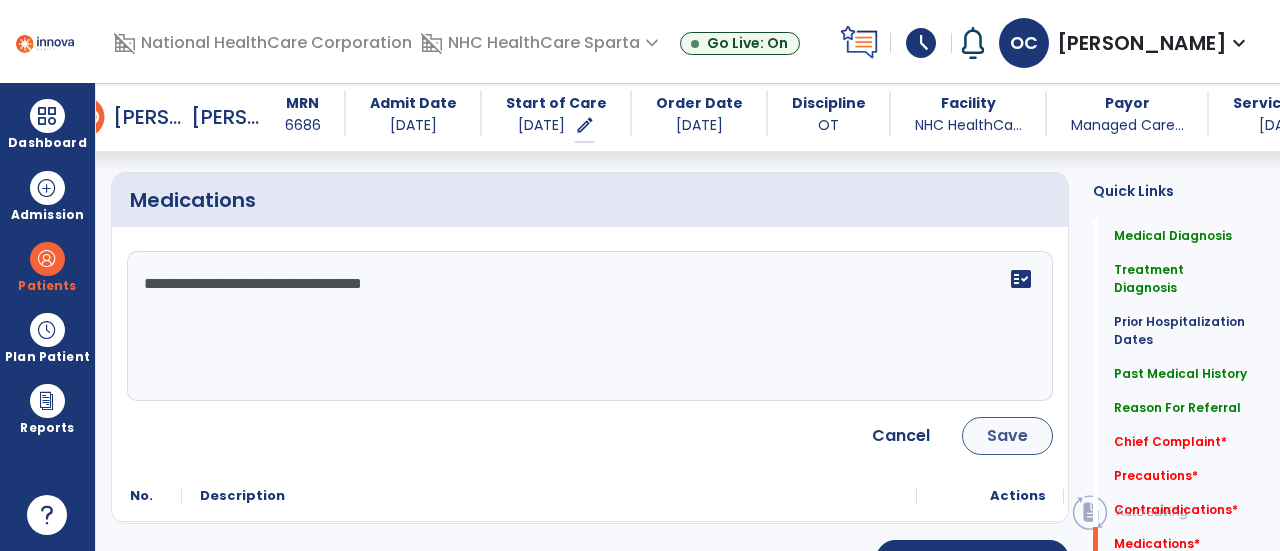 type on "**********" 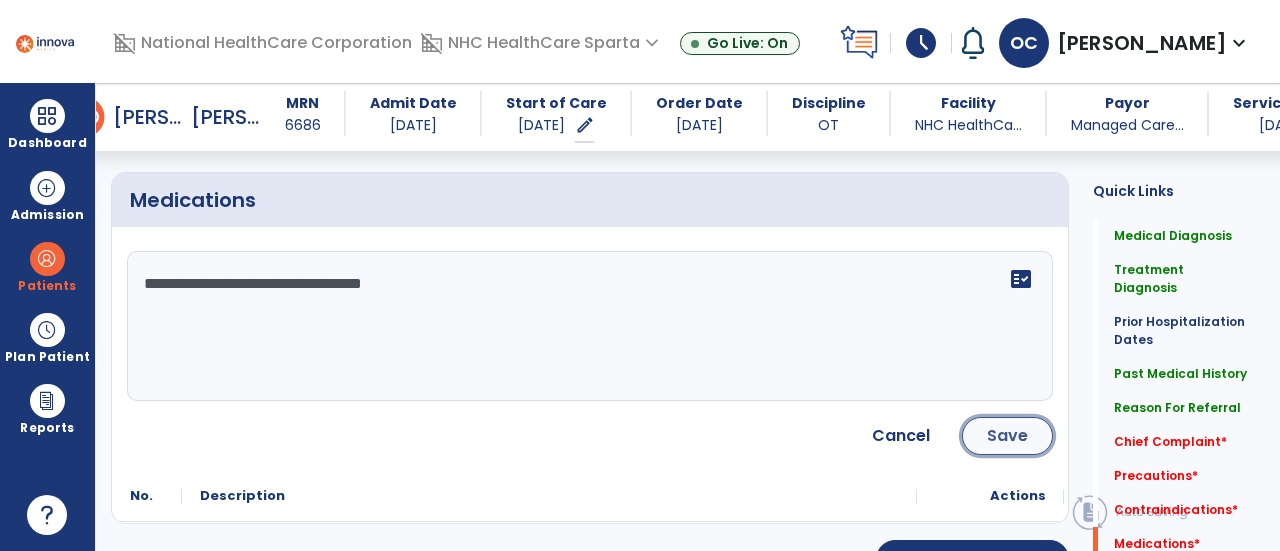 click on "Save" 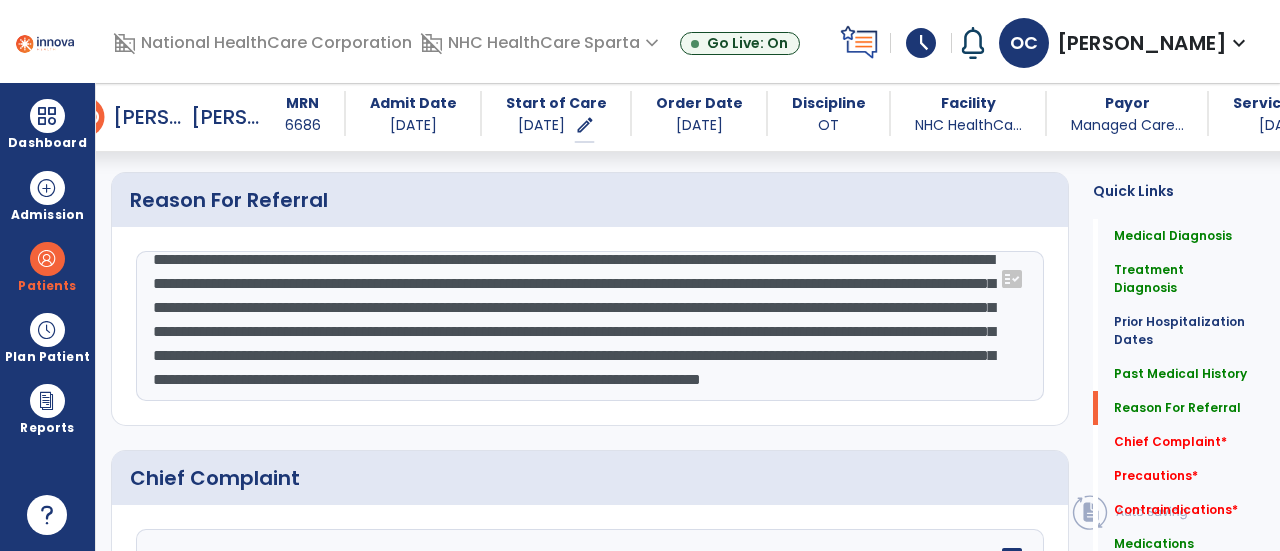 scroll, scrollTop: 1214, scrollLeft: 0, axis: vertical 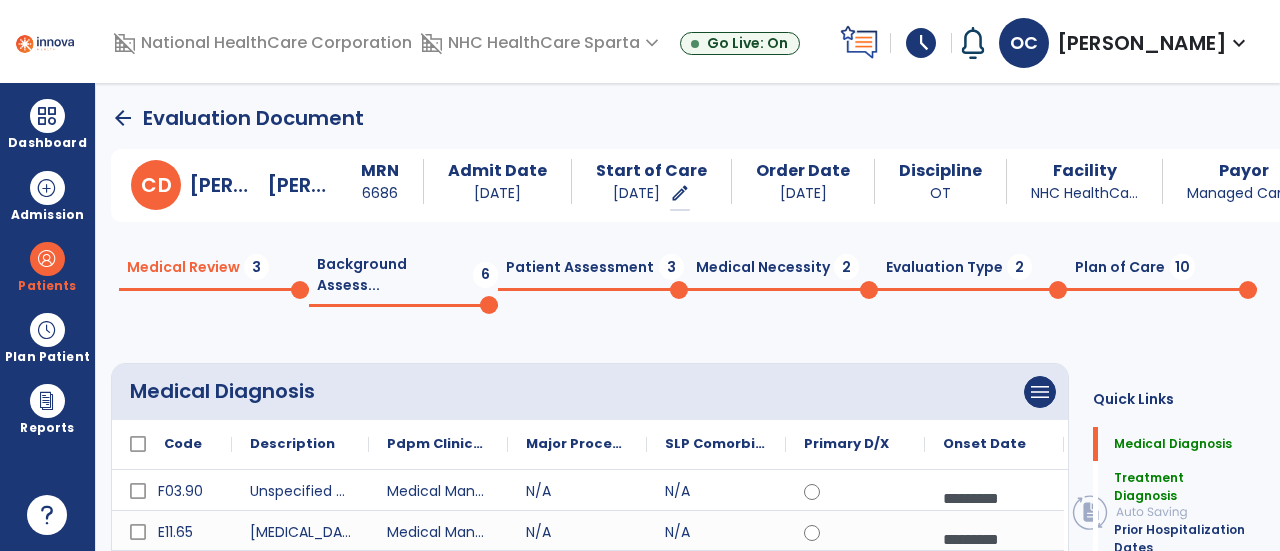 click on "arrow_back" 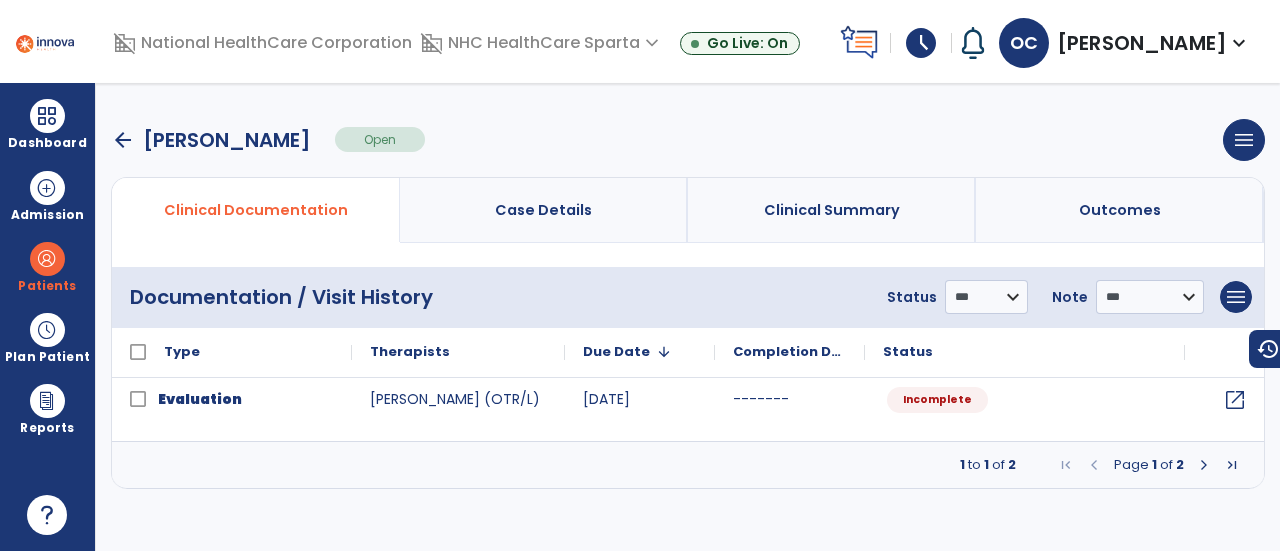 click on "arrow_back" at bounding box center (123, 140) 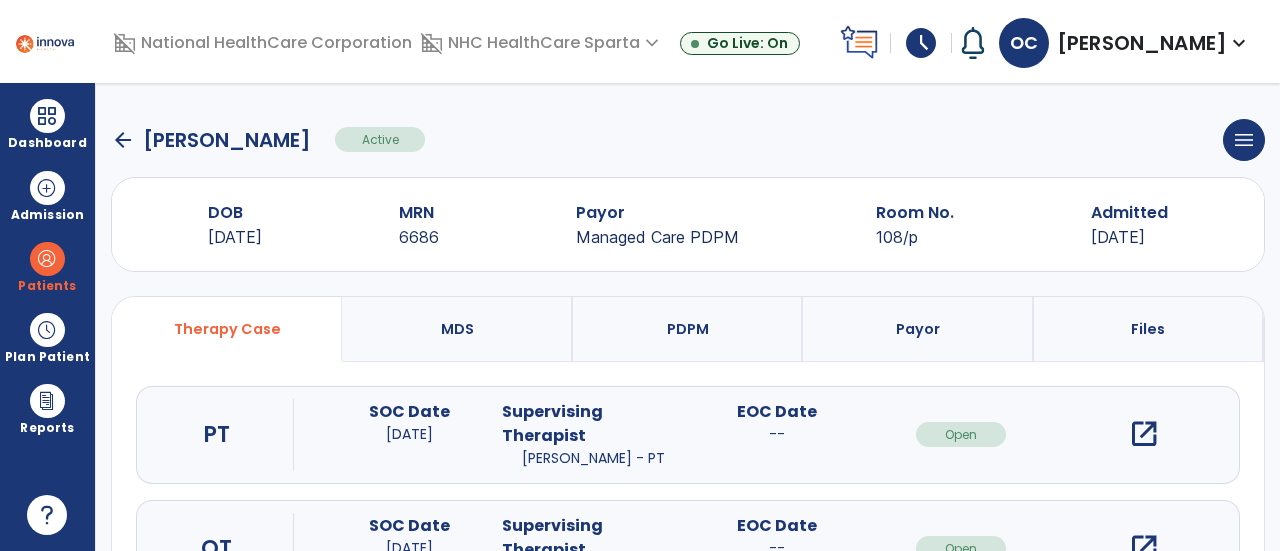 click on "open_in_new" at bounding box center [1144, 434] 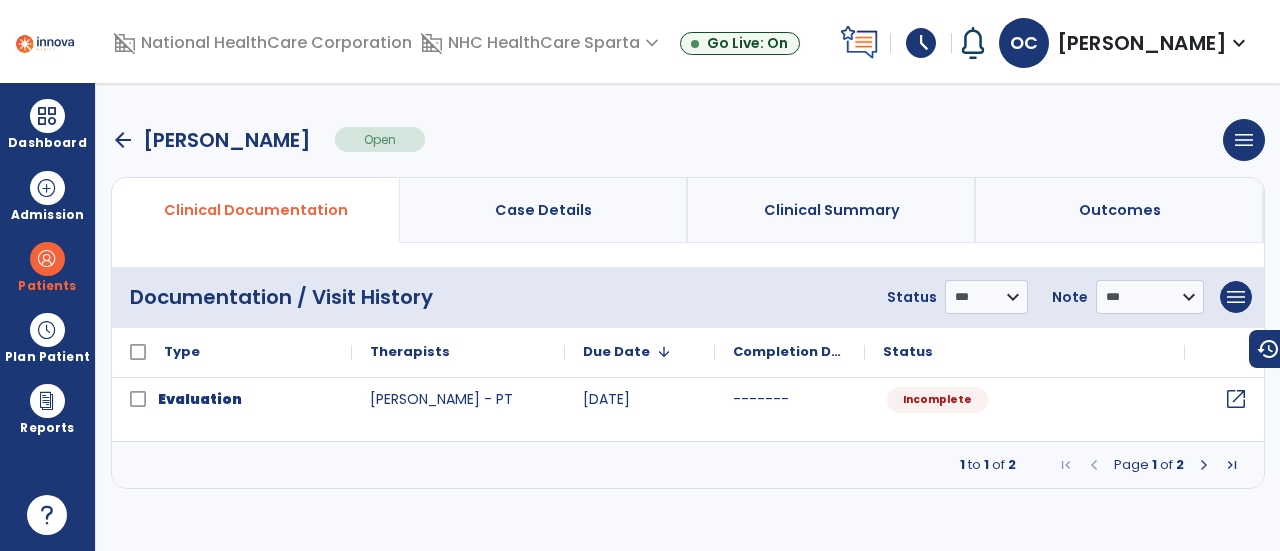 click on "open_in_new" 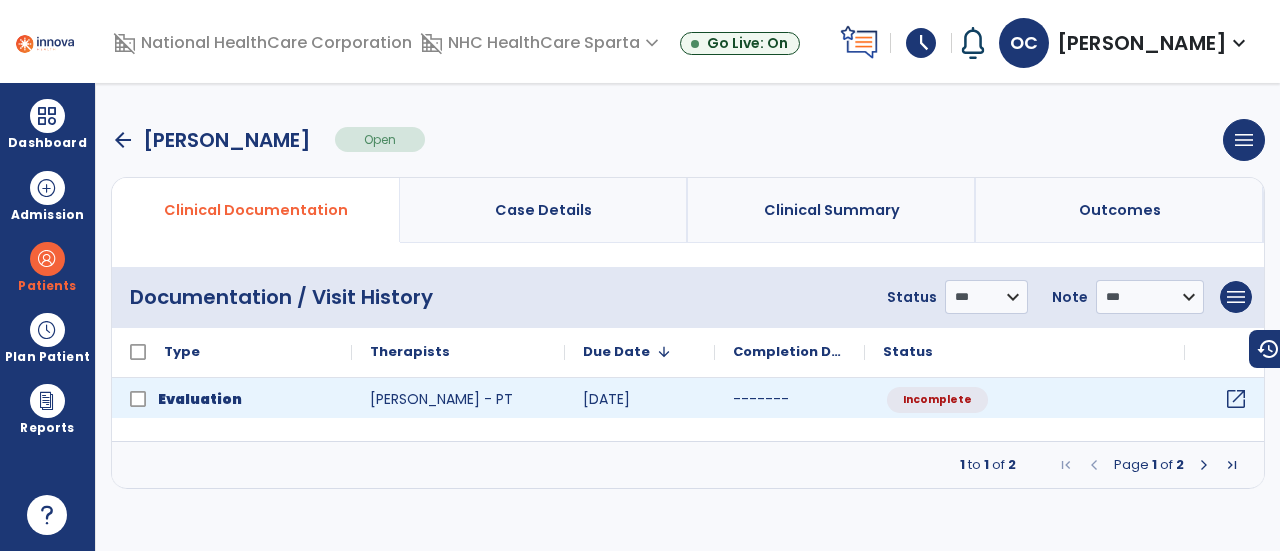 click on "open_in_new" 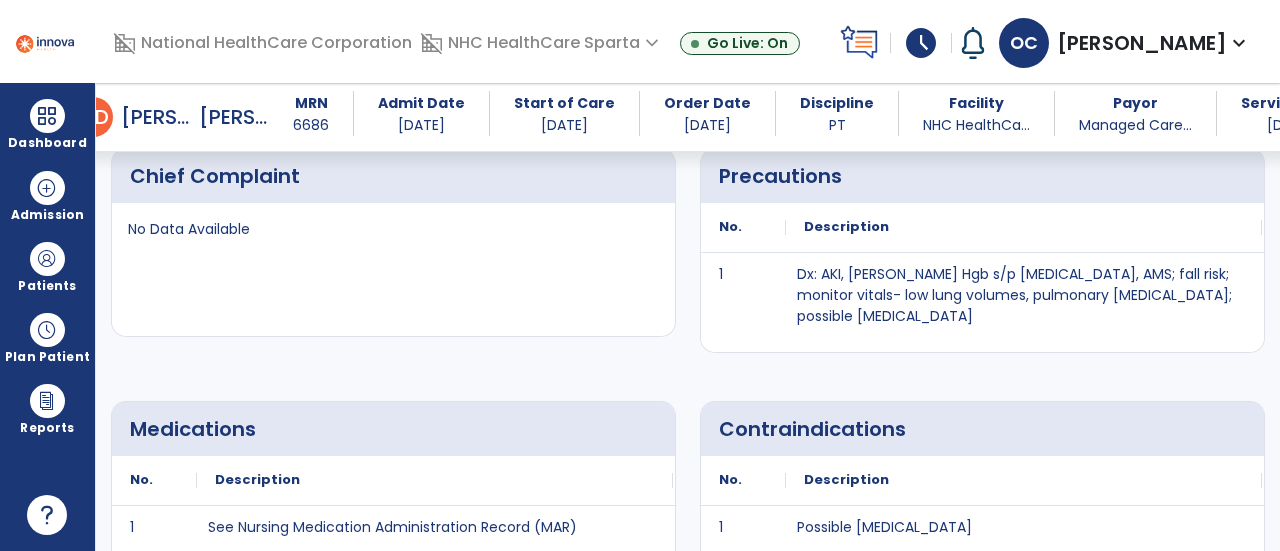 scroll, scrollTop: 1507, scrollLeft: 0, axis: vertical 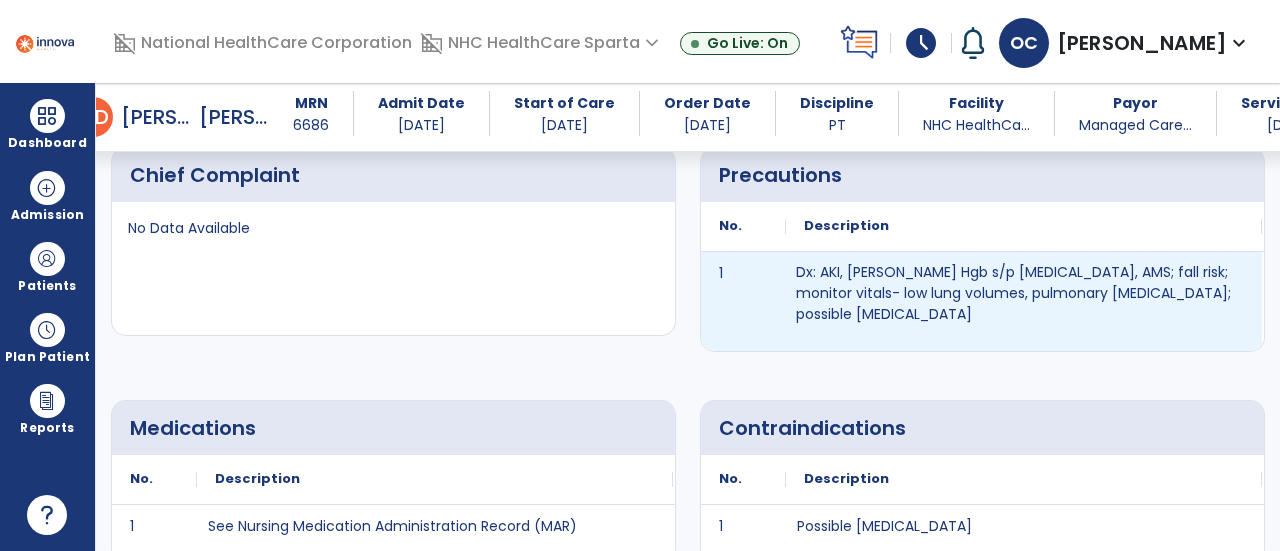 drag, startPoint x: 850, startPoint y: 314, endPoint x: 815, endPoint y: 305, distance: 36.138622 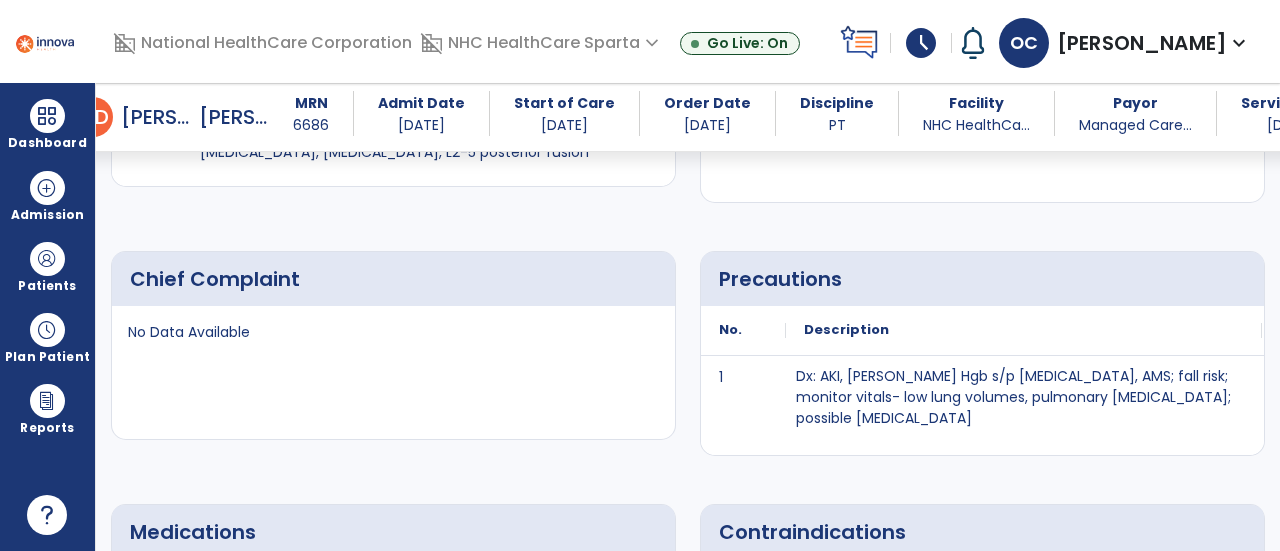 scroll, scrollTop: 1404, scrollLeft: 0, axis: vertical 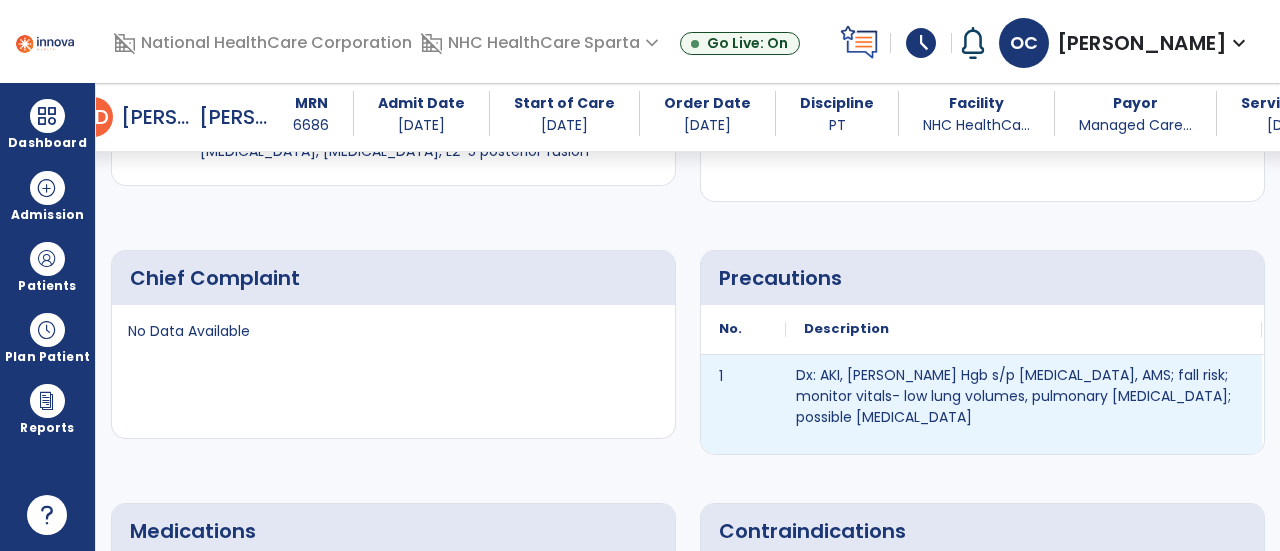 click on "Dx: AKI, [PERSON_NAME] Hgb s/p [MEDICAL_DATA], AMS; fall risk; monitor vitals- low lung volumes, pulmonary [MEDICAL_DATA]; possible [MEDICAL_DATA]" at bounding box center [1024, 404] 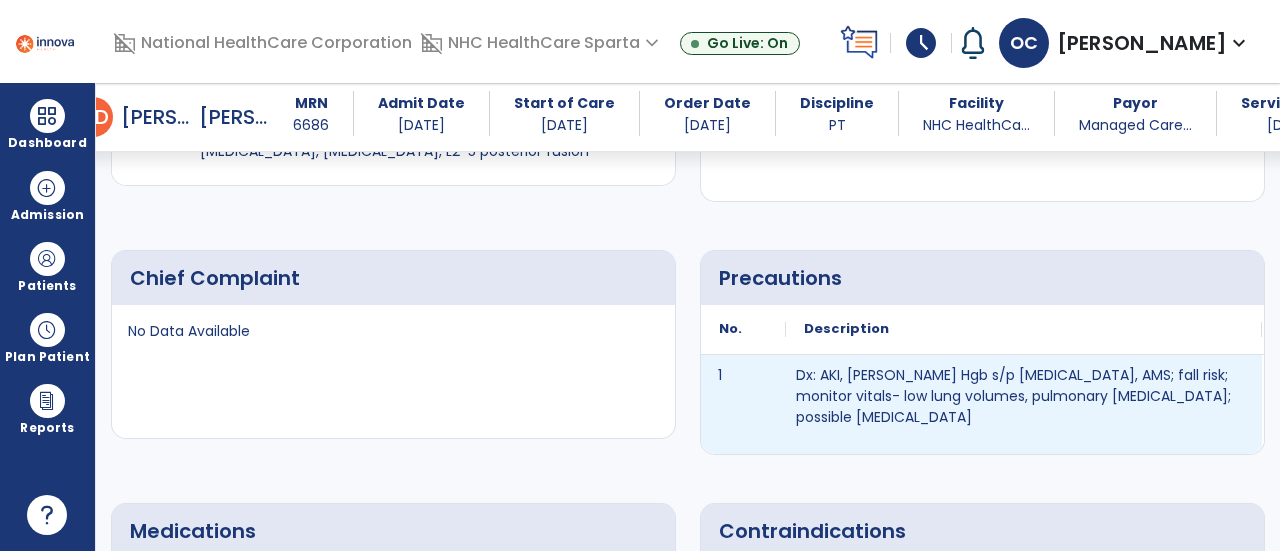 click on "1" at bounding box center [743, 404] 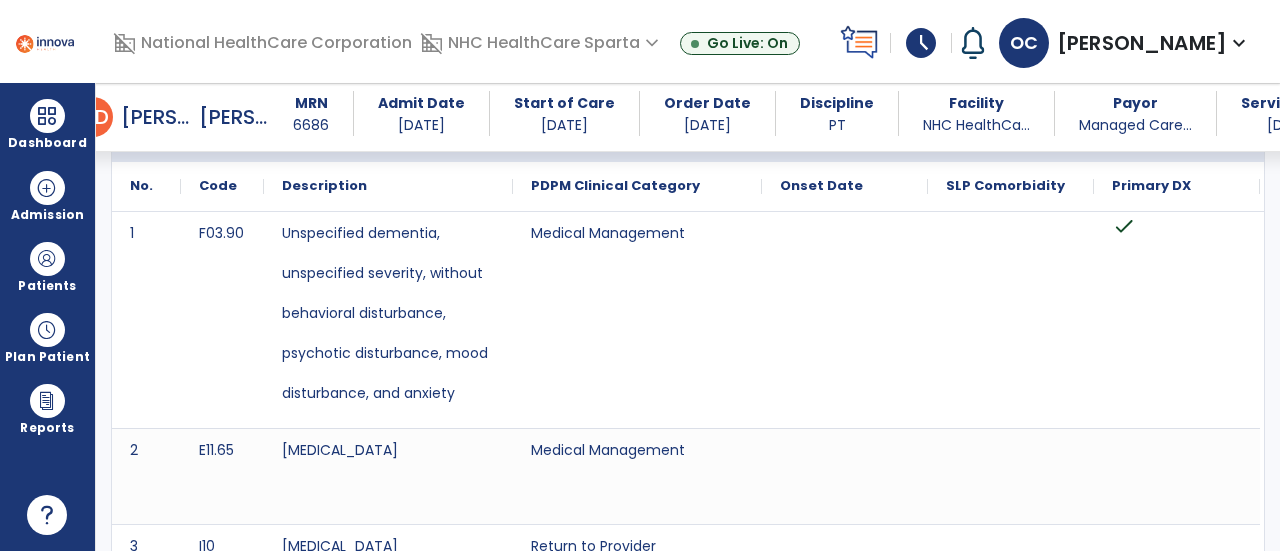 scroll, scrollTop: 0, scrollLeft: 0, axis: both 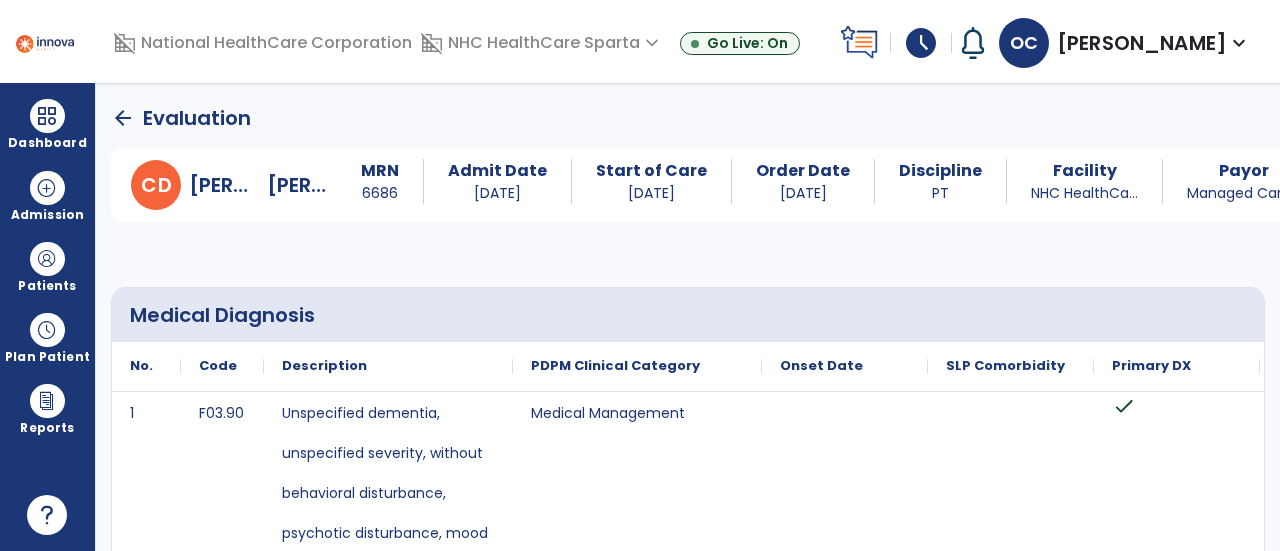 click on "arrow_back" 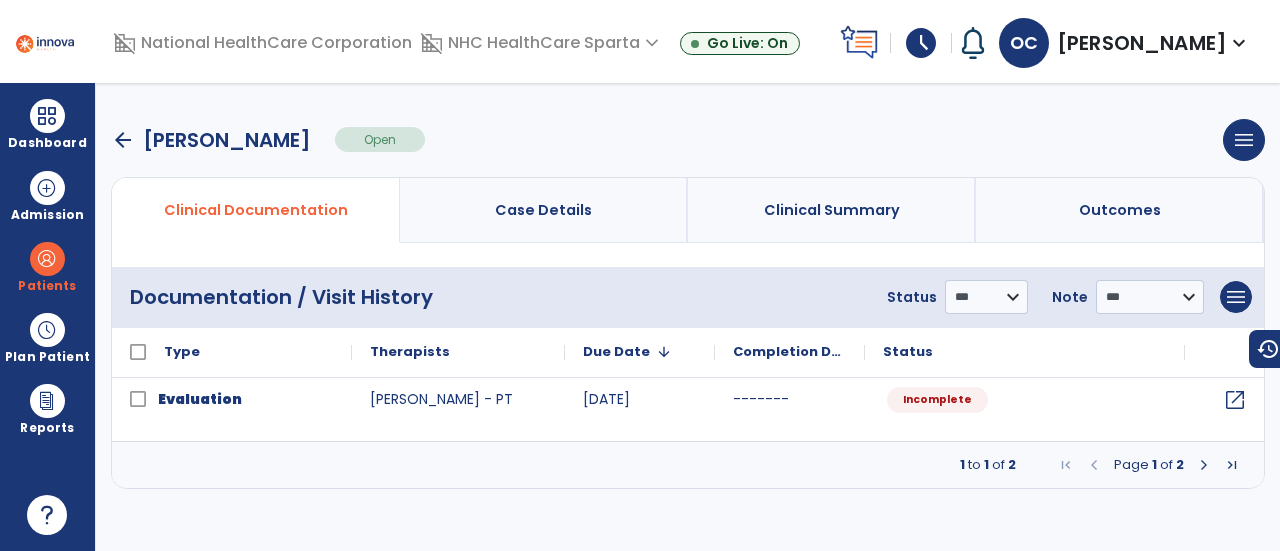 click on "arrow_back" at bounding box center (123, 140) 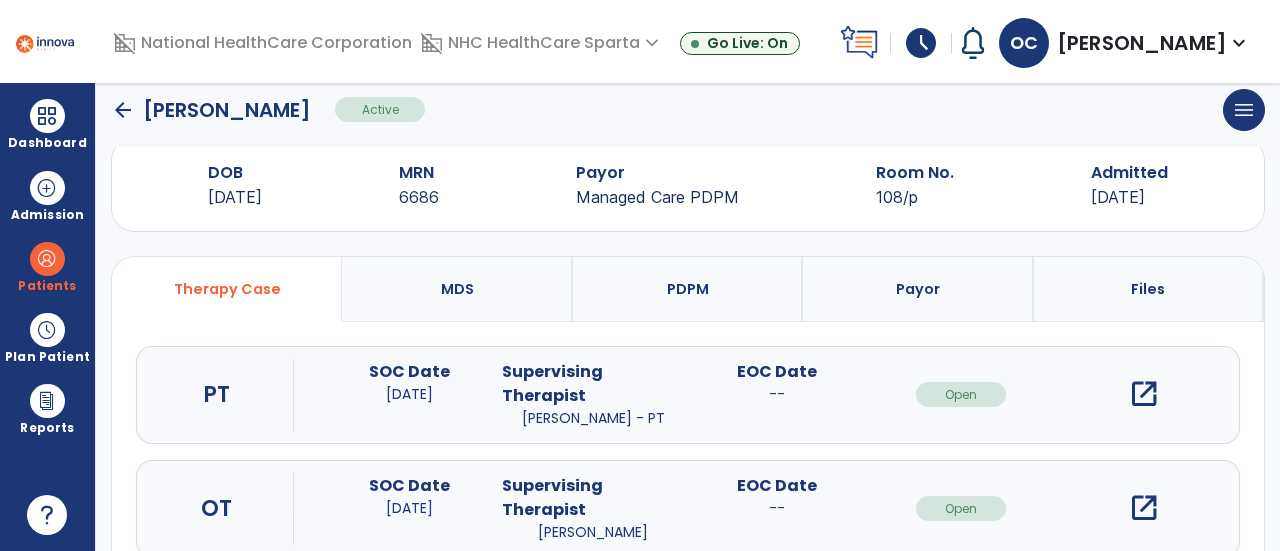 scroll, scrollTop: 91, scrollLeft: 0, axis: vertical 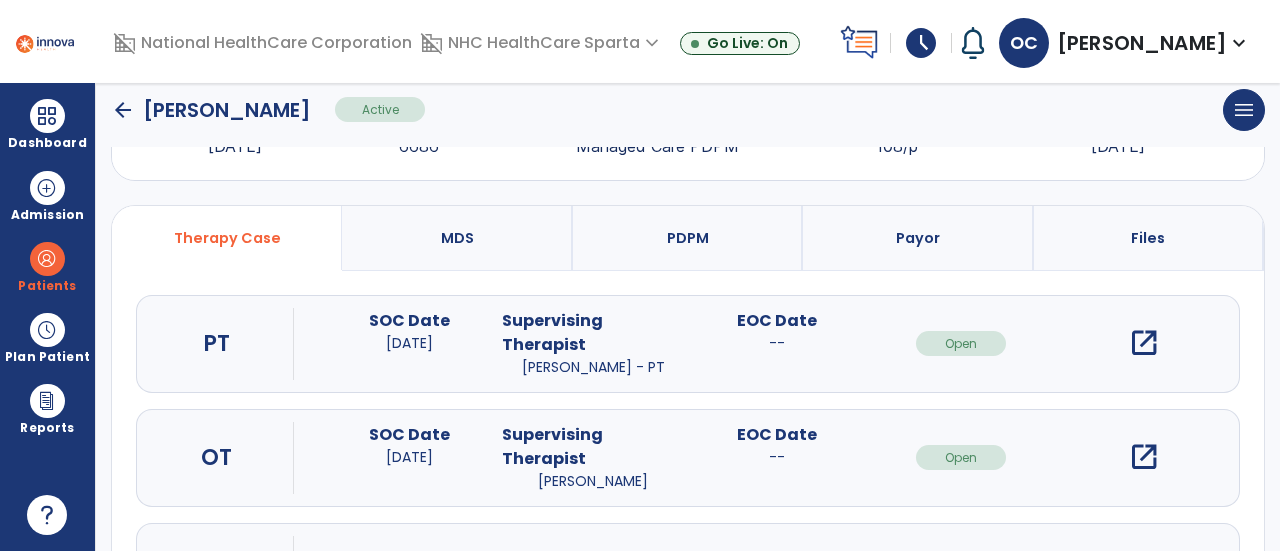 click on "open_in_new" at bounding box center [1144, 457] 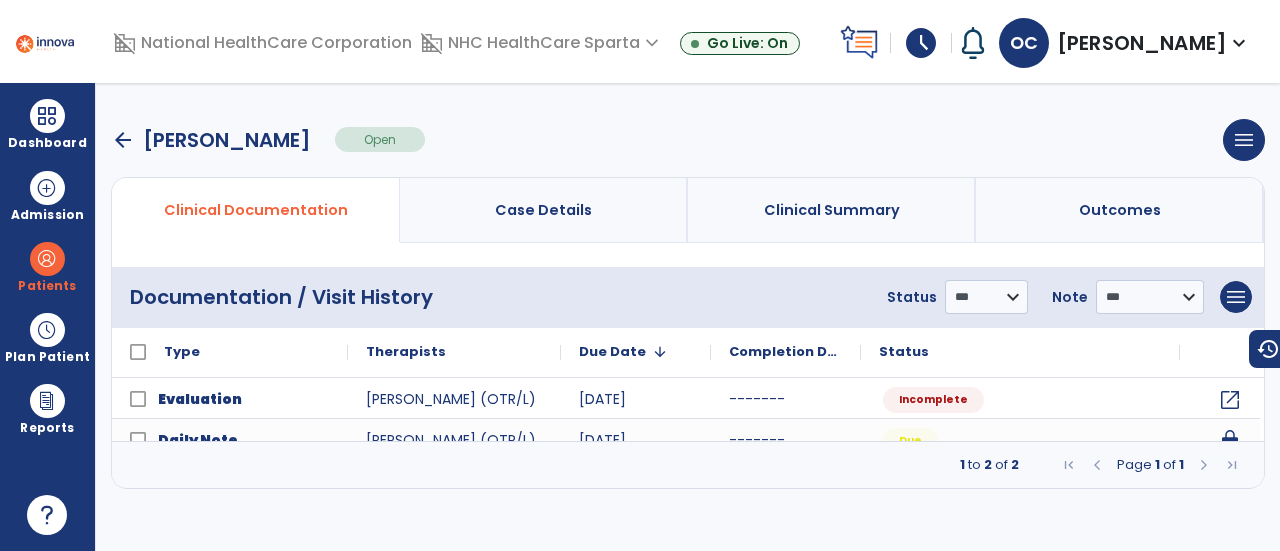 scroll, scrollTop: 0, scrollLeft: 0, axis: both 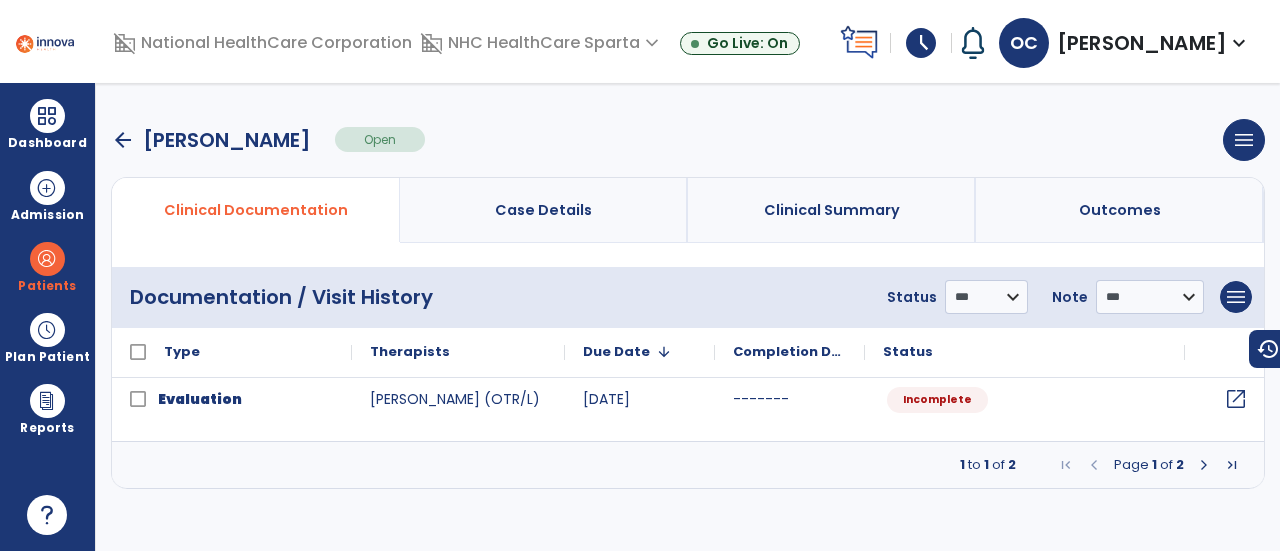 click on "open_in_new" 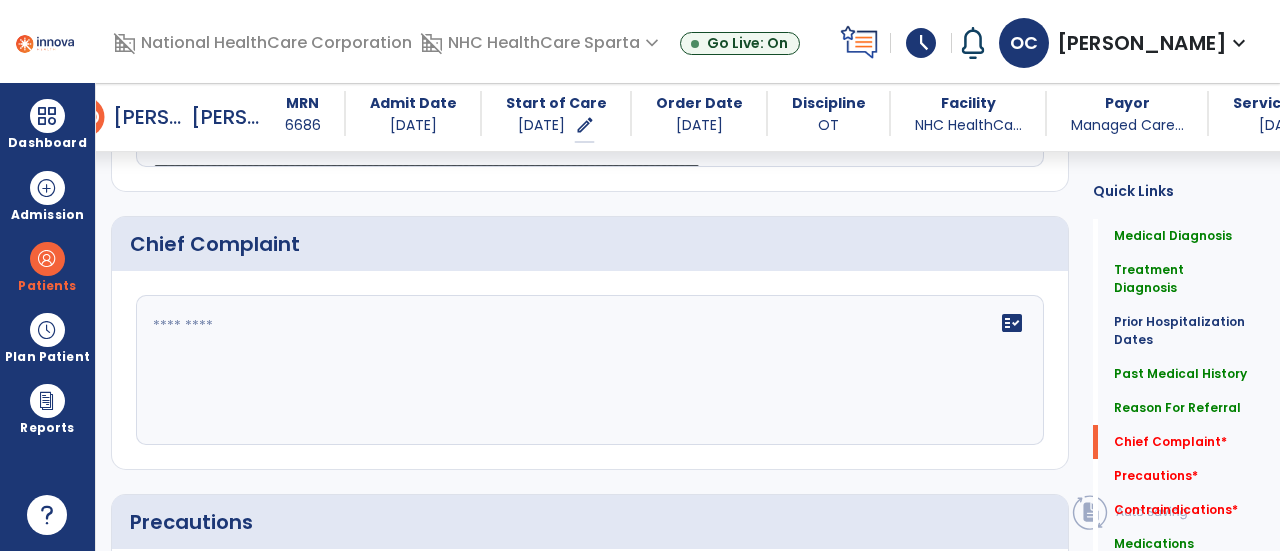 scroll, scrollTop: 1598, scrollLeft: 0, axis: vertical 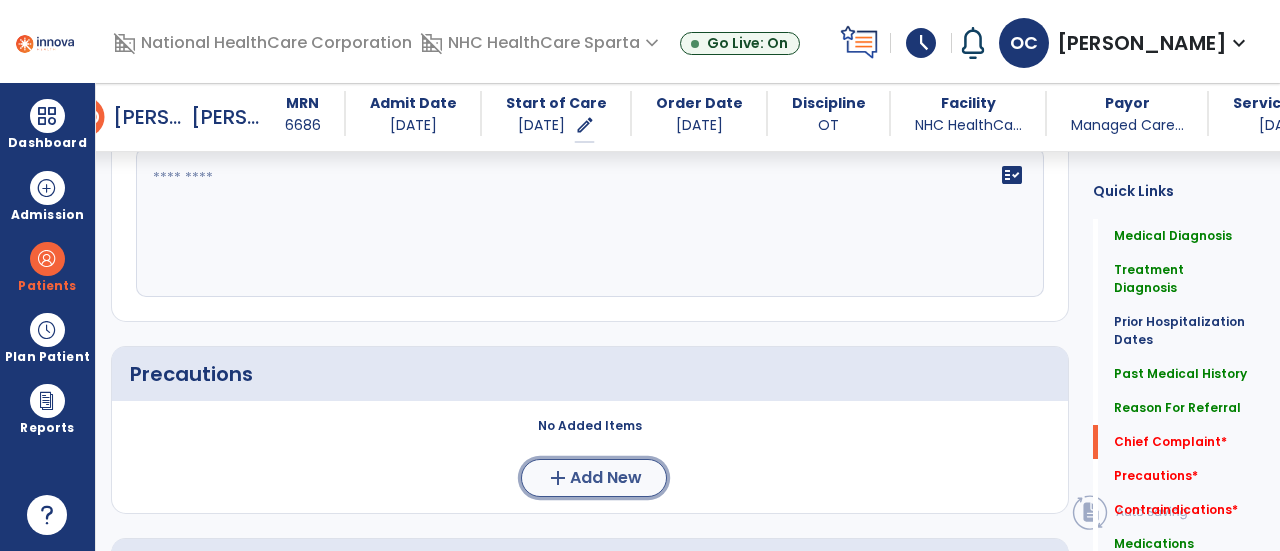 click on "Add New" 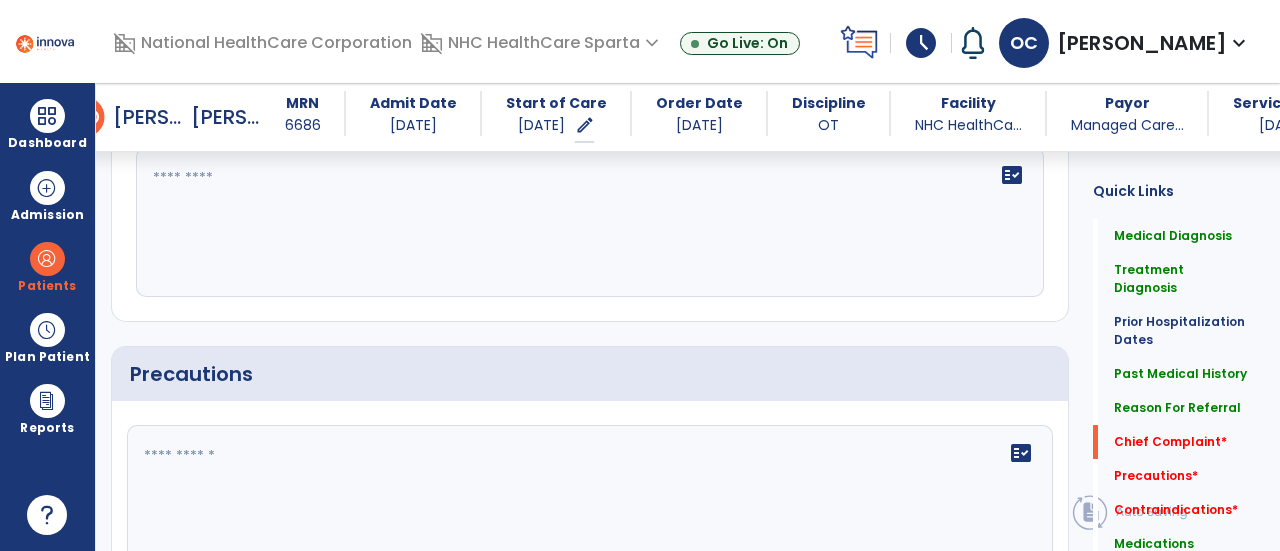 click 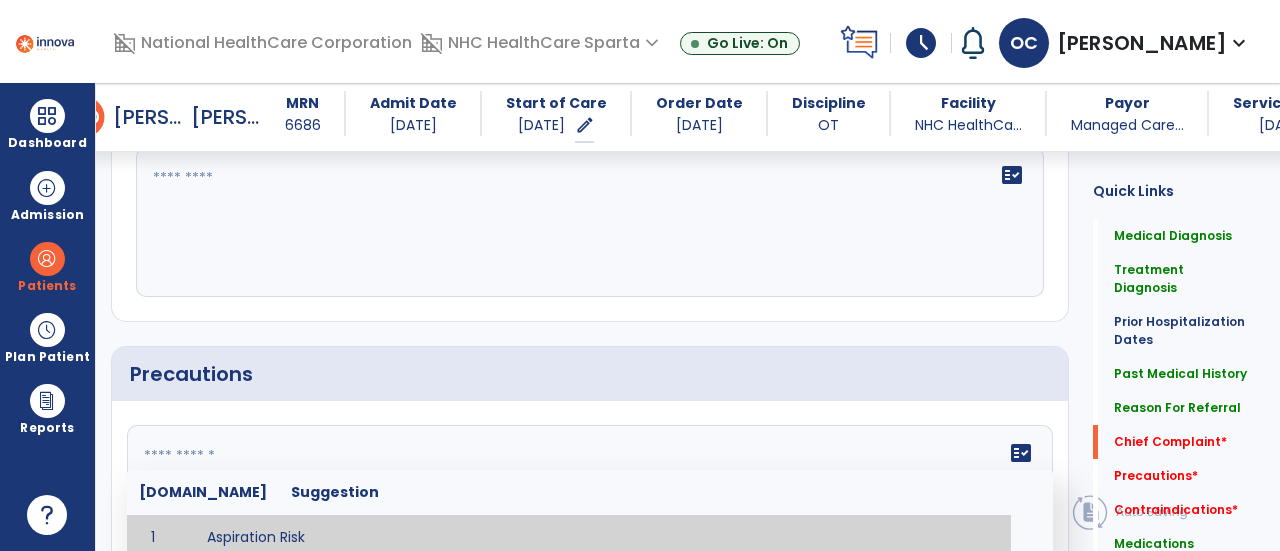 click 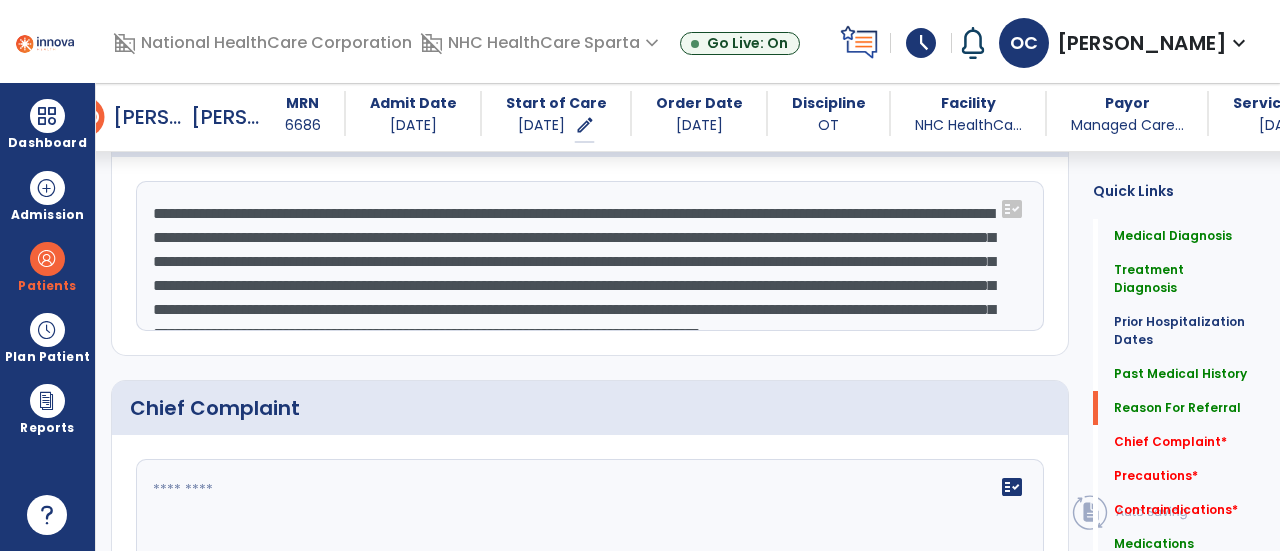 scroll, scrollTop: 1284, scrollLeft: 0, axis: vertical 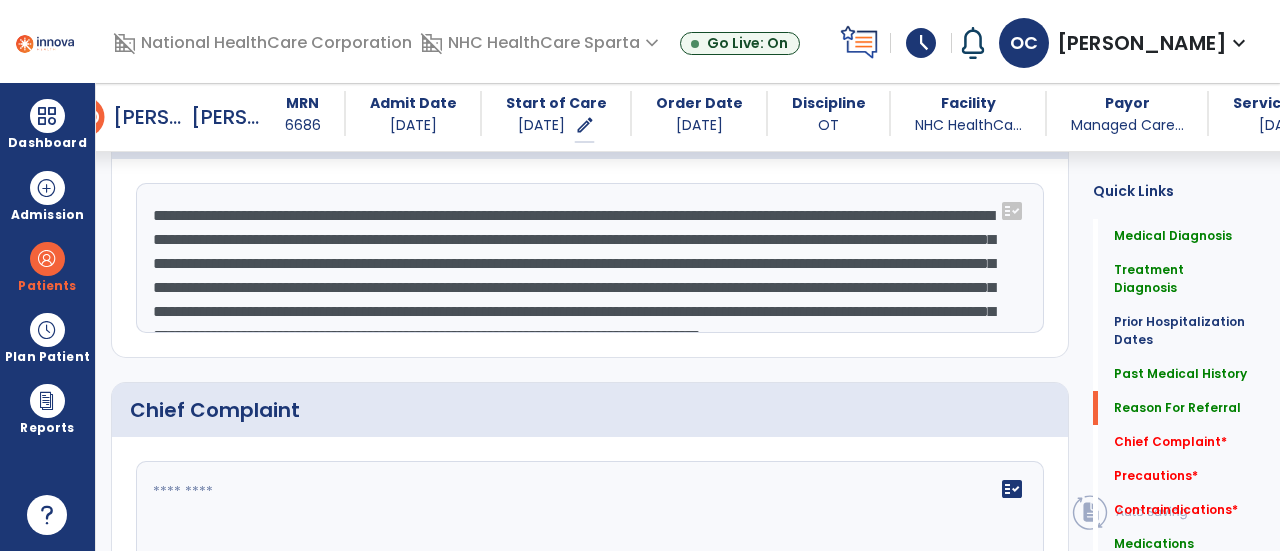 type on "**********" 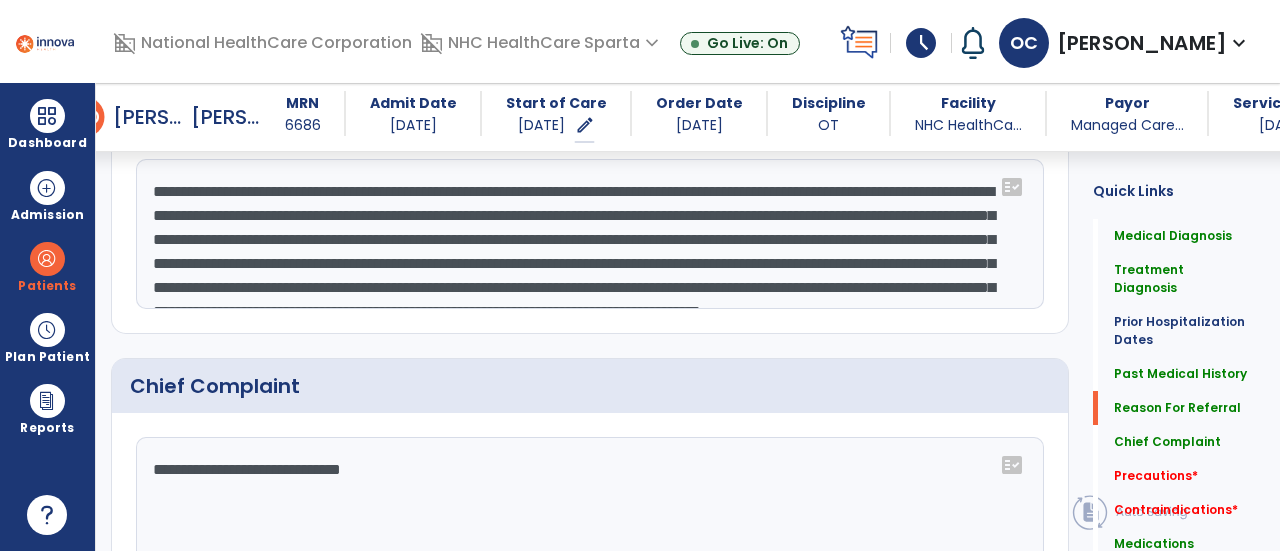 scroll, scrollTop: 1308, scrollLeft: 0, axis: vertical 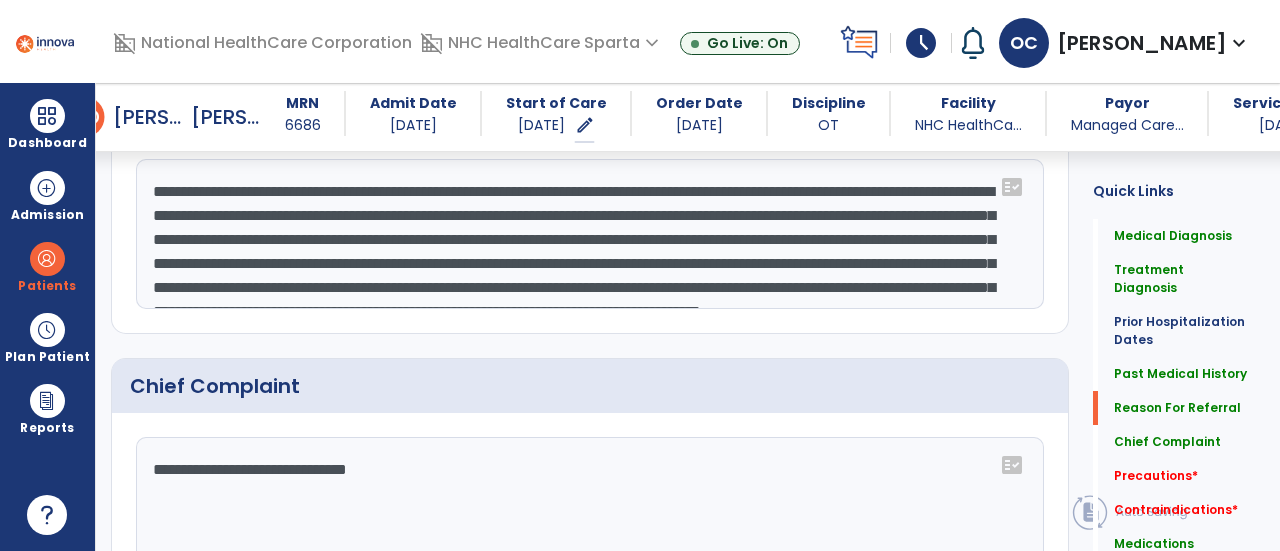 type on "**********" 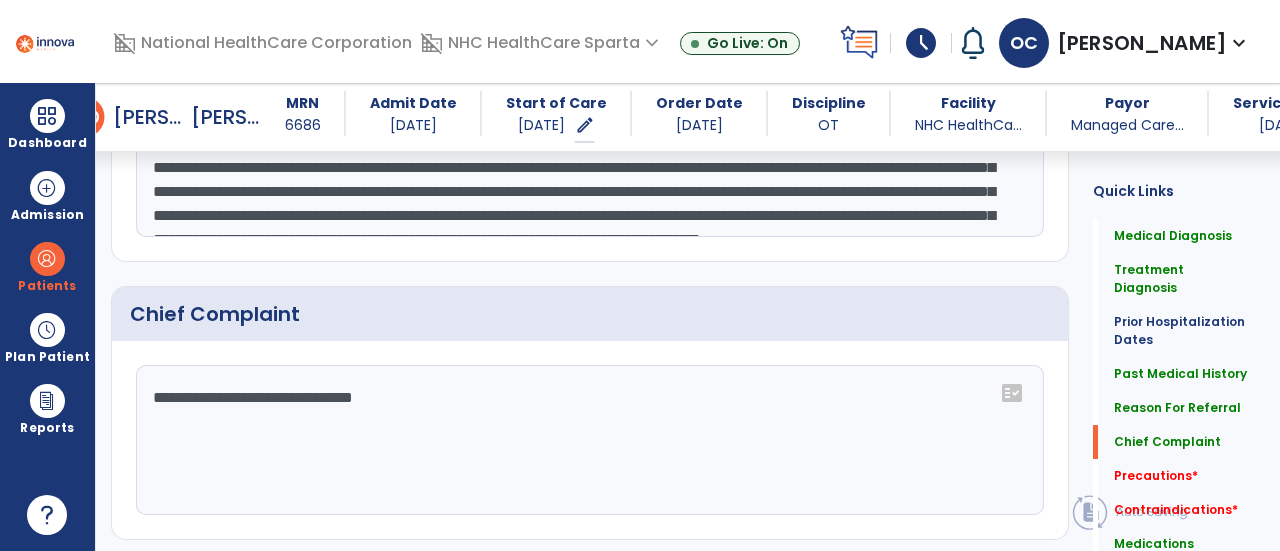 scroll, scrollTop: 1380, scrollLeft: 0, axis: vertical 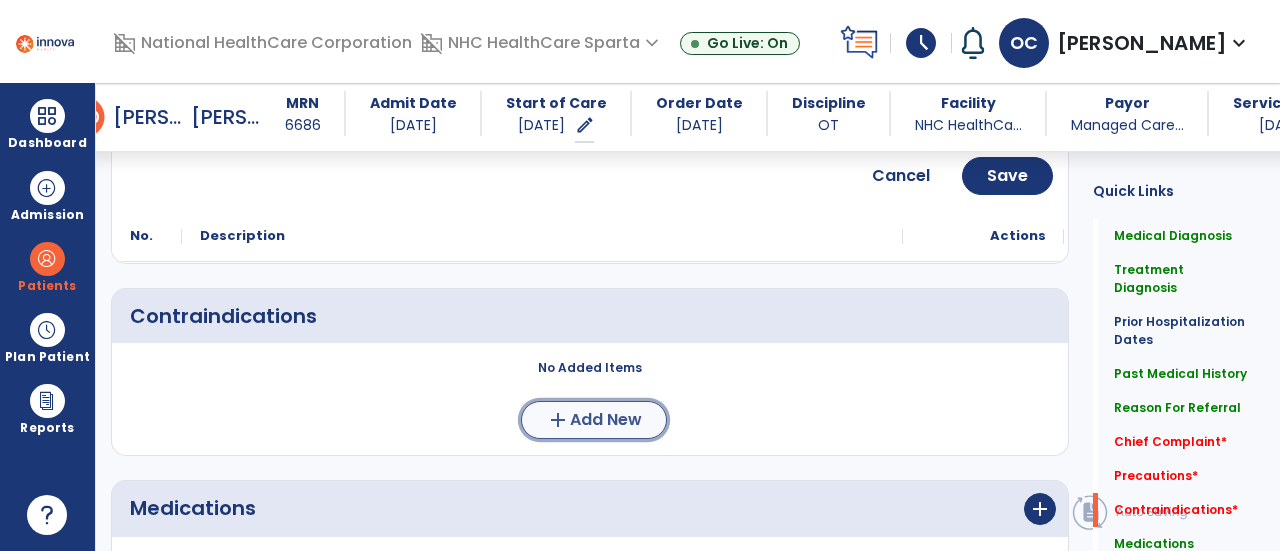click on "Add New" 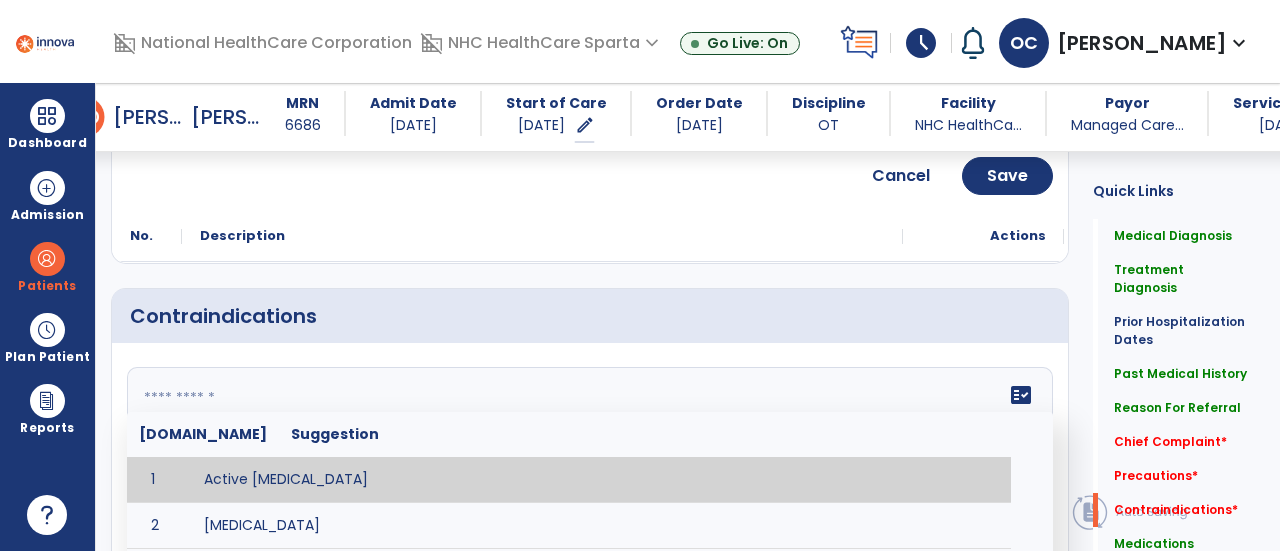 click 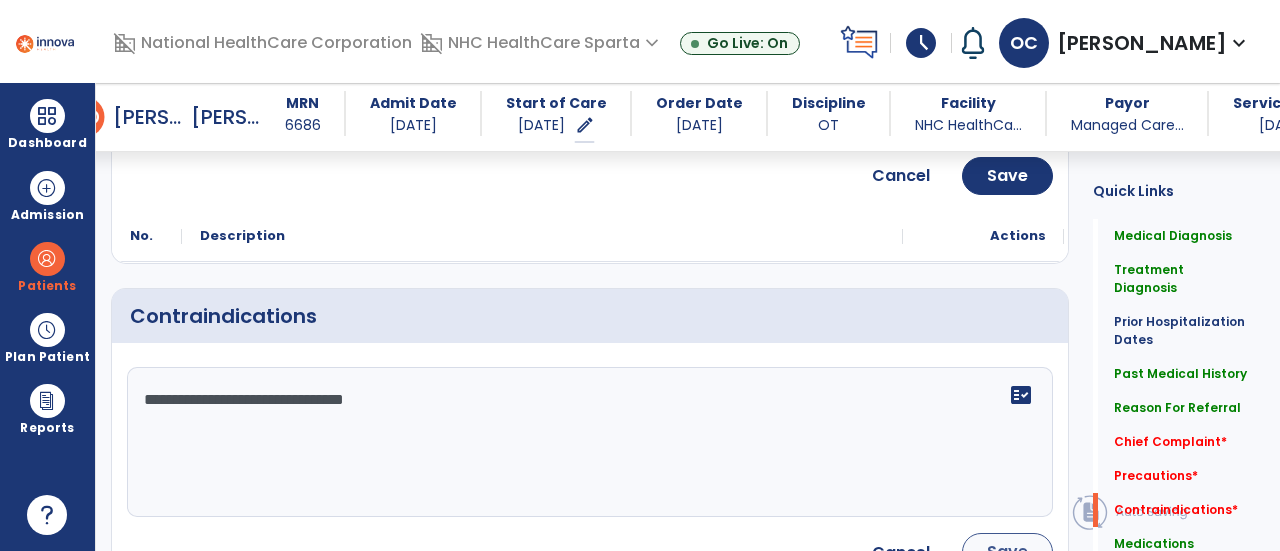 type on "**********" 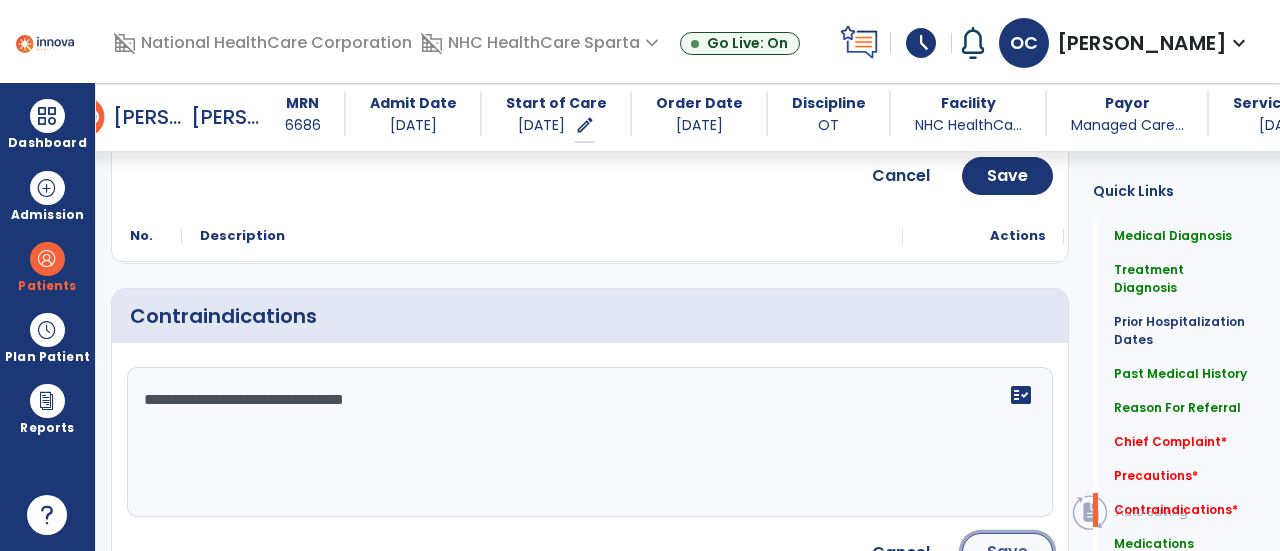 click on "Save" 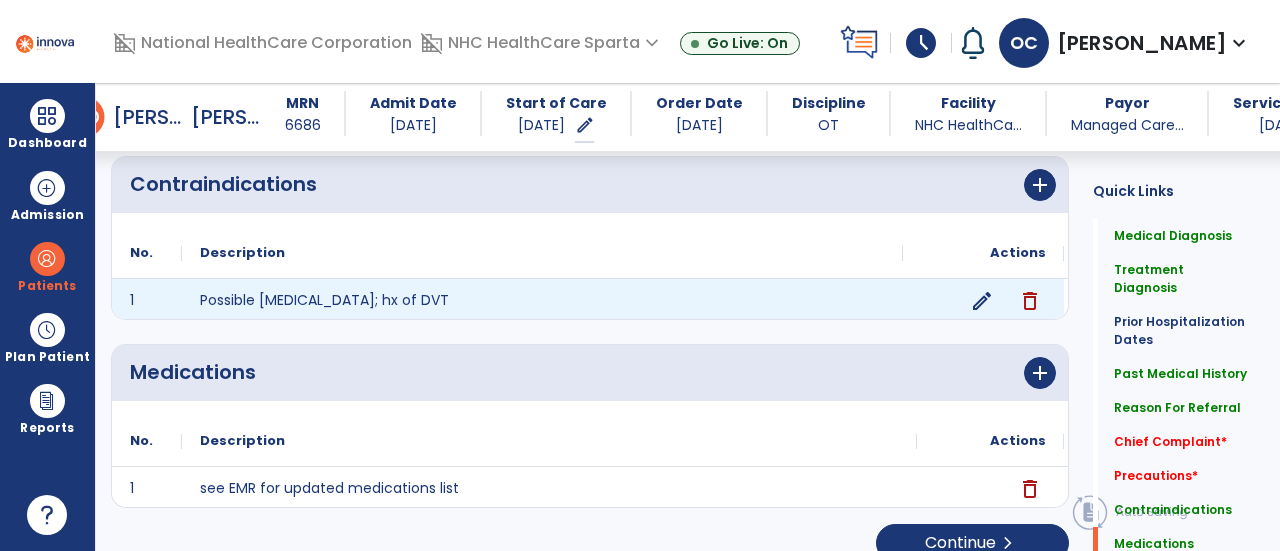 scroll, scrollTop: 2166, scrollLeft: 0, axis: vertical 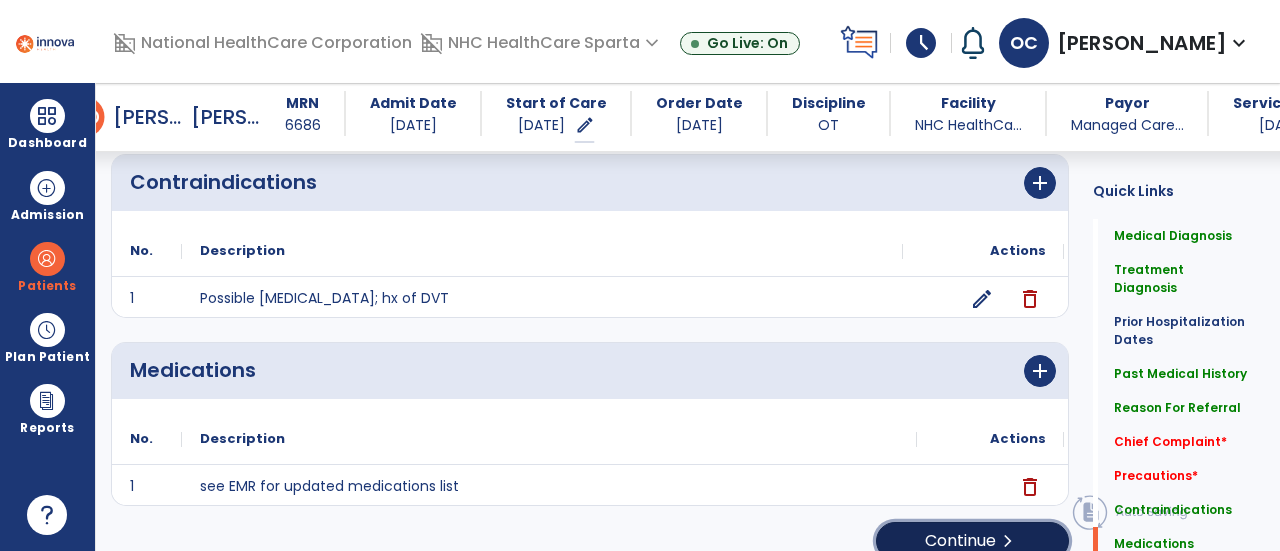 click on "Continue  chevron_right" 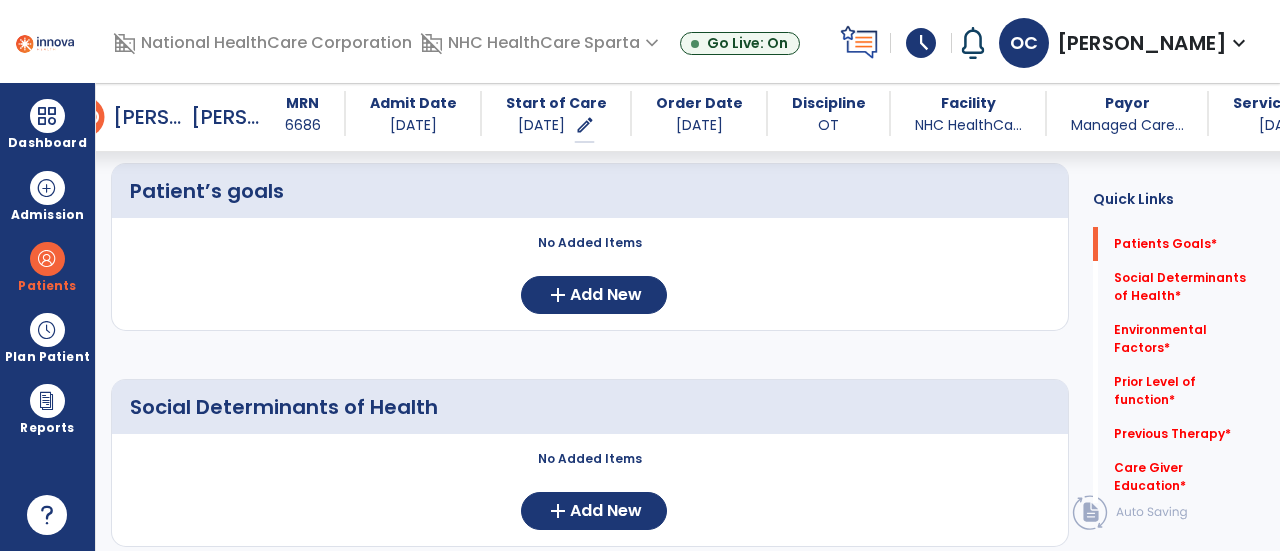 scroll, scrollTop: 182, scrollLeft: 0, axis: vertical 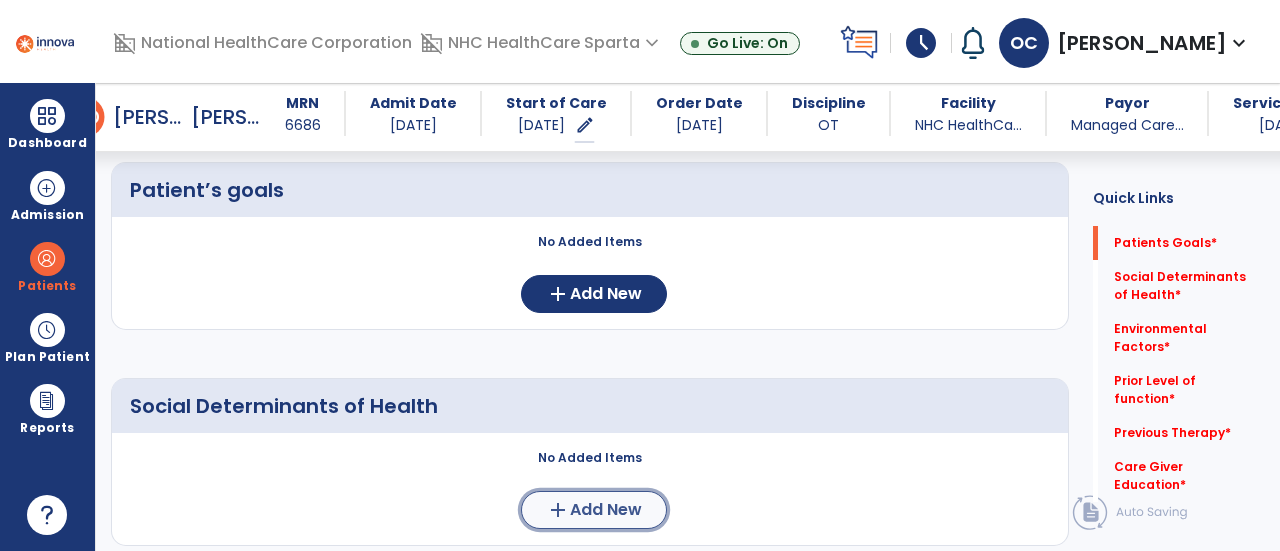 click on "add  Add New" 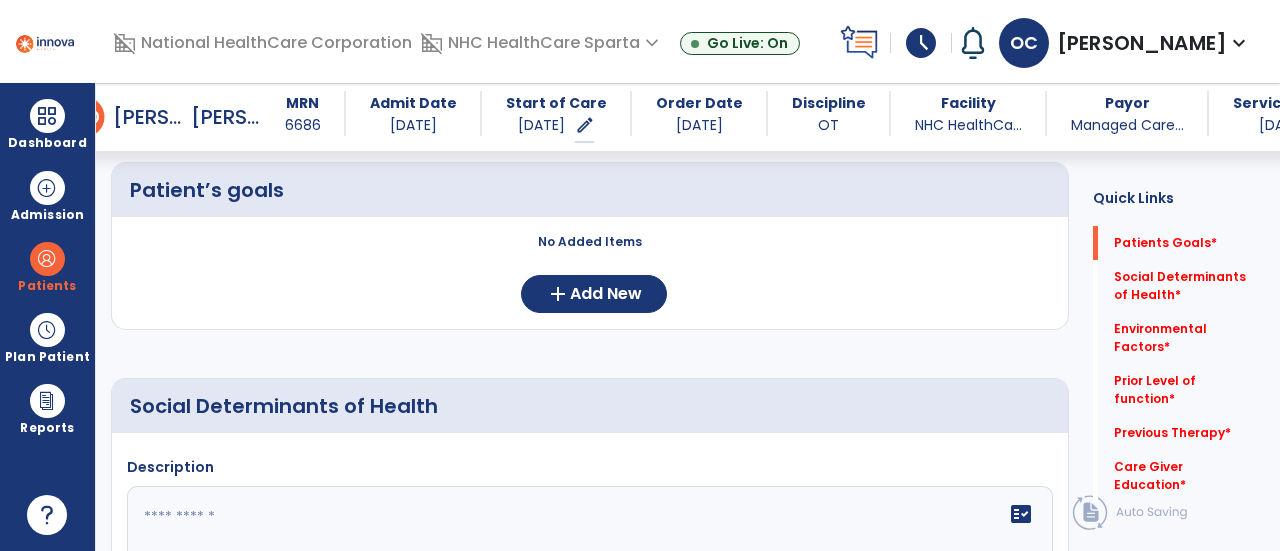 click 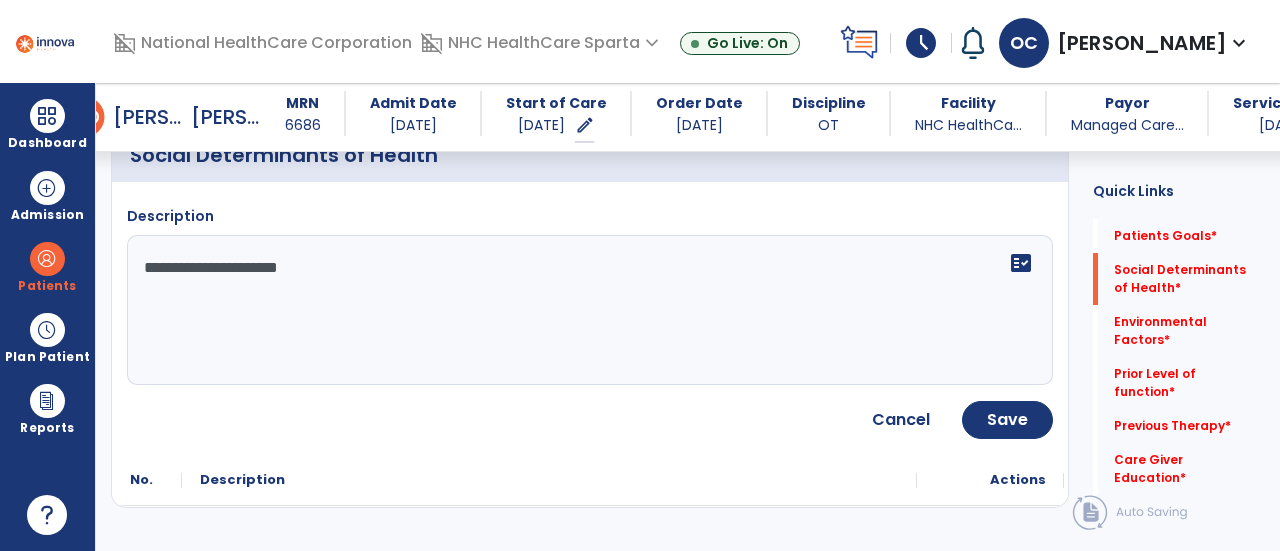scroll, scrollTop: 434, scrollLeft: 0, axis: vertical 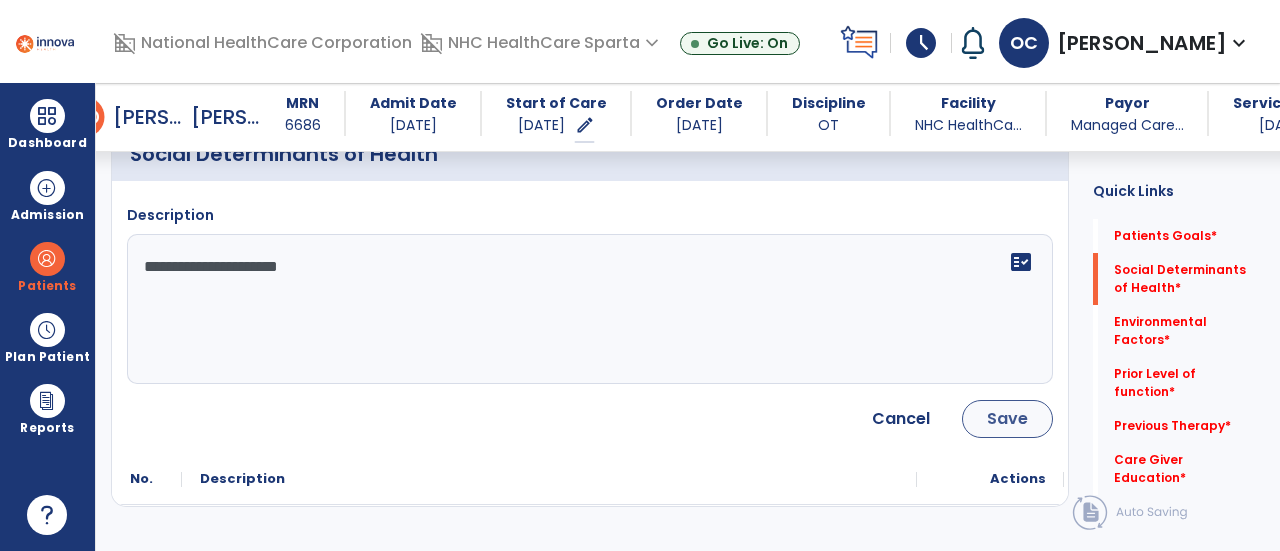 type on "**********" 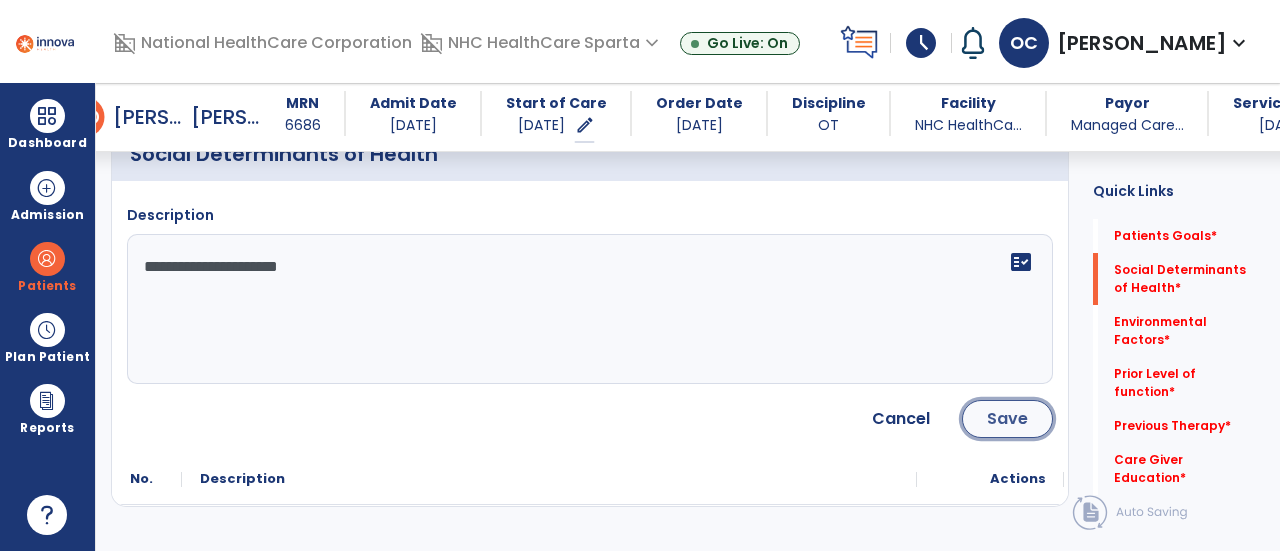 click on "Save" 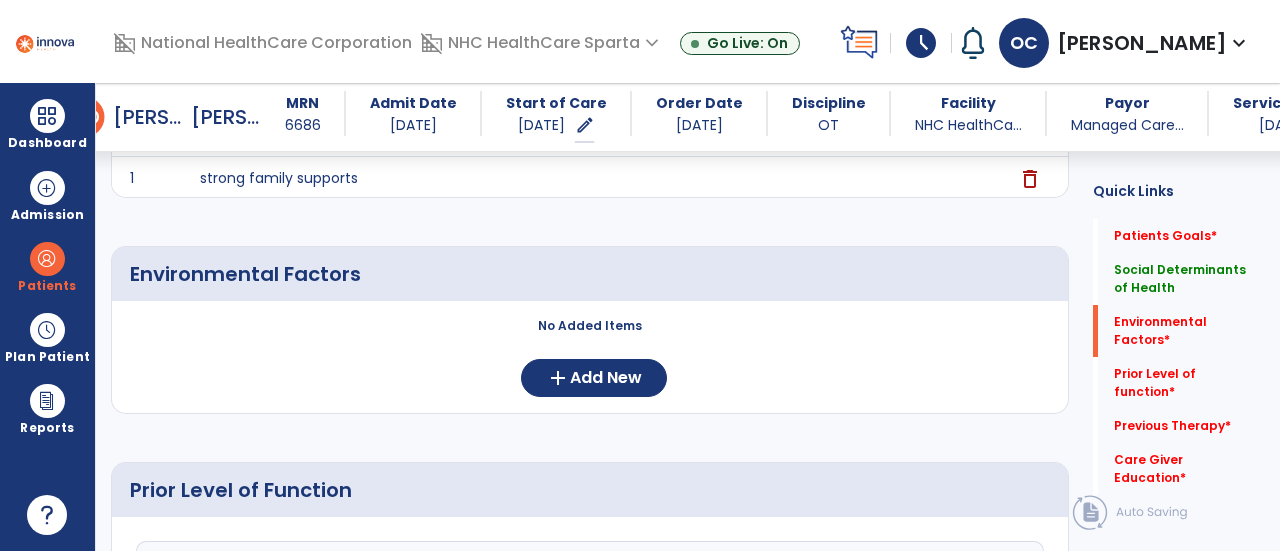 scroll, scrollTop: 0, scrollLeft: 0, axis: both 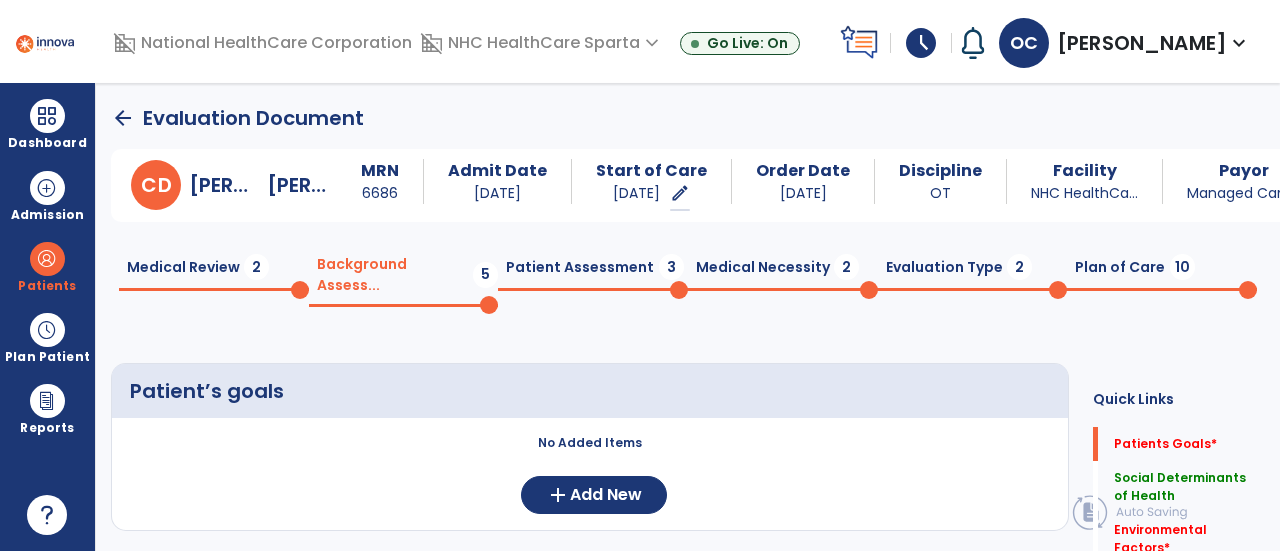click on "arrow_back" 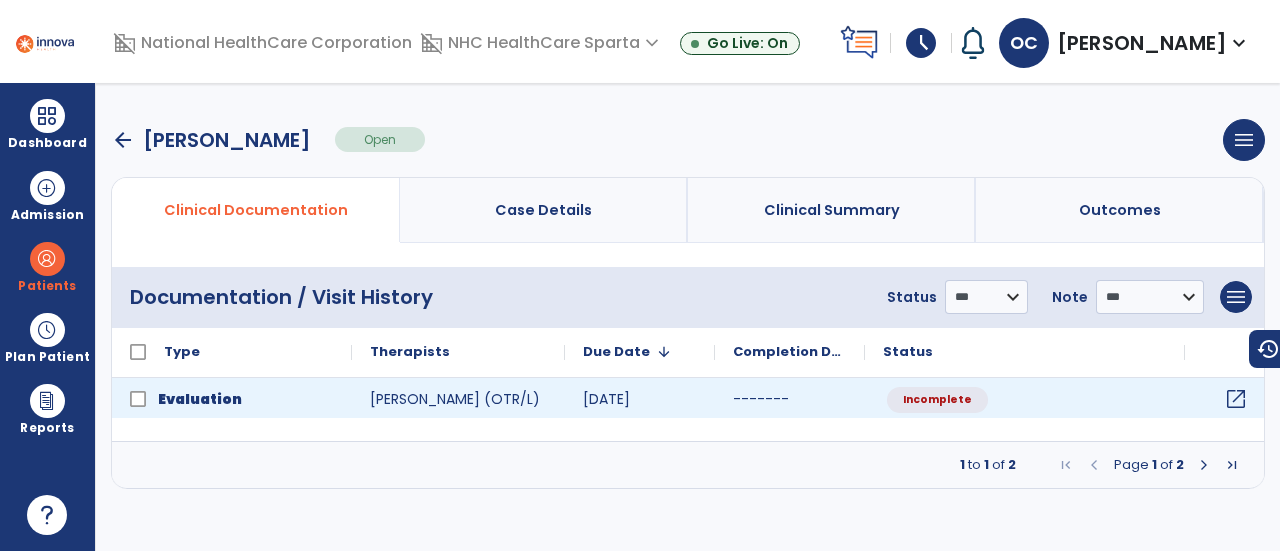 click on "open_in_new" 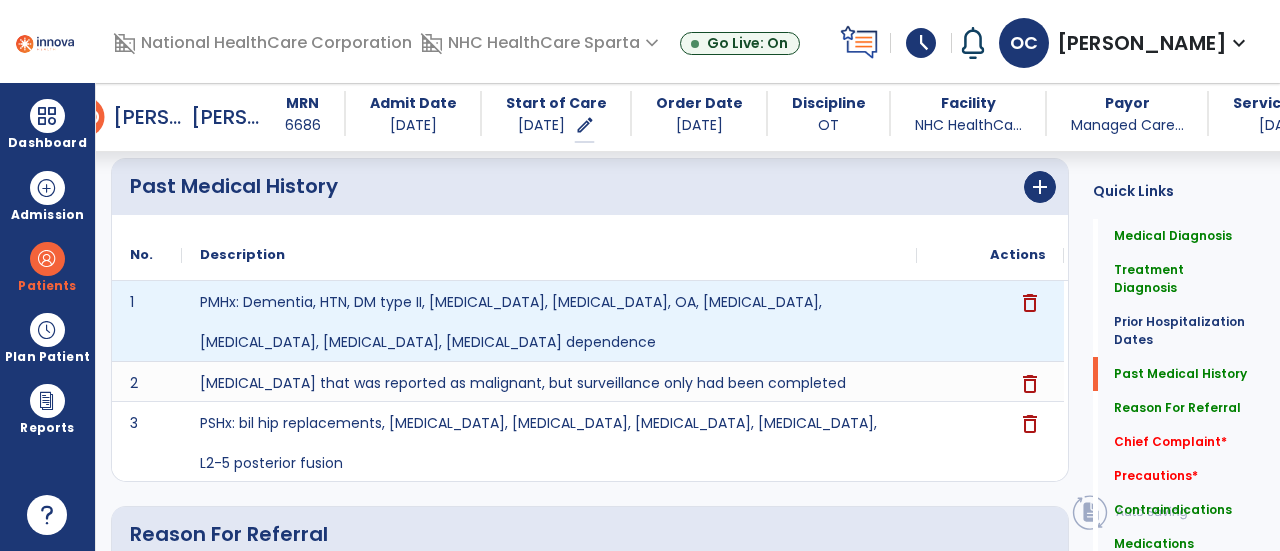scroll, scrollTop: 847, scrollLeft: 0, axis: vertical 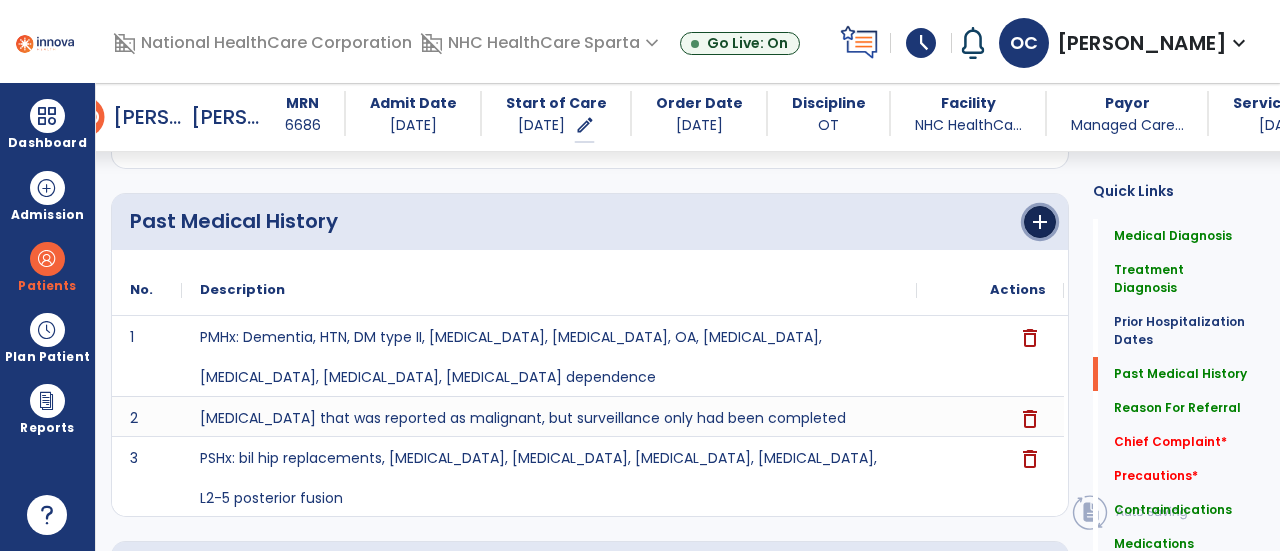 click on "add" 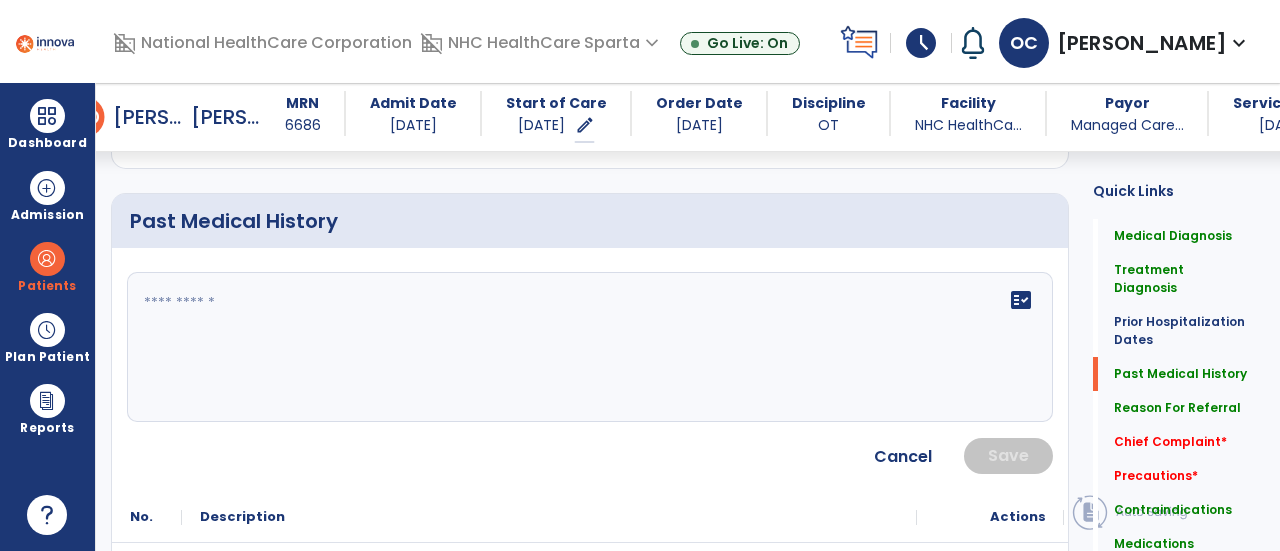 click 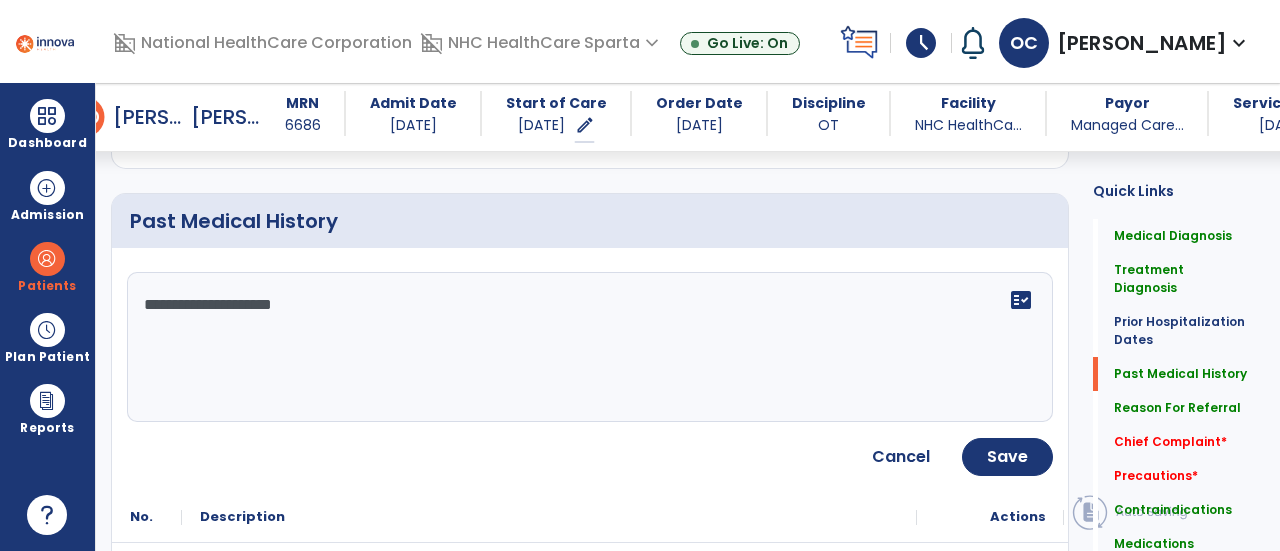 click on "**********" 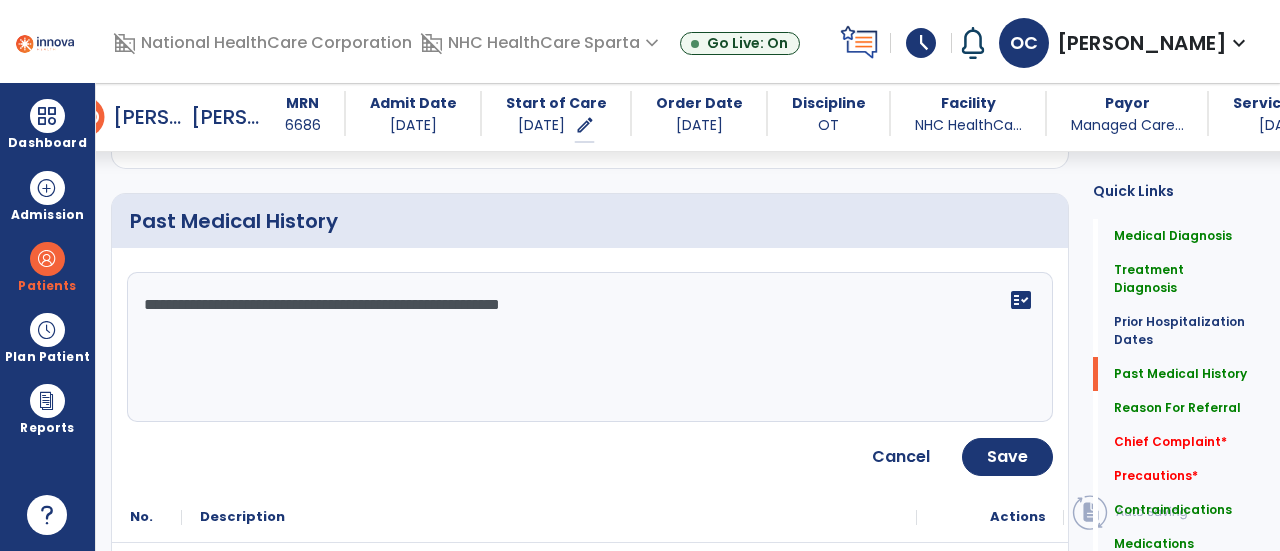 click on "**********" 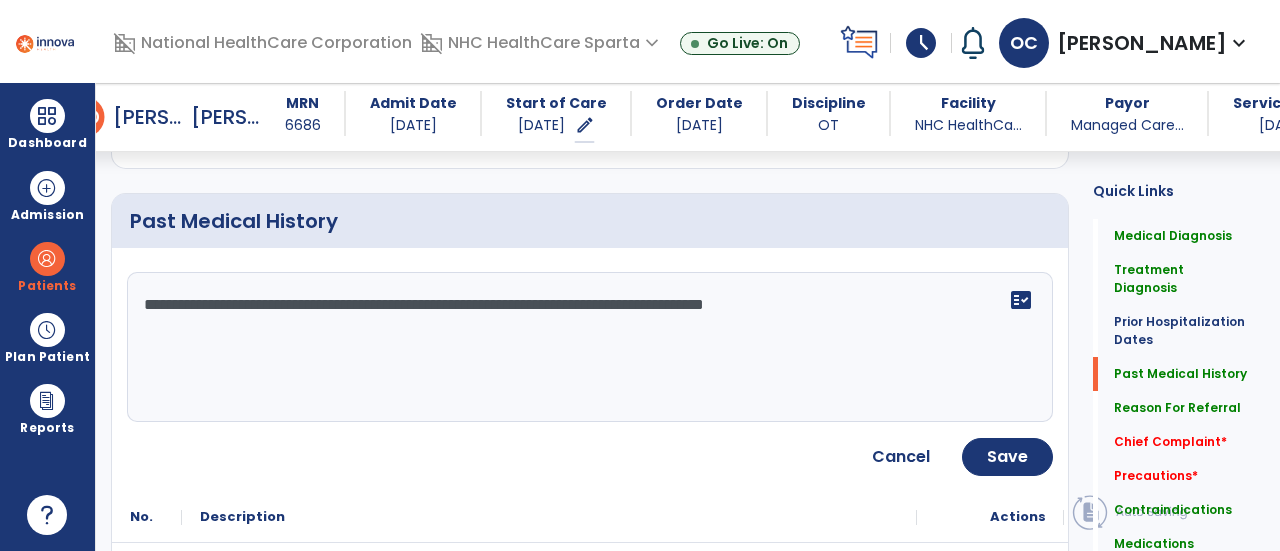 click on "**********" 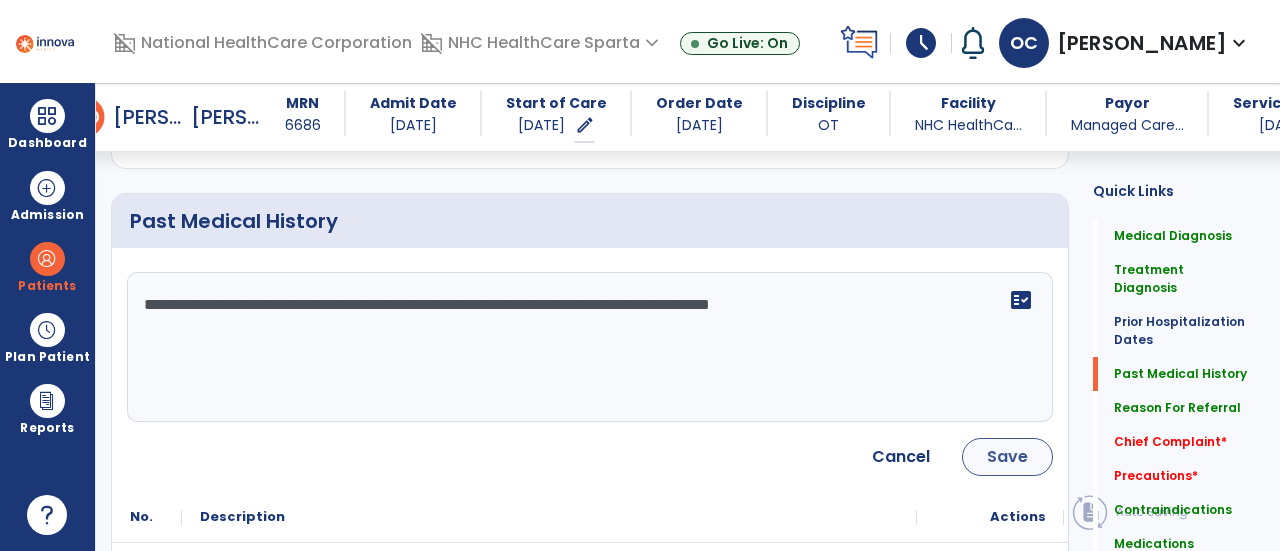 type on "**********" 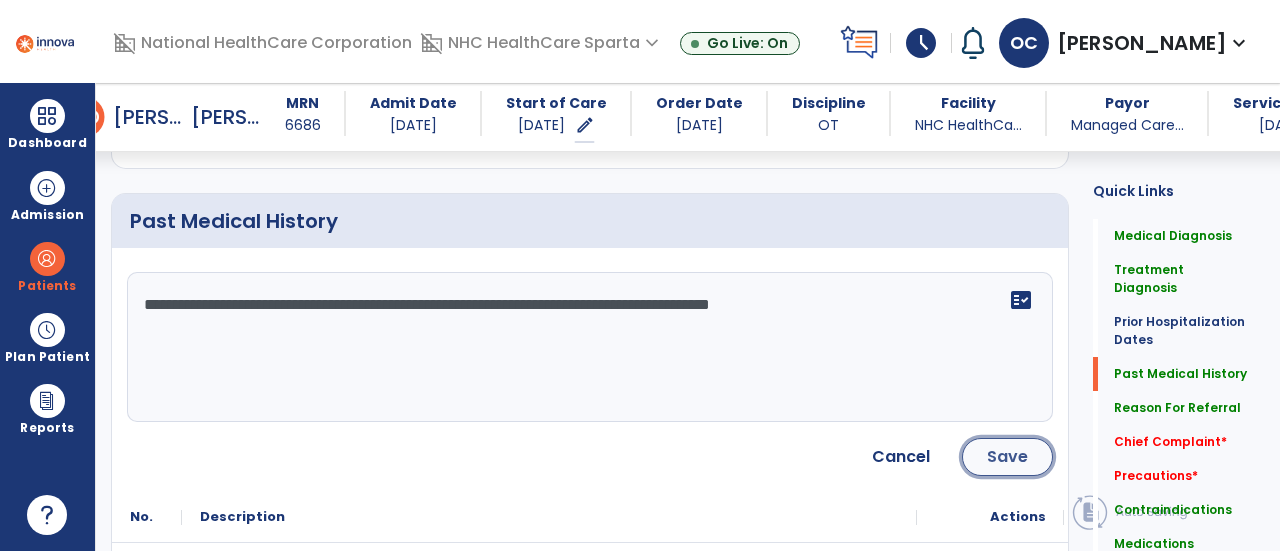 click on "Save" 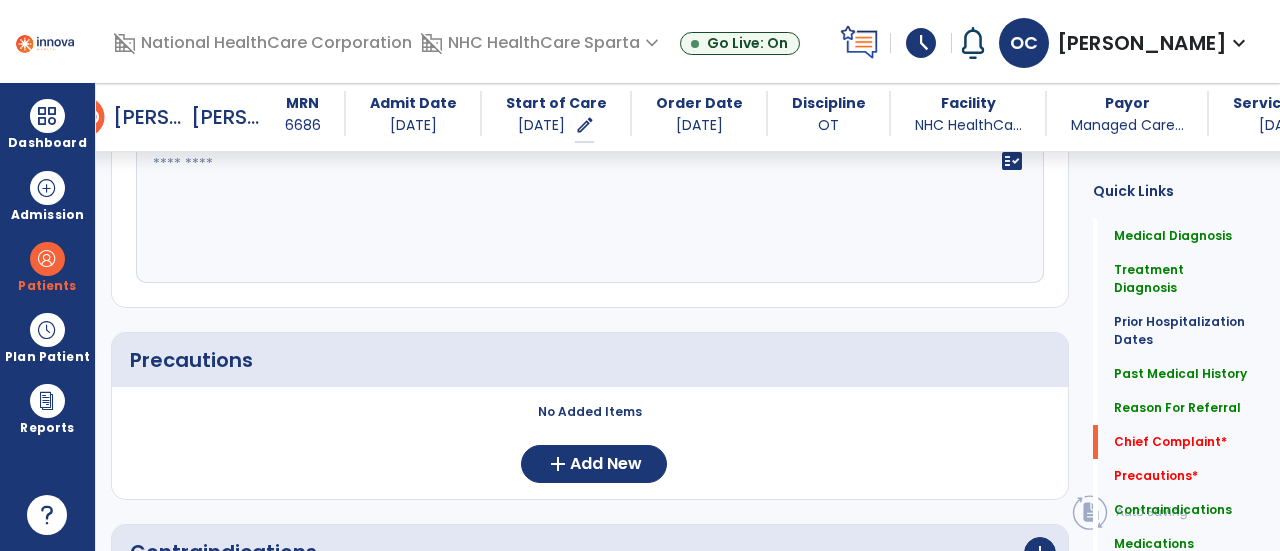 scroll, scrollTop: 1657, scrollLeft: 0, axis: vertical 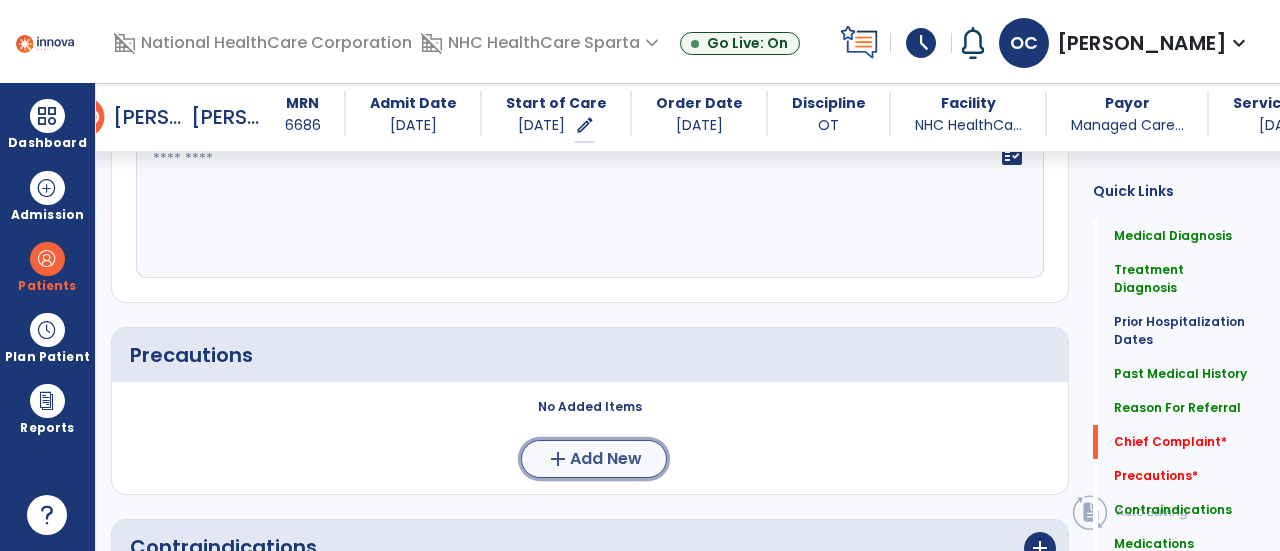 click on "Add New" 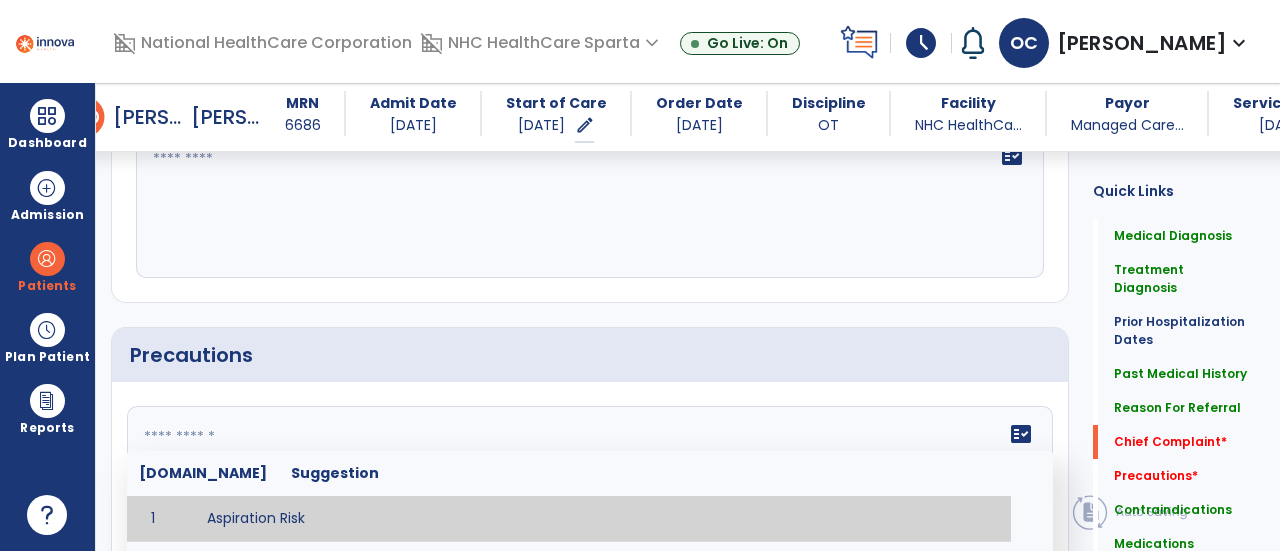click 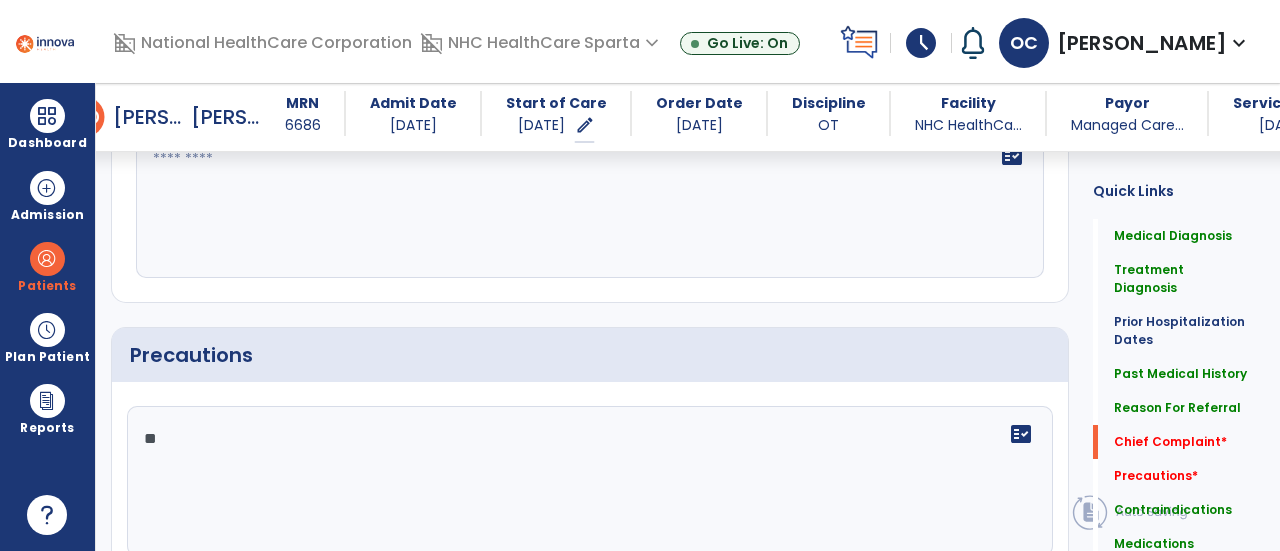 type on "*" 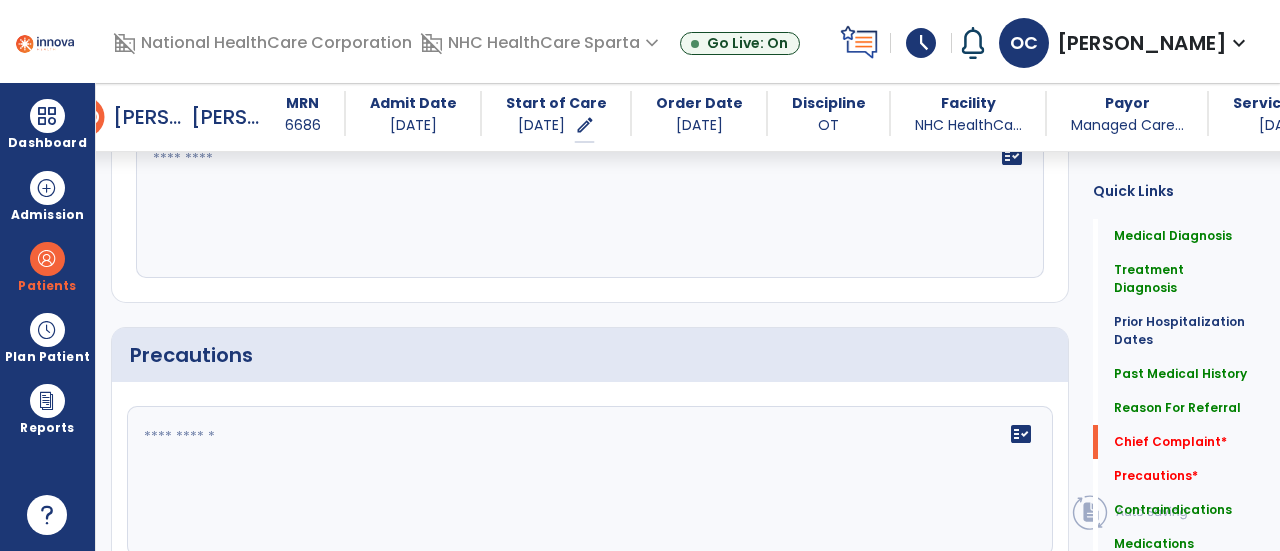 click 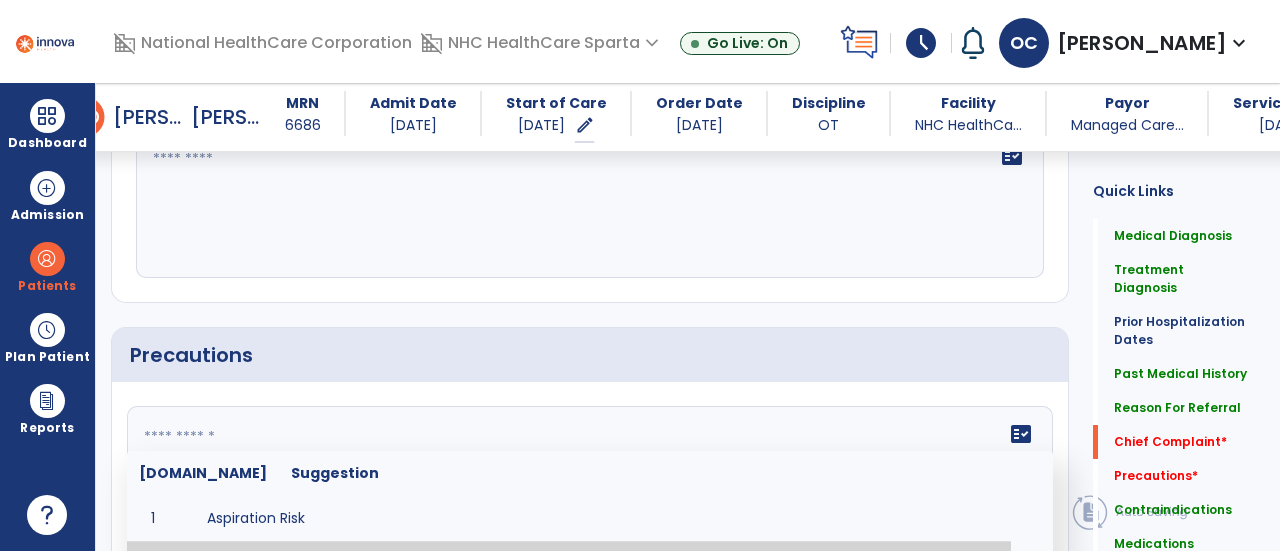scroll, scrollTop: 1692, scrollLeft: 0, axis: vertical 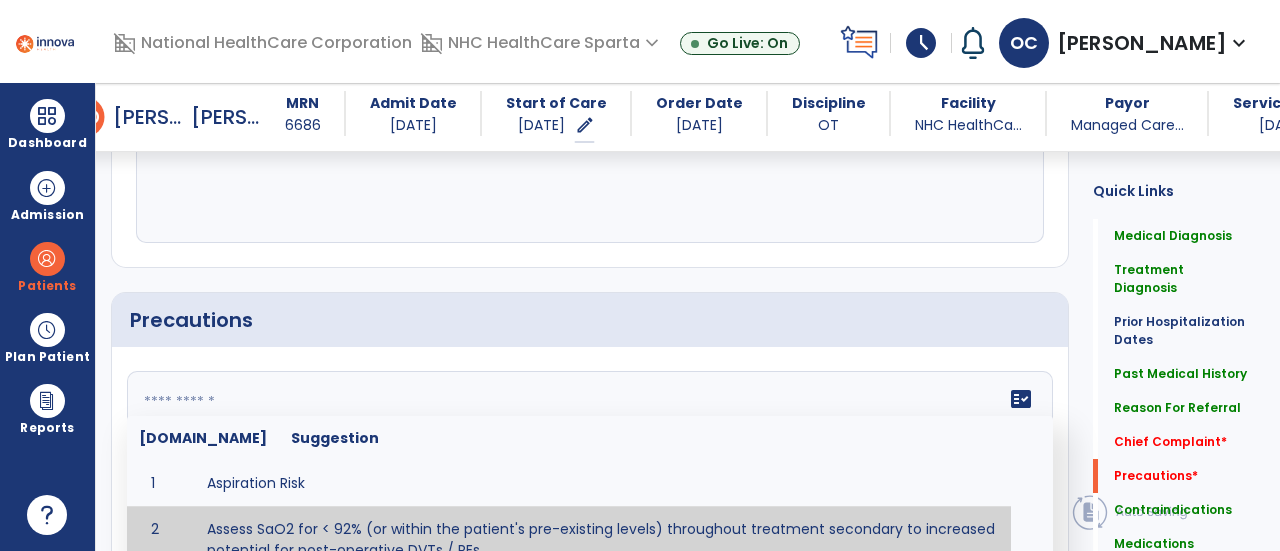 paste on "**********" 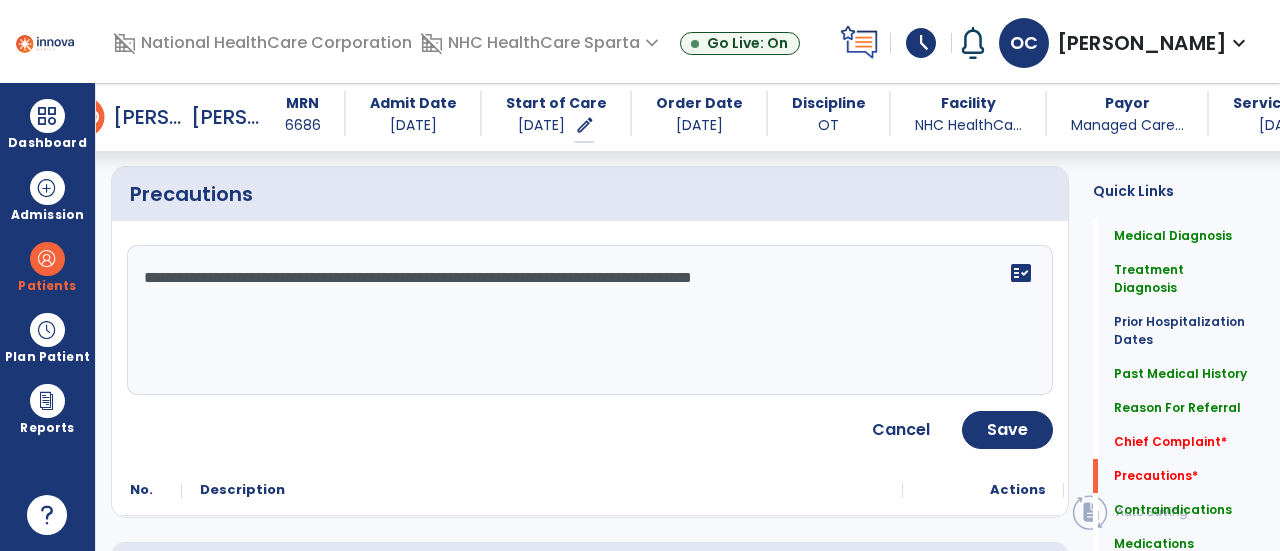 scroll, scrollTop: 1833, scrollLeft: 0, axis: vertical 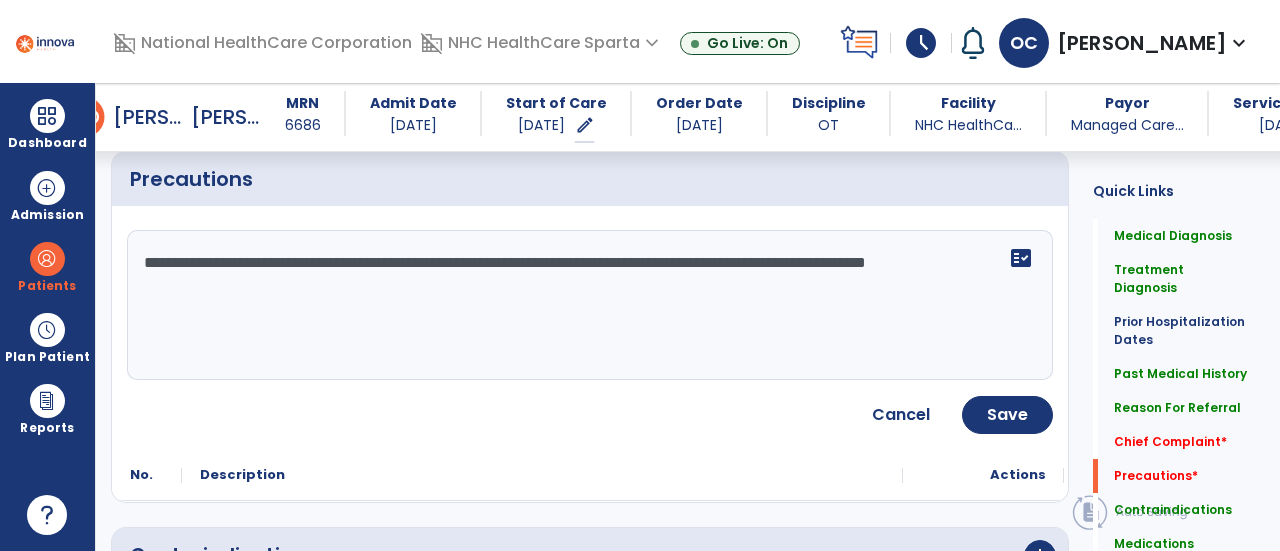 type on "**********" 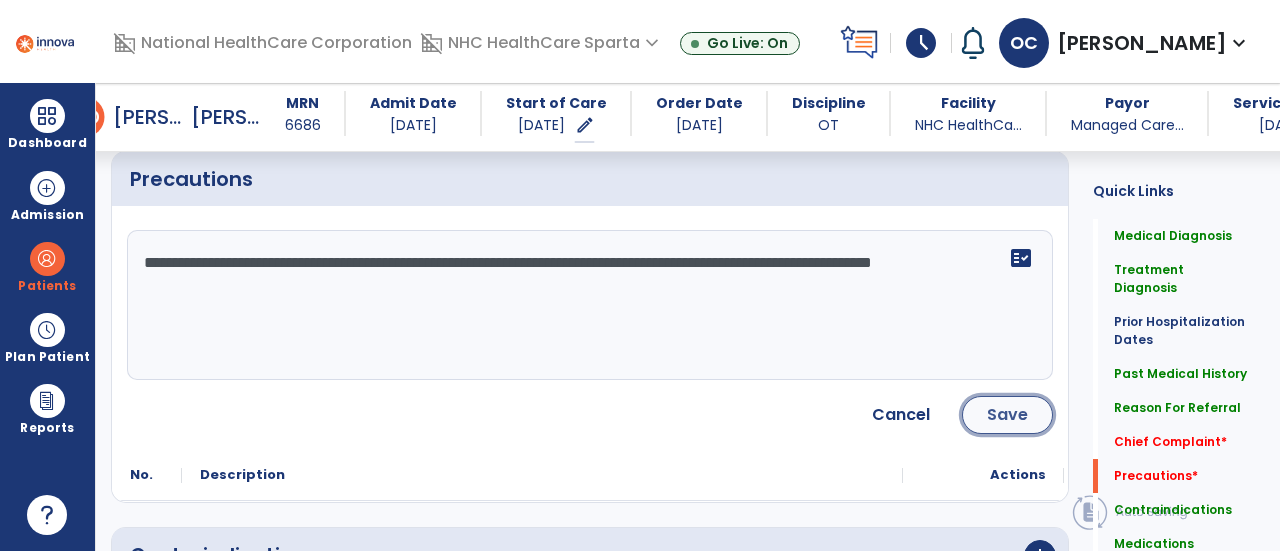 click on "Save" 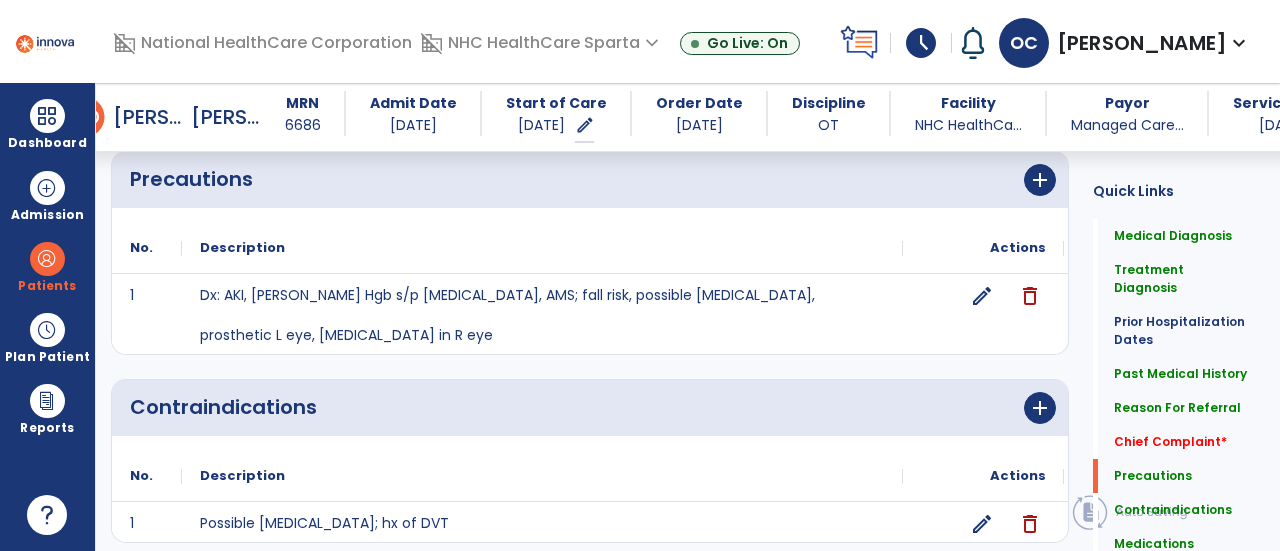 scroll, scrollTop: 2058, scrollLeft: 0, axis: vertical 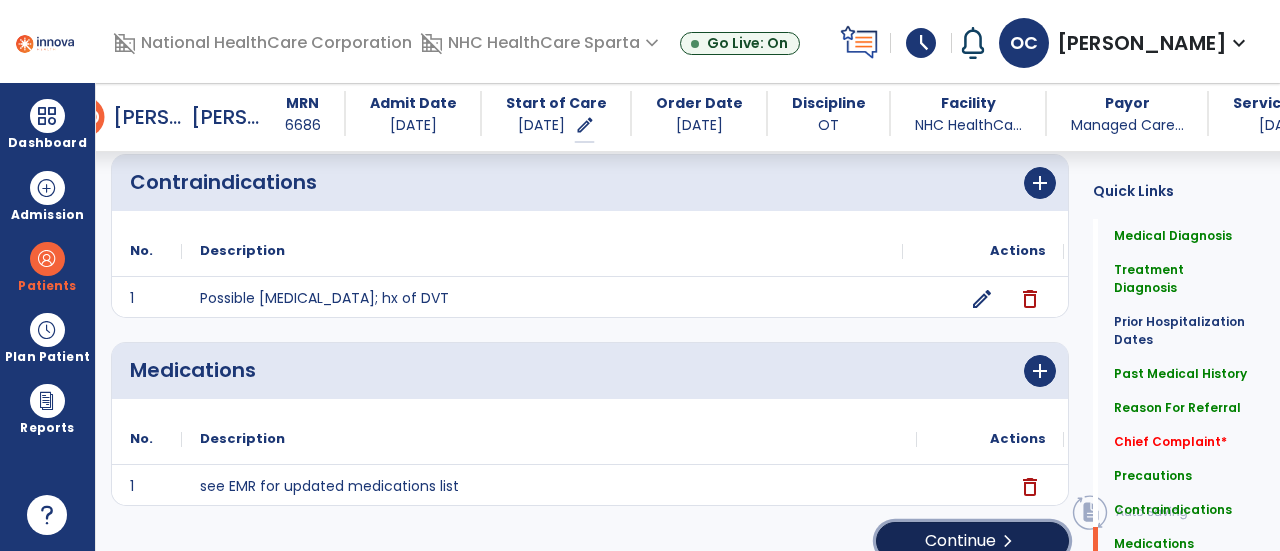 click on "Continue  chevron_right" 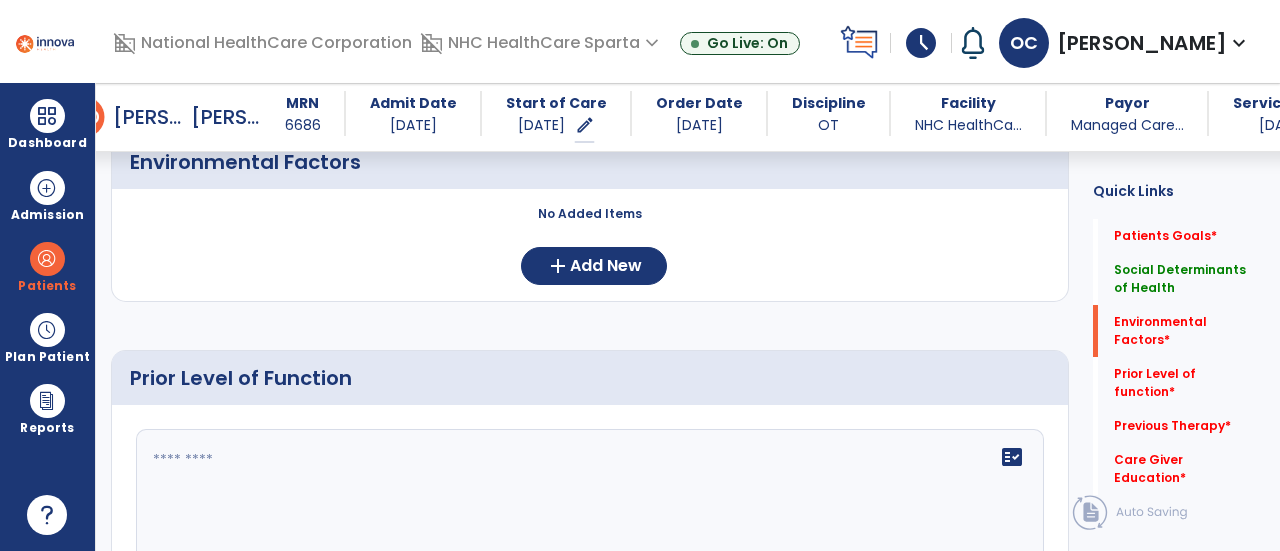 scroll, scrollTop: 556, scrollLeft: 0, axis: vertical 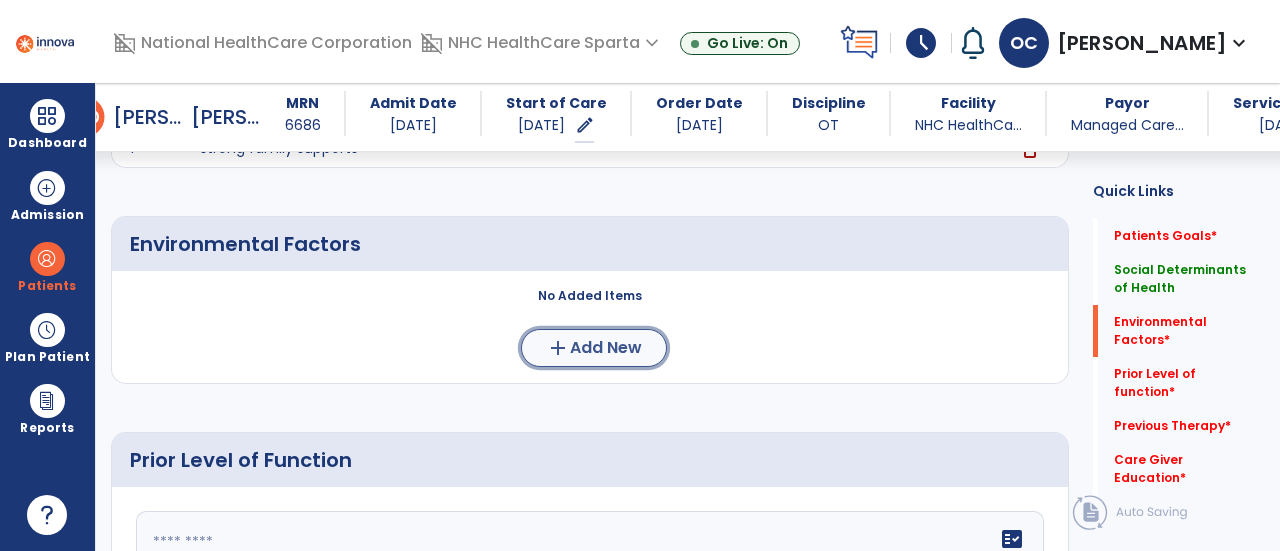 click on "Add New" 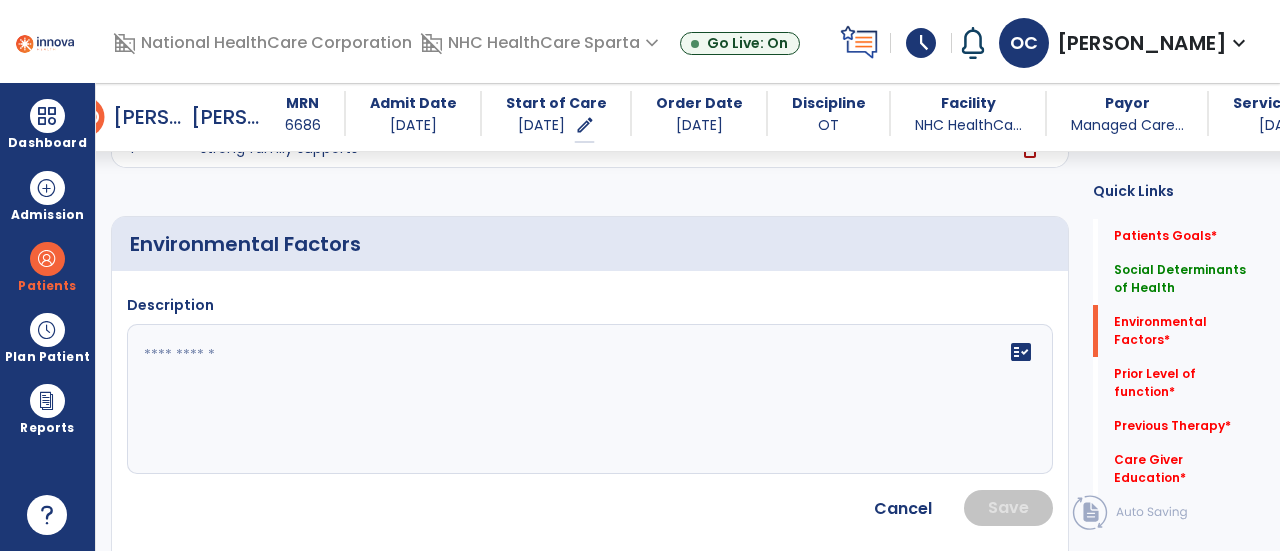 click 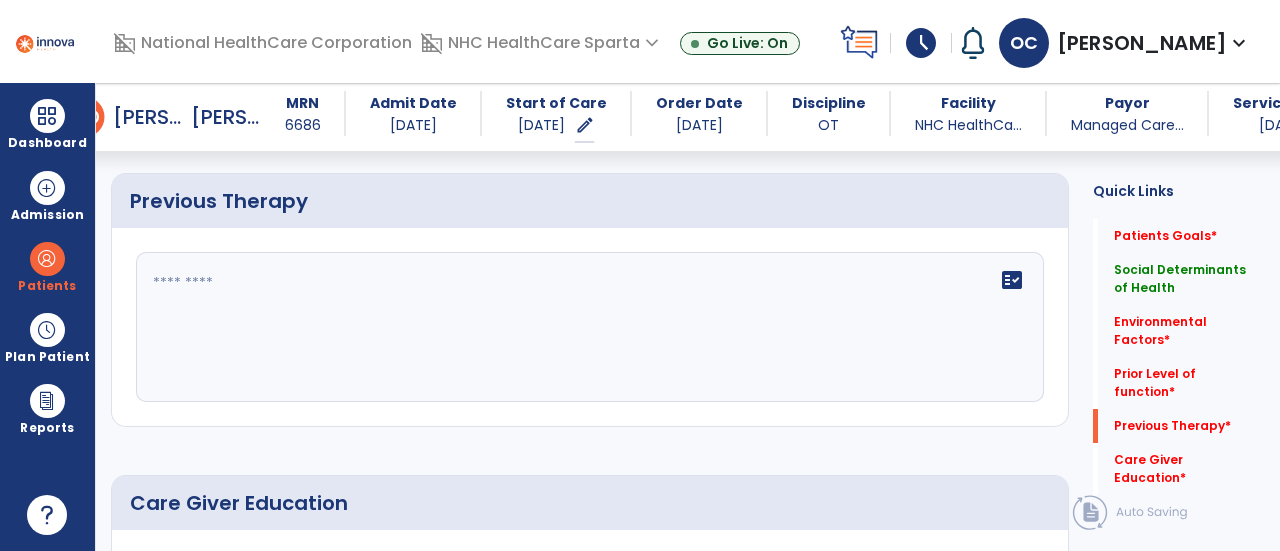scroll, scrollTop: 1330, scrollLeft: 0, axis: vertical 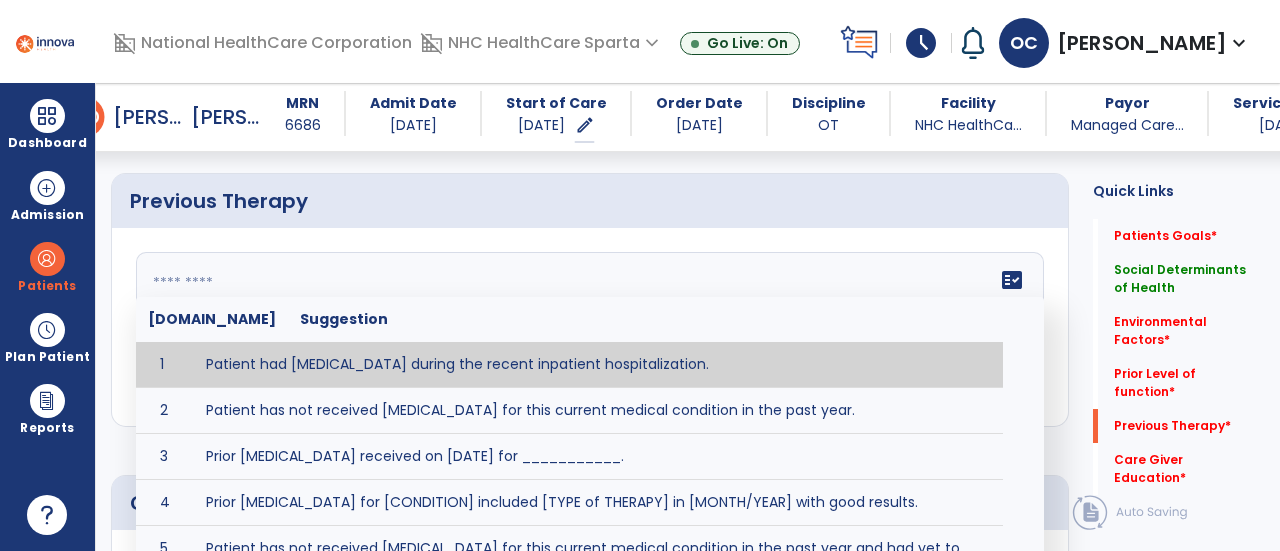 click 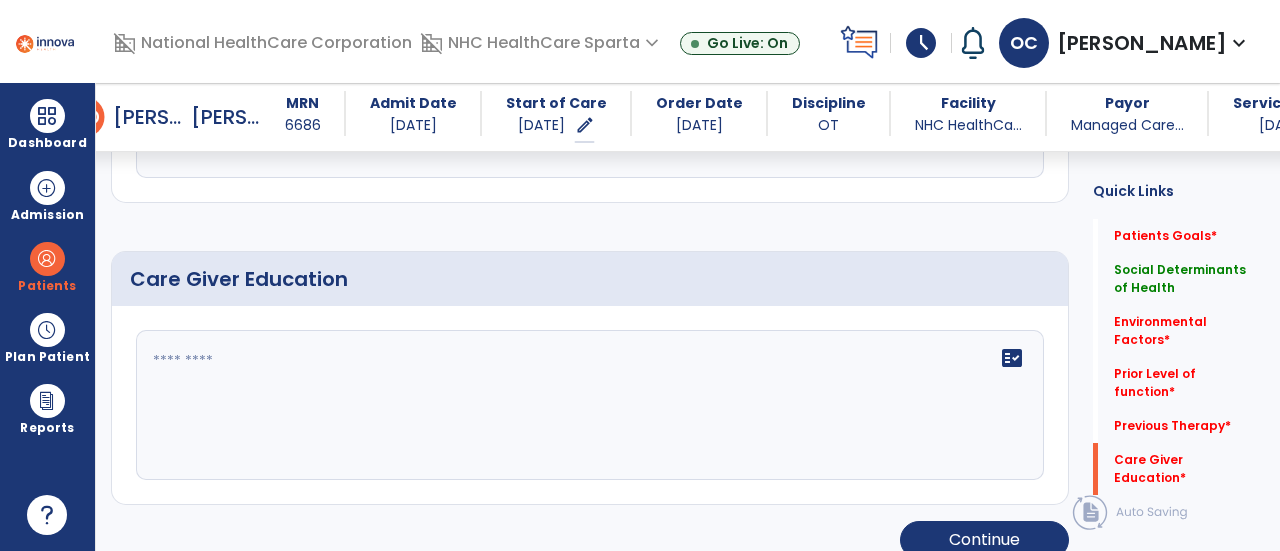 scroll, scrollTop: 1554, scrollLeft: 0, axis: vertical 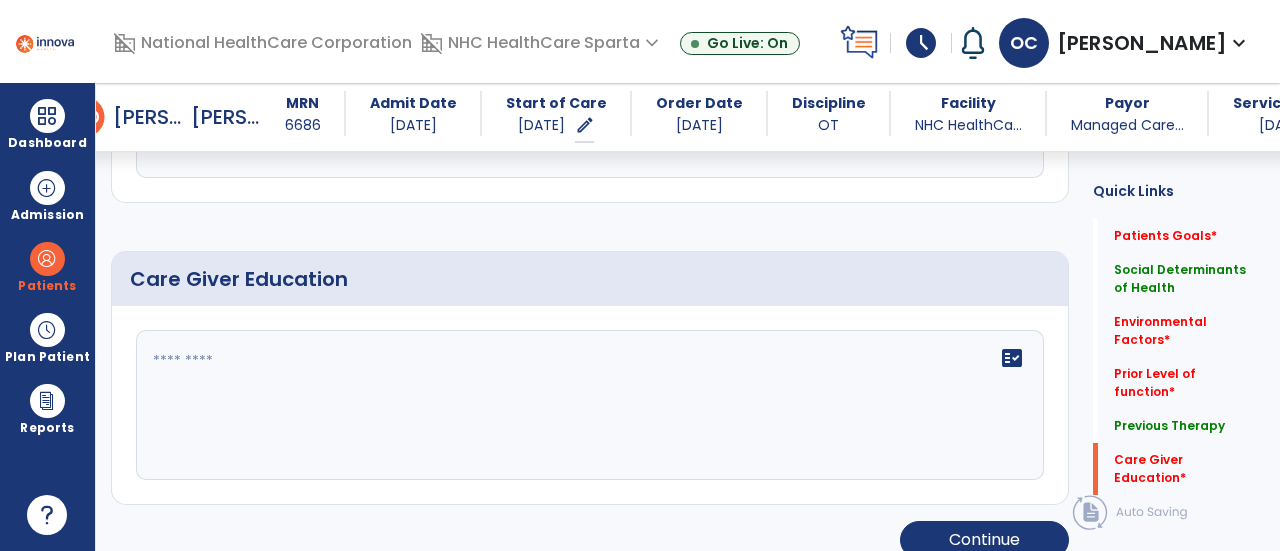 type on "**********" 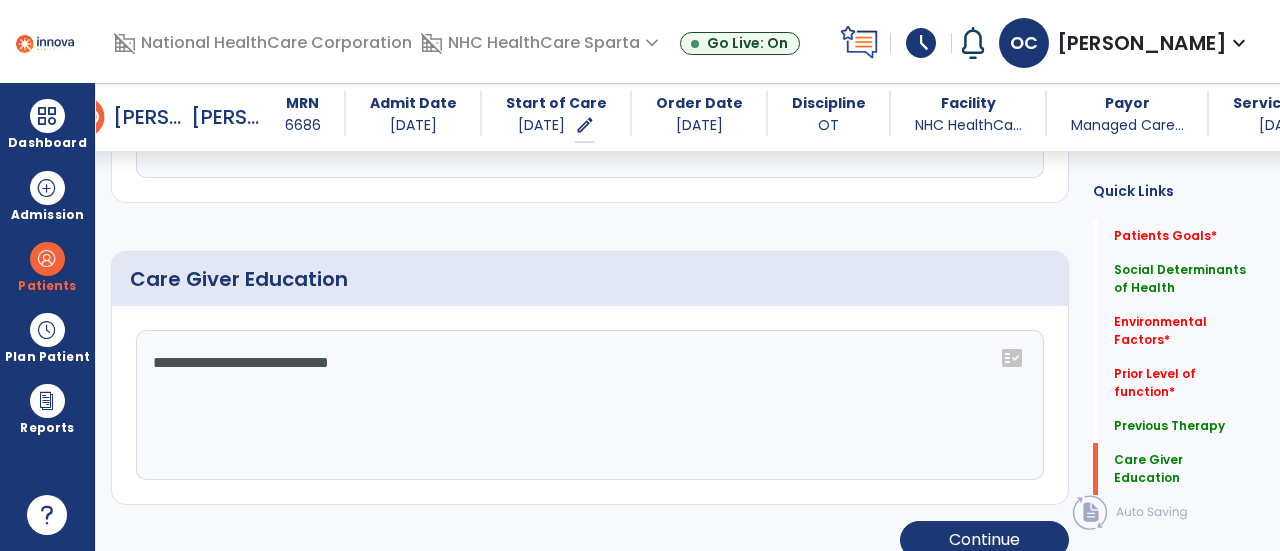 scroll, scrollTop: 1554, scrollLeft: 0, axis: vertical 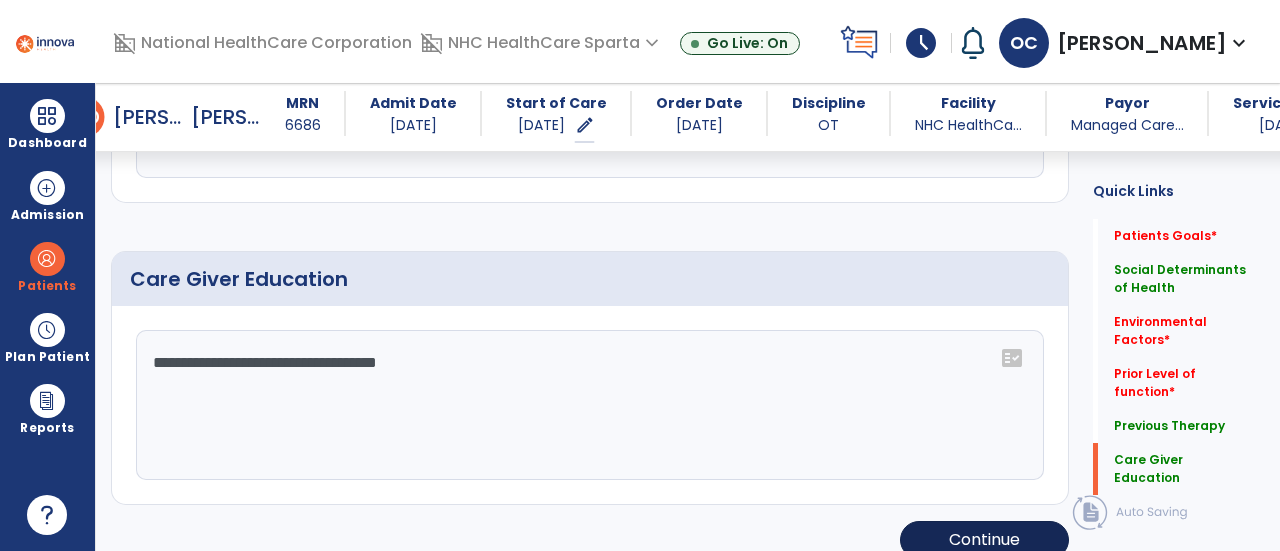 type on "**********" 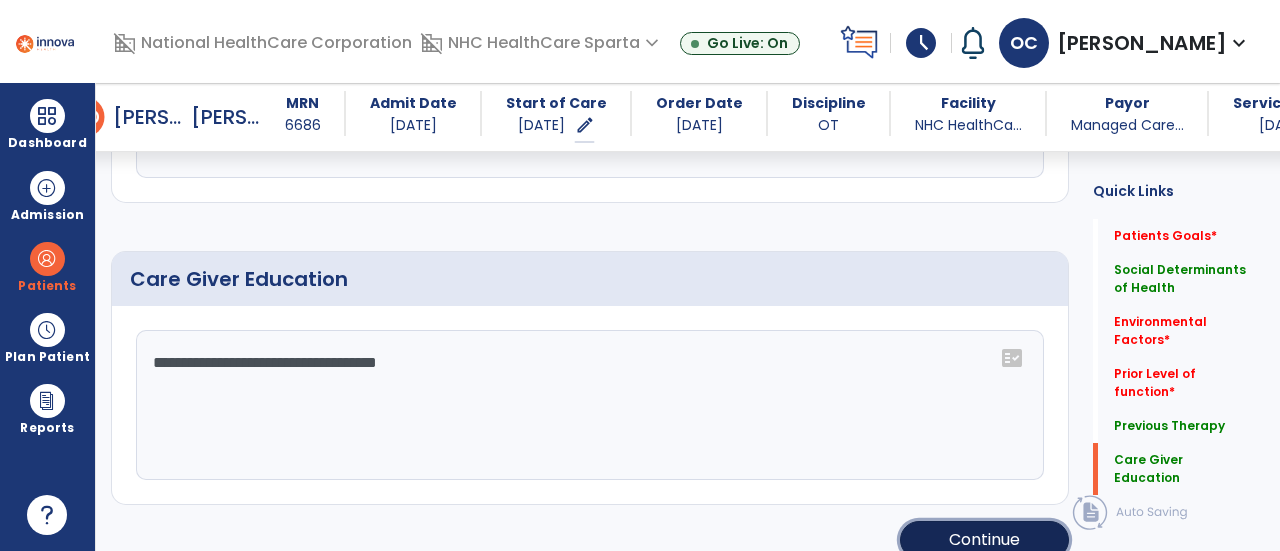 click on "Continue" 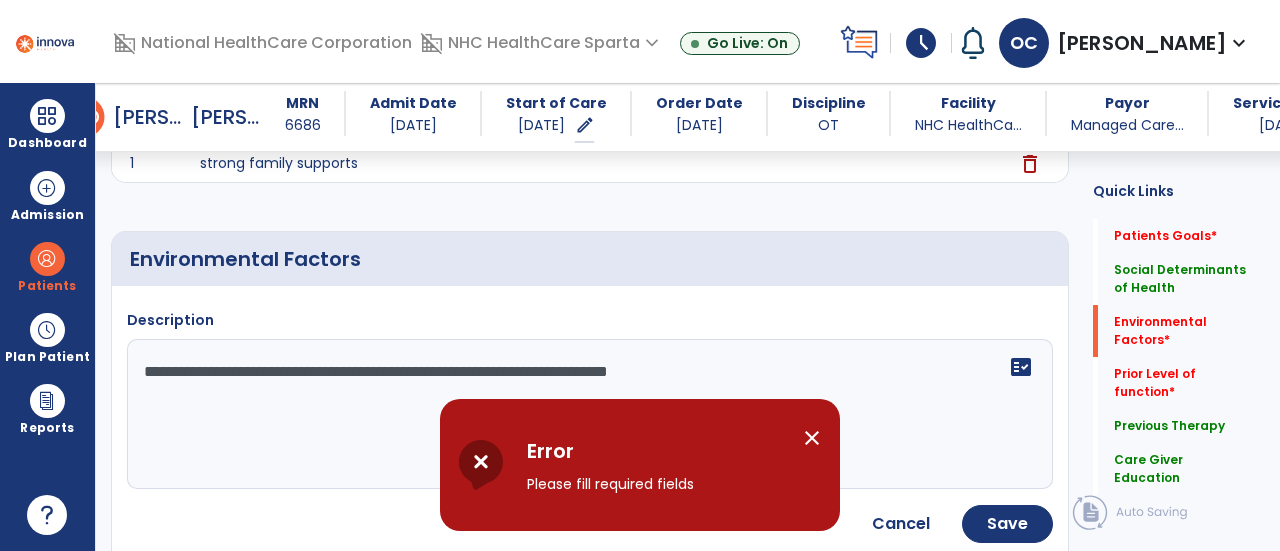scroll, scrollTop: 0, scrollLeft: 0, axis: both 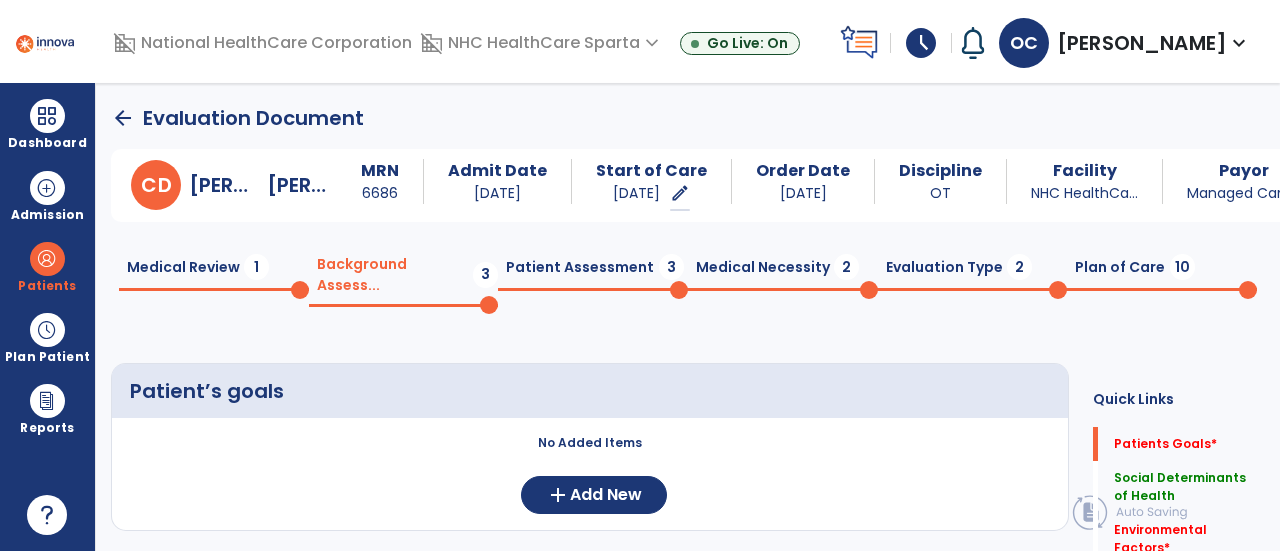 click on "arrow_back" 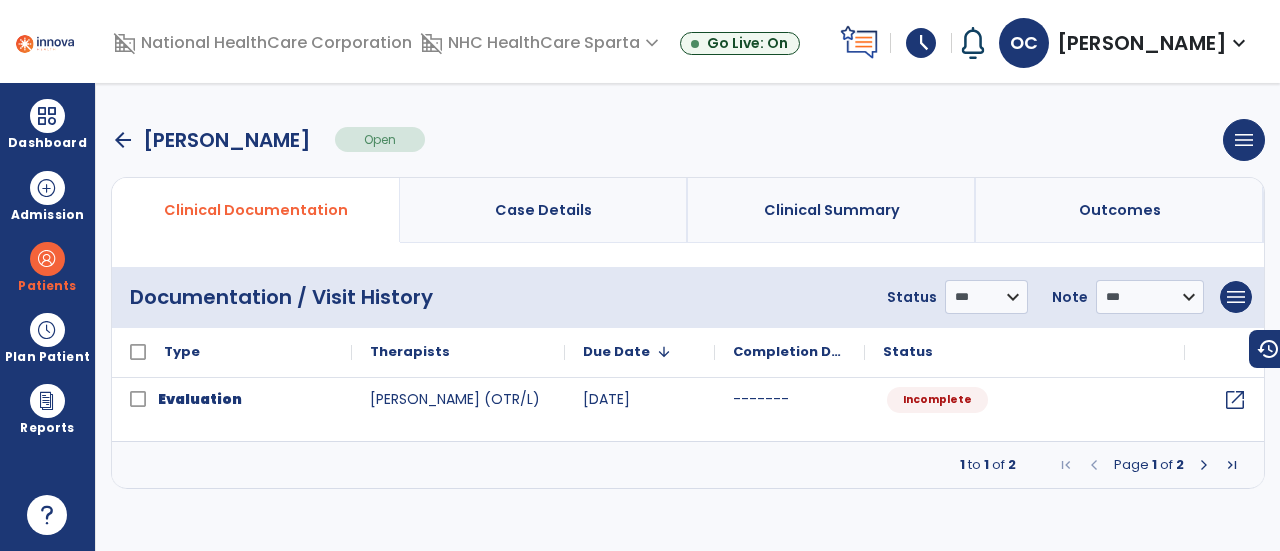 click on "arrow_back" at bounding box center (123, 140) 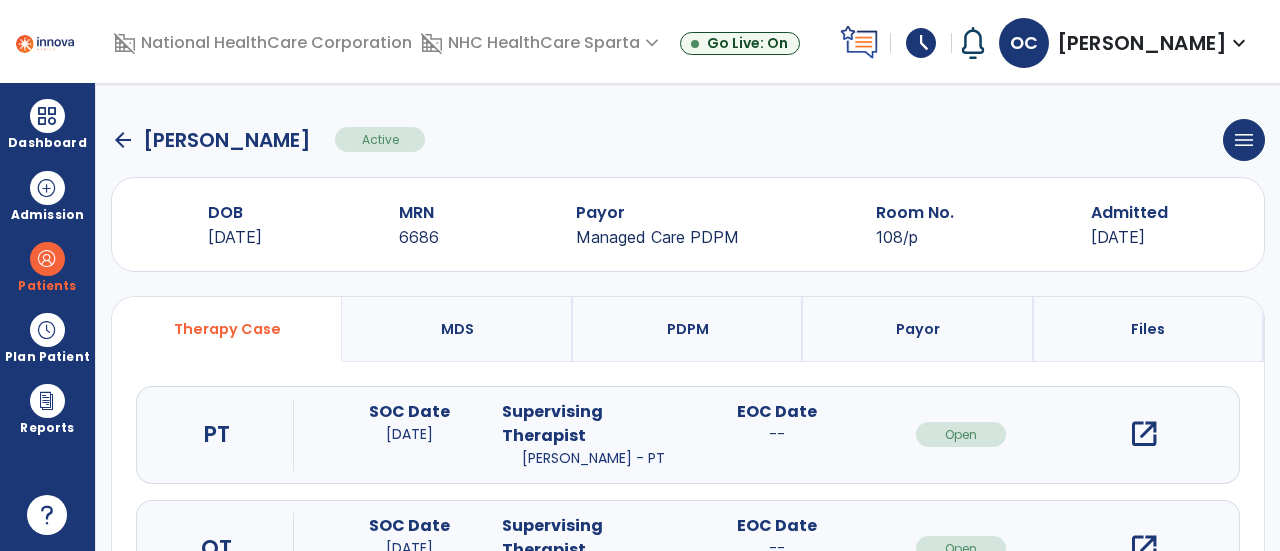 click on "arrow_back" 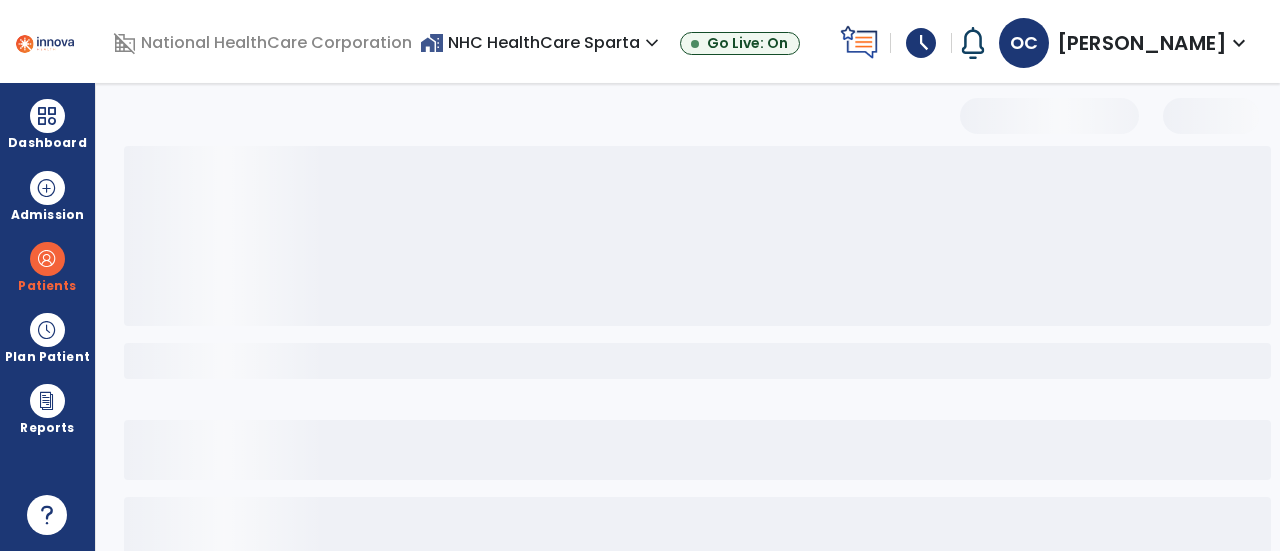 select on "***" 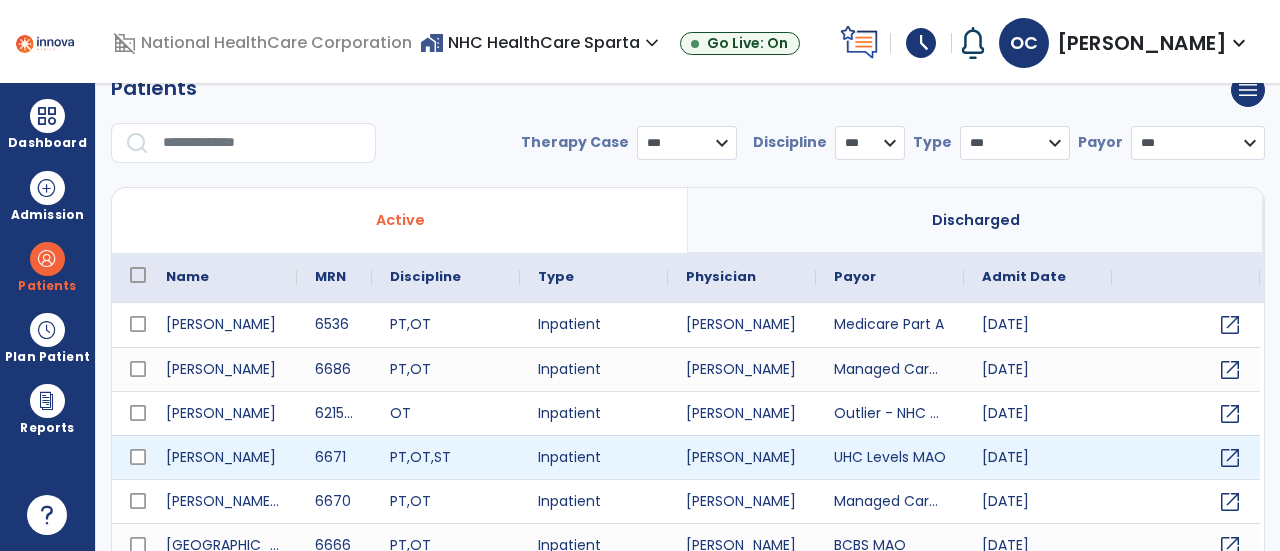 scroll, scrollTop: 0, scrollLeft: 0, axis: both 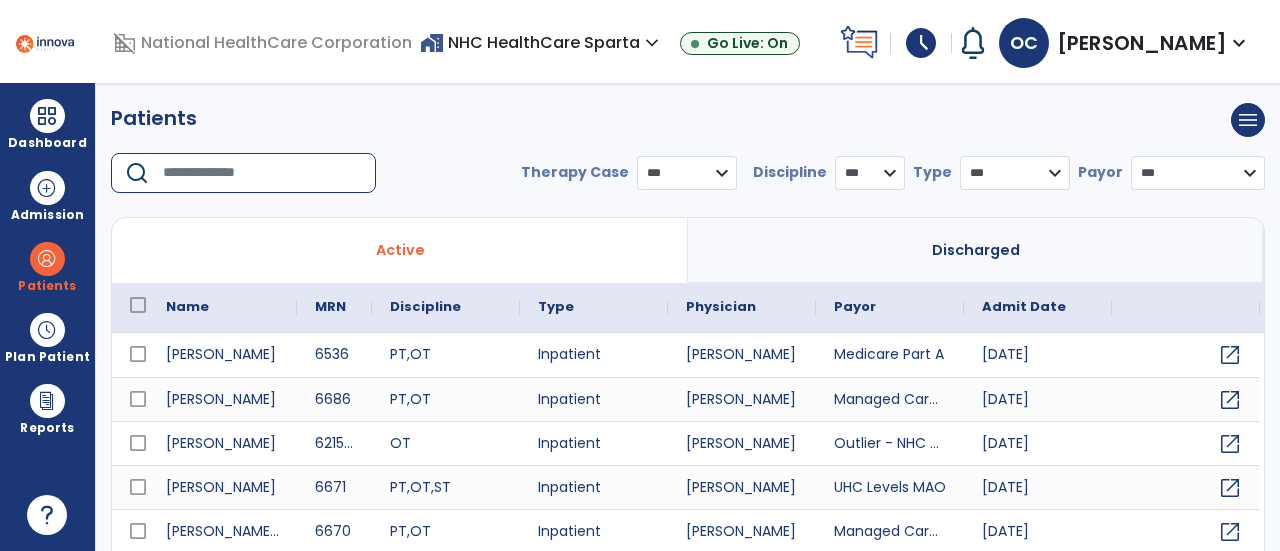 click at bounding box center [262, 173] 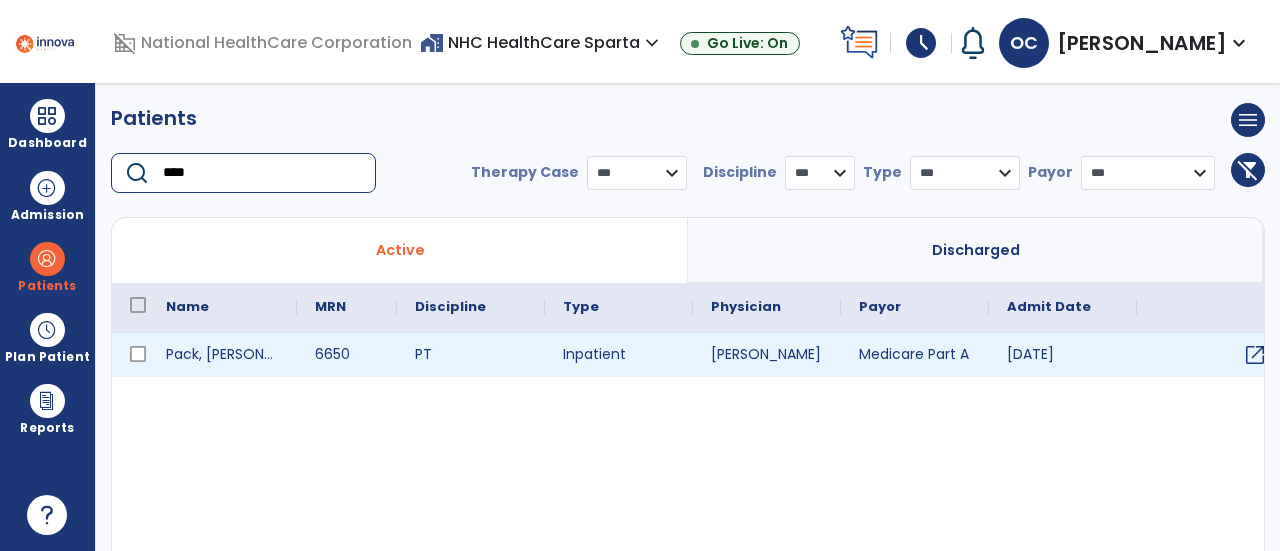 type on "****" 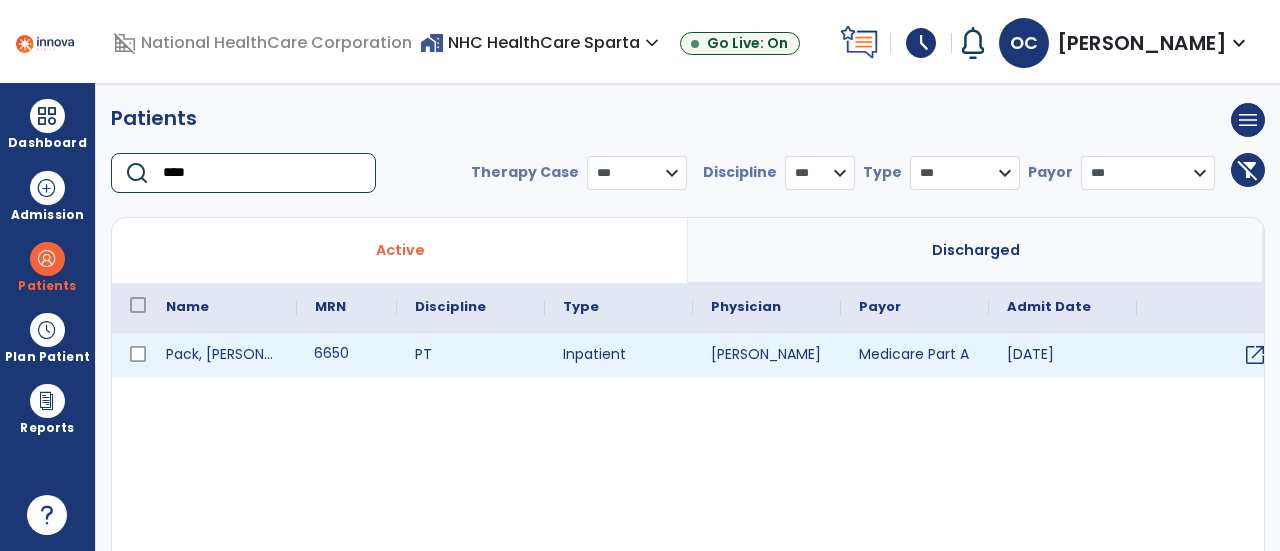 click on "6650" at bounding box center (347, 355) 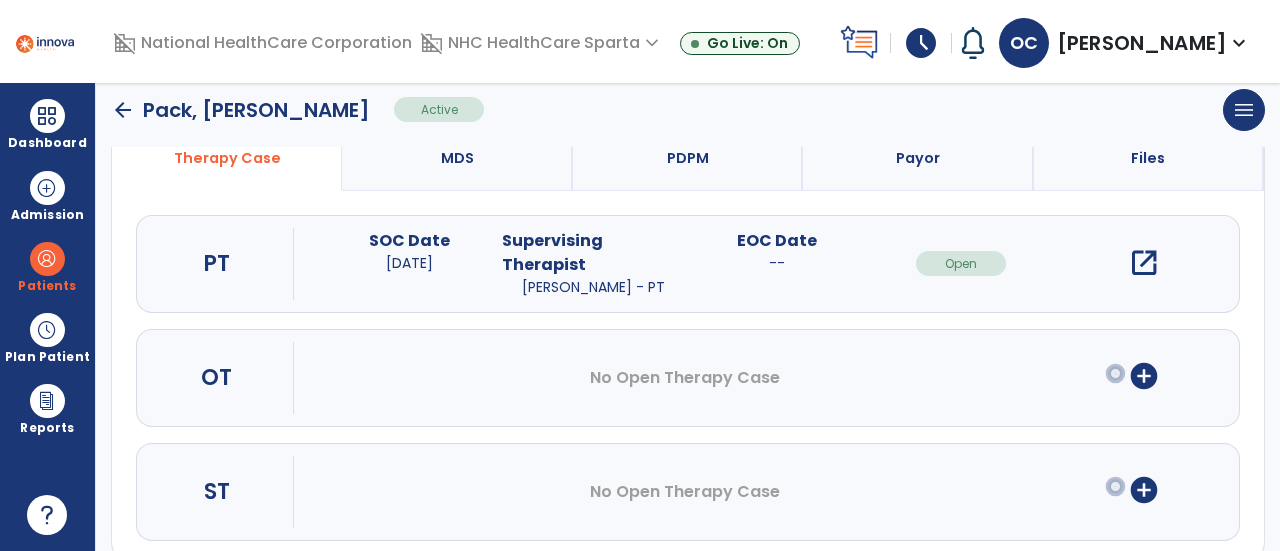 scroll, scrollTop: 217, scrollLeft: 0, axis: vertical 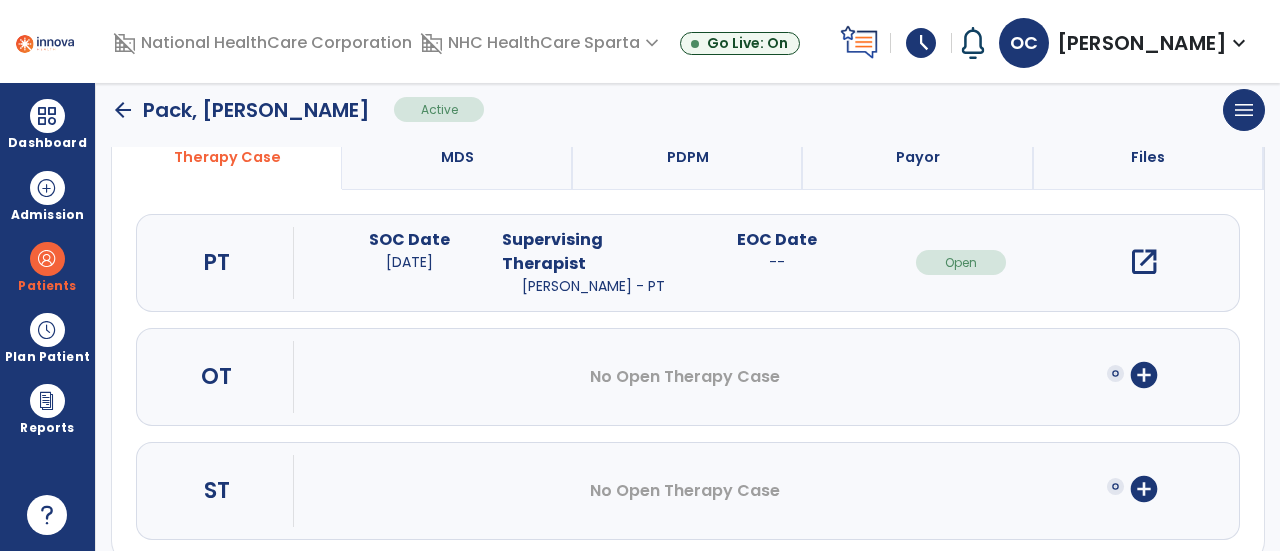 click on "add_circle" at bounding box center (1144, 375) 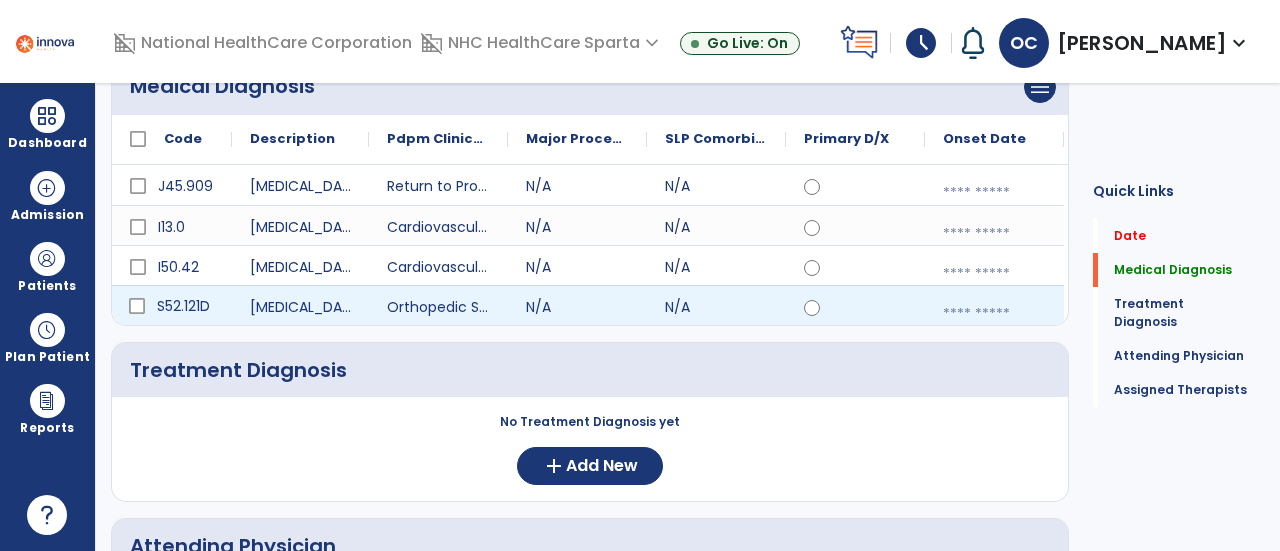 click on "S52.121D" 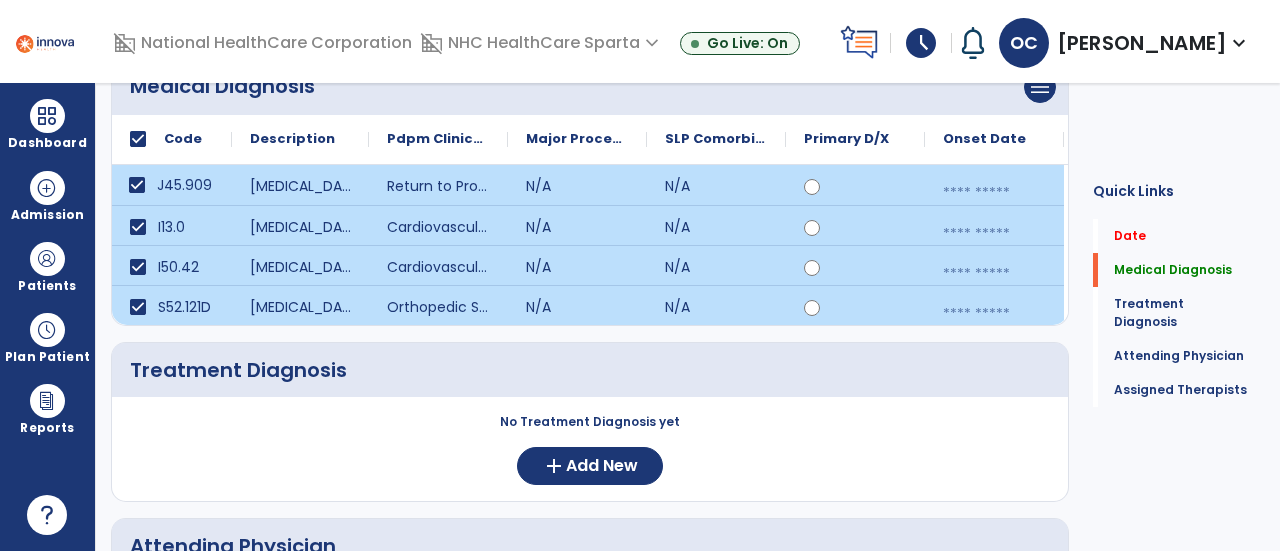click at bounding box center (994, 314) 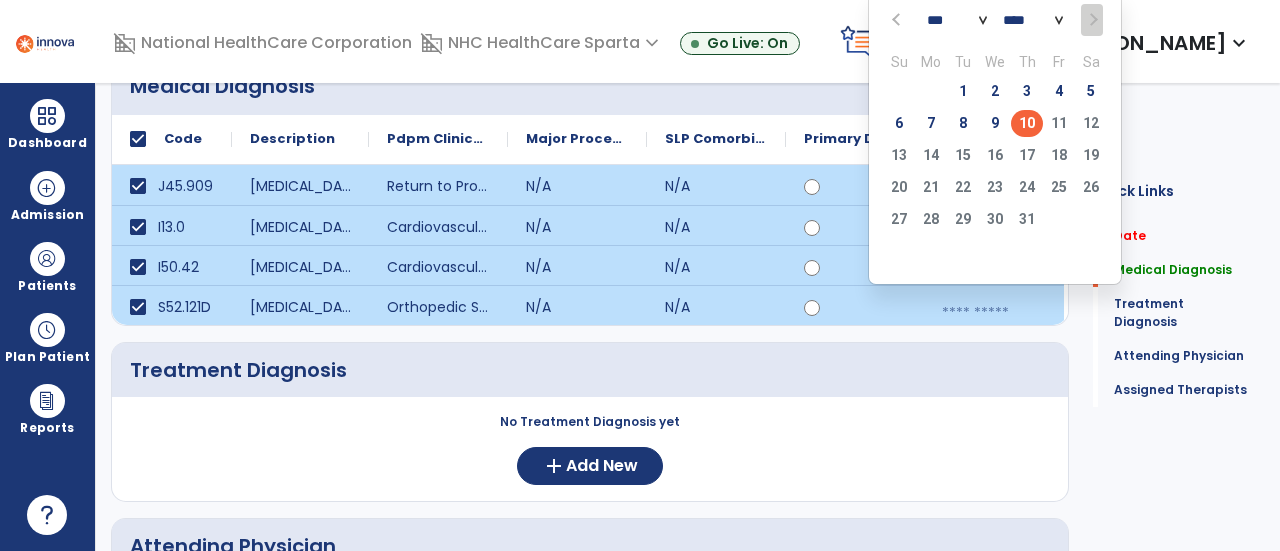 click on "10" 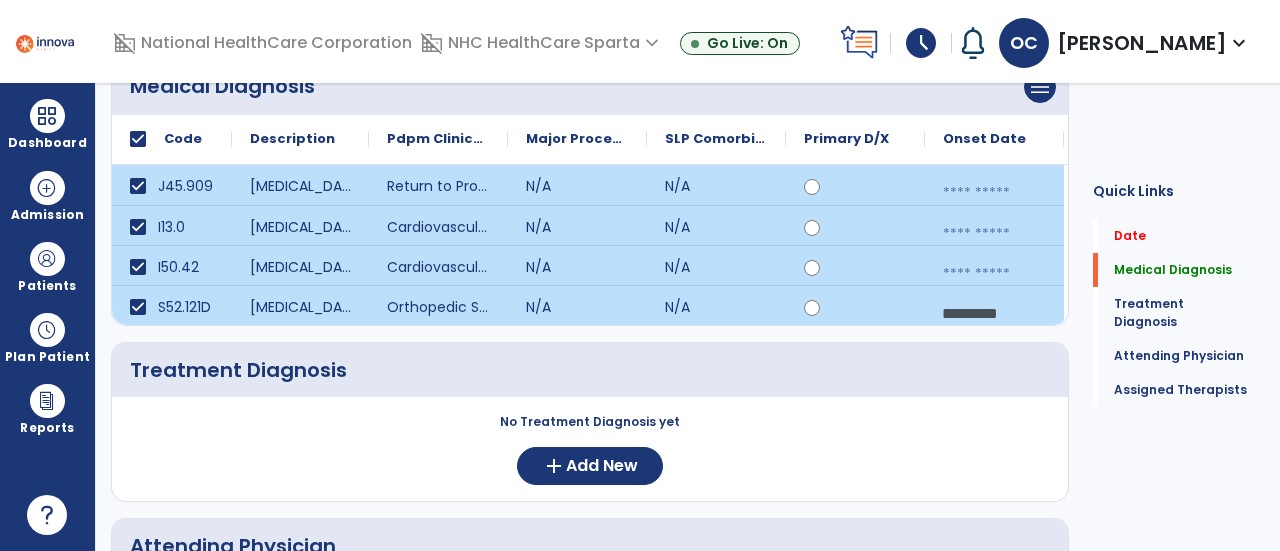 click at bounding box center (994, 274) 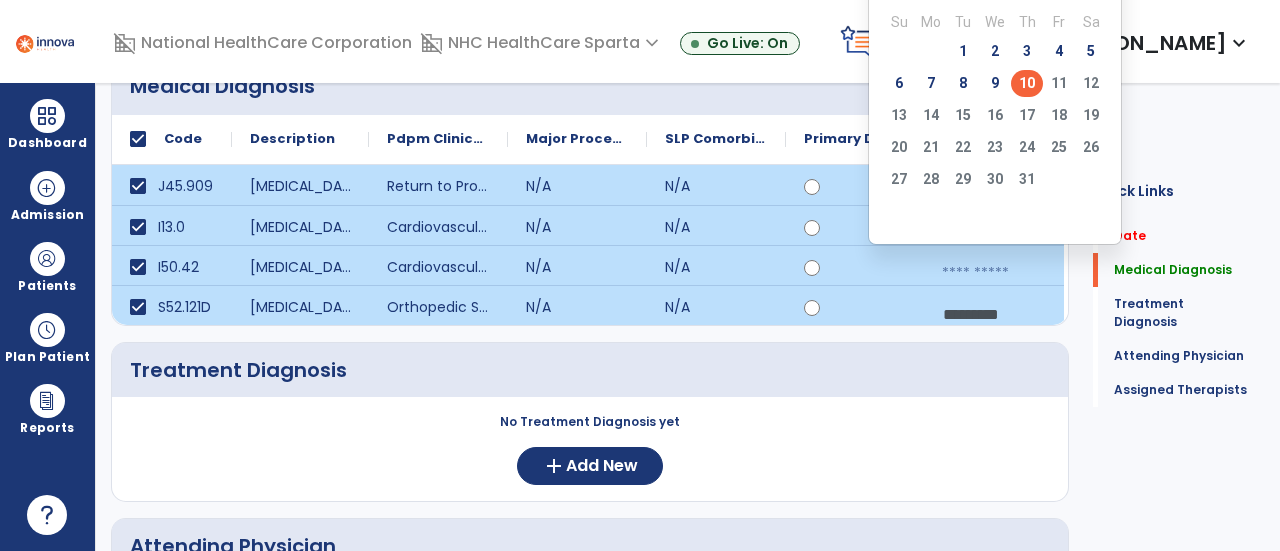 click on "10" 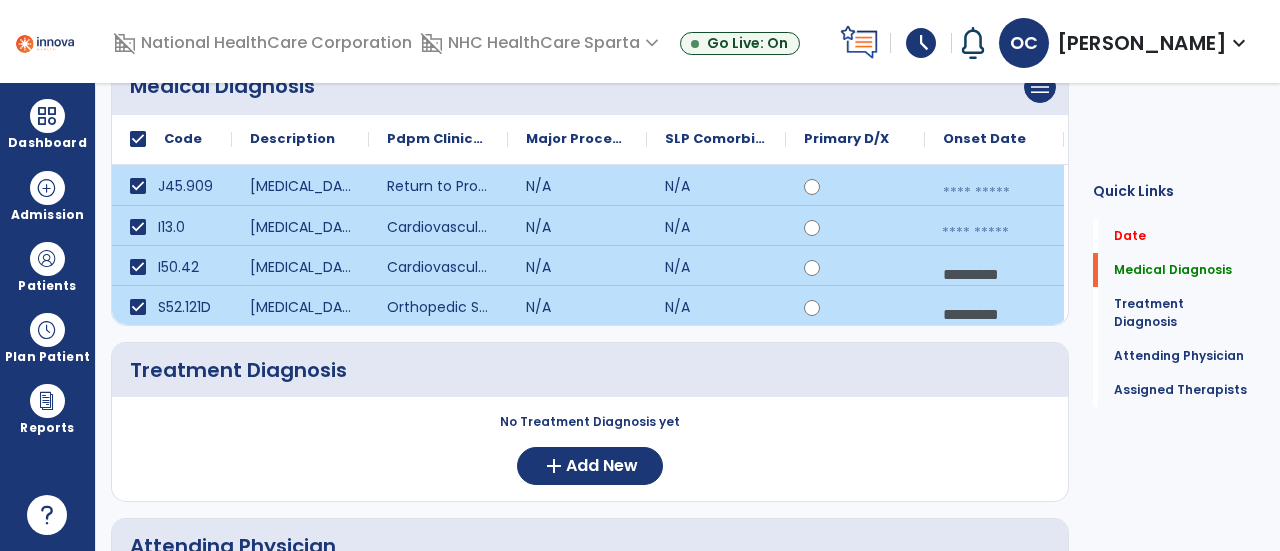 click at bounding box center [994, 233] 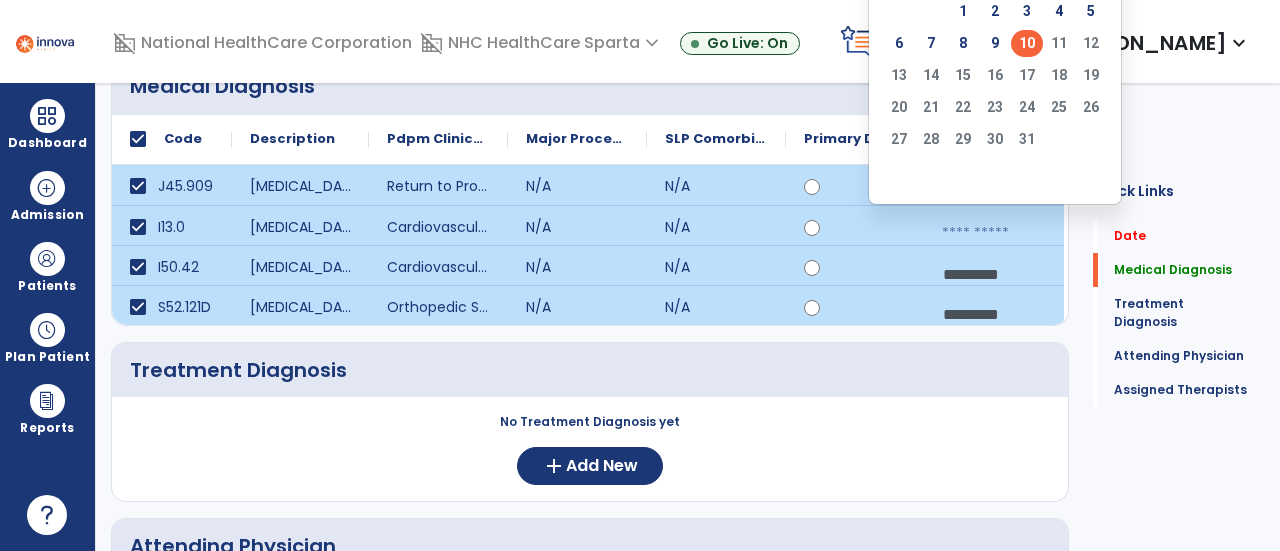 click on "10" 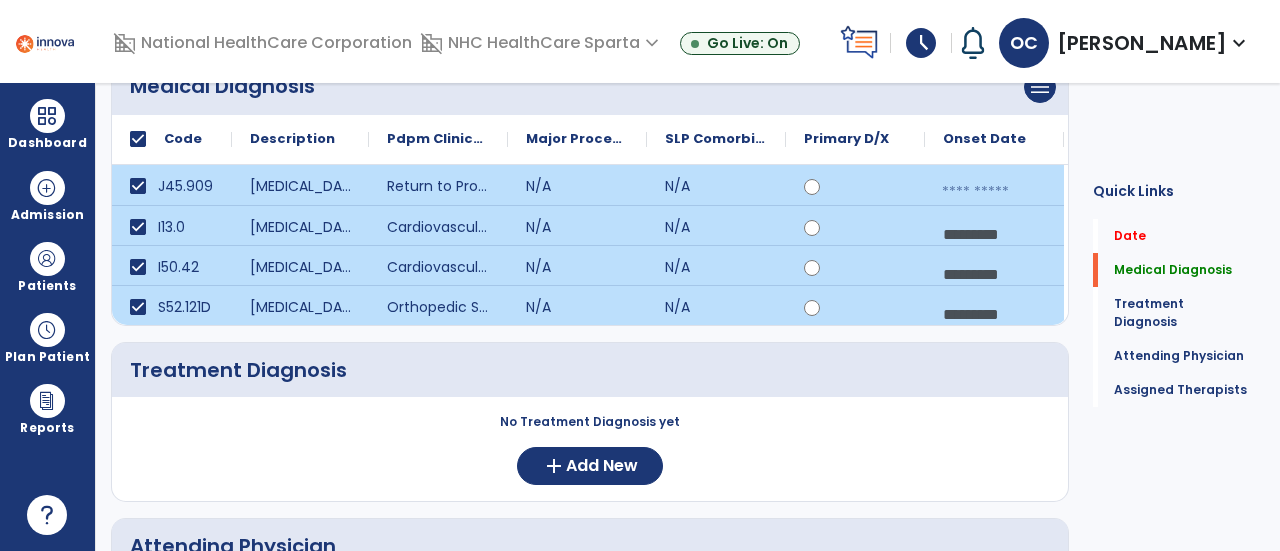 click at bounding box center (994, 192) 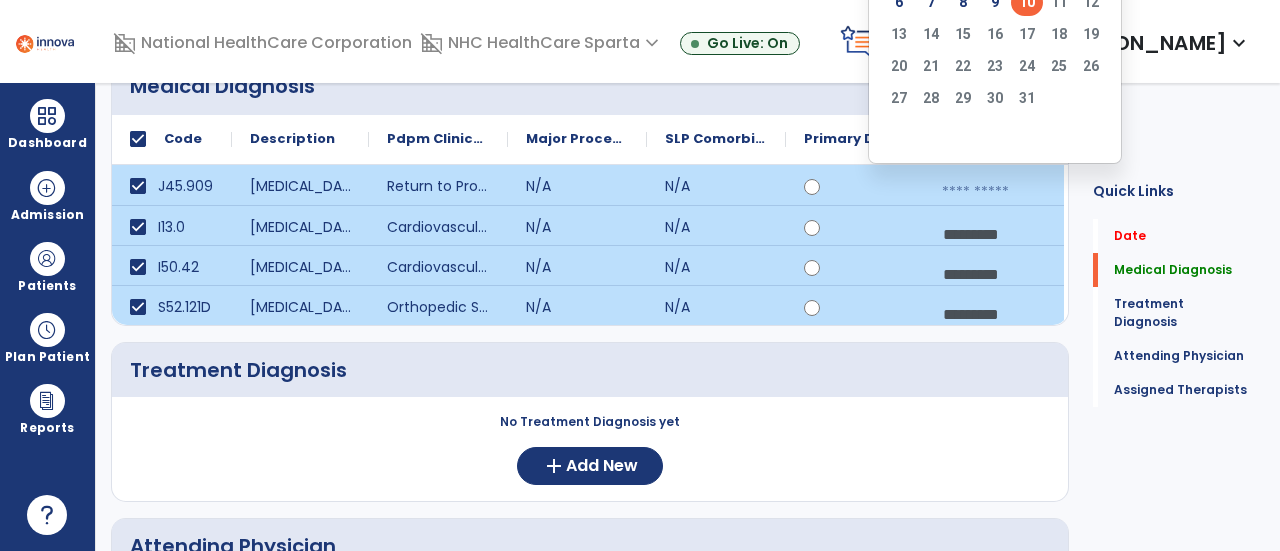 click on "10" 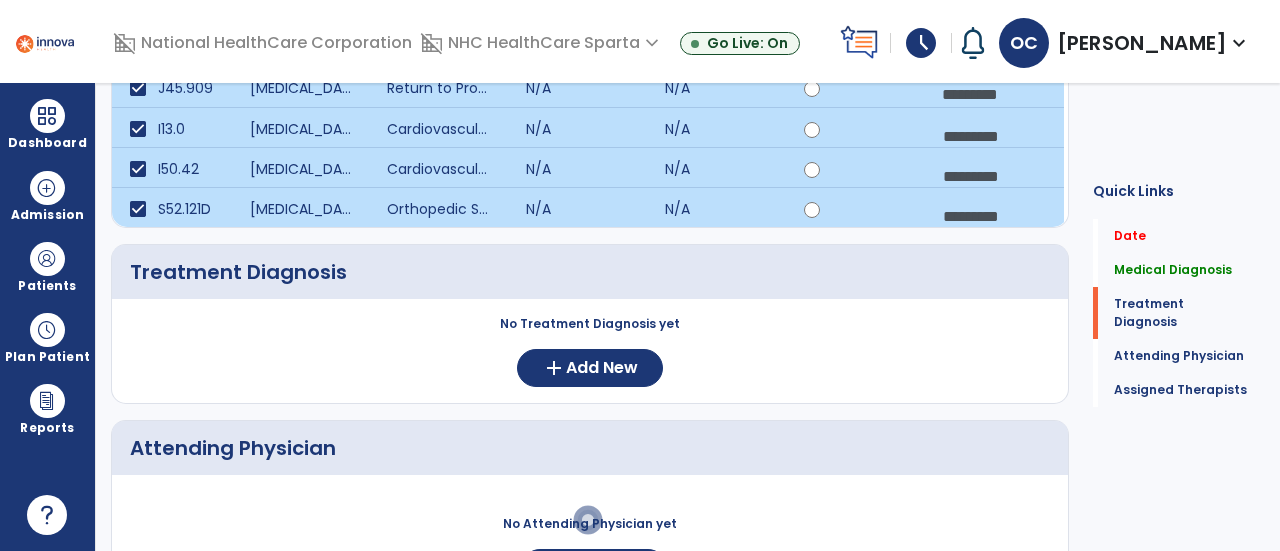 scroll, scrollTop: 316, scrollLeft: 0, axis: vertical 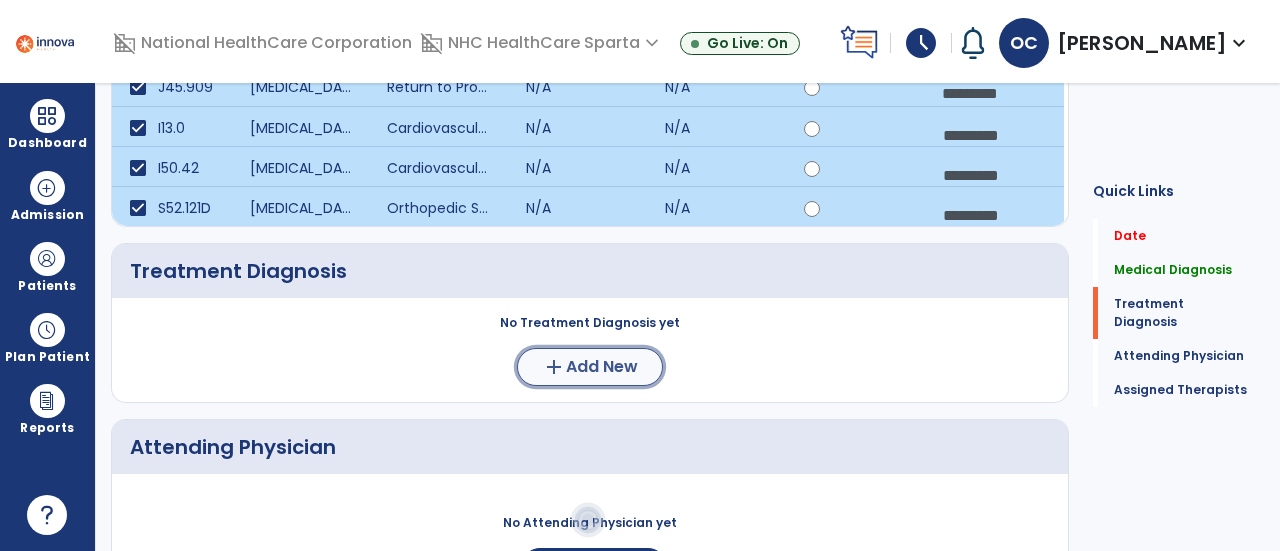 click on "Add New" 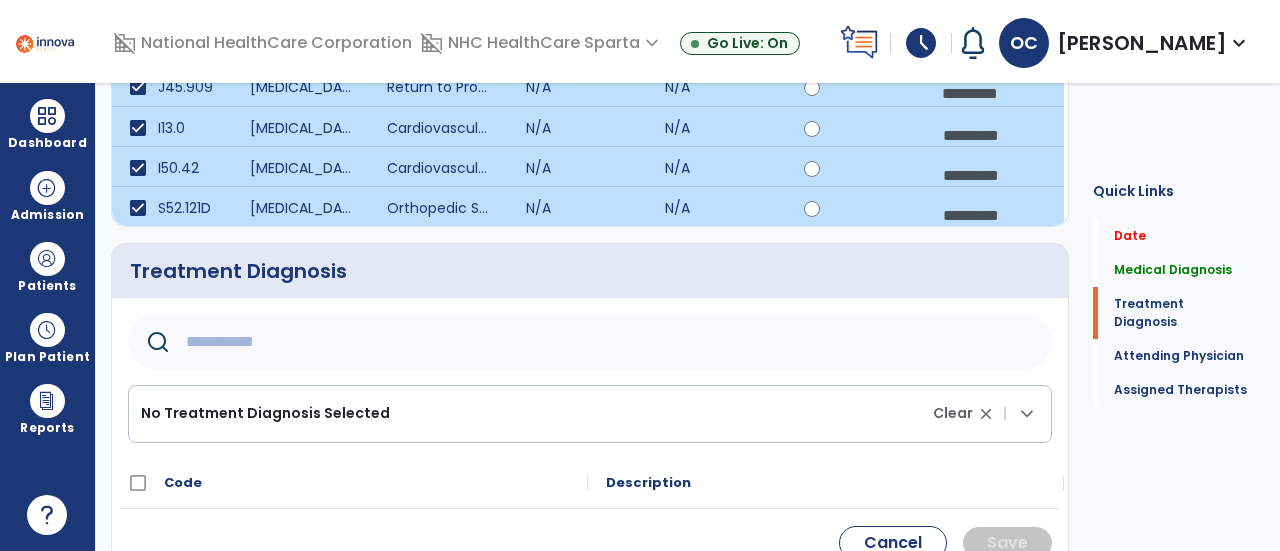 click 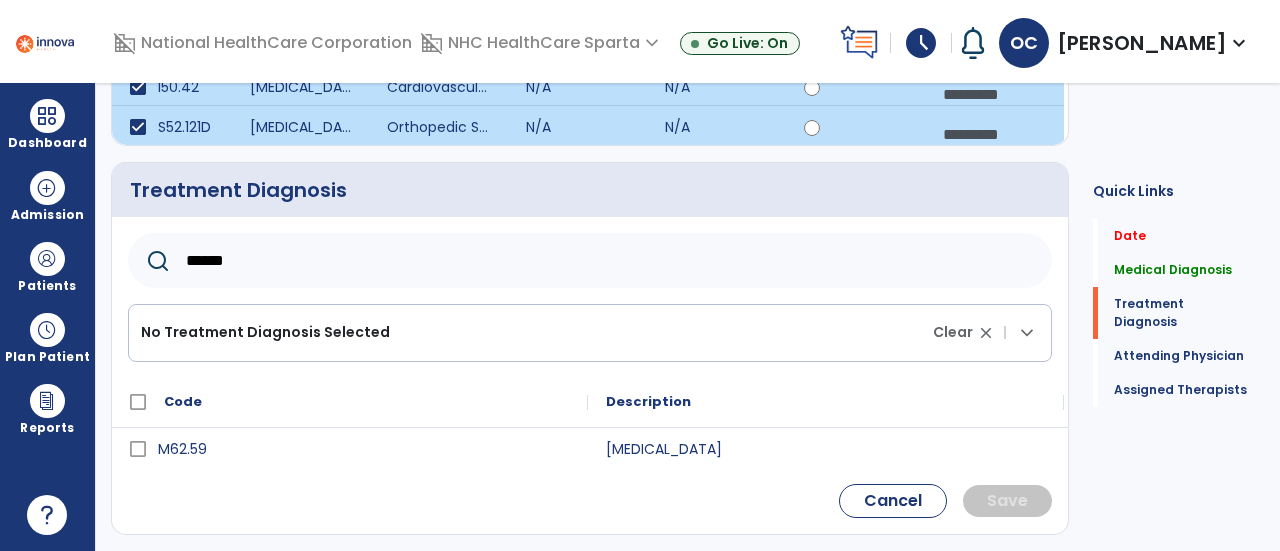 scroll, scrollTop: 398, scrollLeft: 0, axis: vertical 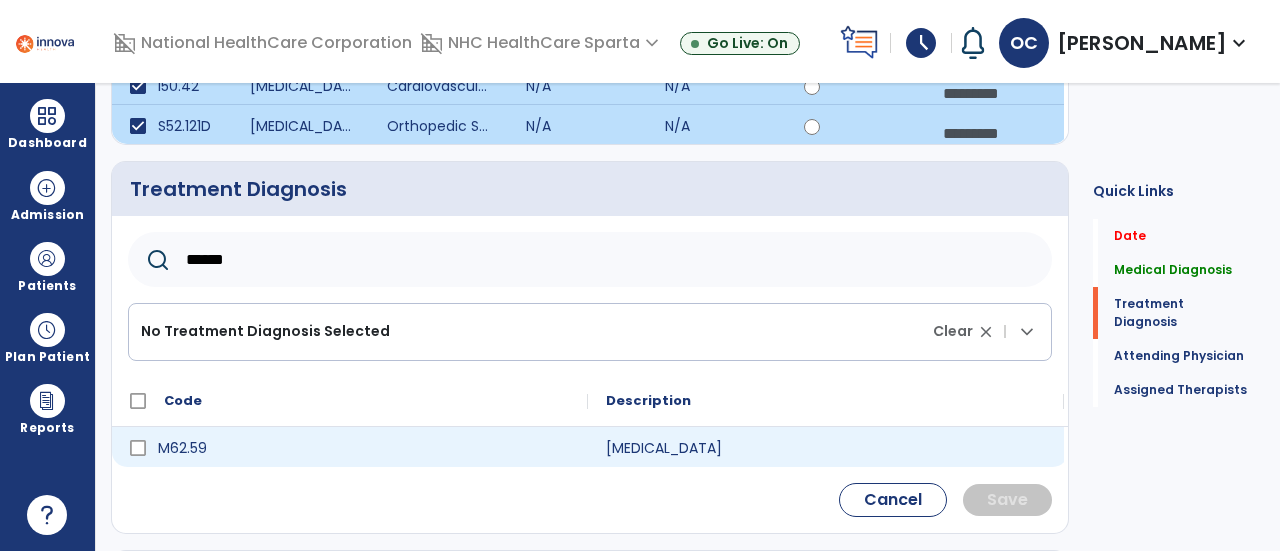type on "******" 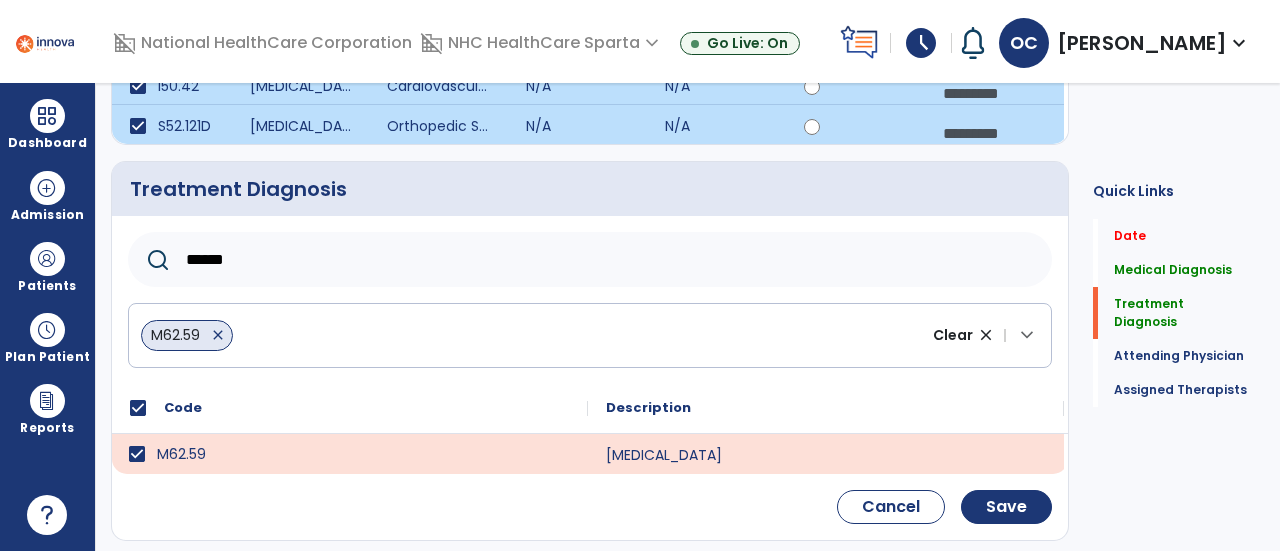 drag, startPoint x: 290, startPoint y: 243, endPoint x: 126, endPoint y: 256, distance: 164.51443 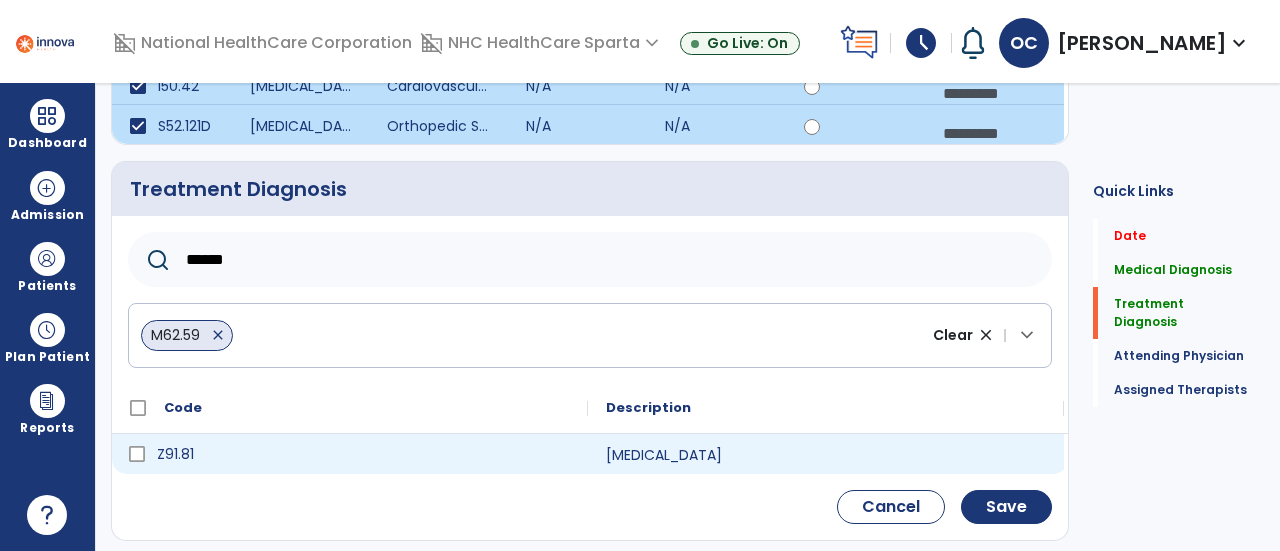 type on "******" 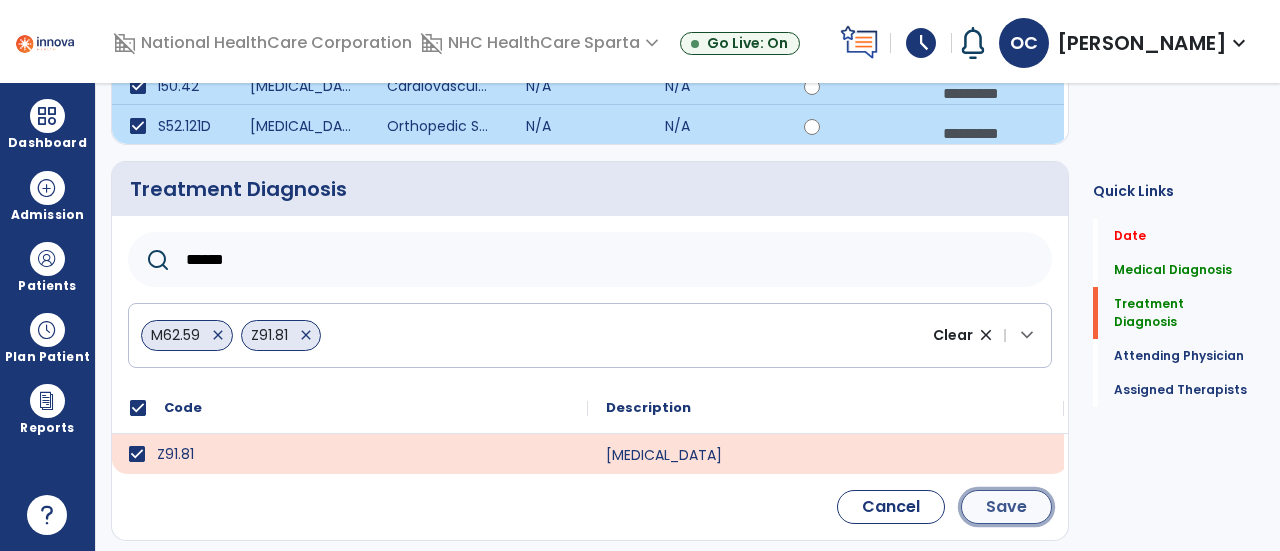 click on "Save" 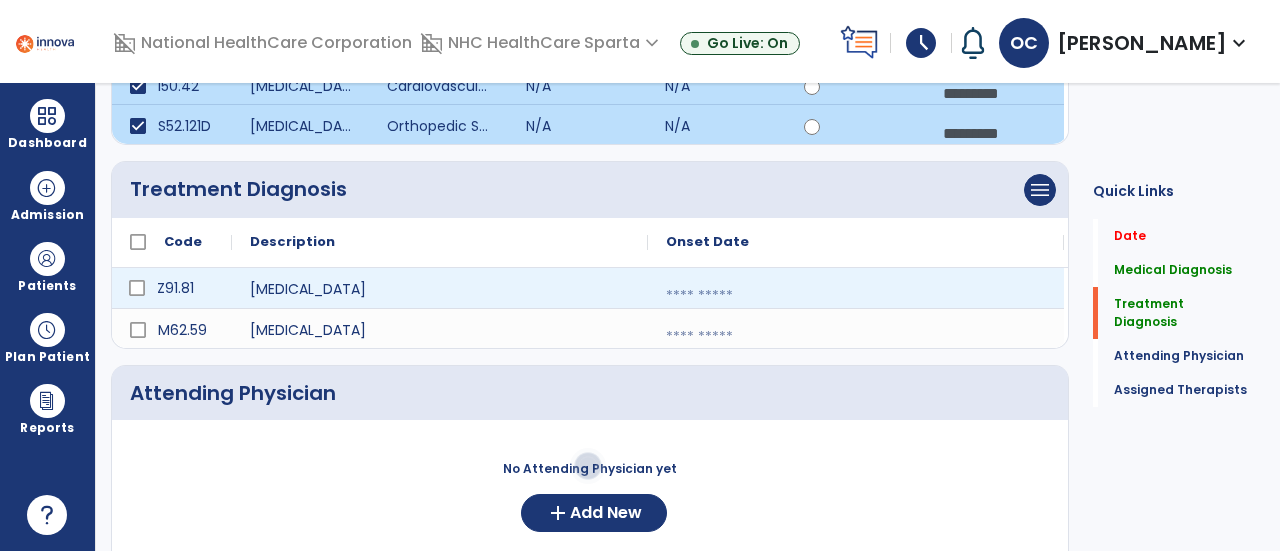 click at bounding box center (856, 296) 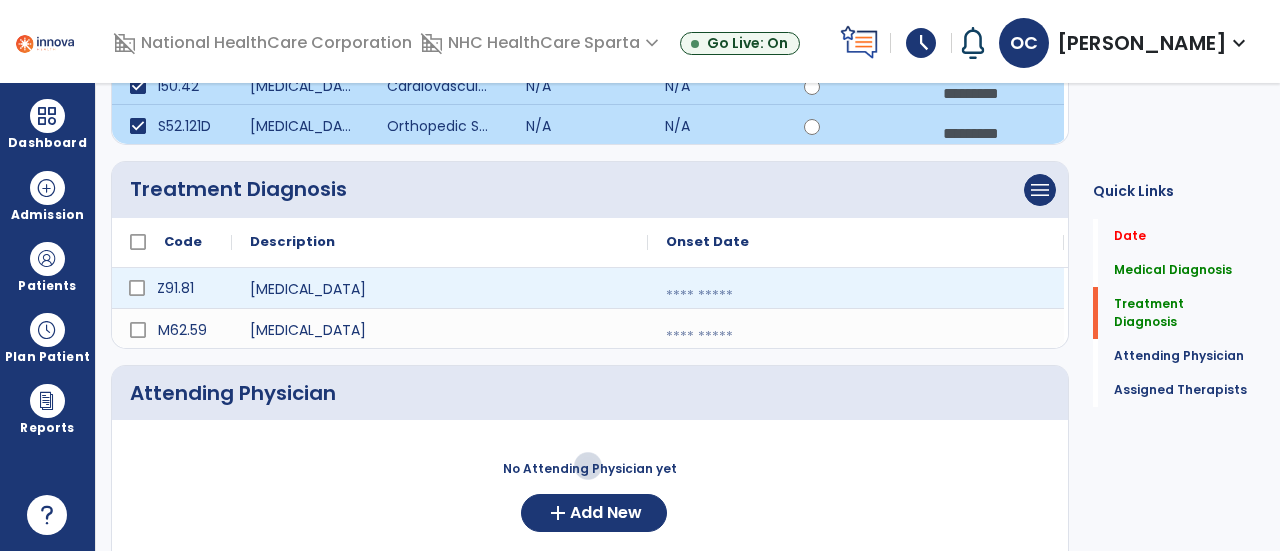 select on "*" 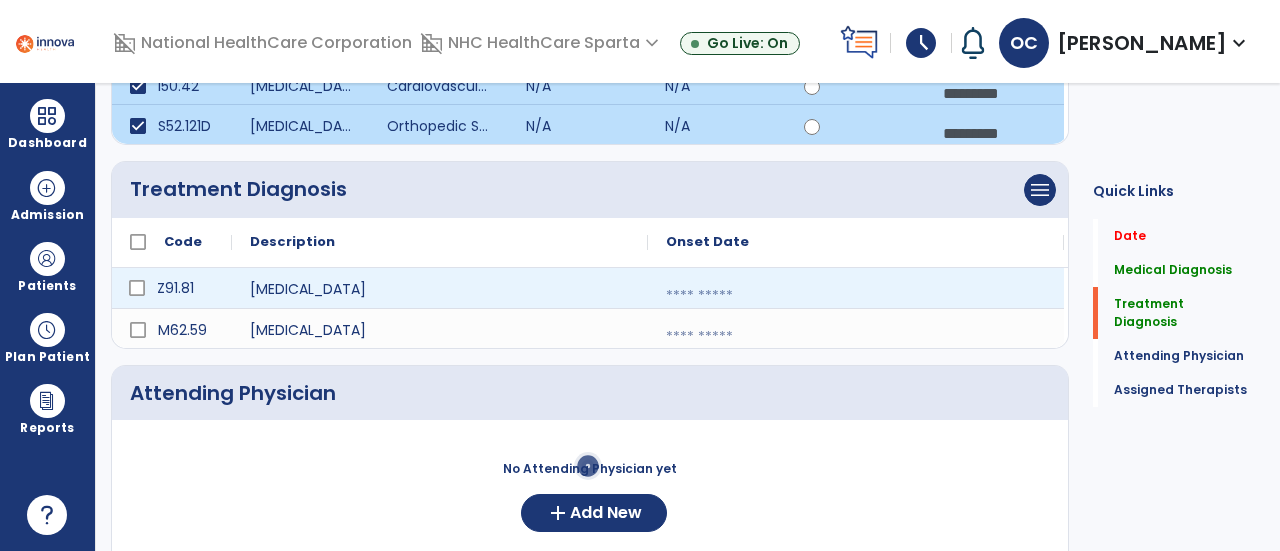select on "****" 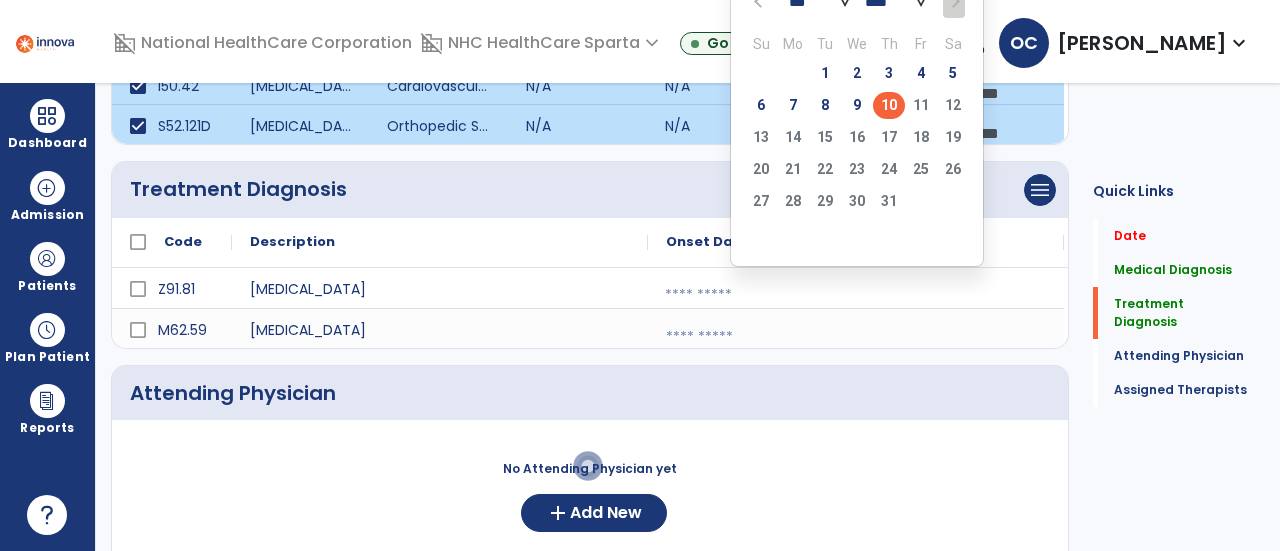 click on "10" 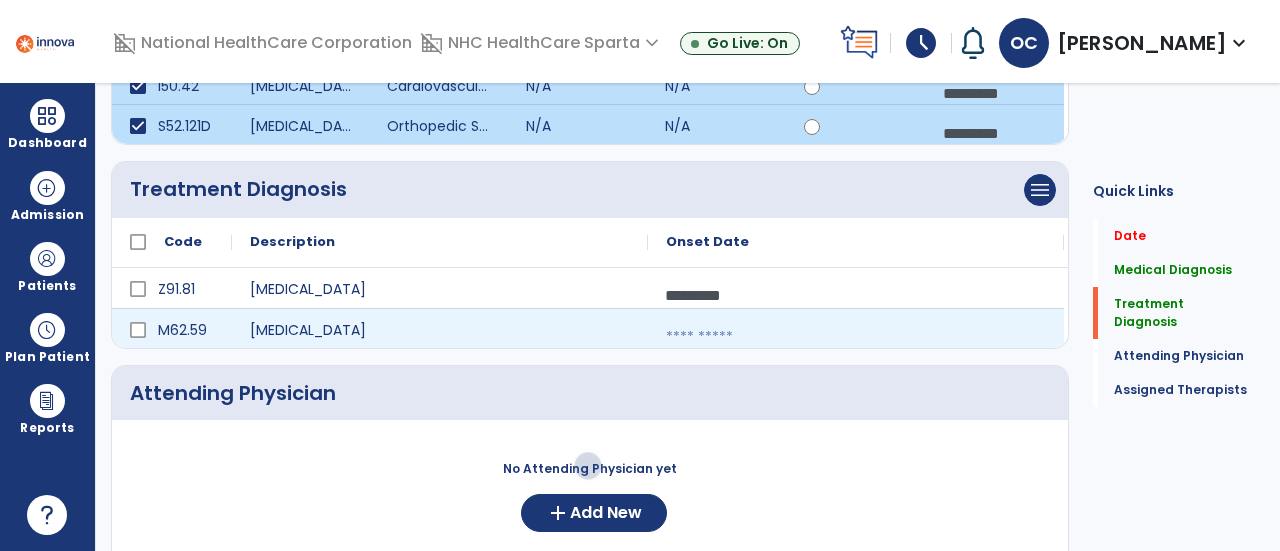 click at bounding box center [856, 337] 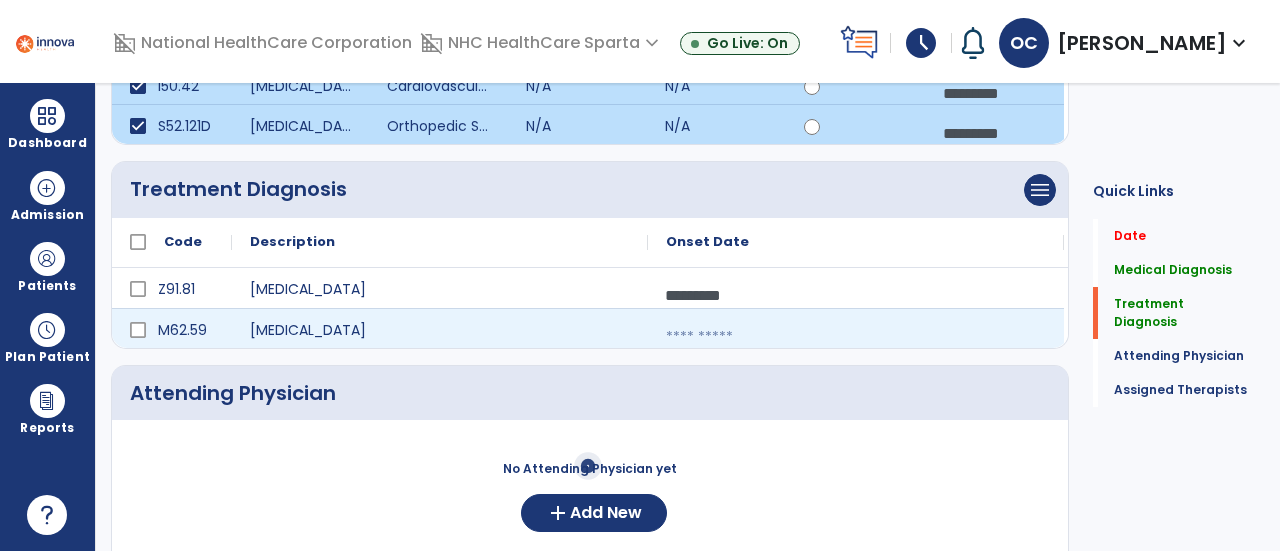select on "*" 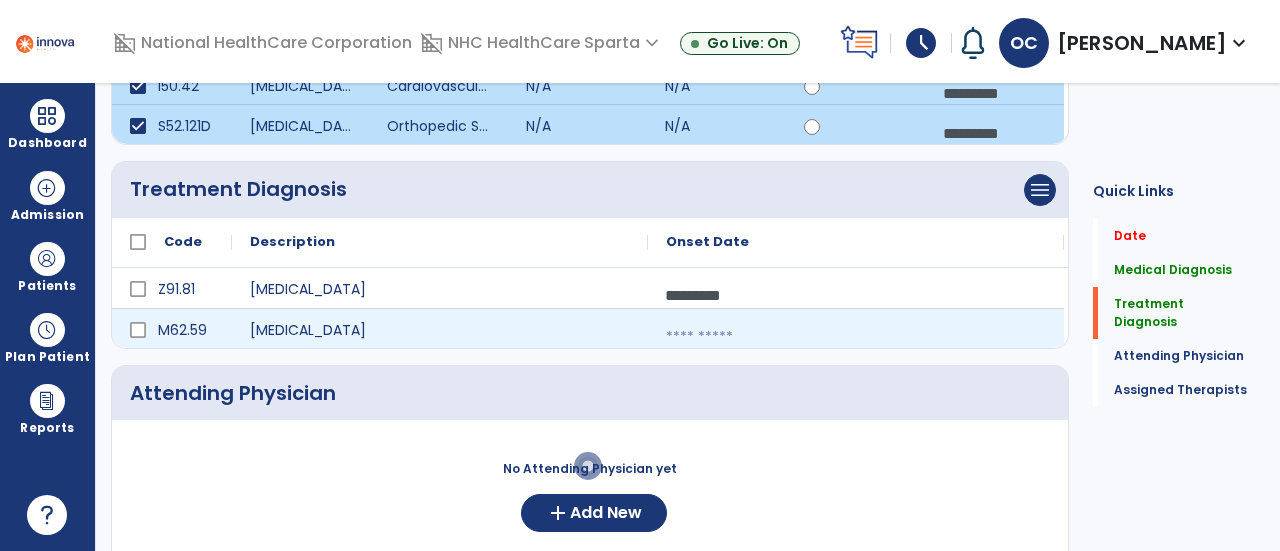 select on "****" 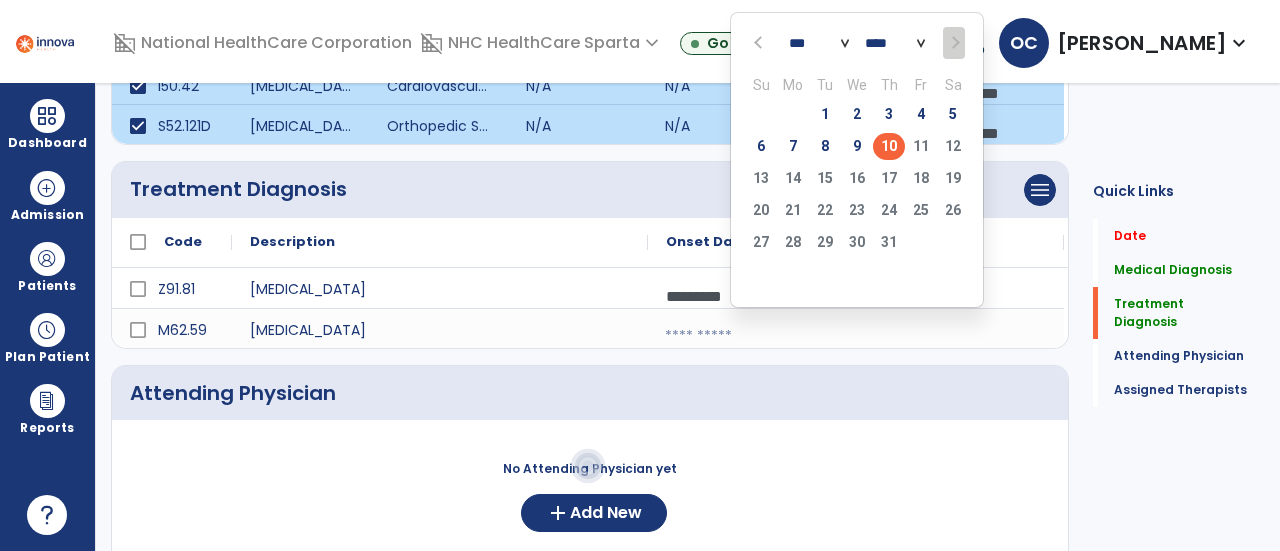 click on "10" 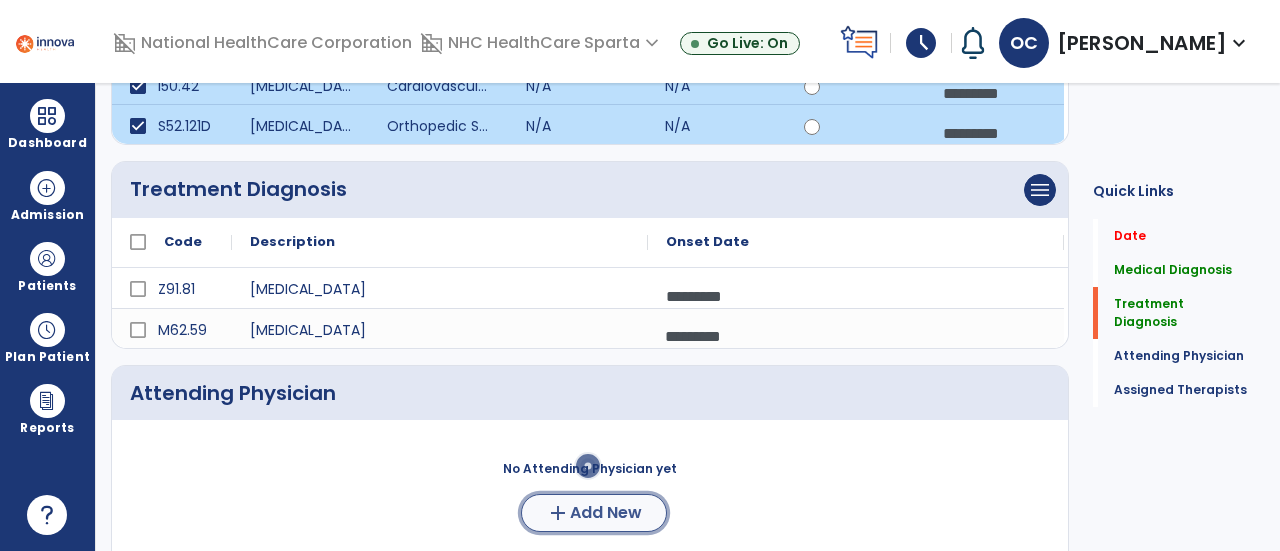 click on "Add New" 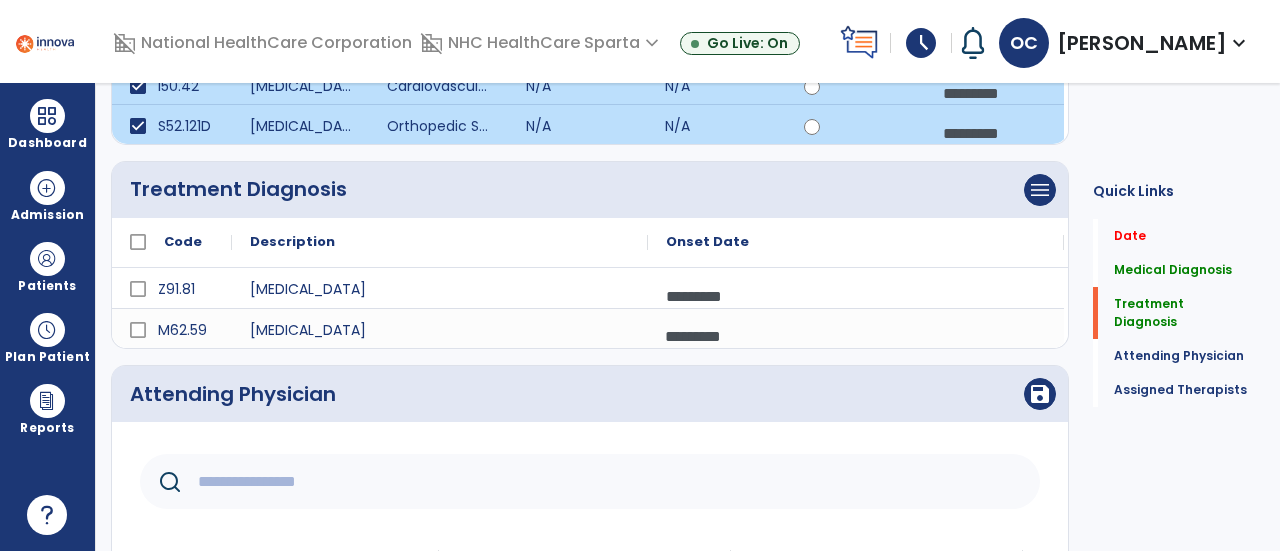 click 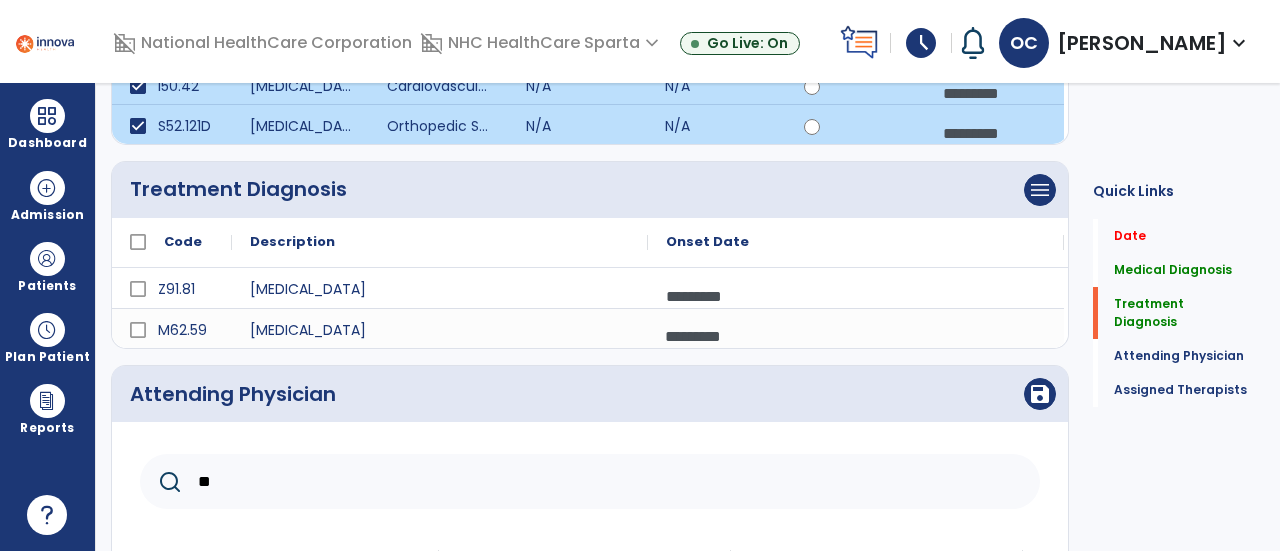 type on "**" 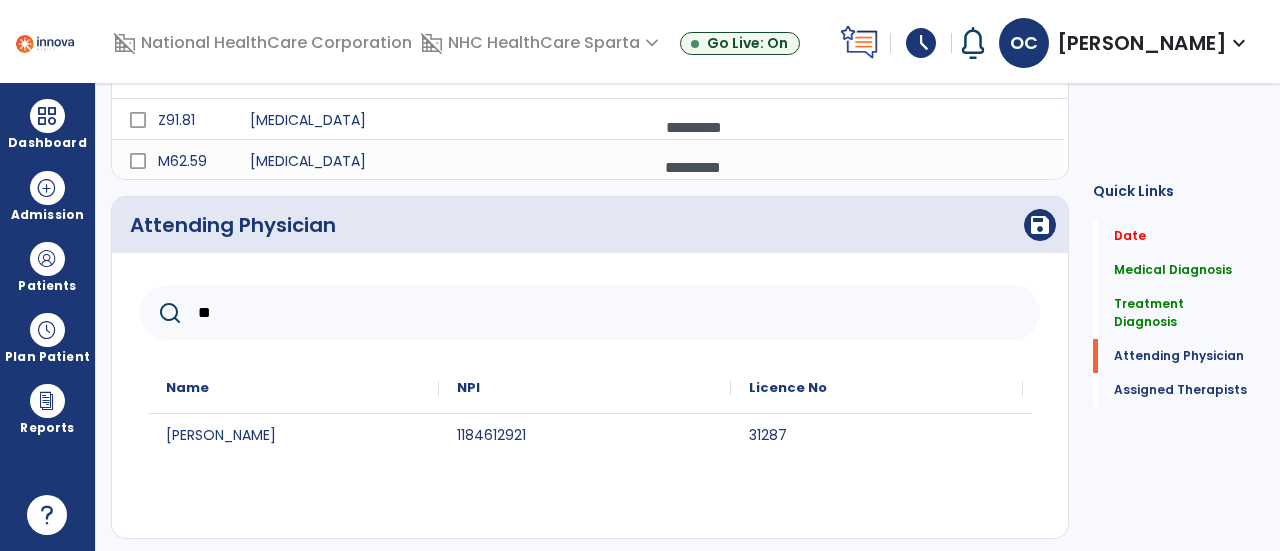 scroll, scrollTop: 622, scrollLeft: 0, axis: vertical 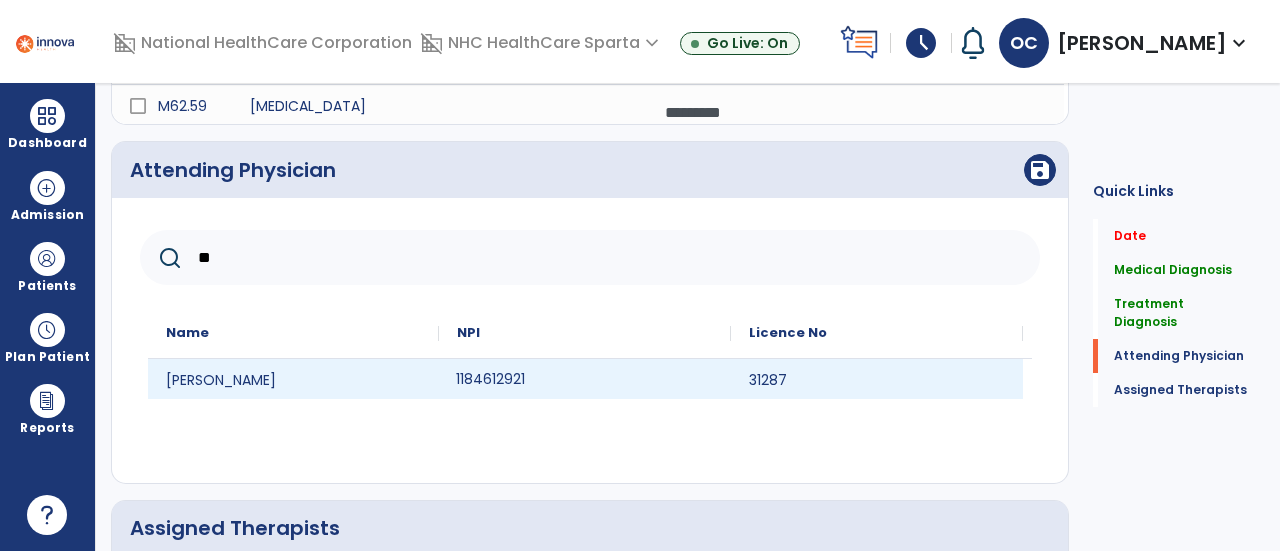 click on "1184612921" 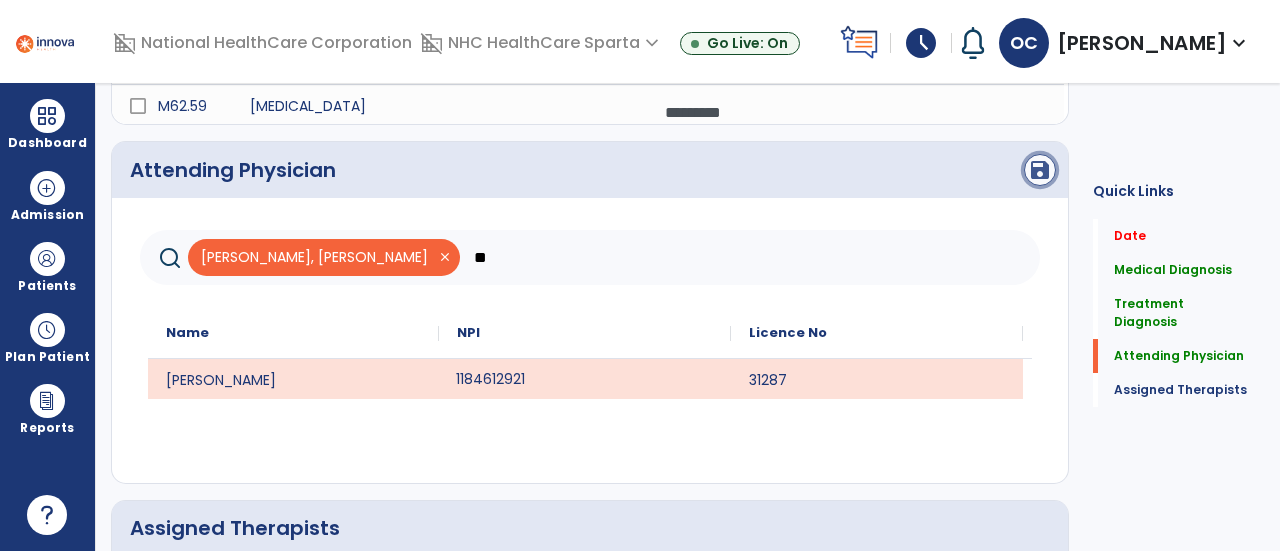 click on "save" 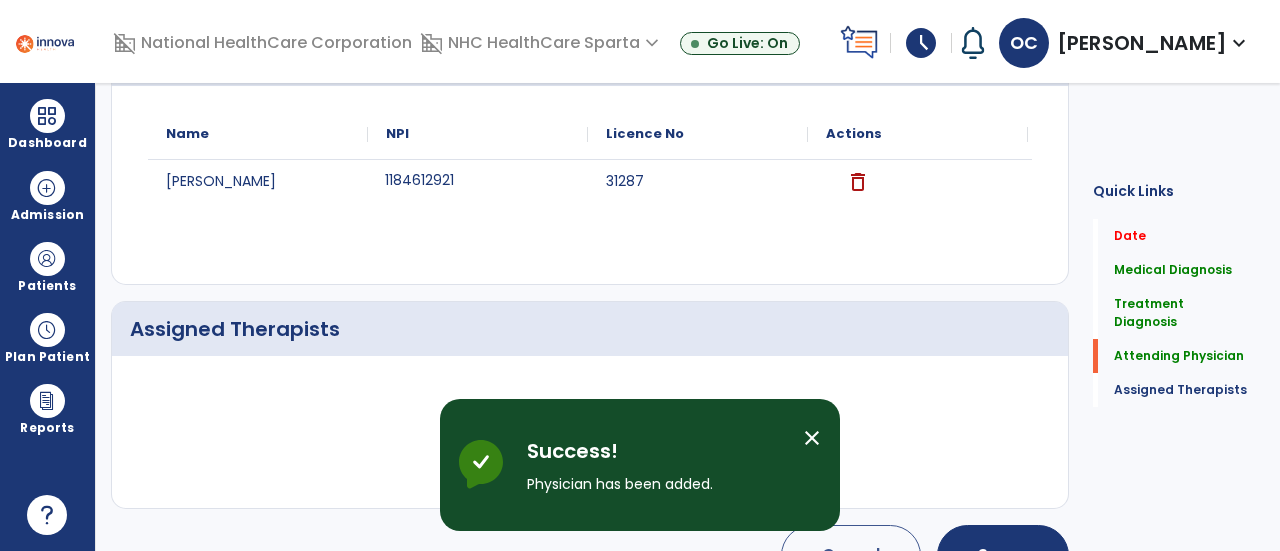 scroll, scrollTop: 780, scrollLeft: 0, axis: vertical 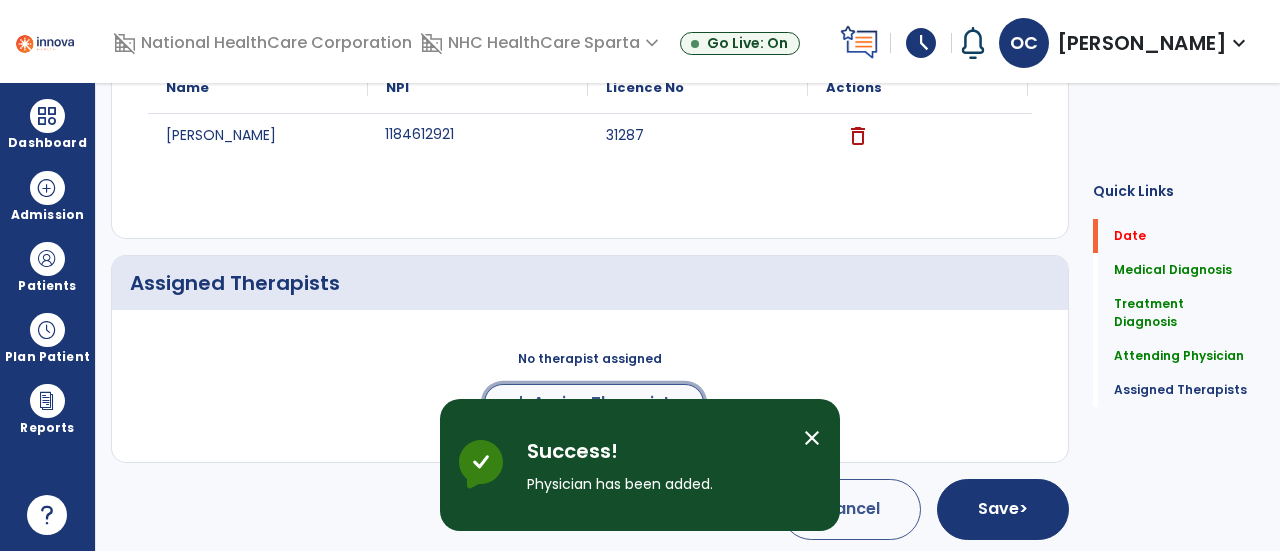 click on "add  Assign Therapists" 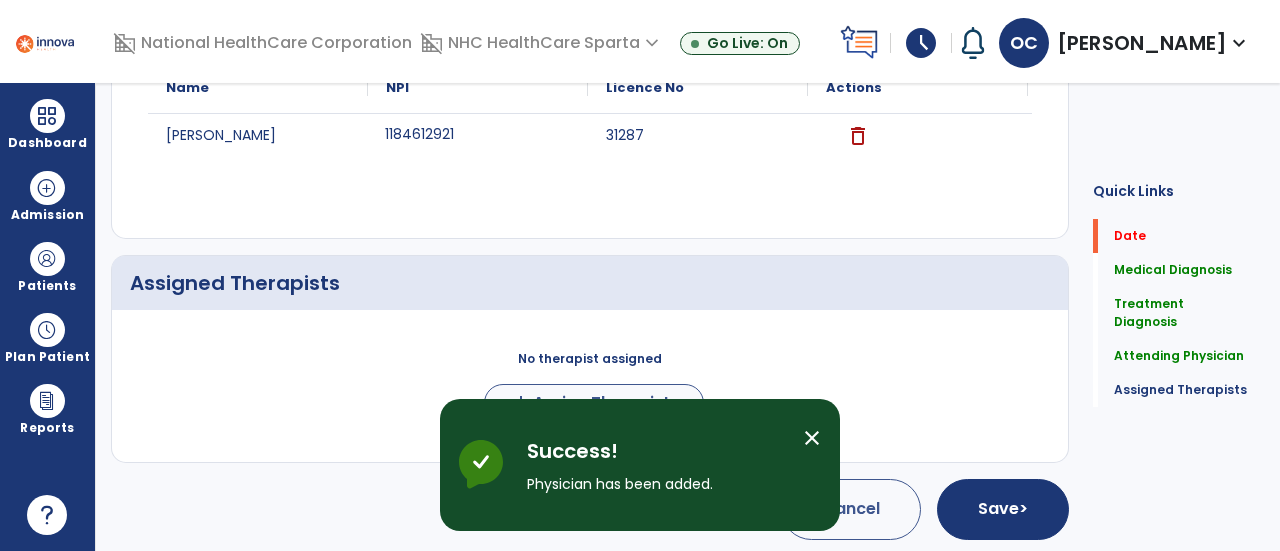 scroll, scrollTop: 777, scrollLeft: 0, axis: vertical 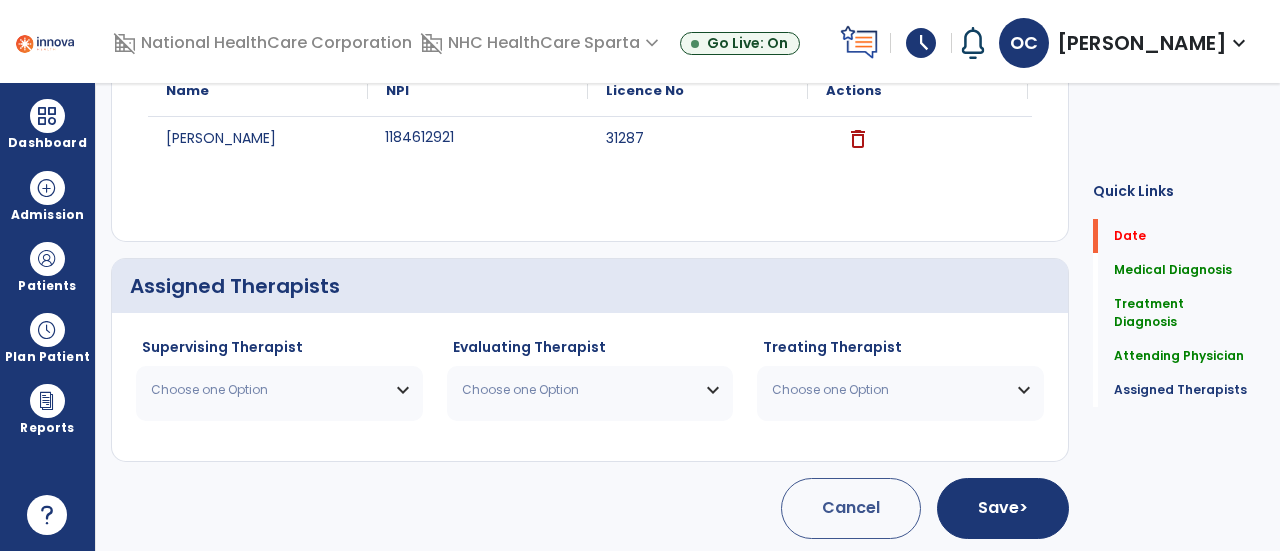 click on "Choose one Option" at bounding box center (279, 390) 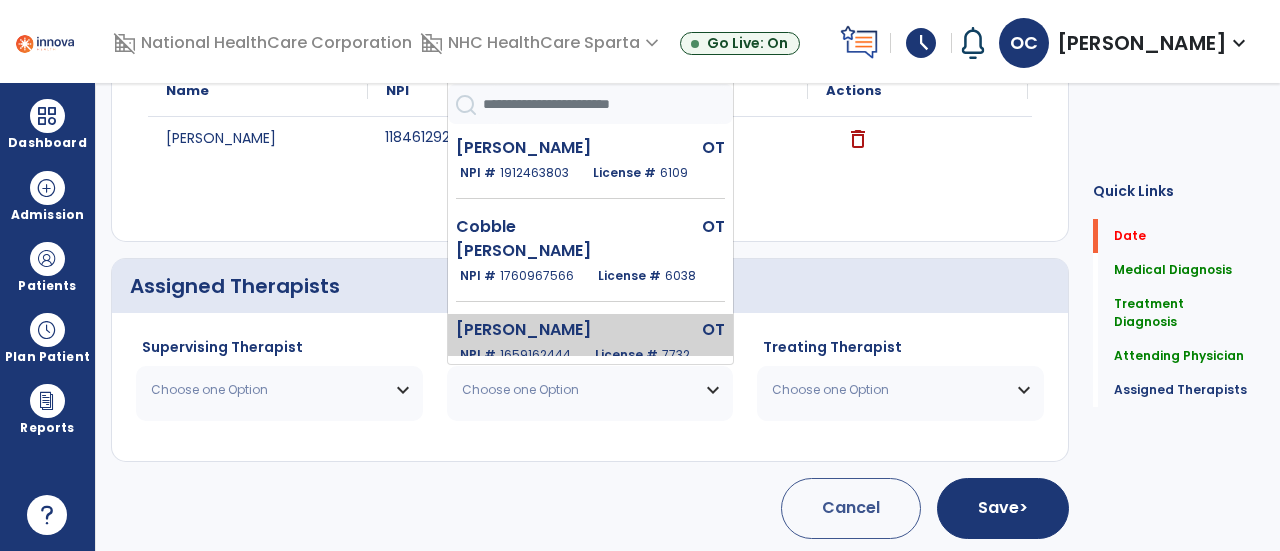 click on "OT" 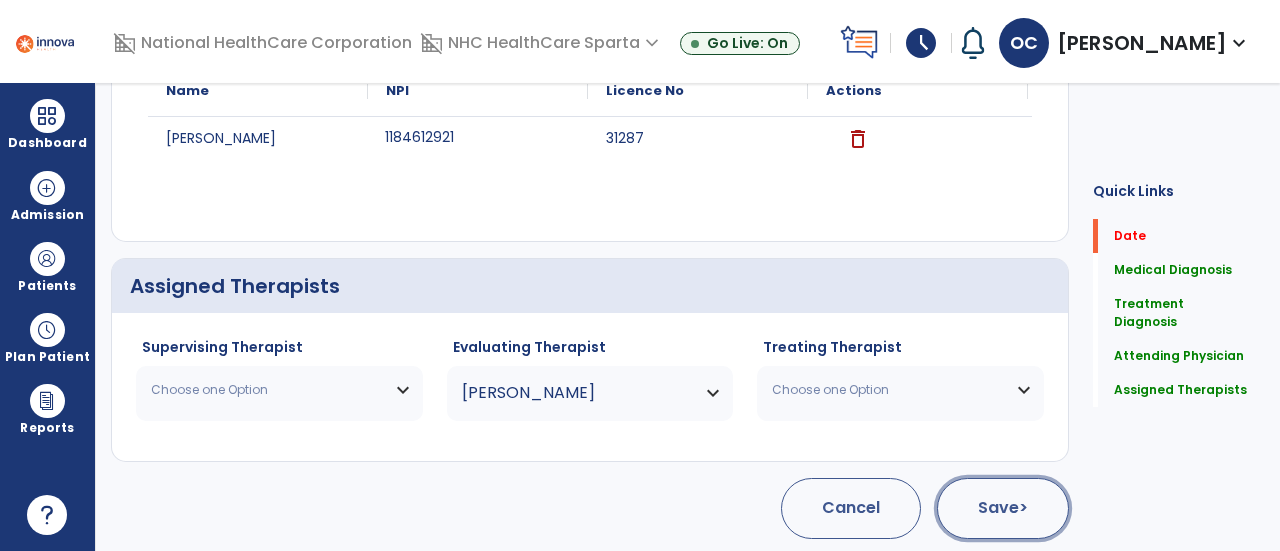 click on ">" 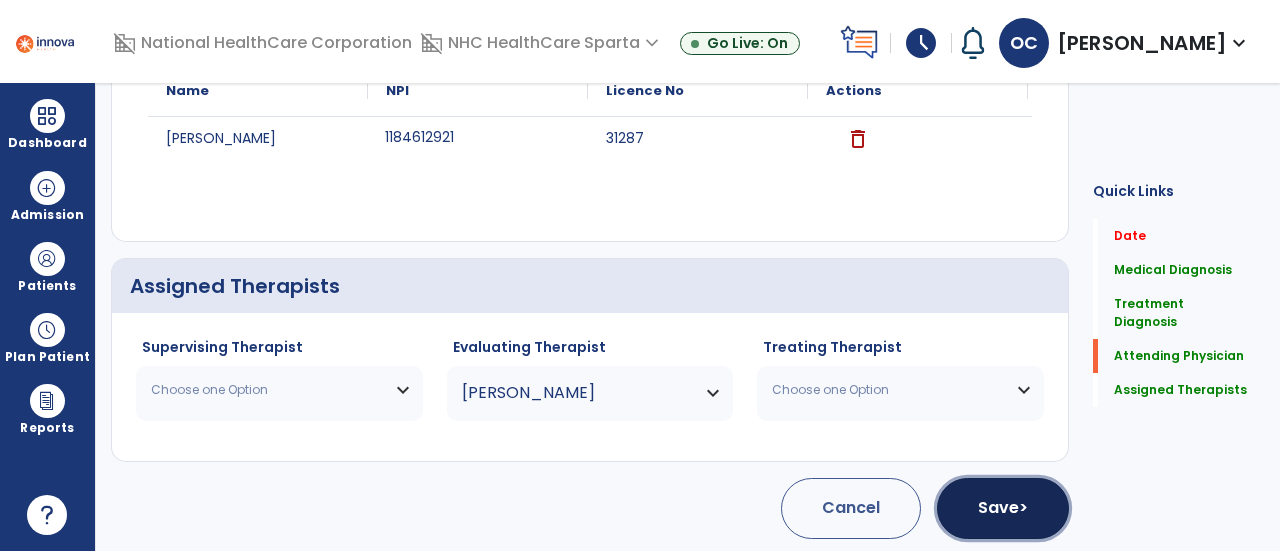 scroll, scrollTop: 0, scrollLeft: 0, axis: both 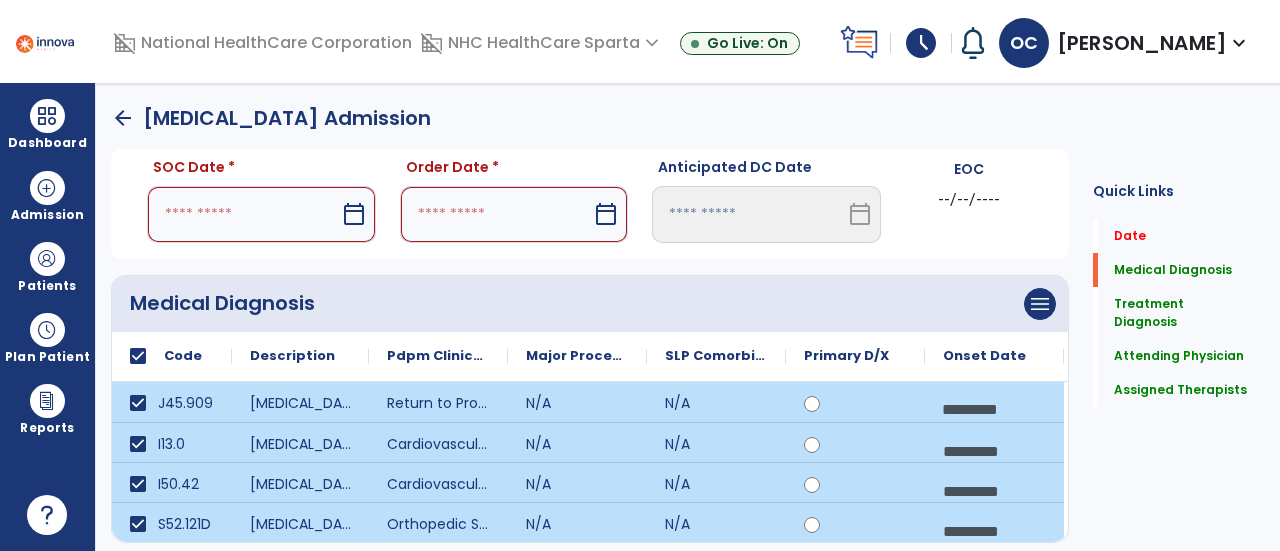 click at bounding box center [243, 214] 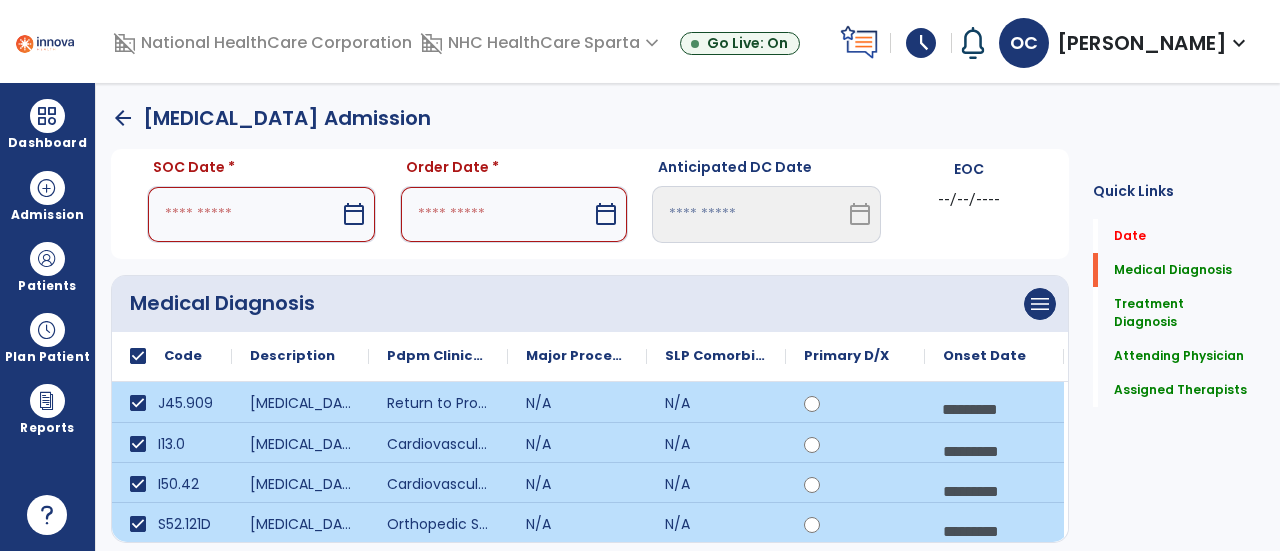 select on "*" 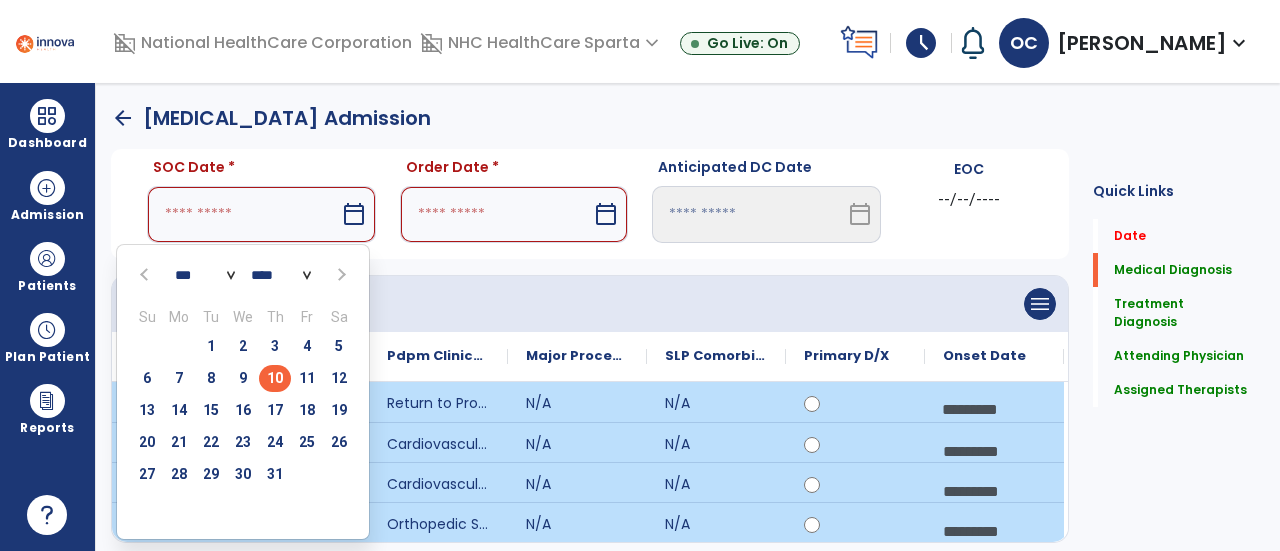 click on "10" at bounding box center [275, 378] 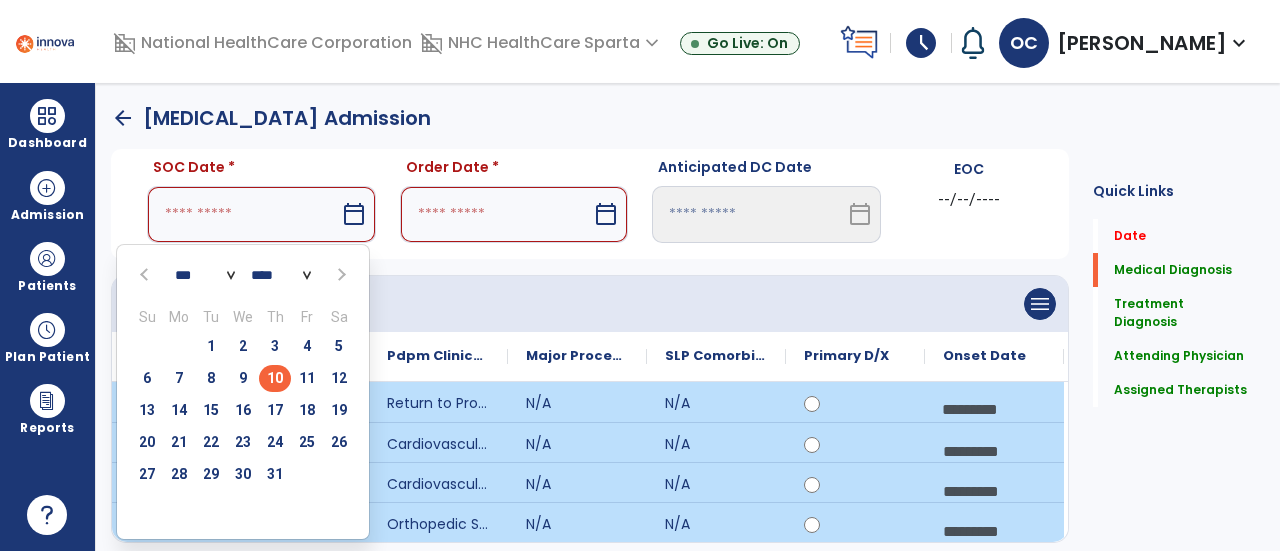 type on "*********" 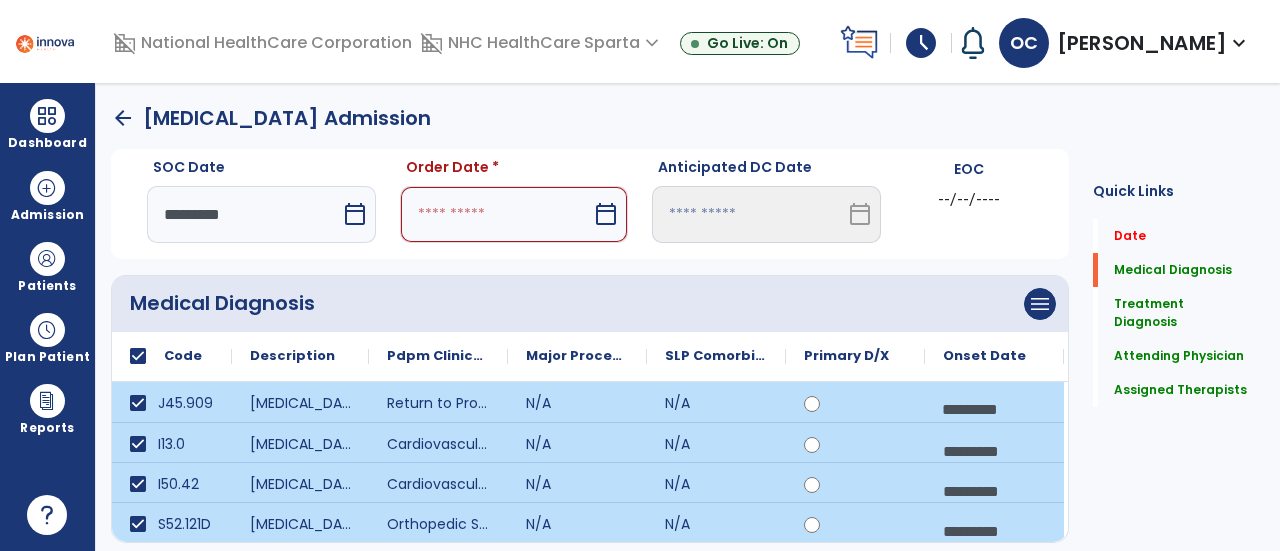 click at bounding box center [496, 214] 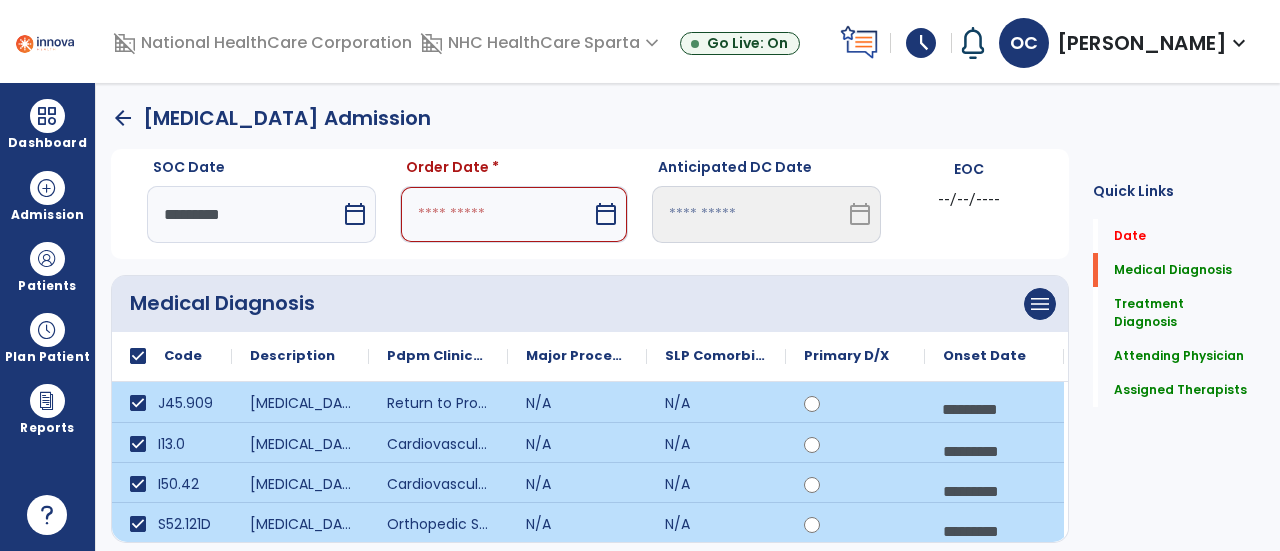 select on "*" 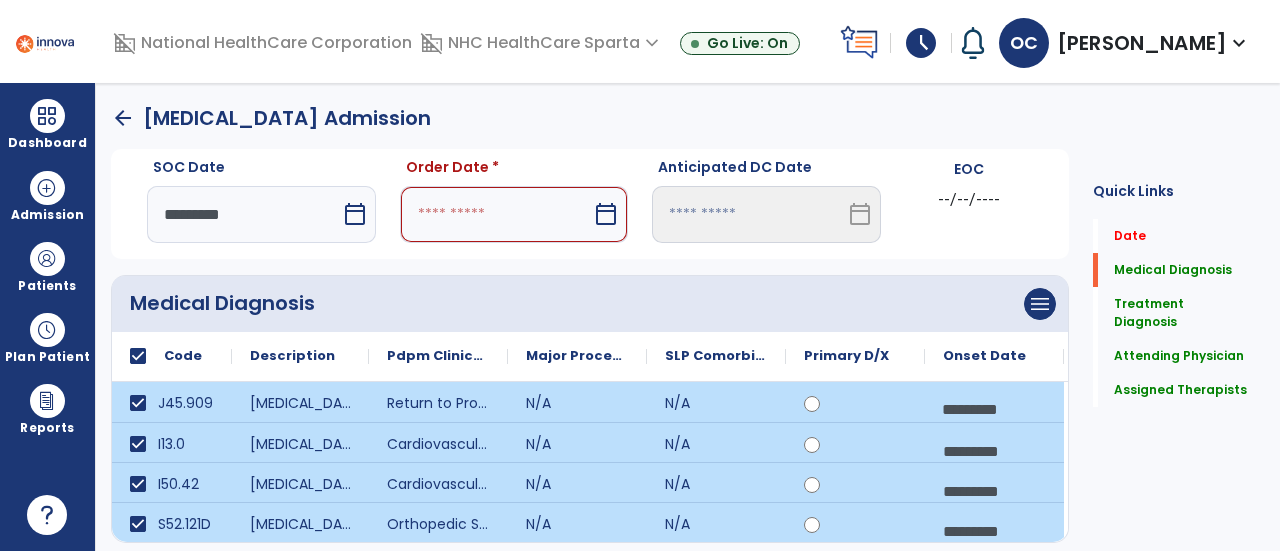 select on "****" 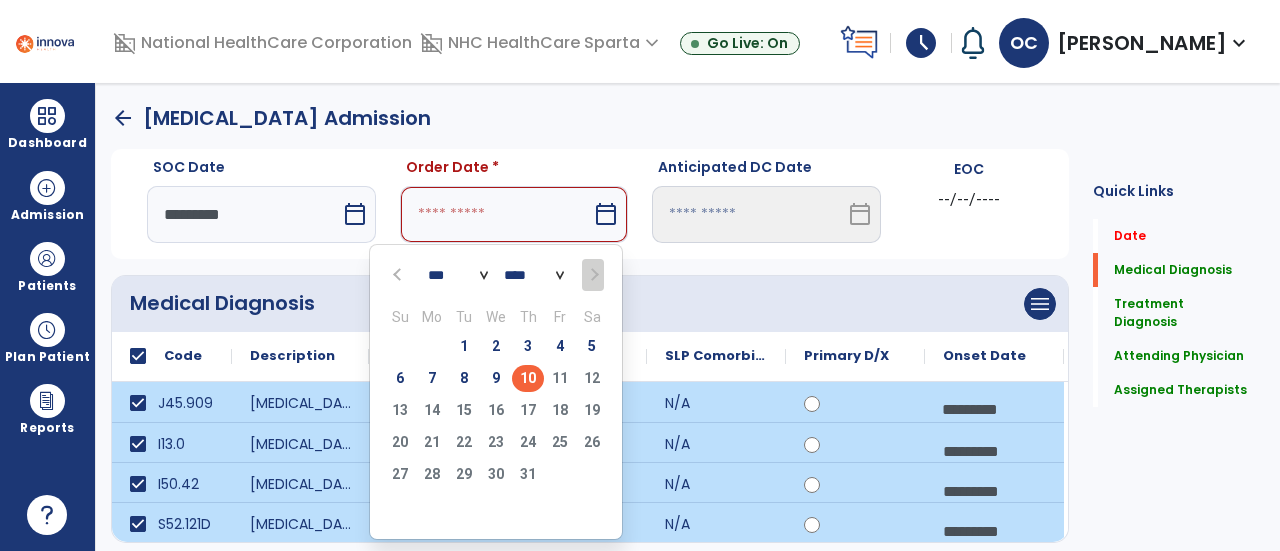 click on "10" at bounding box center [528, 378] 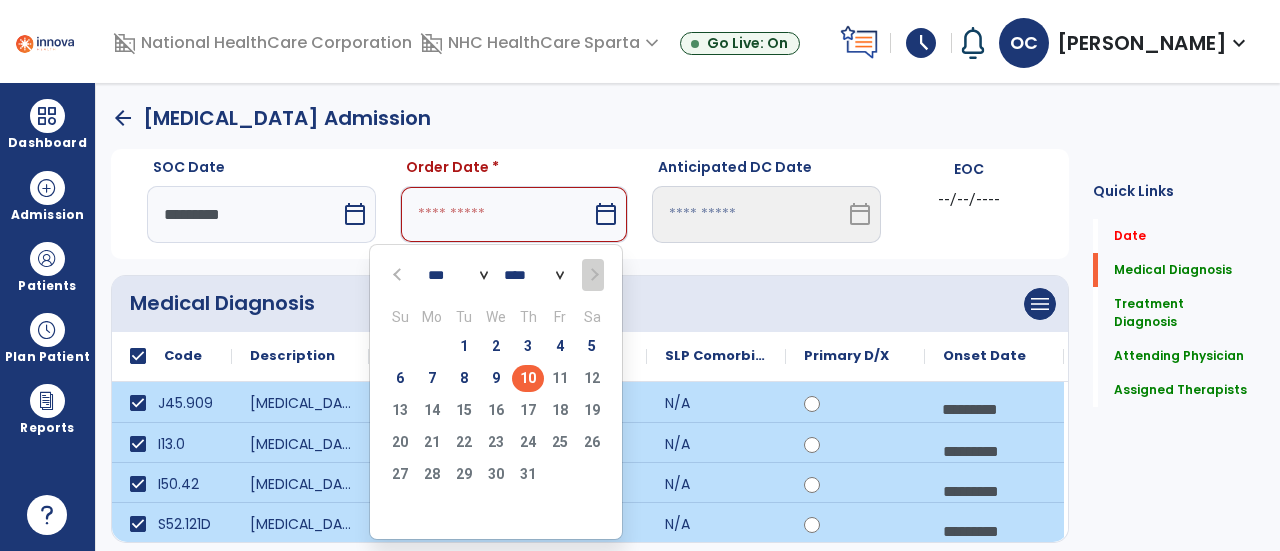 type on "*********" 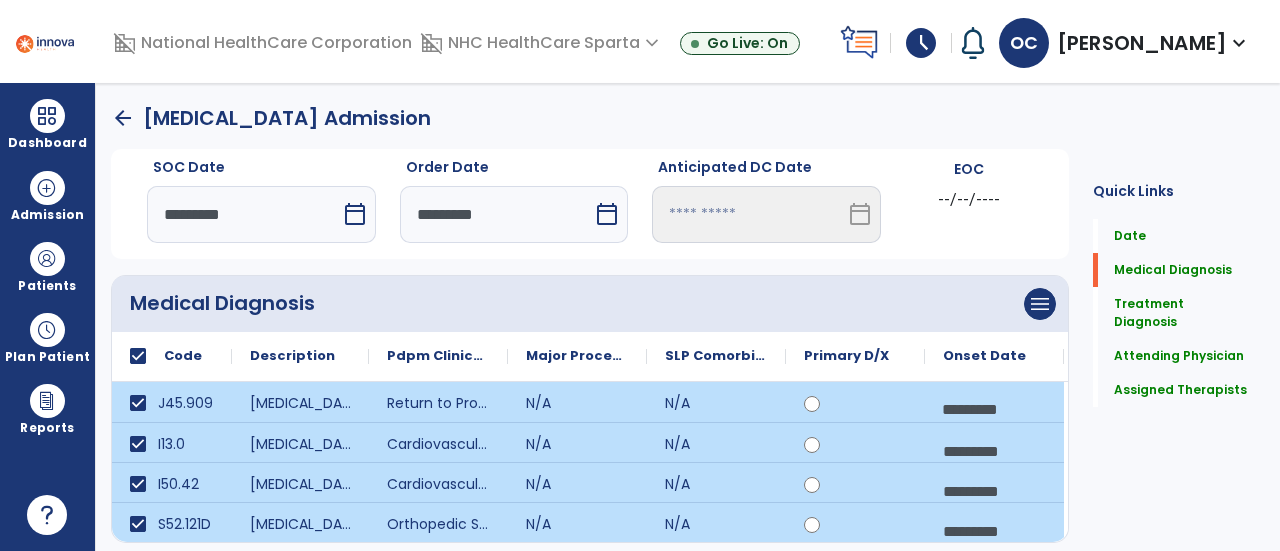scroll, scrollTop: 777, scrollLeft: 0, axis: vertical 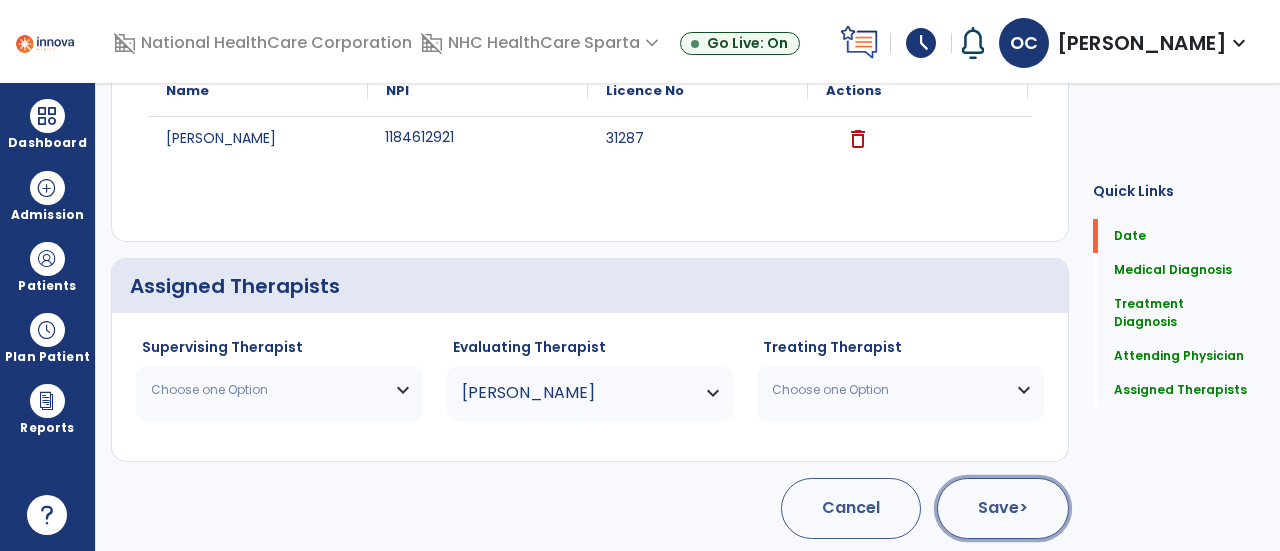 click on "Save  >" 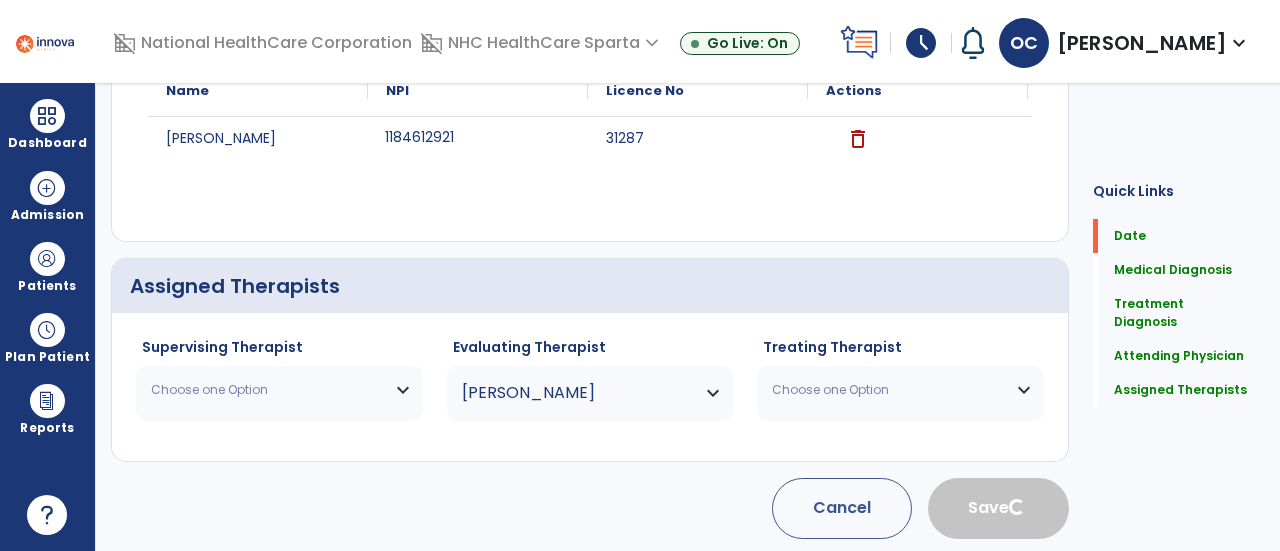 type 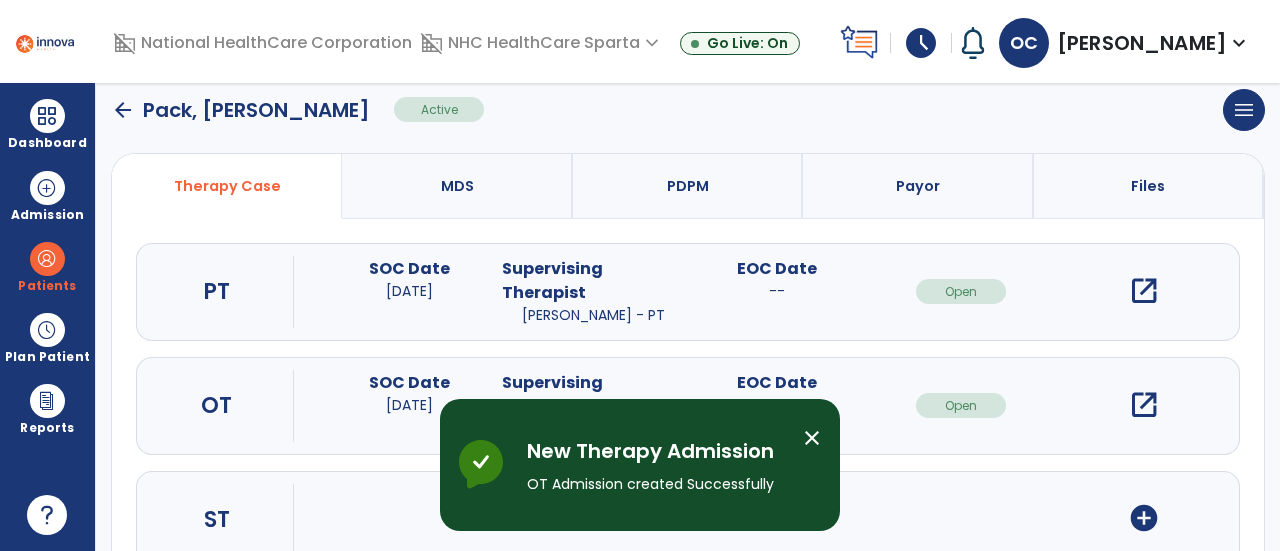 scroll, scrollTop: 191, scrollLeft: 0, axis: vertical 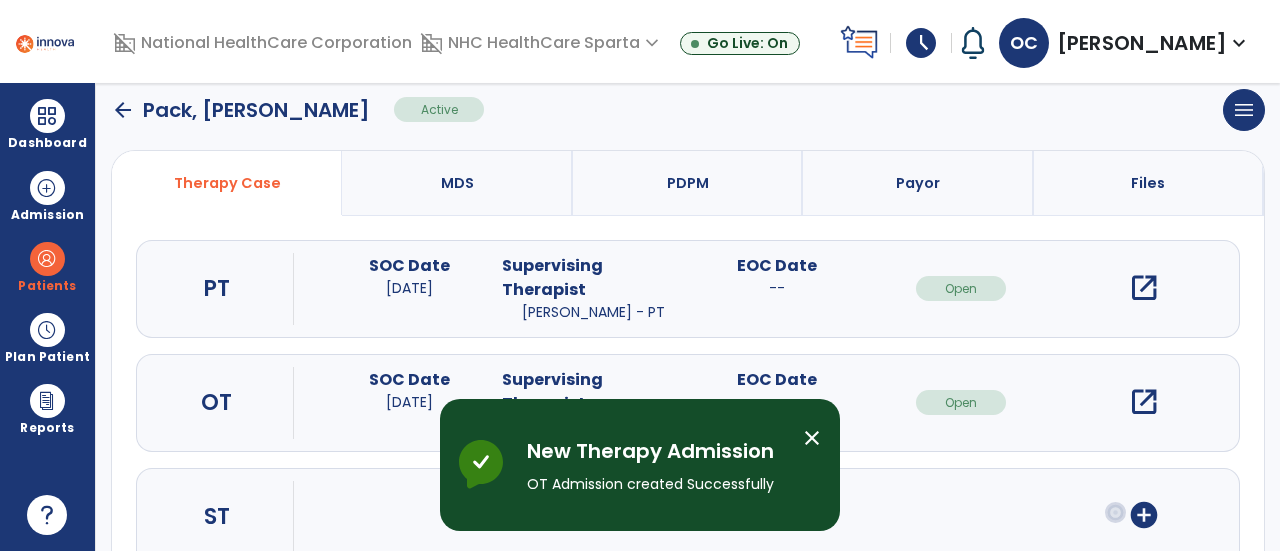 click on "open_in_new" at bounding box center [1144, 402] 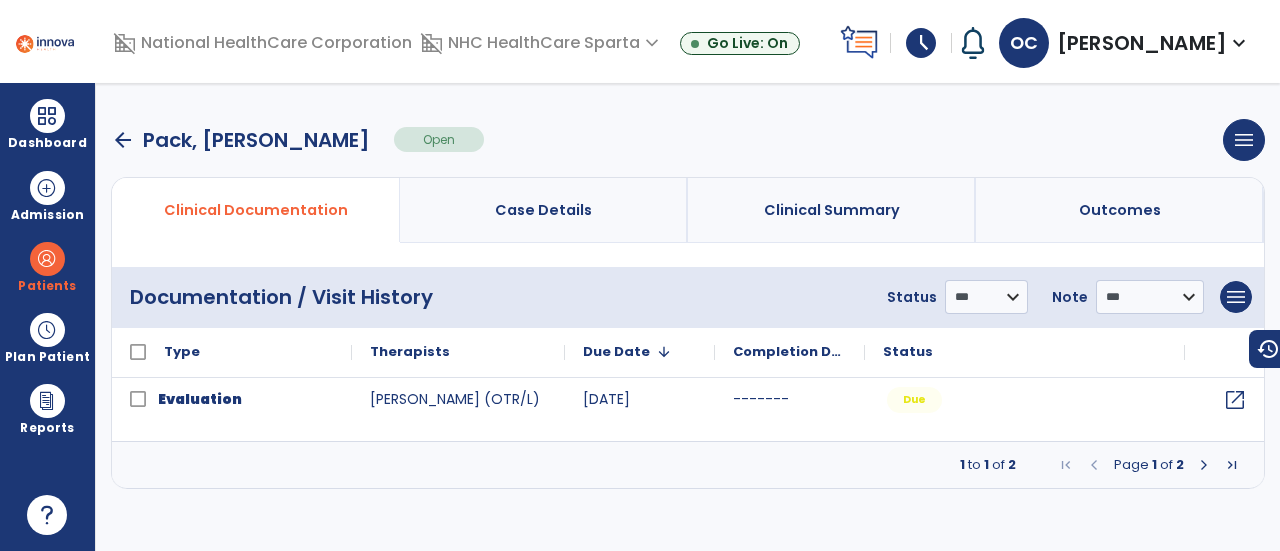 scroll, scrollTop: 0, scrollLeft: 0, axis: both 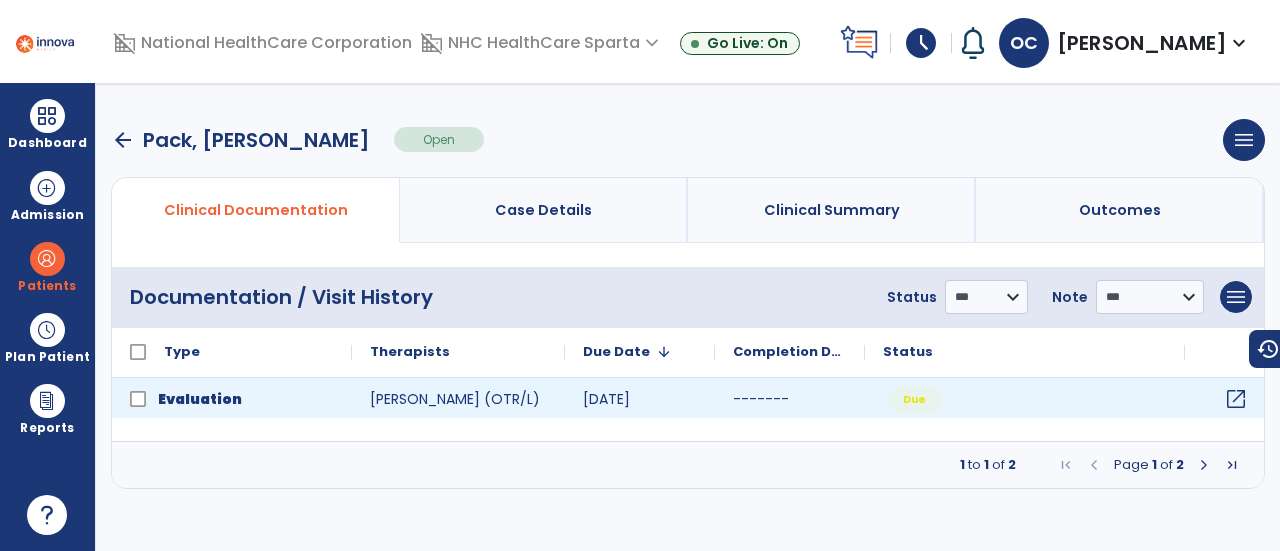 click on "open_in_new" 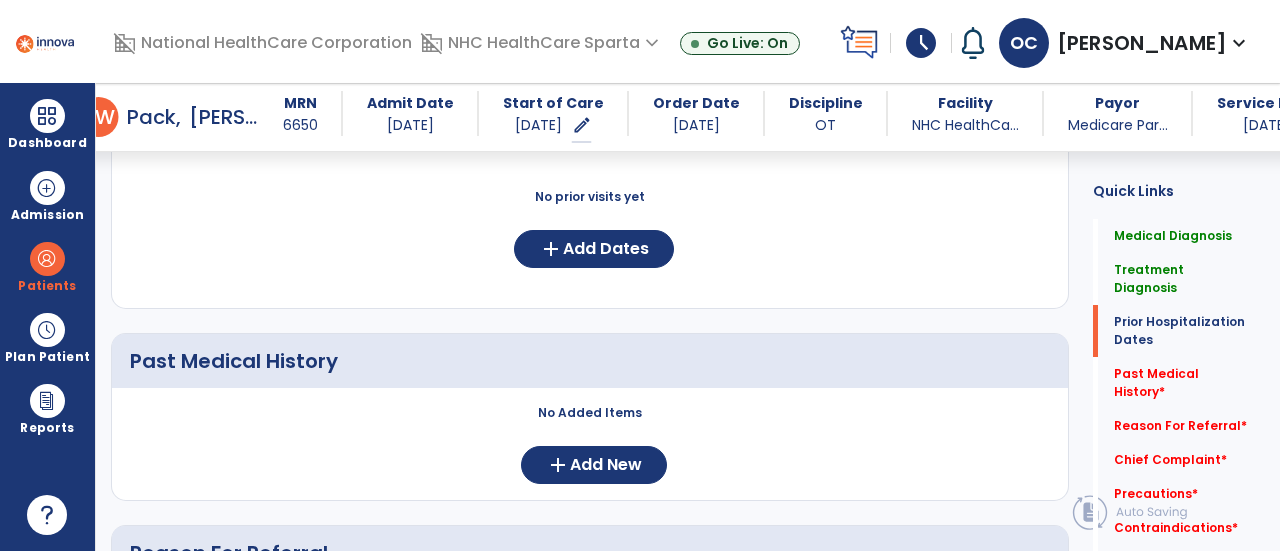 scroll, scrollTop: 752, scrollLeft: 0, axis: vertical 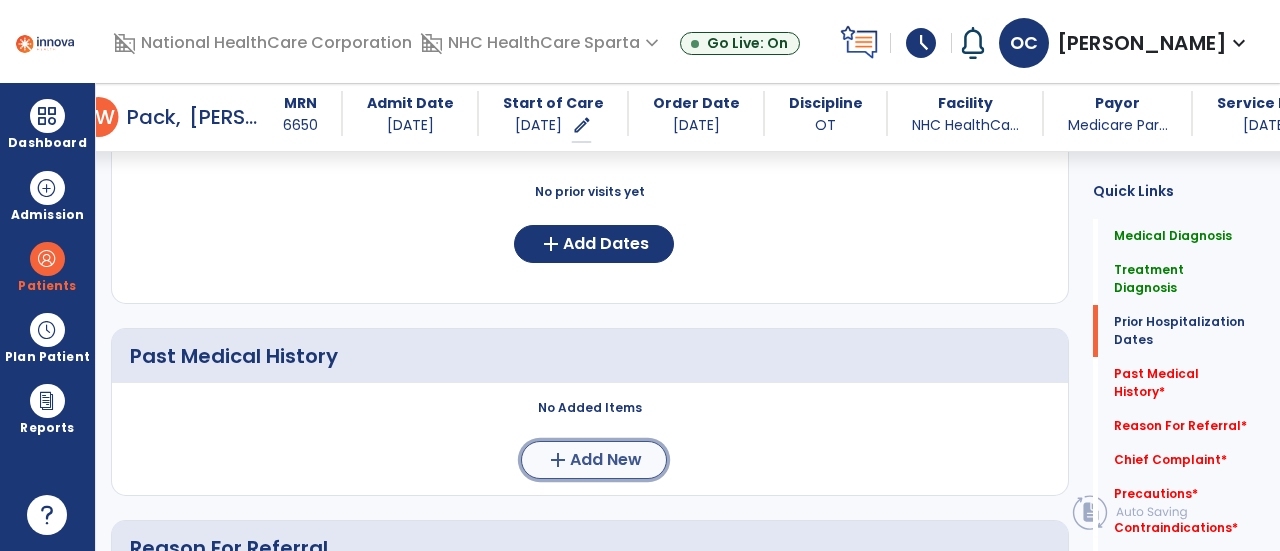 click on "Add New" 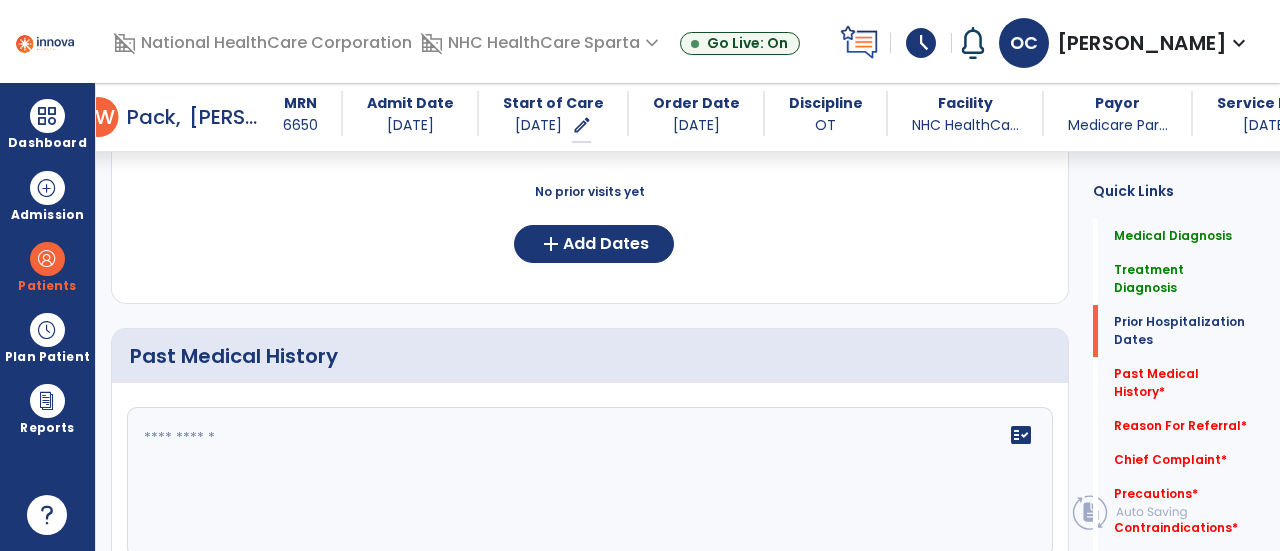click 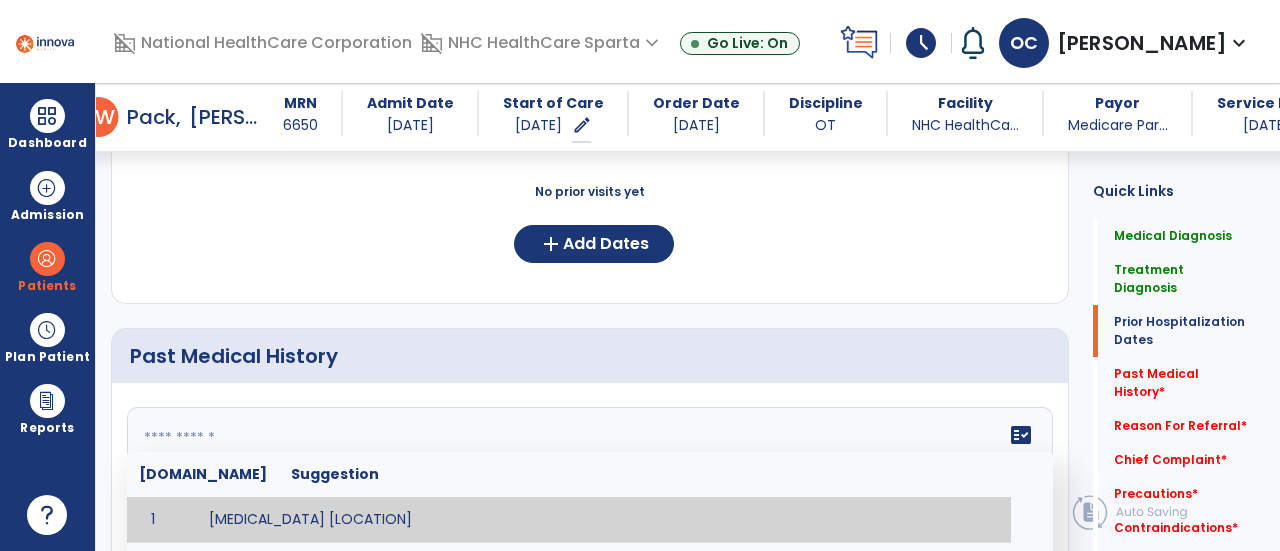 paste on "**********" 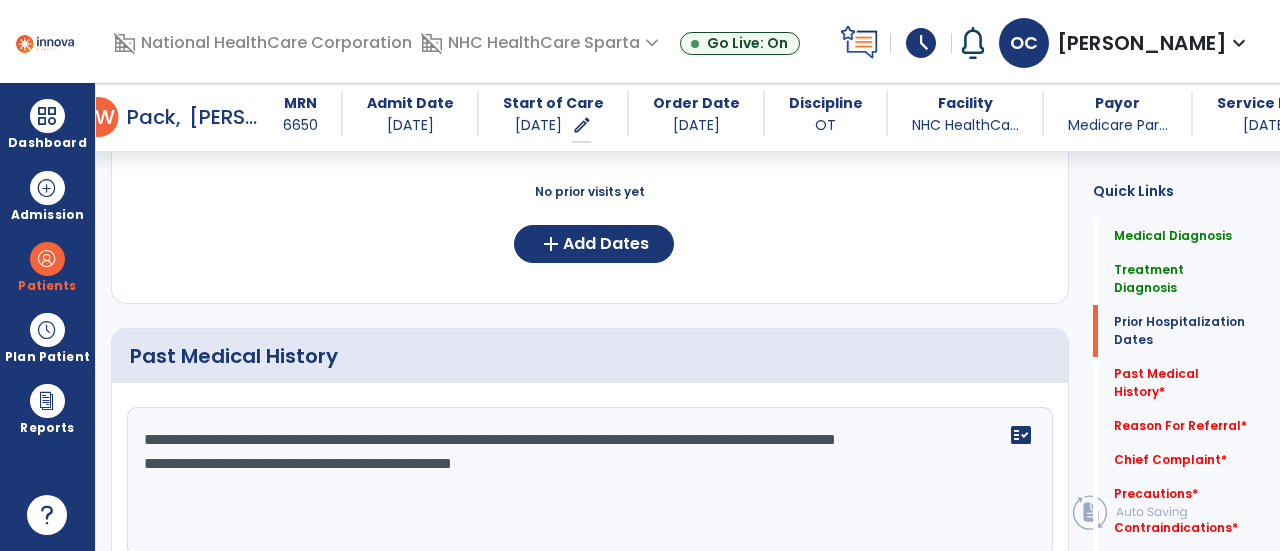 click on "**********" 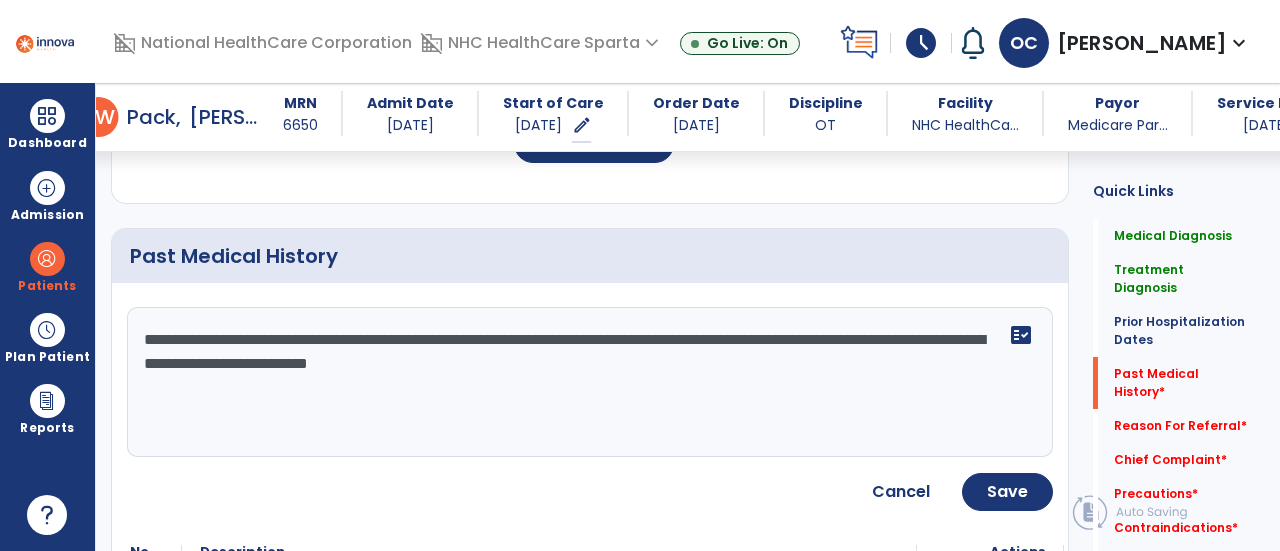 scroll, scrollTop: 854, scrollLeft: 0, axis: vertical 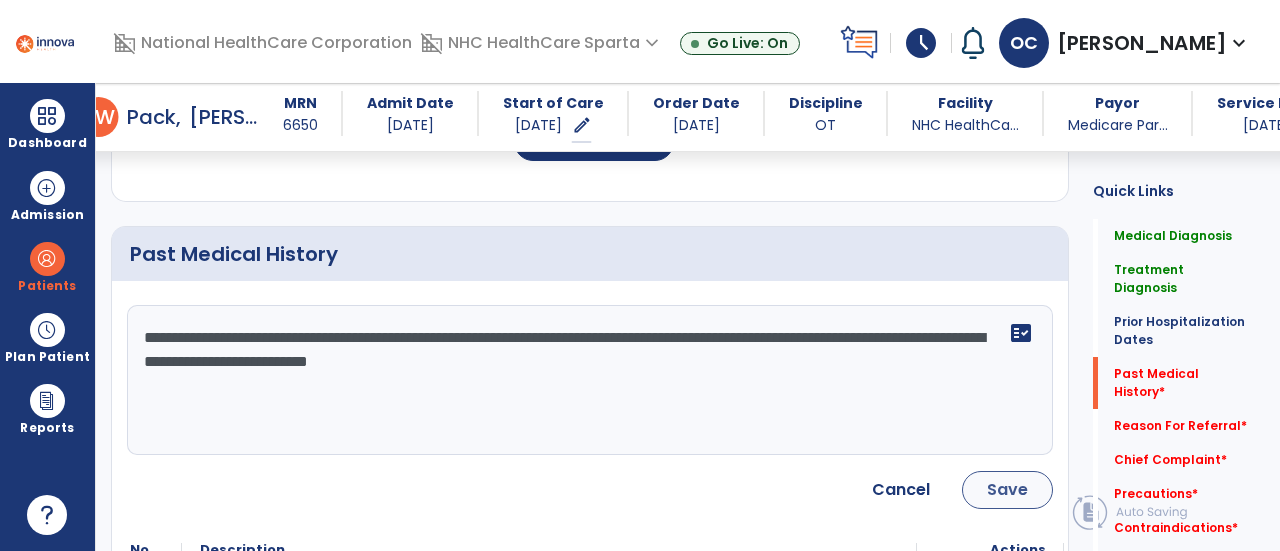 type on "**********" 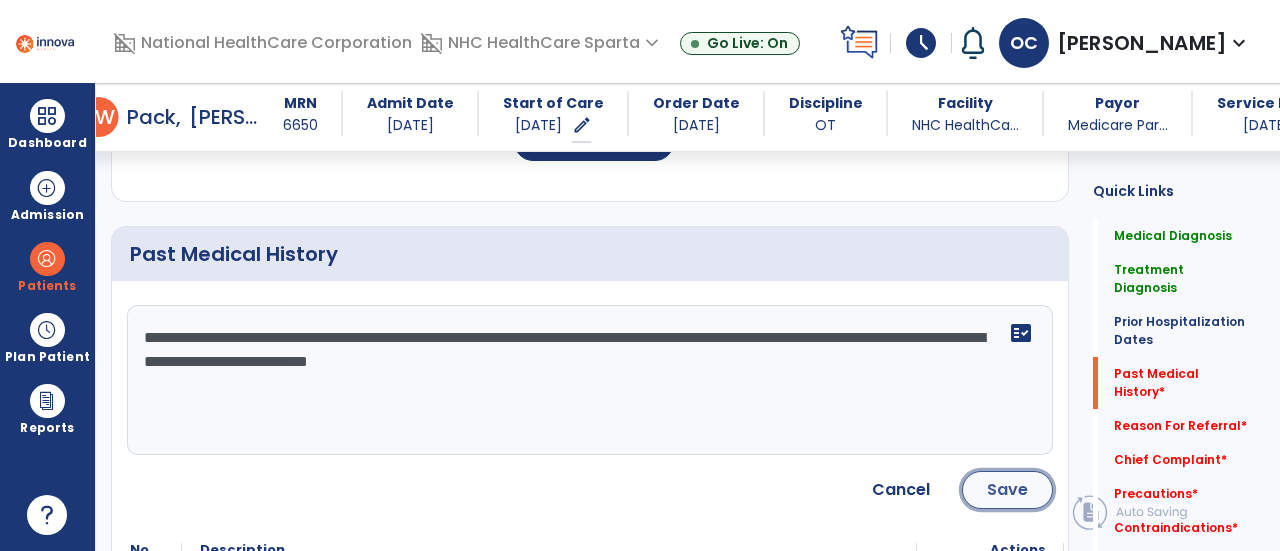 click on "Save" 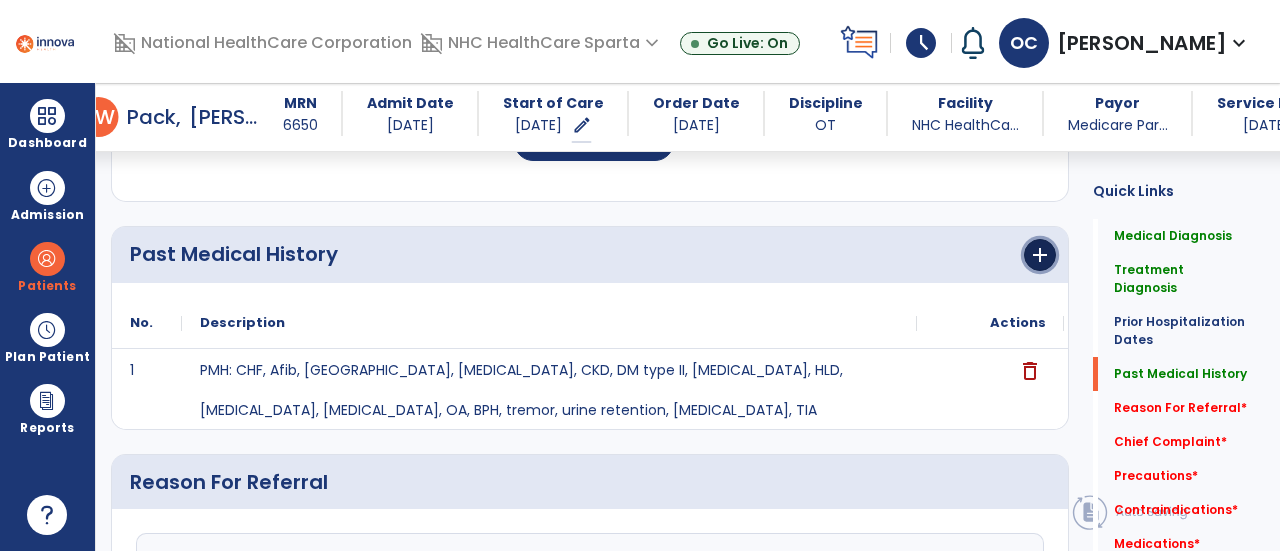 click on "add" 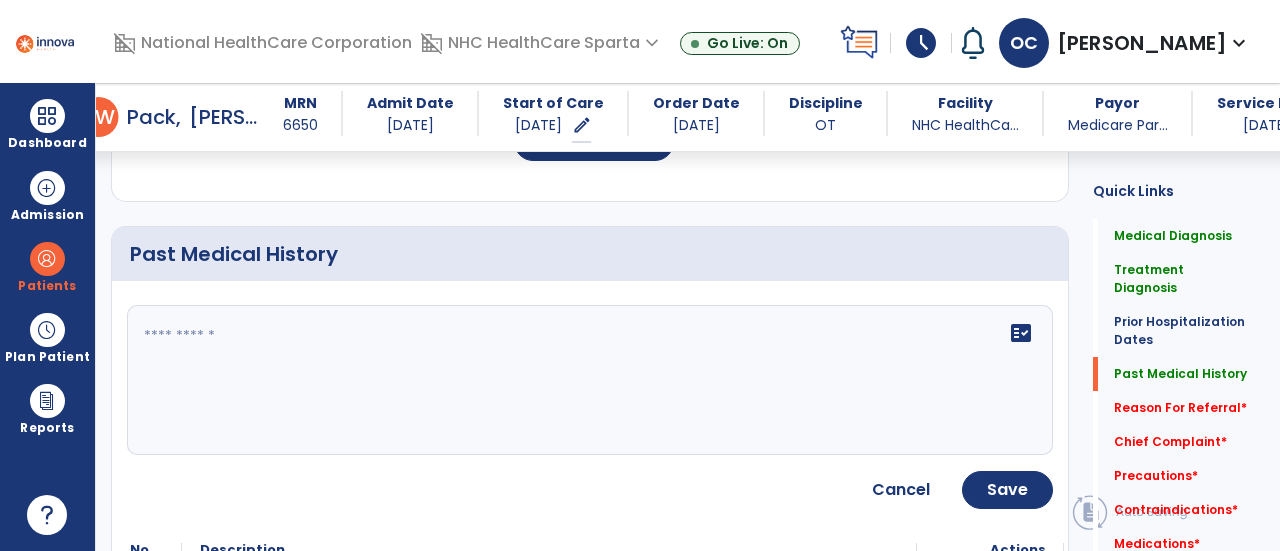 click on "fact_check" 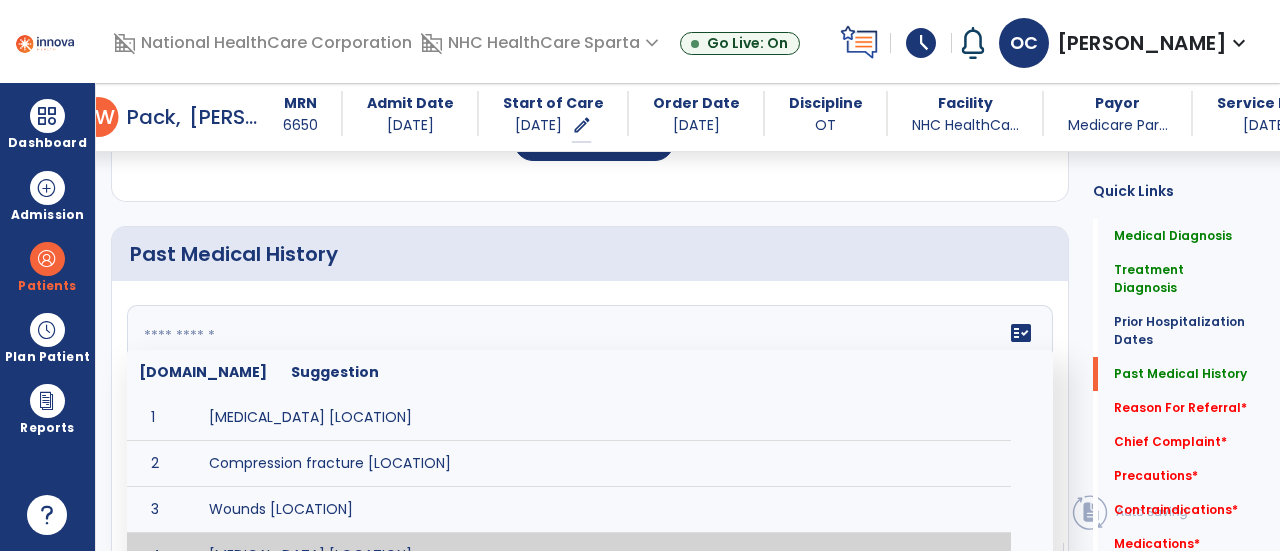 scroll, scrollTop: 861, scrollLeft: 0, axis: vertical 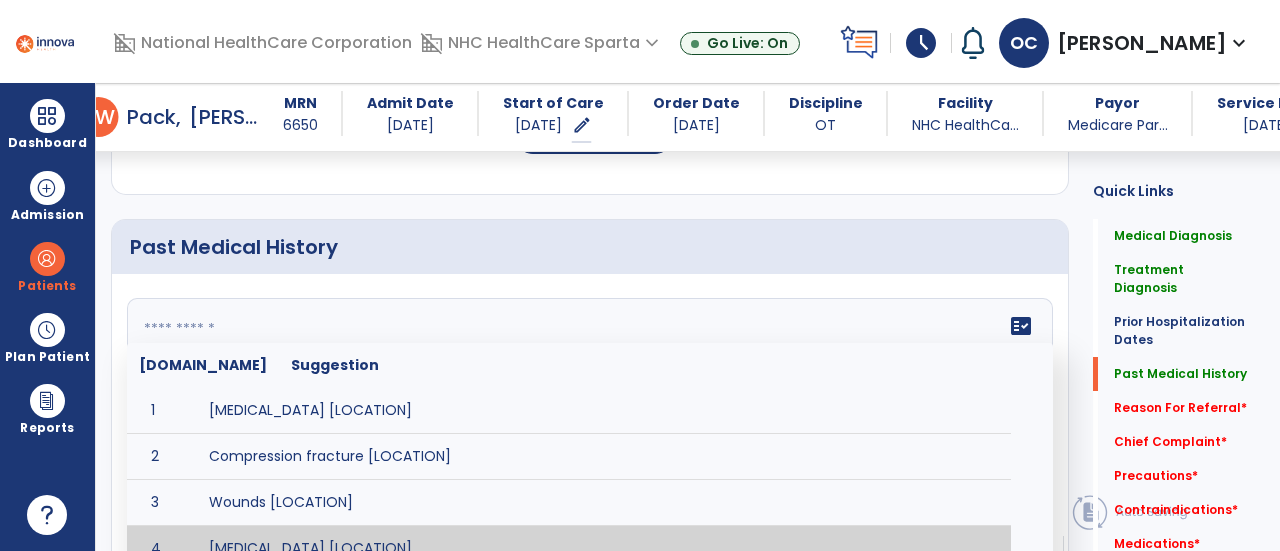 paste on "**********" 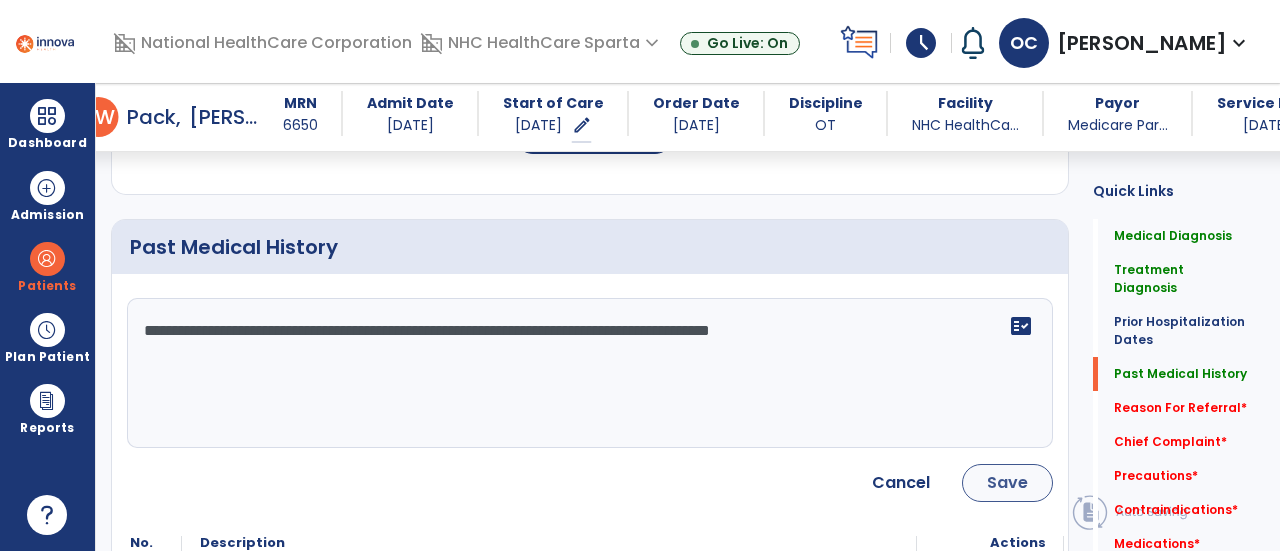 type on "**********" 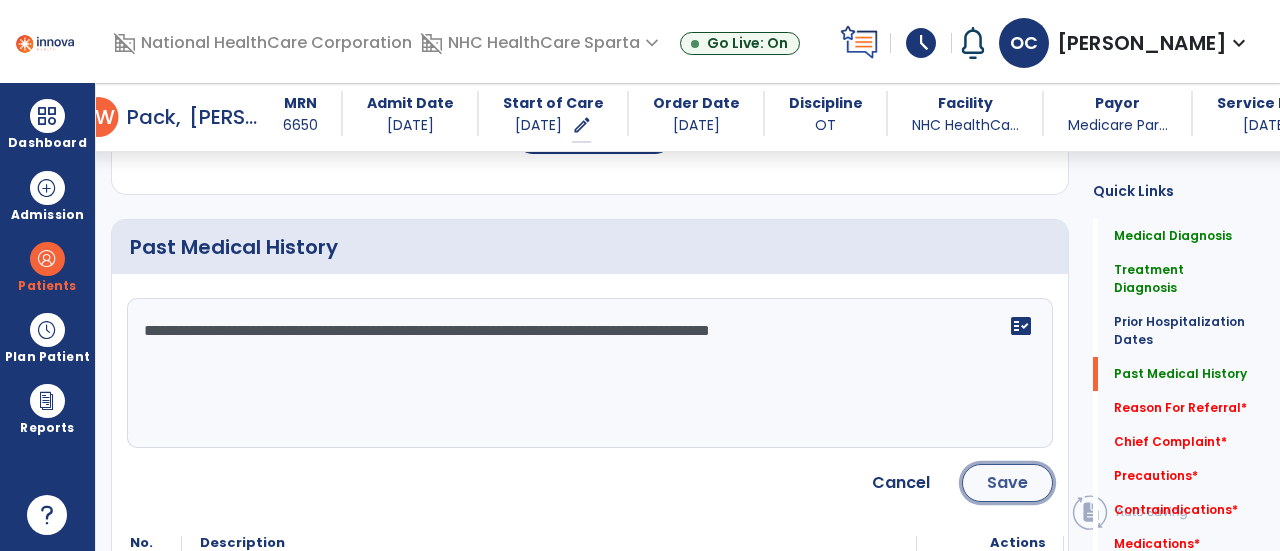 click on "Save" 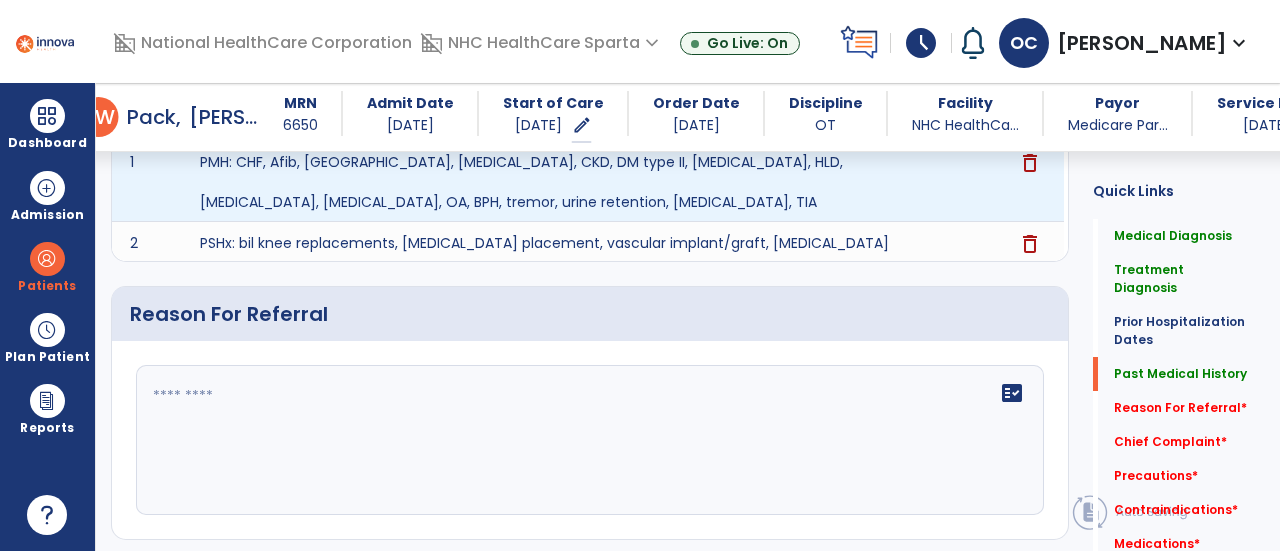 scroll, scrollTop: 1067, scrollLeft: 0, axis: vertical 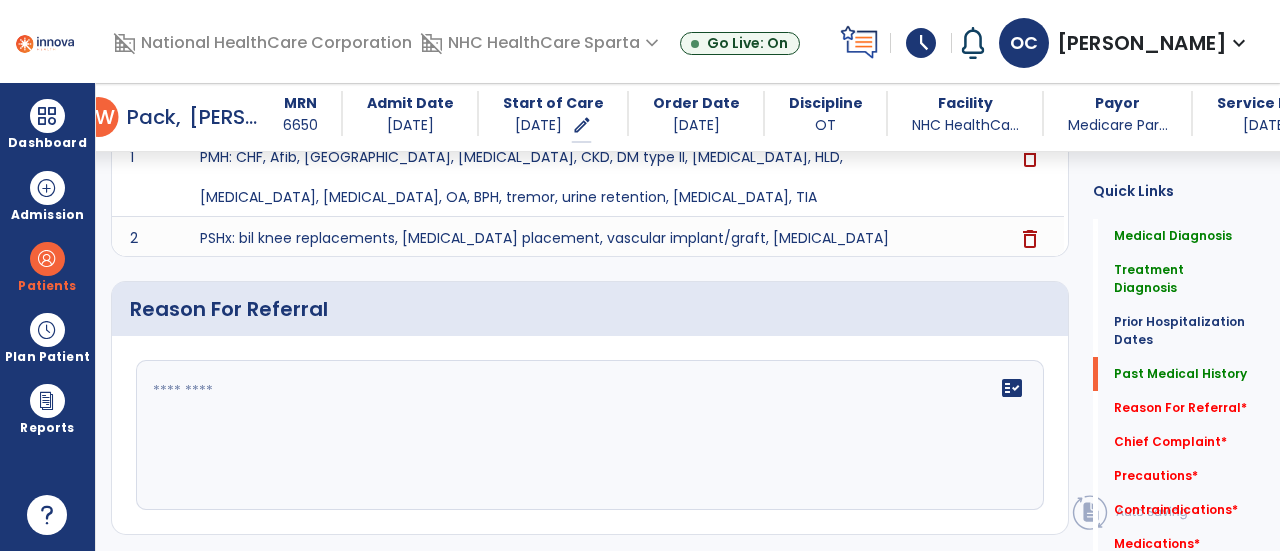 click 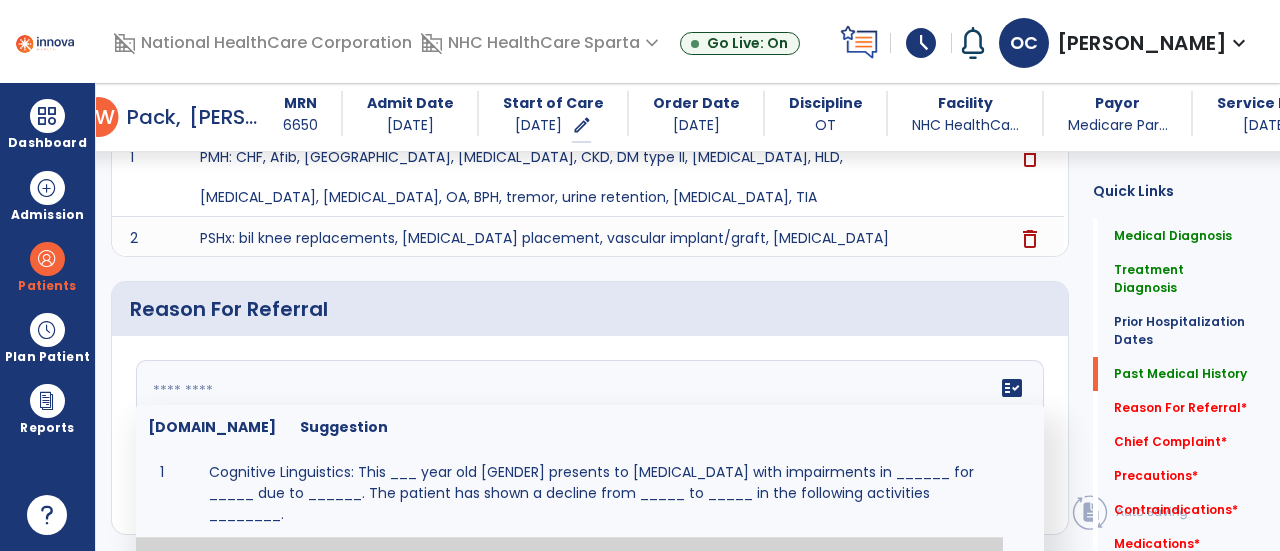 click 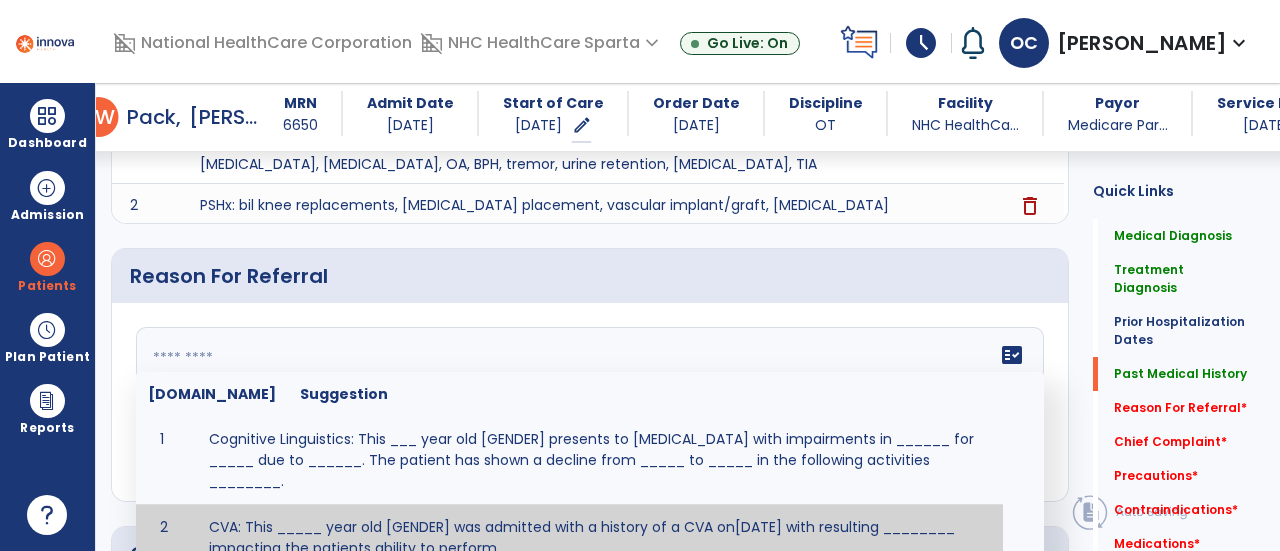 paste on "**********" 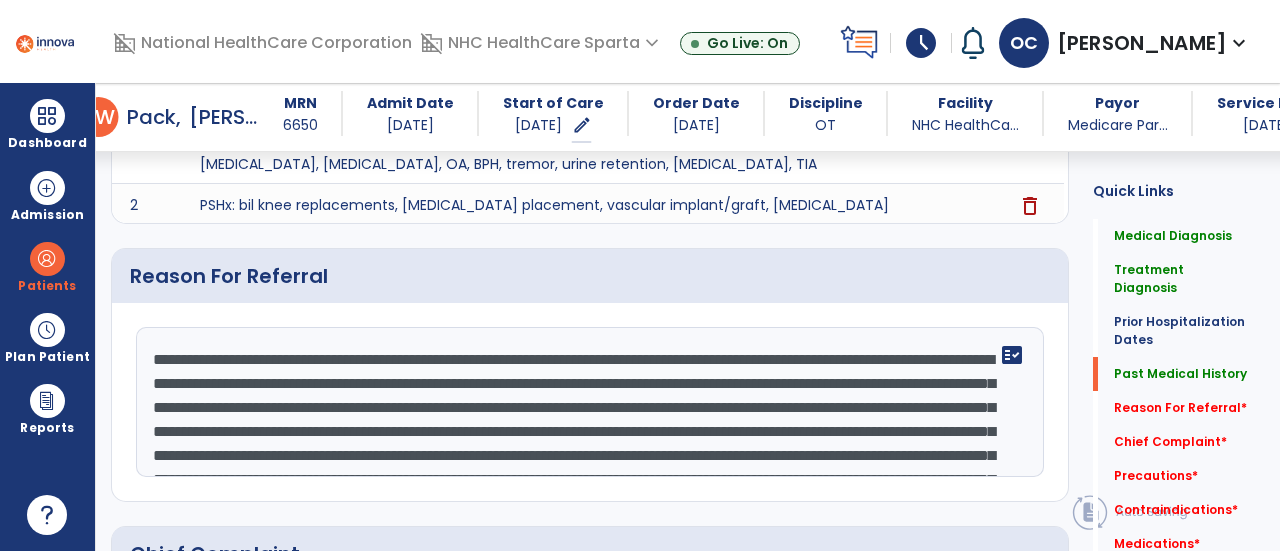 scroll, scrollTop: 110, scrollLeft: 0, axis: vertical 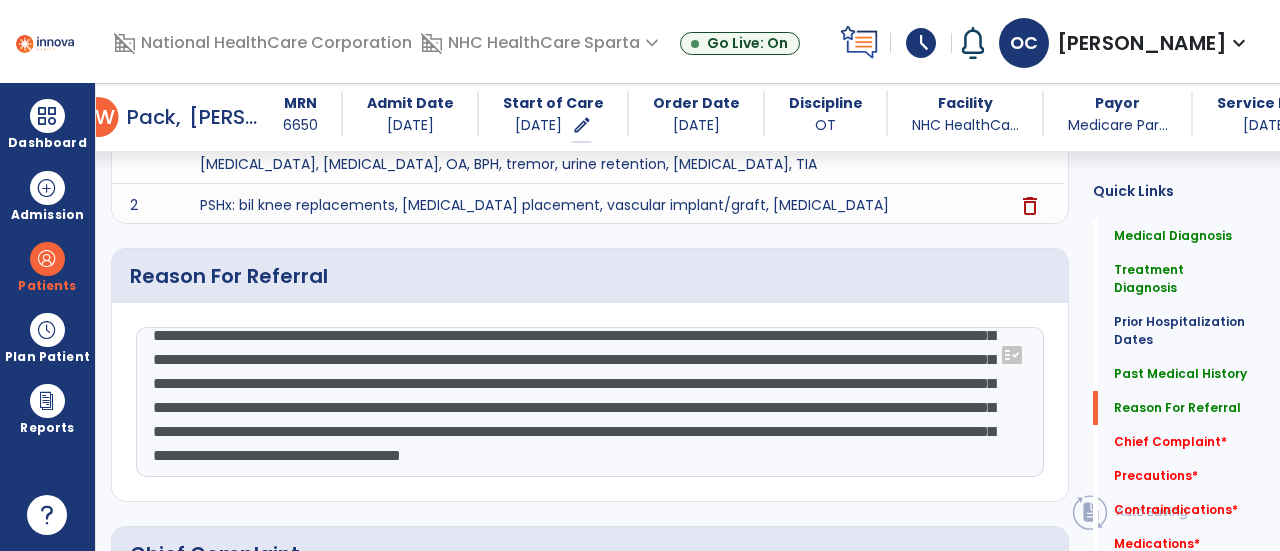type on "**********" 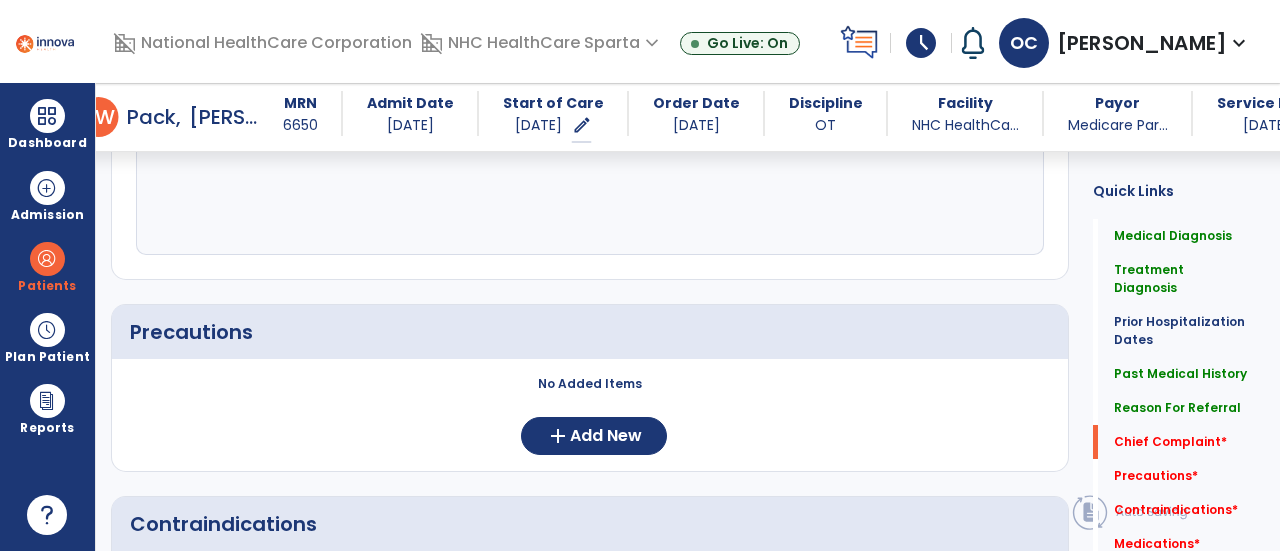 scroll, scrollTop: 1602, scrollLeft: 0, axis: vertical 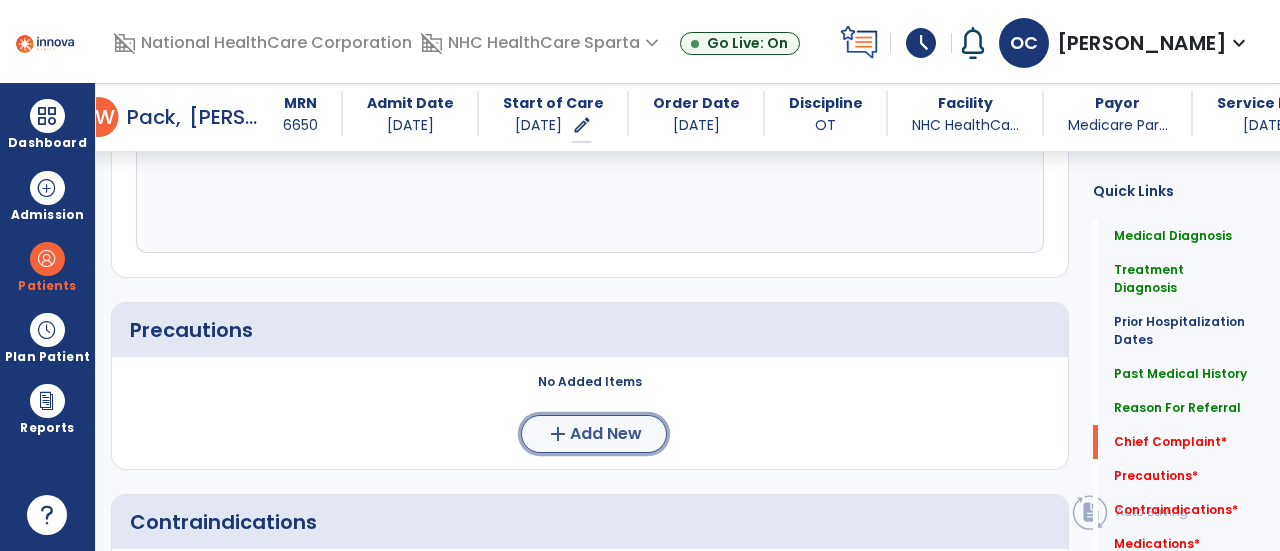 click on "Add New" 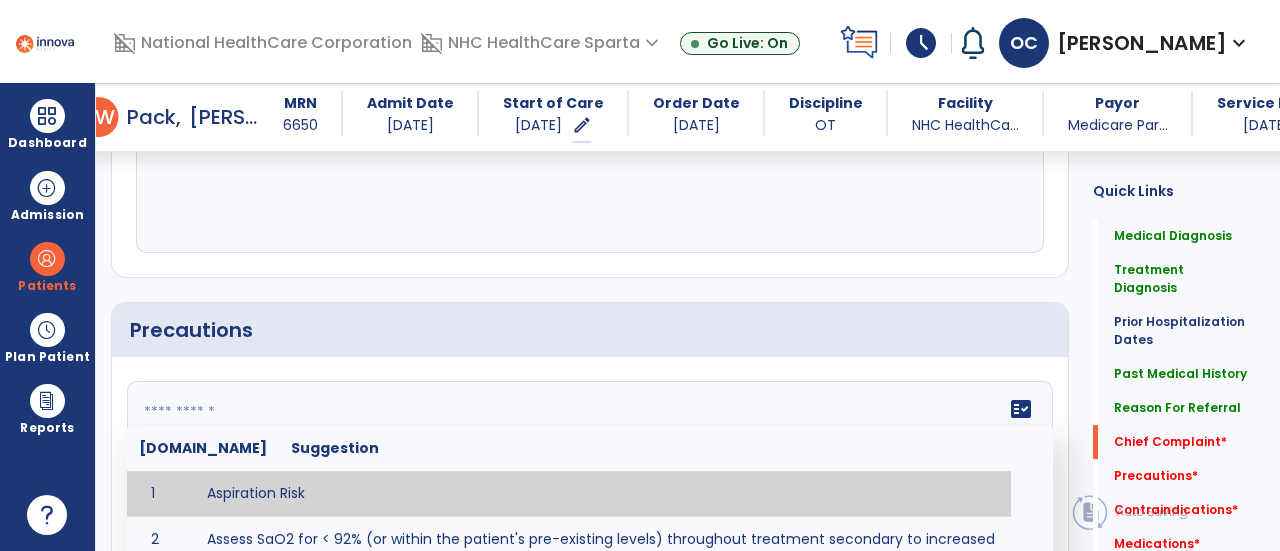 click on "fact_check  [DOMAIN_NAME] Suggestion 1 Aspiration Risk 2 Assess SaO2 for < 92% (or within the patient's pre-existing levels) throughout treatment secondary to increased potential for post-operative DVTs / PEs. 3 Decreased sensation or non-intact skin. 4 Cardiac 5 Cease exercise/activity SpO2 < 88 - 90%, RPE > 16, RR > 45 6 Check for modified diet / oral intake restrictions related to swallowing impairments. Consult ST as appropriate. 7 Check INR lab results prior to activity if patient on [MEDICAL_DATA]. 8 Closely monitor anxiety or stress due to increased SOB/dyspnea and cease activity/exercise until patient is able to control this response 9 Code Status:  10 Confirm surgical approach and discoloration or other precautions. 11 Confirm surgical procedure and specific precautions based on procedure (e.g., no twisting/bending/lifting, need for post-op brace, limiting time in sitting, etc.). 12 Confirm [MEDICAL_DATA] status as defined by the surgeon. 13 14 Precautions for exercise include:  15 [MEDICAL_DATA] 16 17 18 19 20" 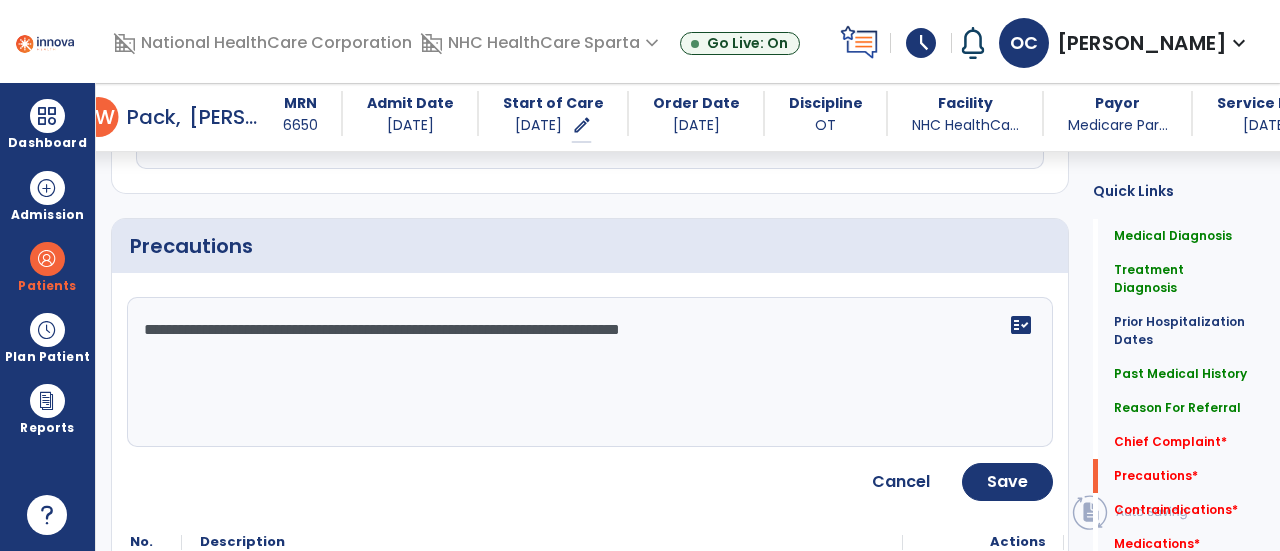 scroll, scrollTop: 1686, scrollLeft: 0, axis: vertical 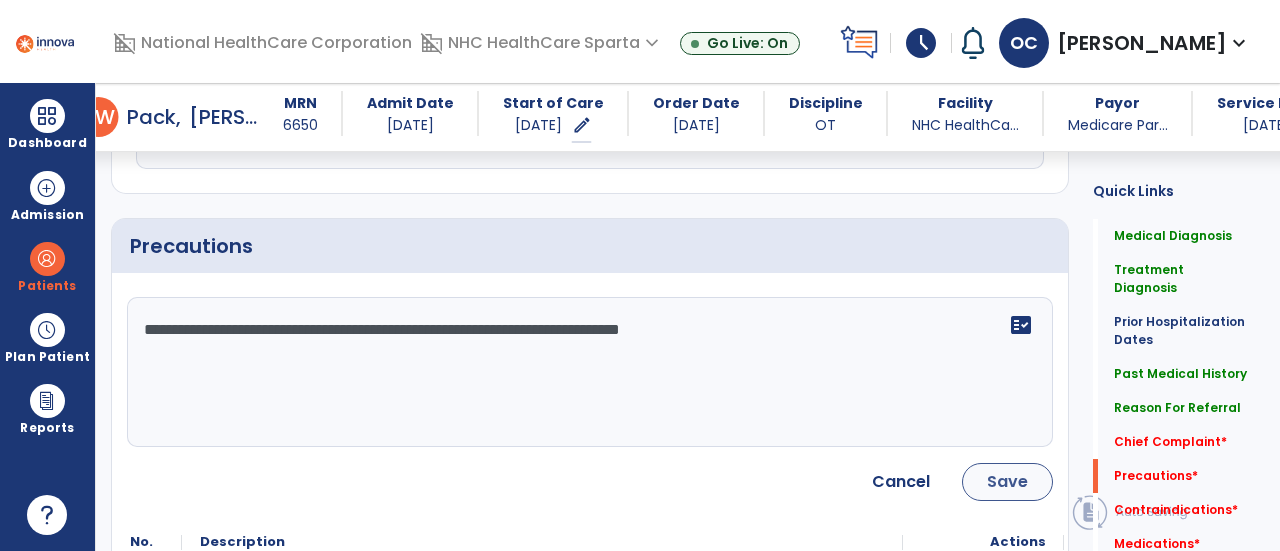 type on "**********" 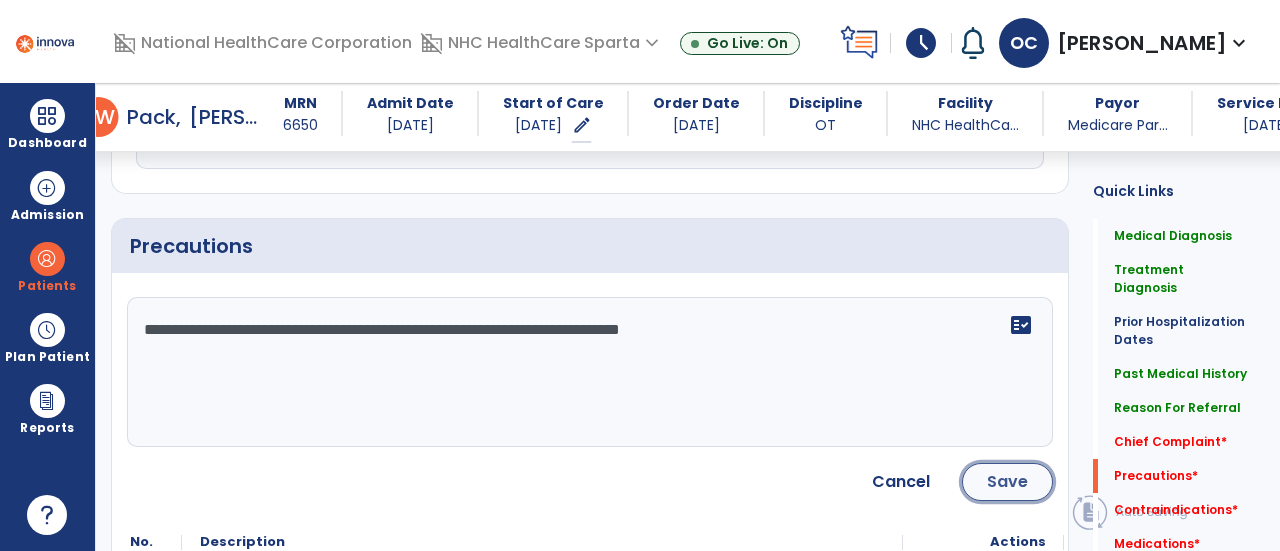 click on "Save" 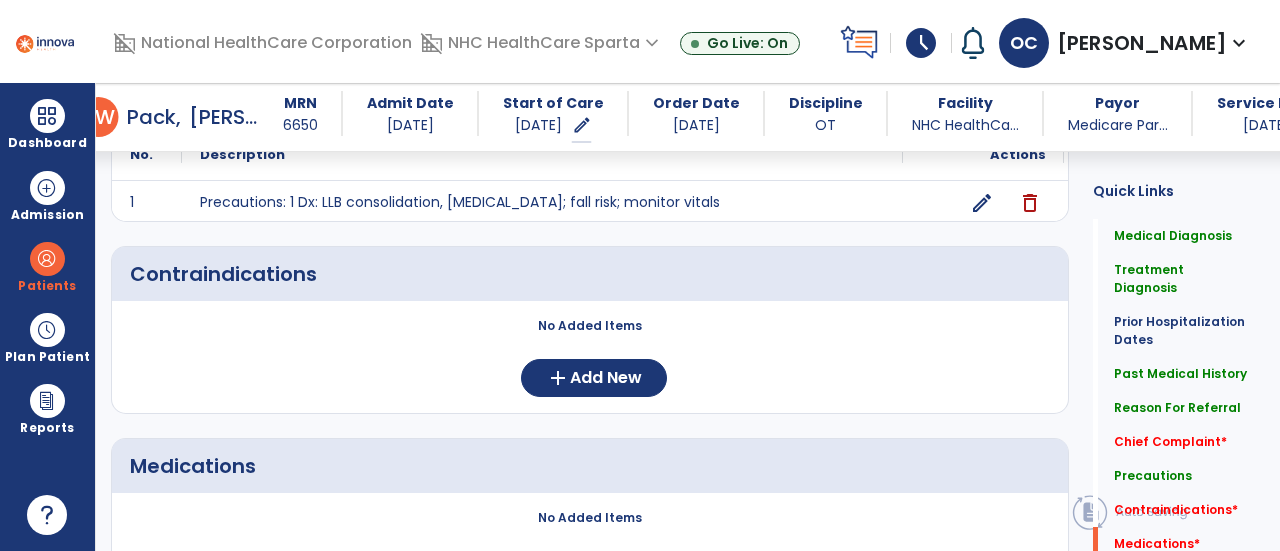 scroll, scrollTop: 1944, scrollLeft: 0, axis: vertical 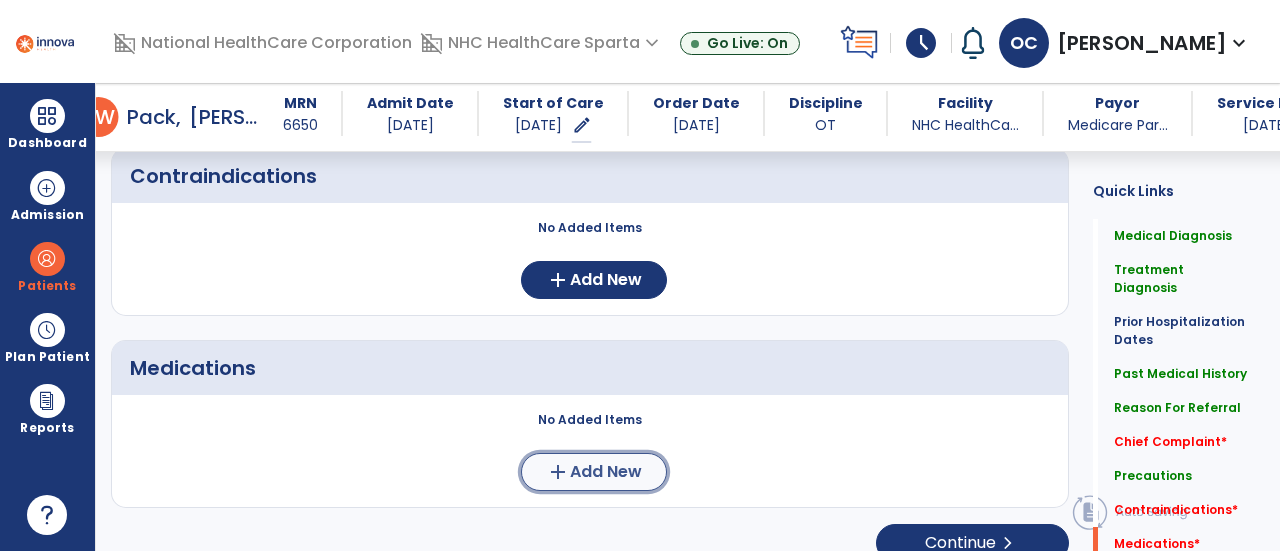click on "Add New" 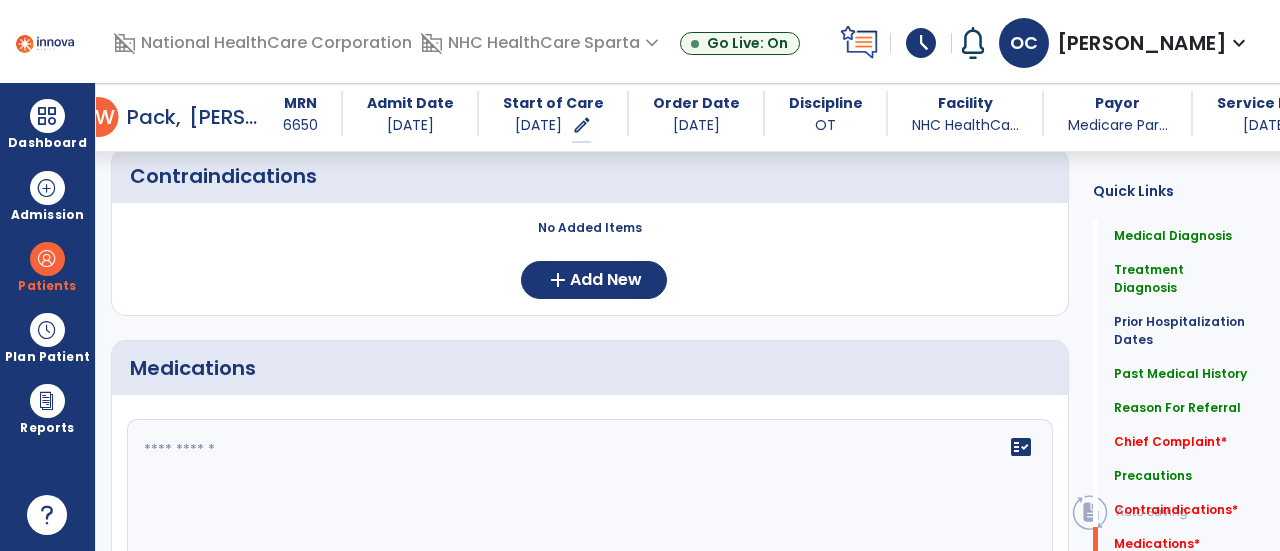 click 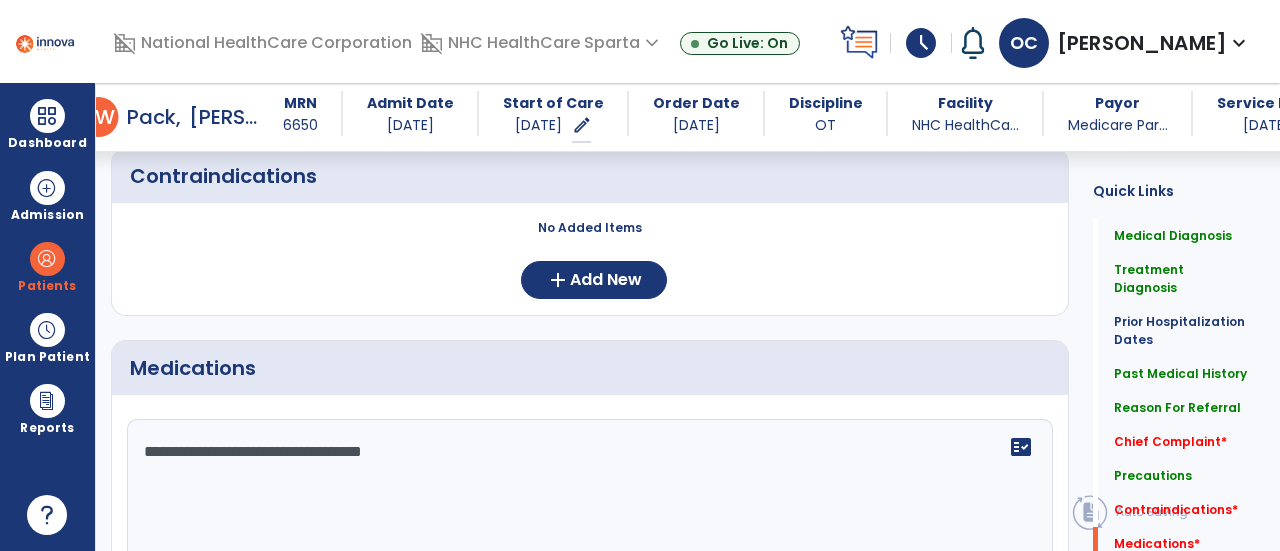 click on "**********" 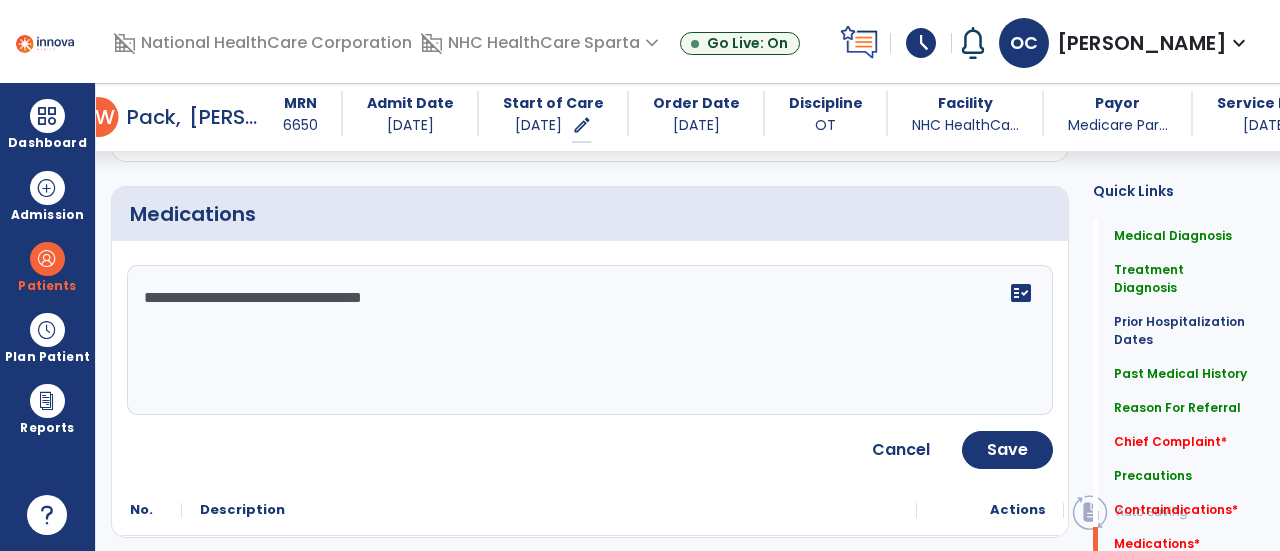 scroll, scrollTop: 2100, scrollLeft: 0, axis: vertical 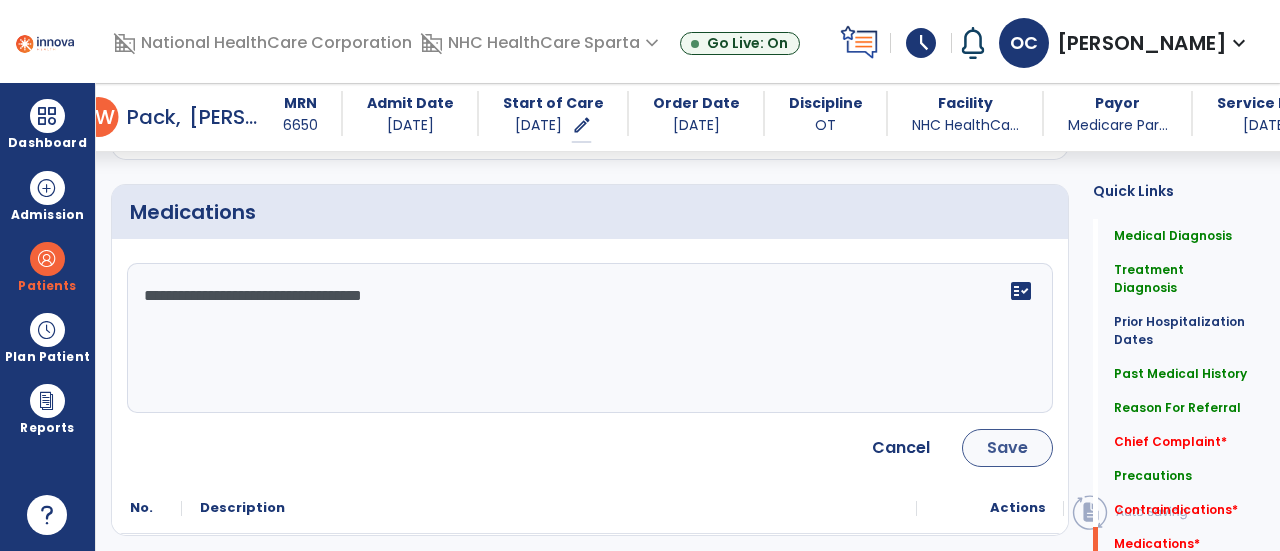 type on "**********" 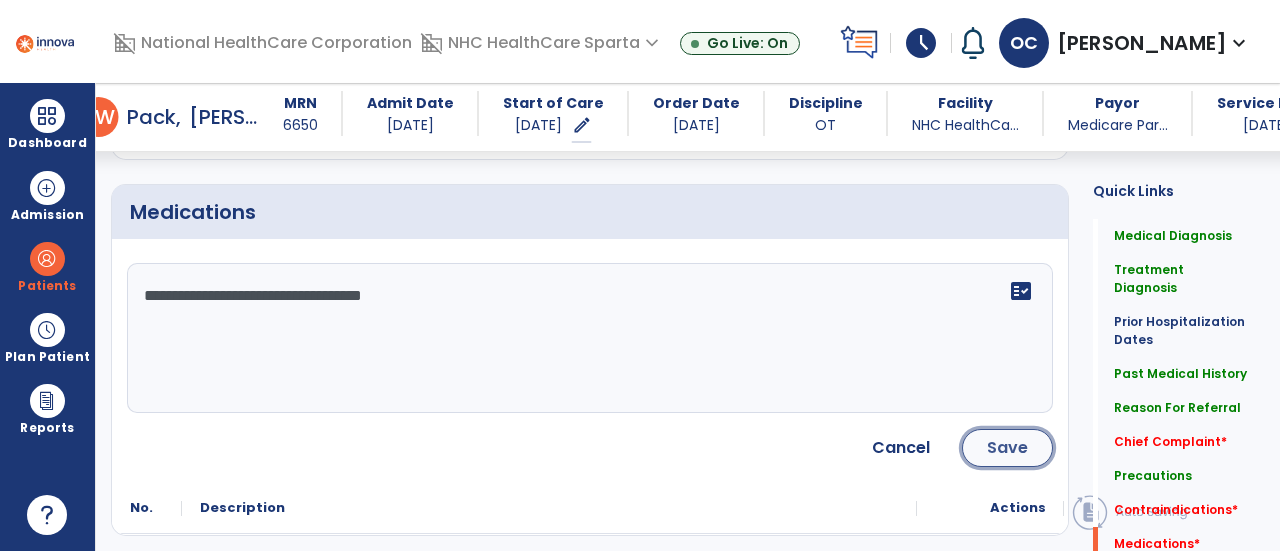 click on "Save" 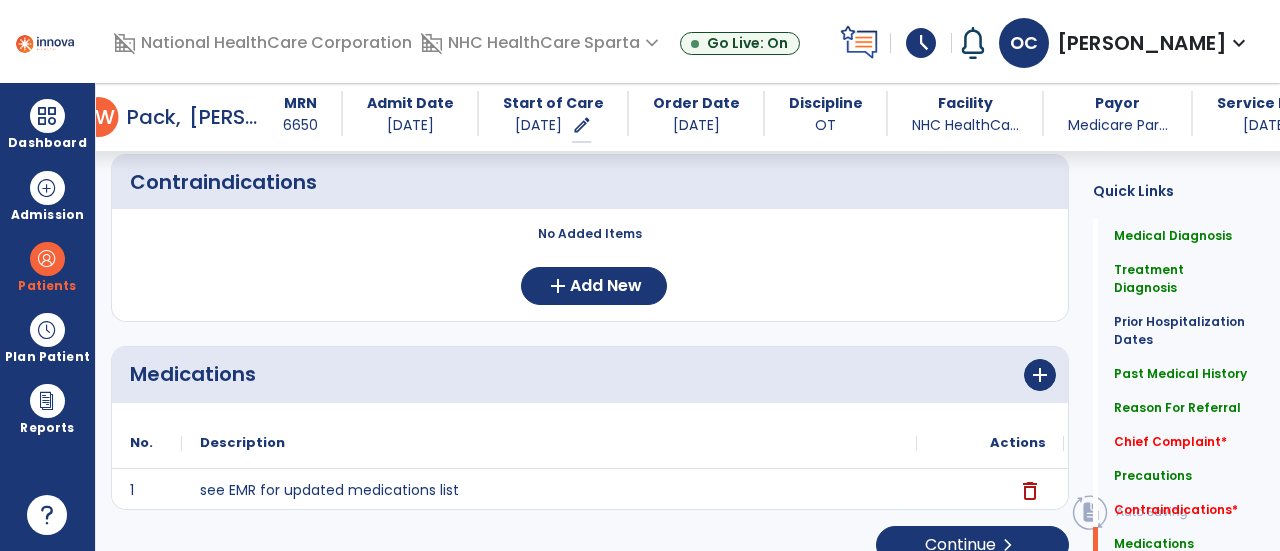 scroll, scrollTop: 1941, scrollLeft: 0, axis: vertical 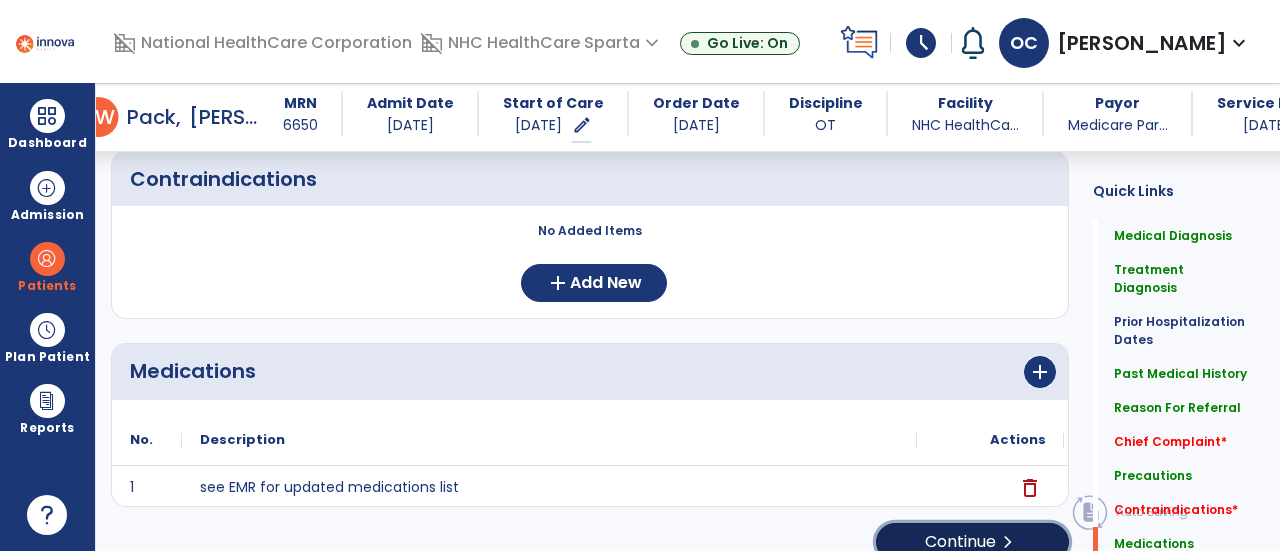 click on "Continue  chevron_right" 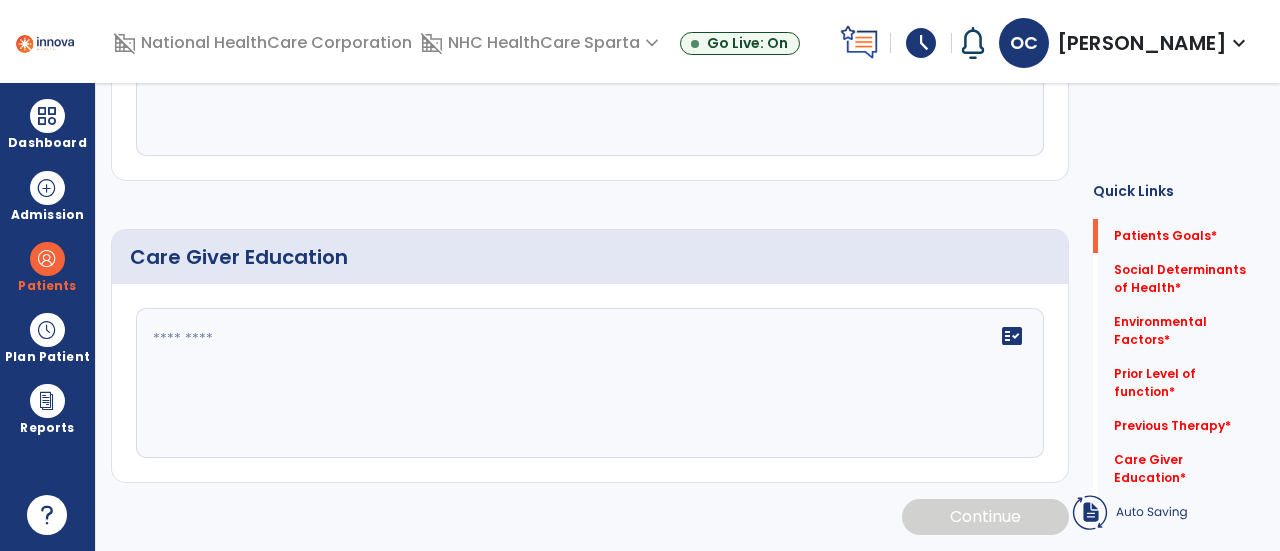 scroll, scrollTop: 0, scrollLeft: 0, axis: both 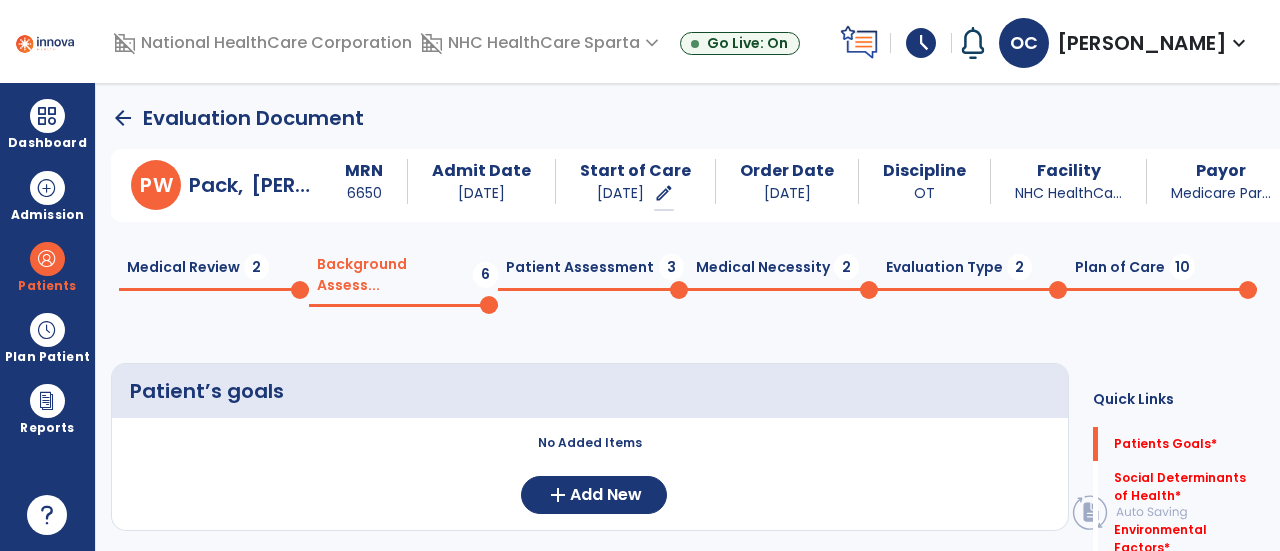 click on "arrow_back" 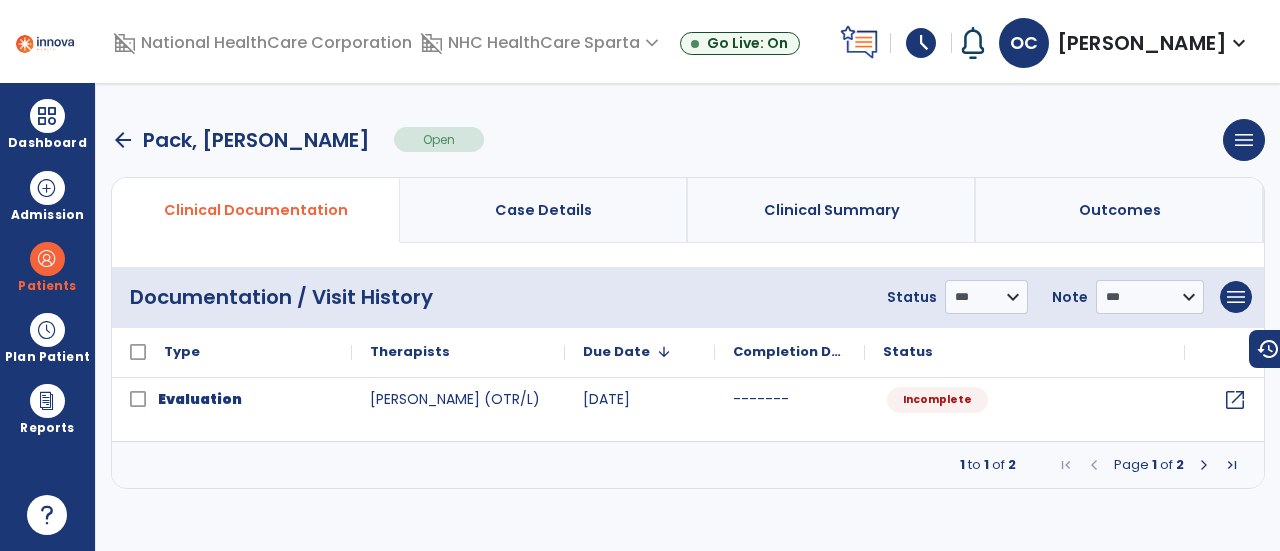 click on "arrow_back" at bounding box center (123, 140) 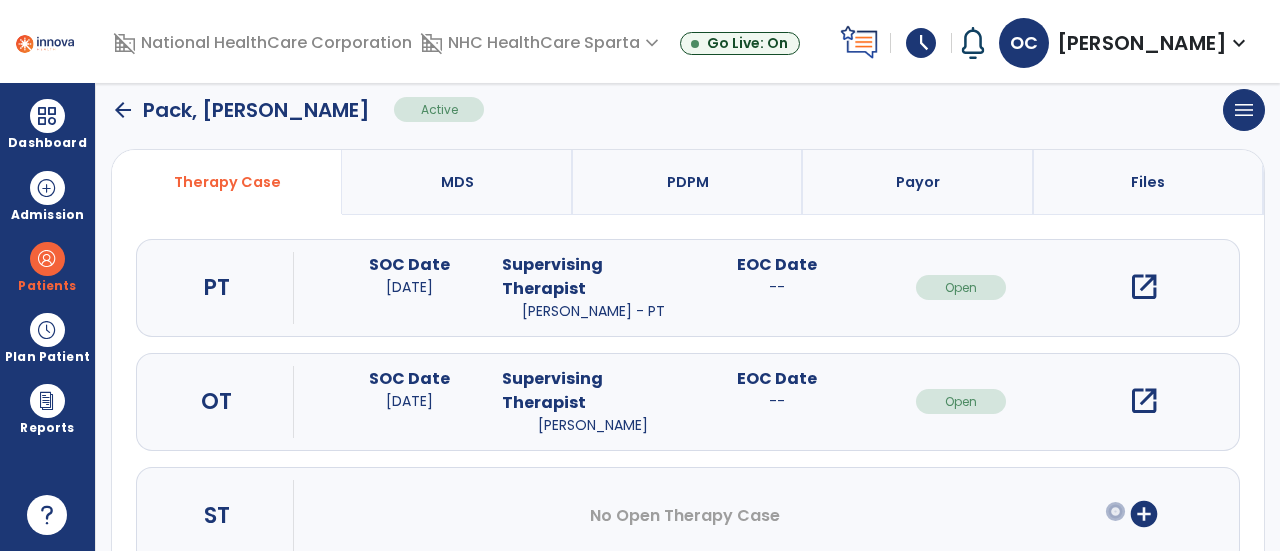 scroll, scrollTop: 250, scrollLeft: 0, axis: vertical 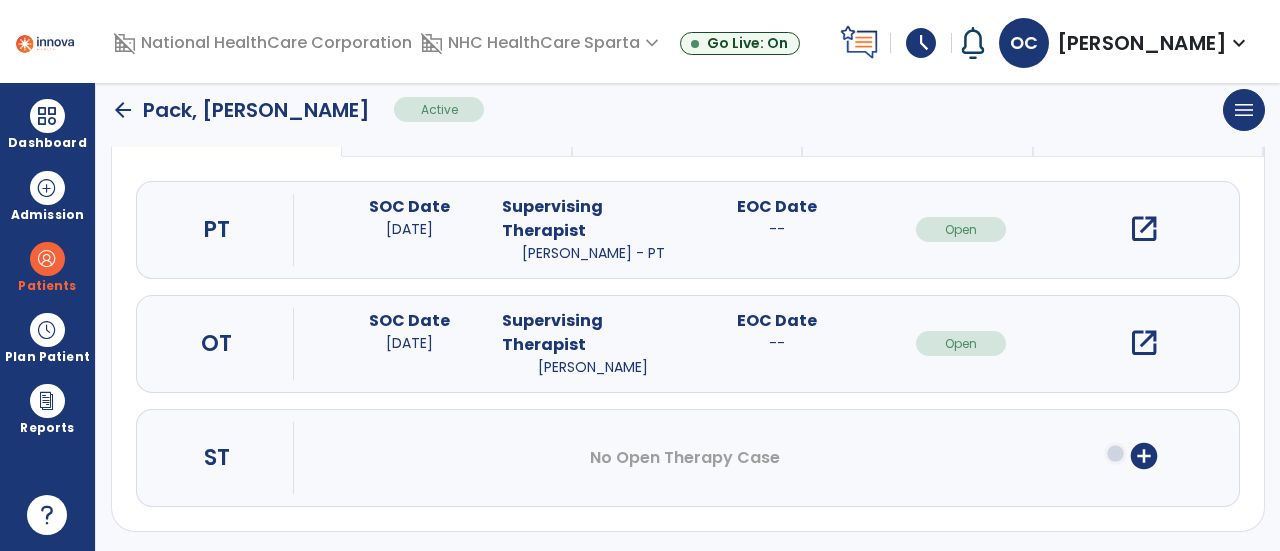 click on "arrow_back" 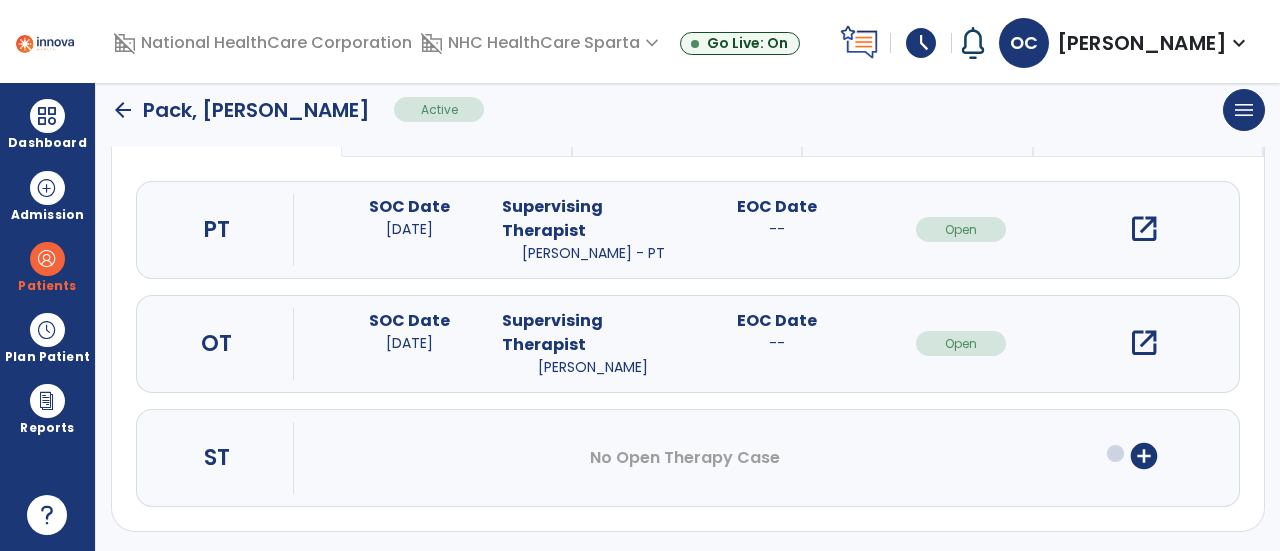 scroll, scrollTop: 190, scrollLeft: 0, axis: vertical 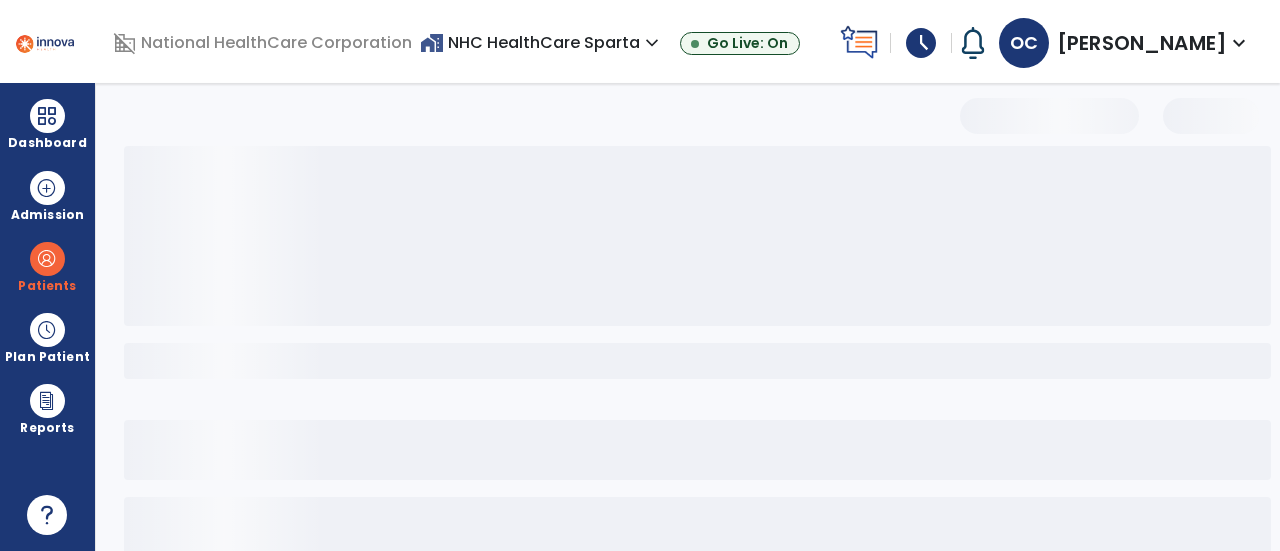 select on "***" 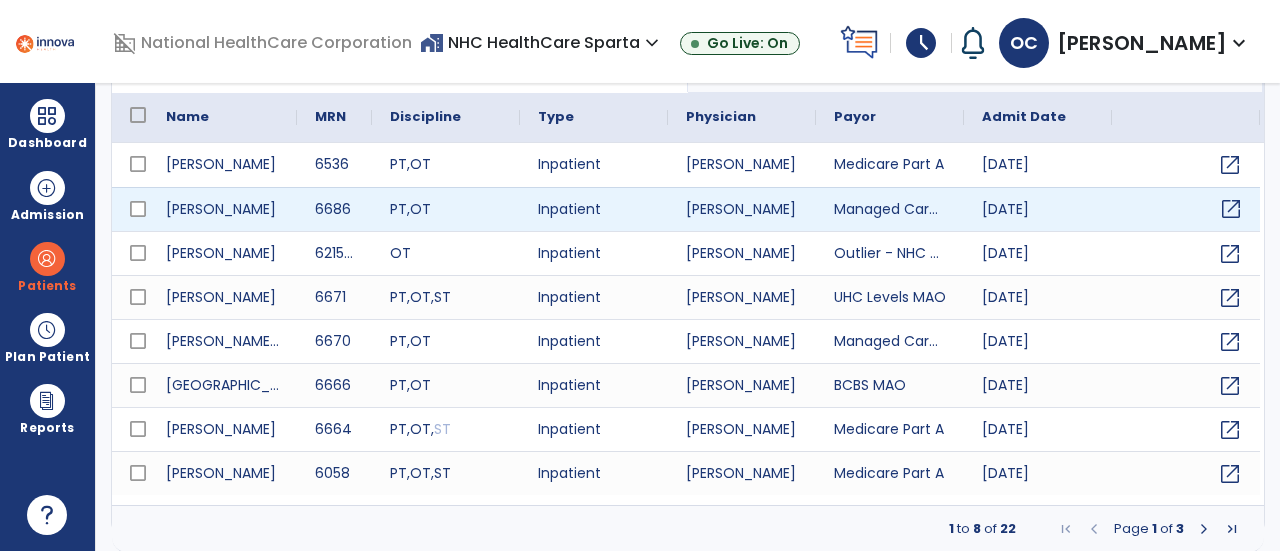 click on "open_in_new" at bounding box center [1231, 209] 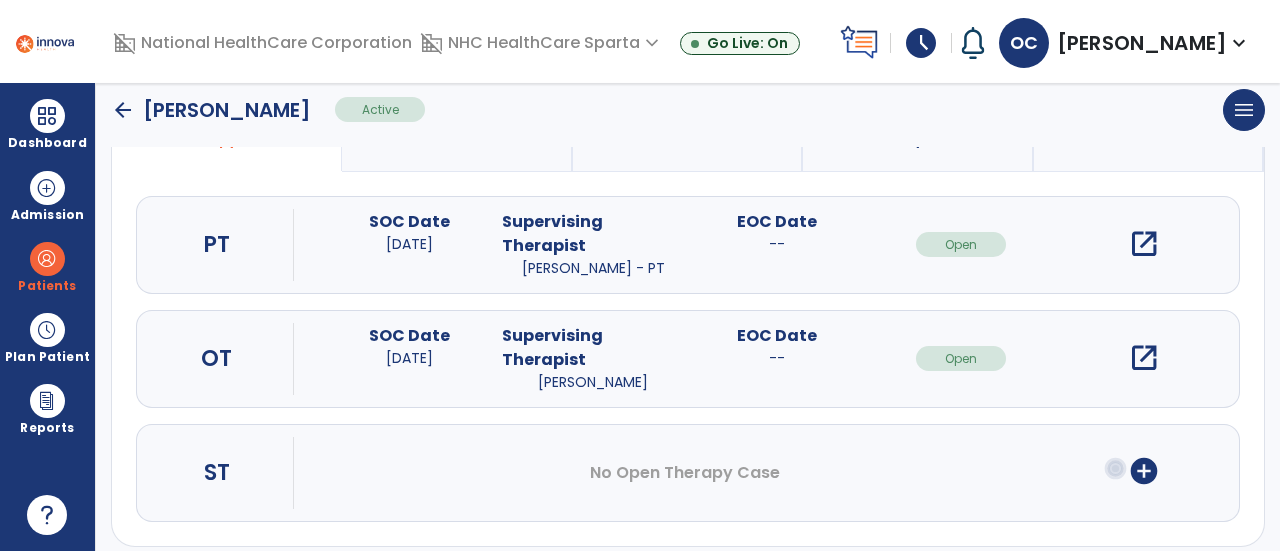 click on "open_in_new" at bounding box center (1144, 358) 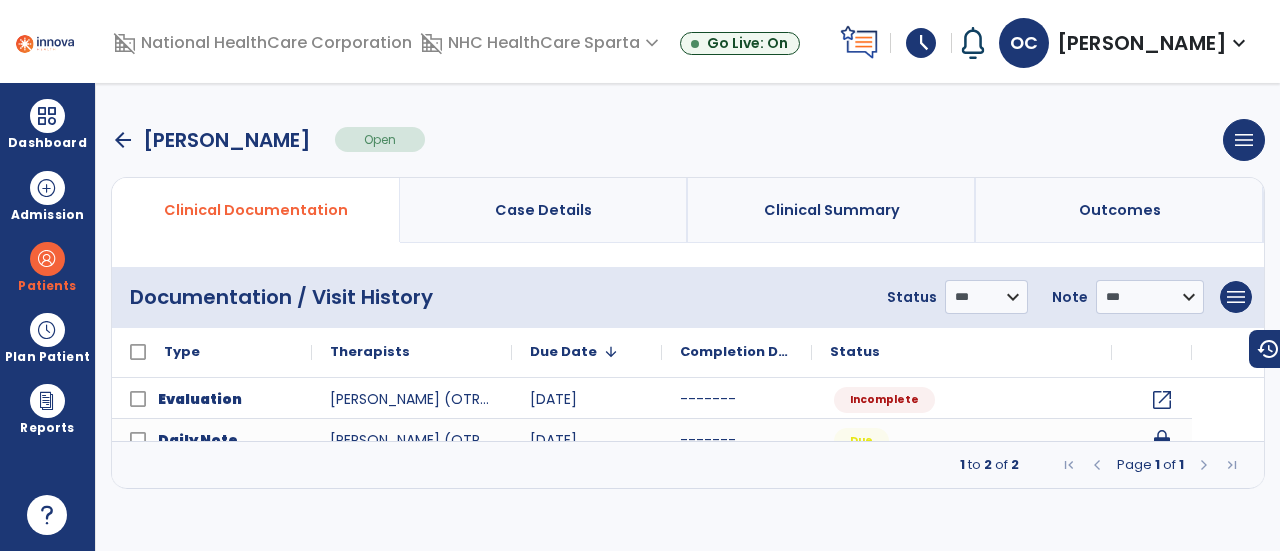 scroll, scrollTop: 0, scrollLeft: 0, axis: both 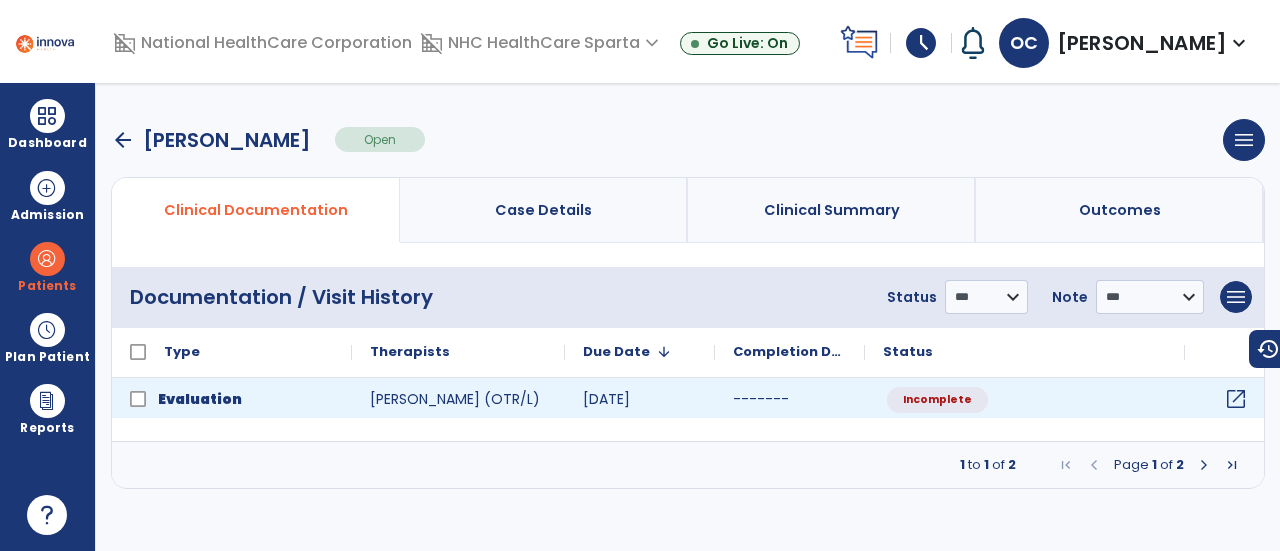click on "open_in_new" 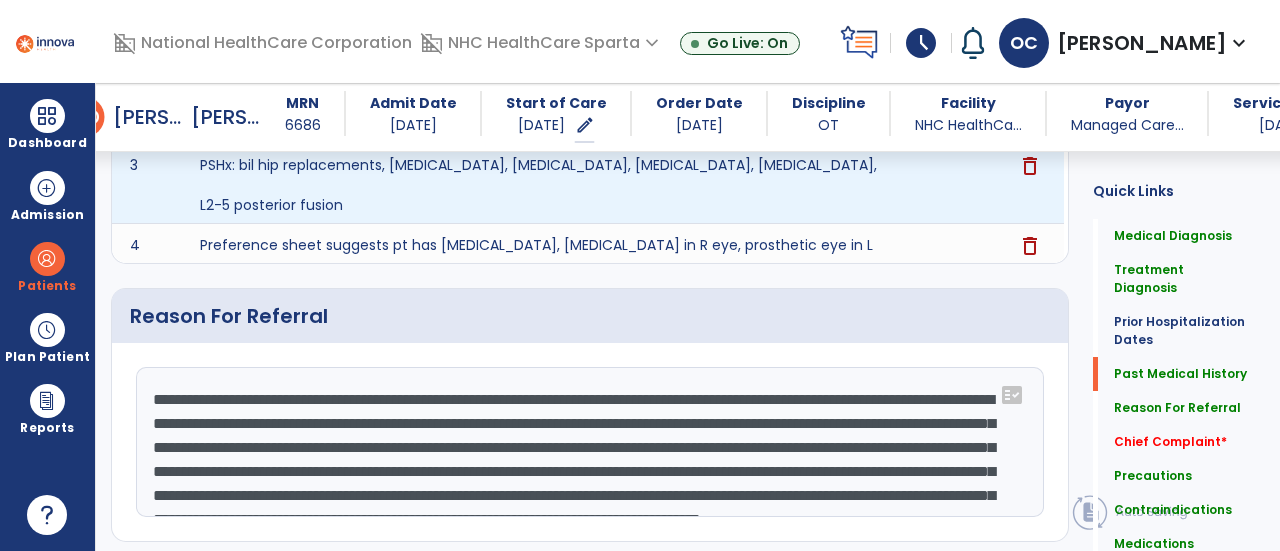 scroll, scrollTop: 1145, scrollLeft: 0, axis: vertical 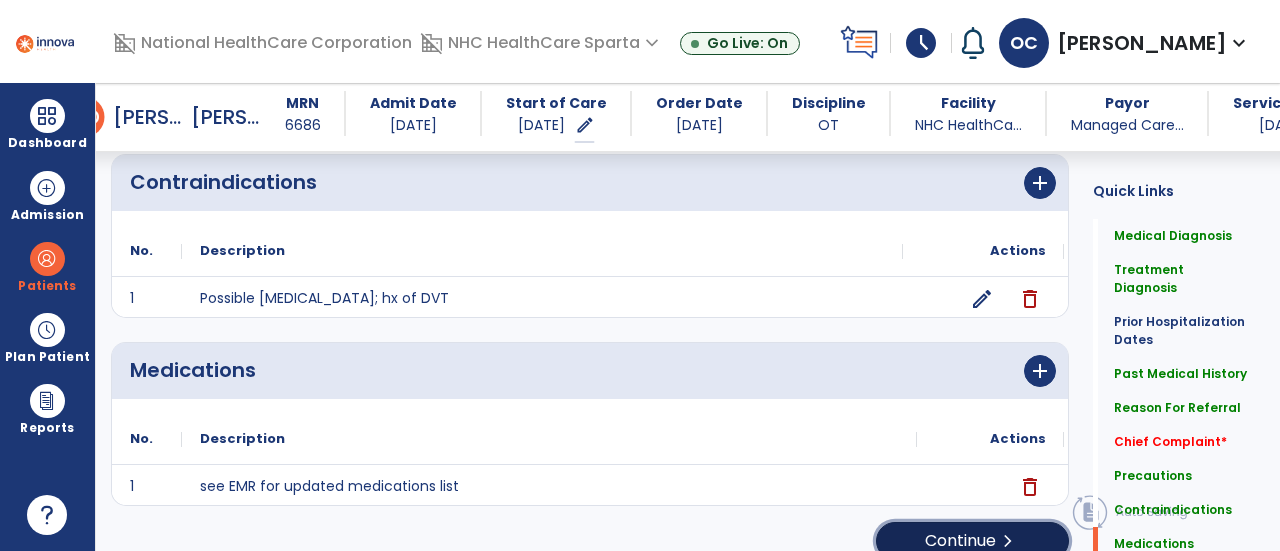 click on "Continue  chevron_right" 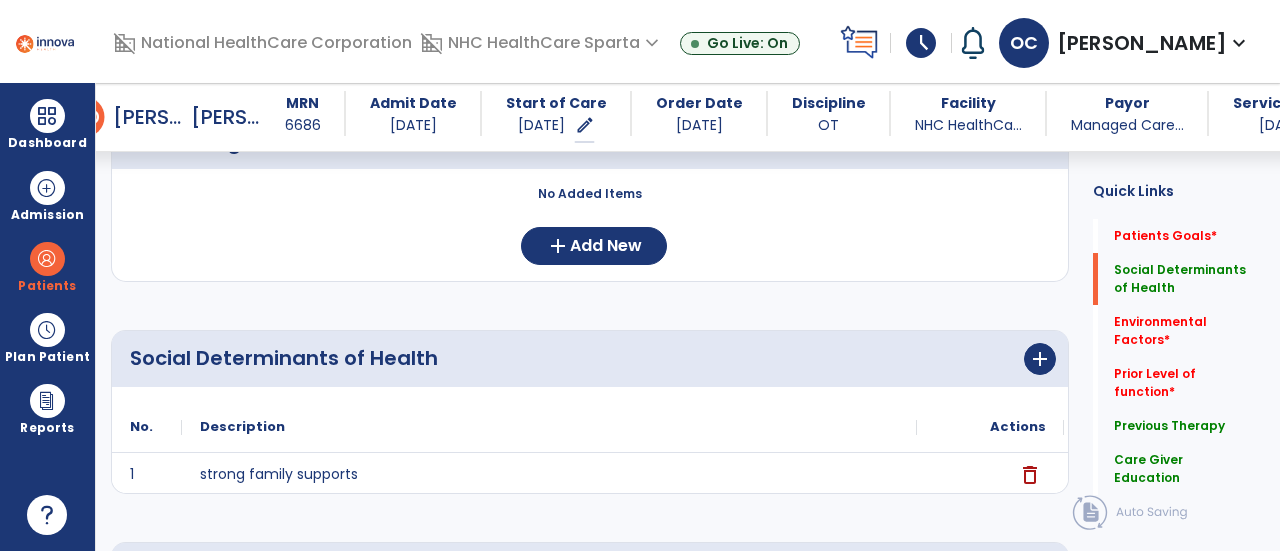 scroll, scrollTop: 231, scrollLeft: 0, axis: vertical 